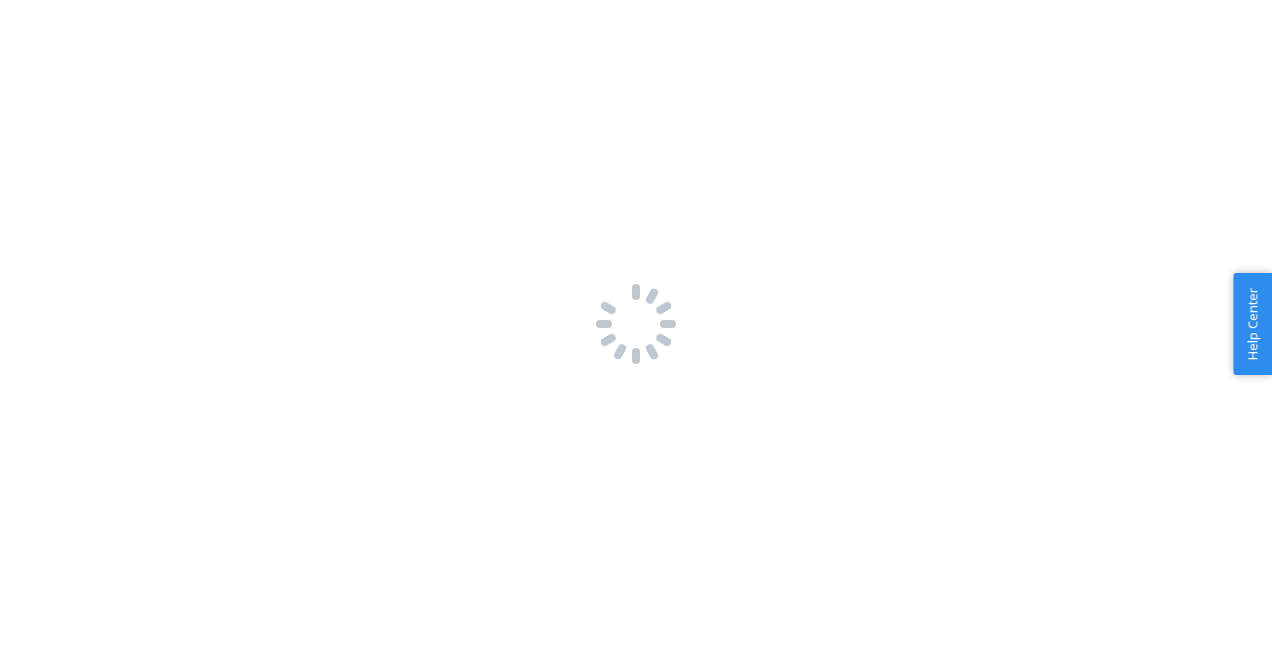 scroll, scrollTop: 0, scrollLeft: 0, axis: both 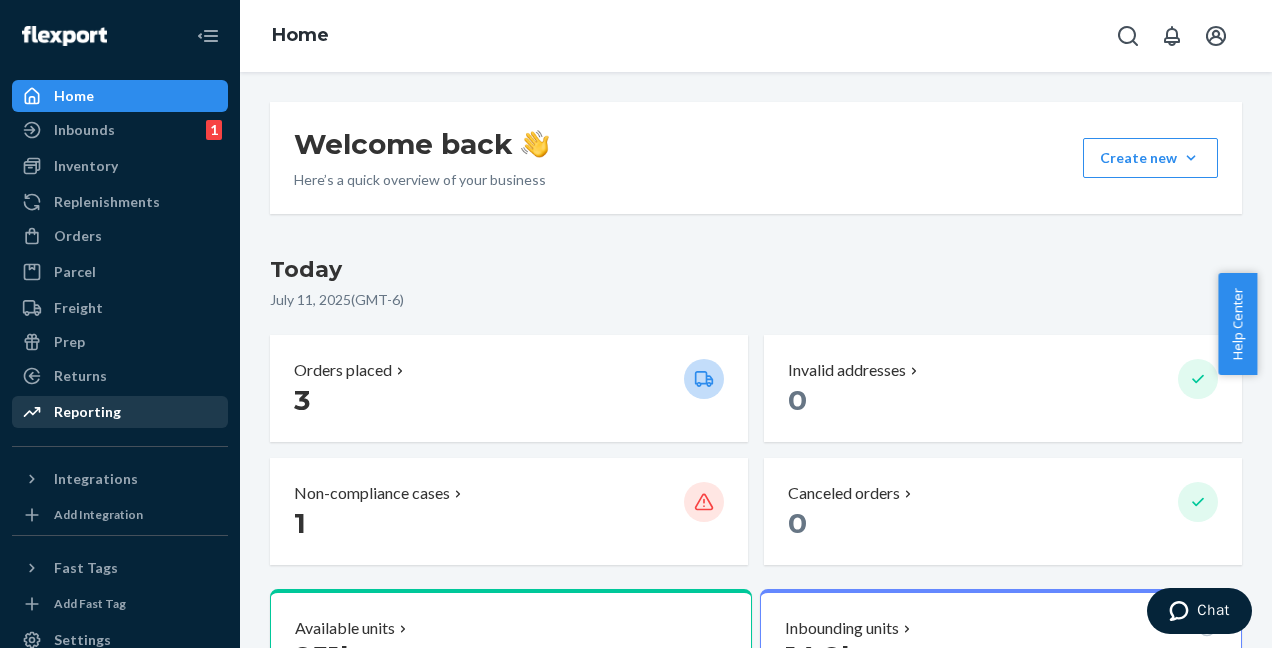 click on "Reporting" at bounding box center [87, 412] 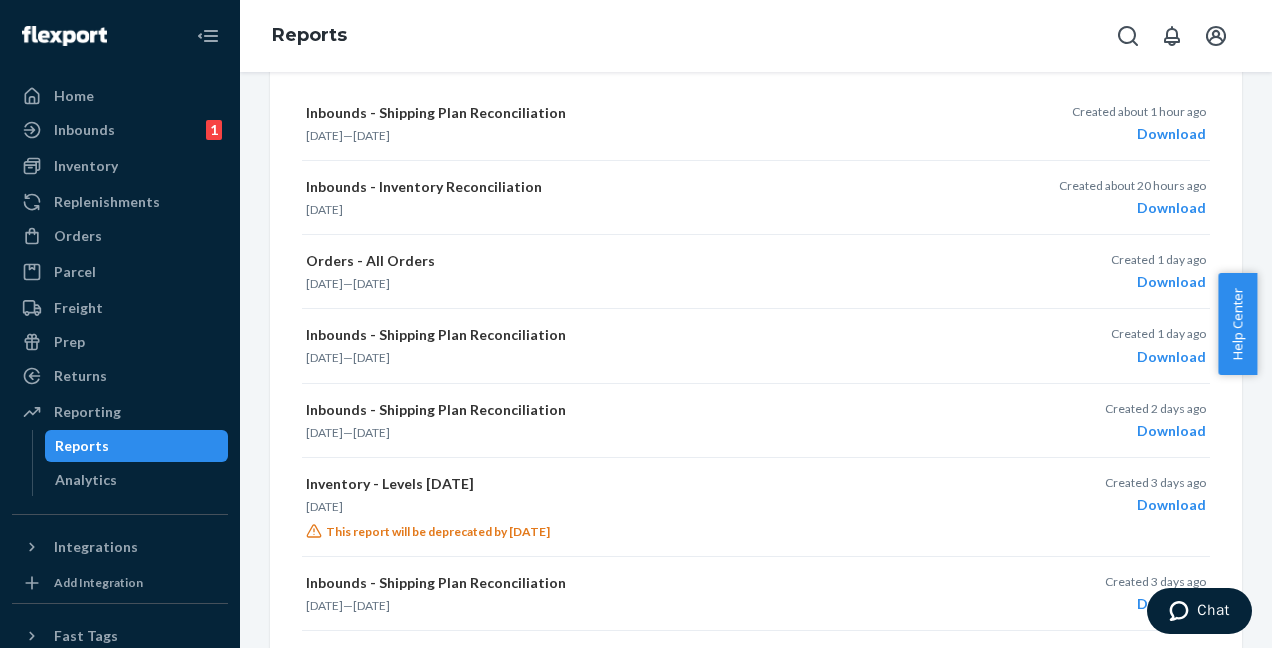 scroll, scrollTop: 358, scrollLeft: 0, axis: vertical 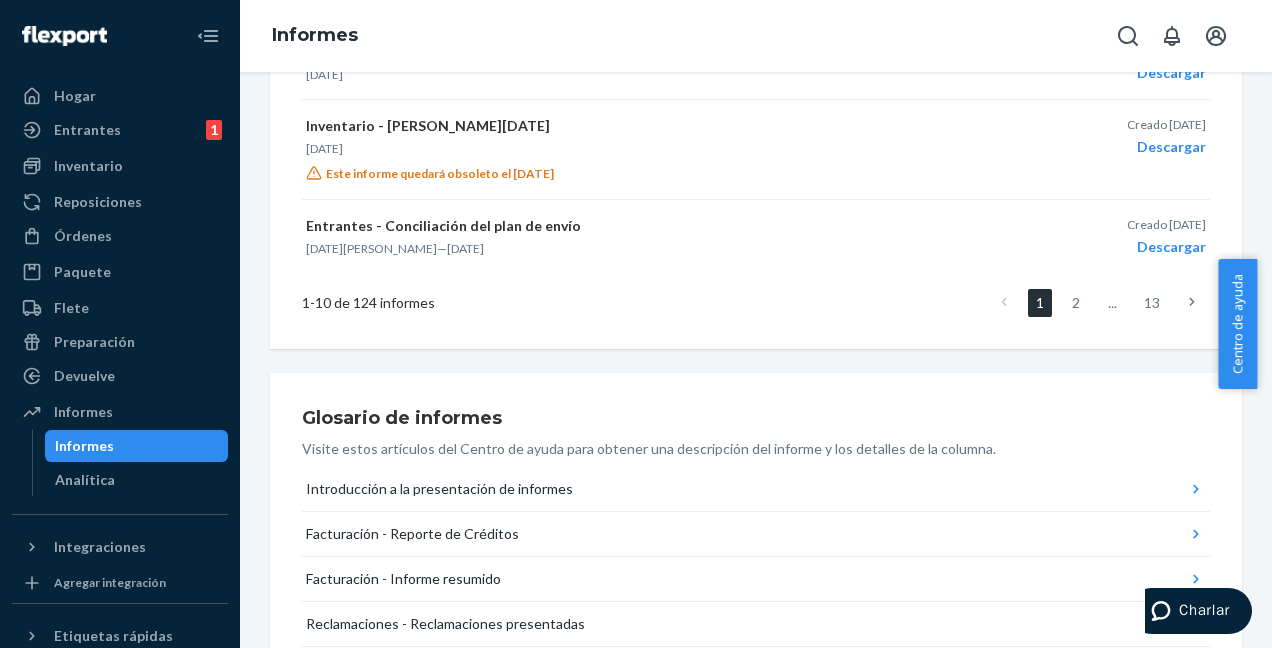 click 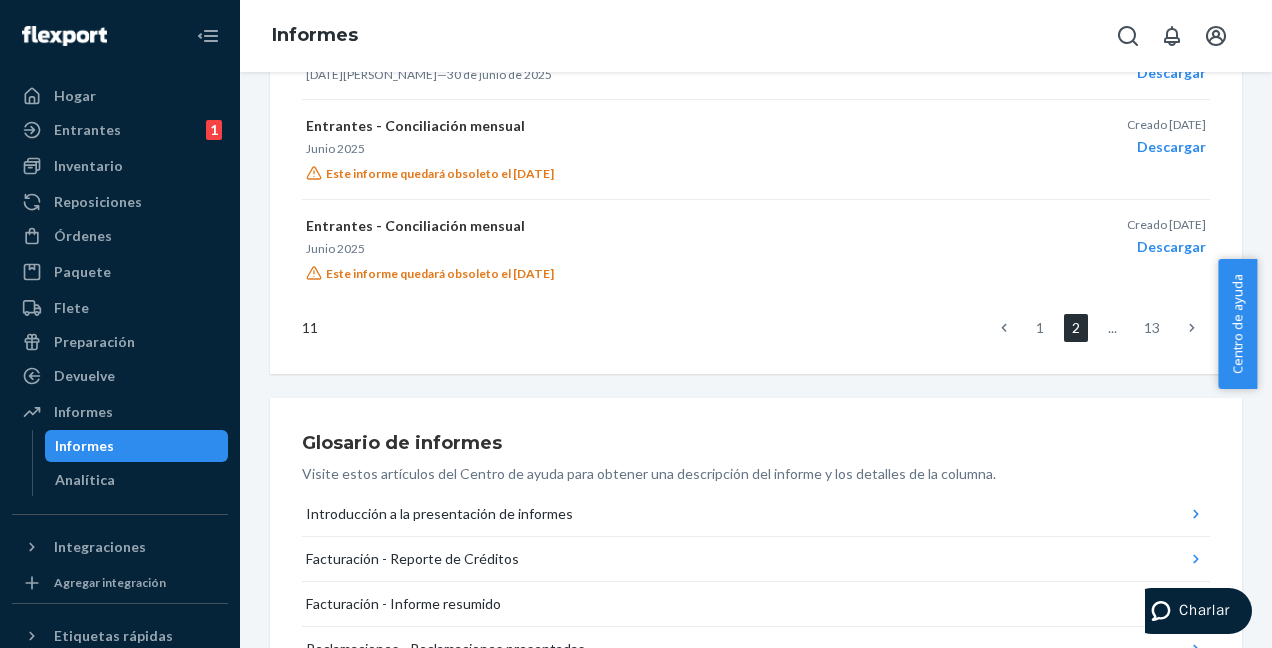drag, startPoint x: 1267, startPoint y: 327, endPoint x: 1267, endPoint y: 286, distance: 41 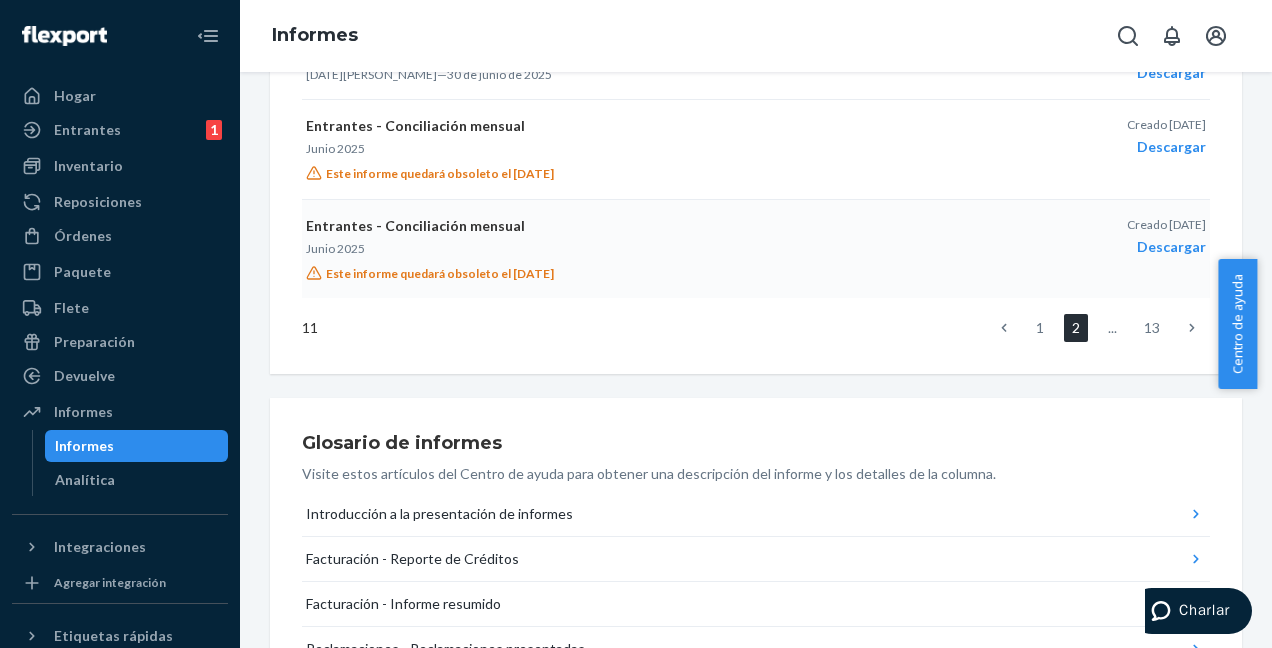 click on "Entrantes - Conciliación mensual [DATE] Este informe quedará obsoleto el [DATE]" at bounding box center (603, 249) 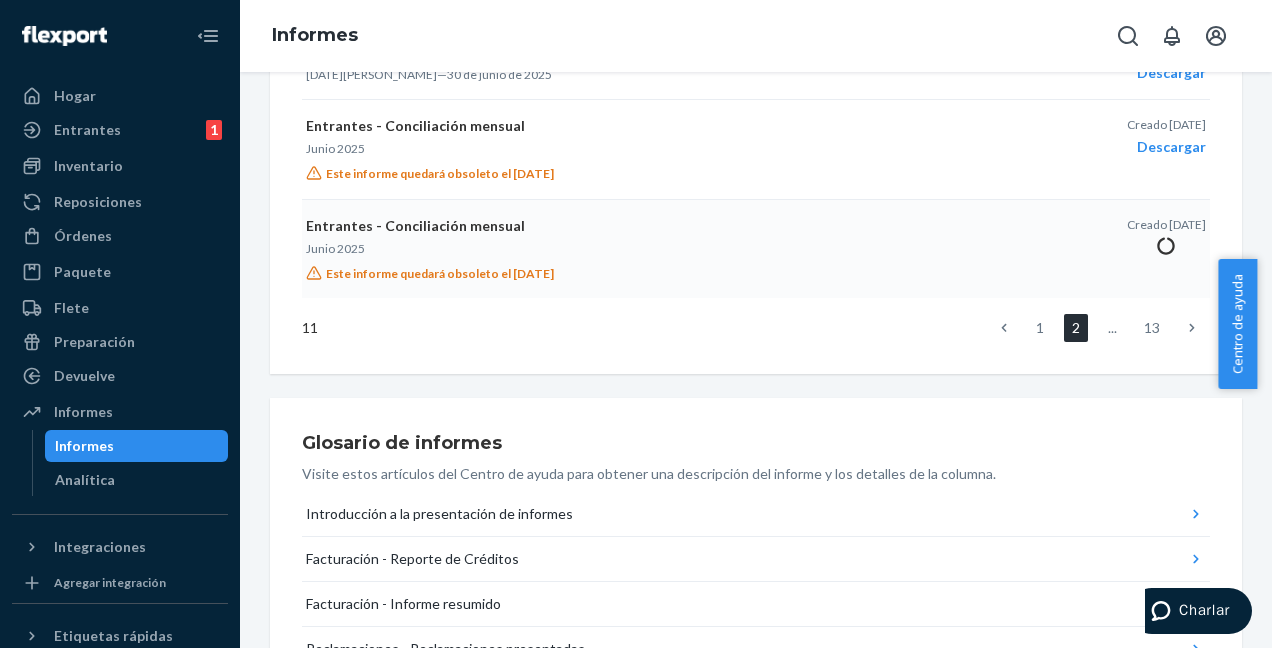 type 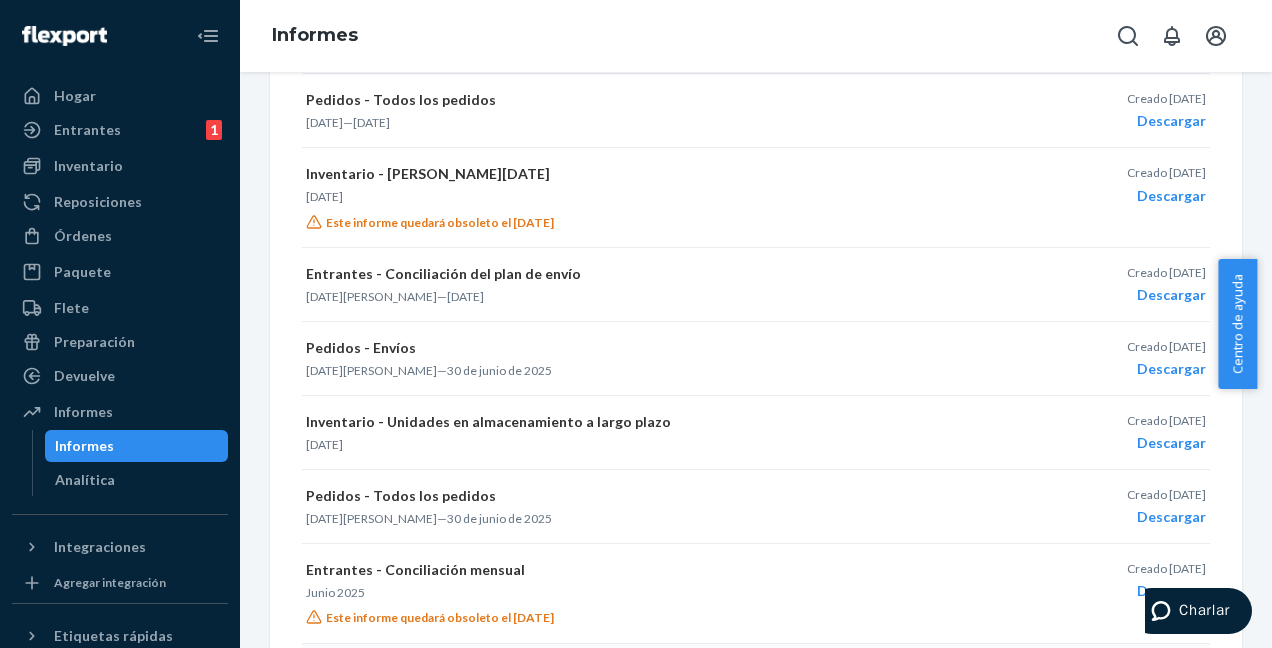 scroll, scrollTop: 660, scrollLeft: 0, axis: vertical 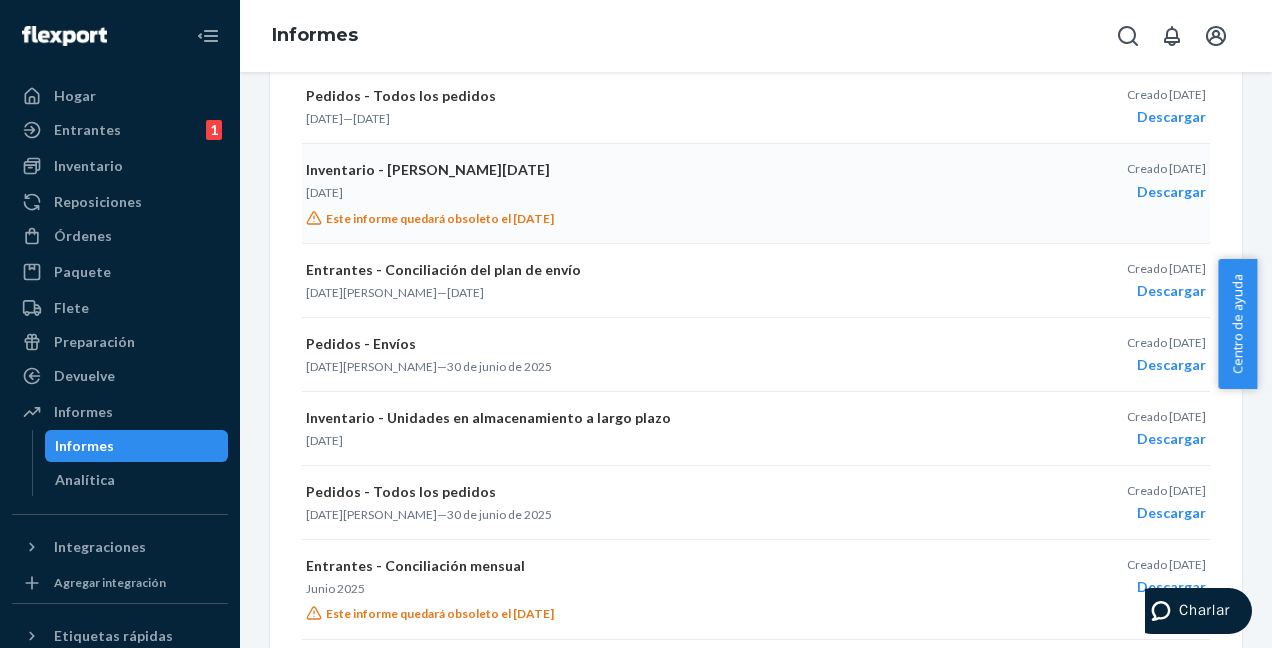 click on "[DATE]" at bounding box center [603, 192] 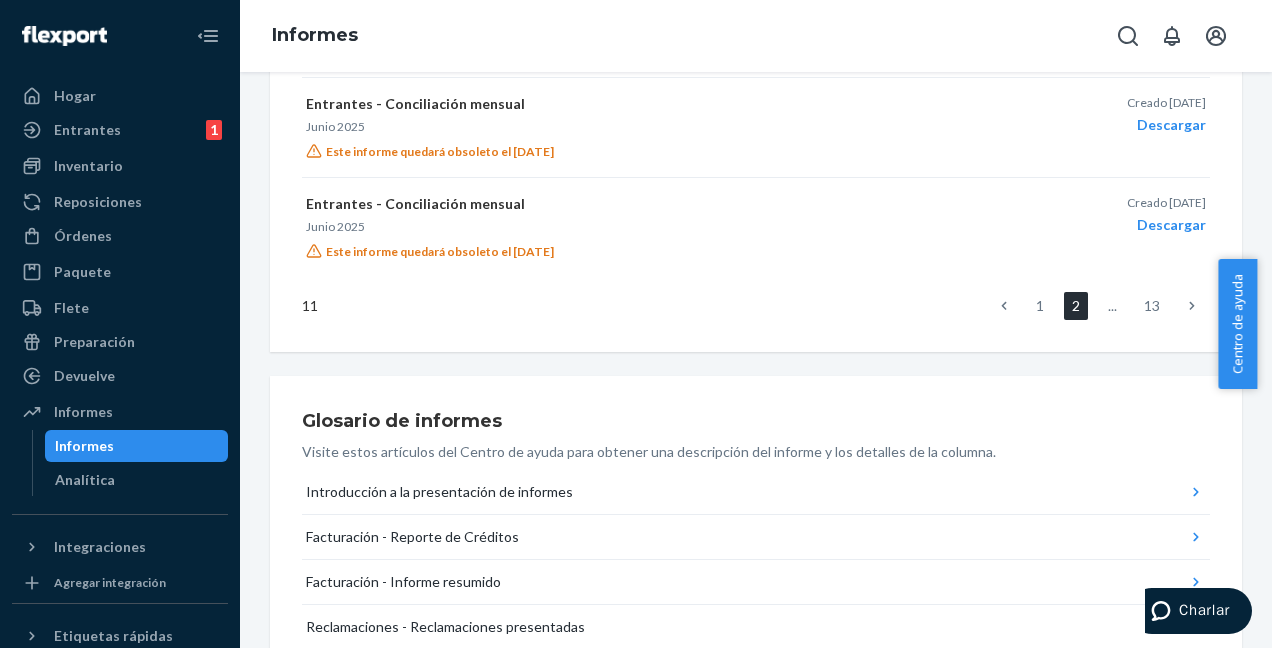 scroll, scrollTop: 1149, scrollLeft: 0, axis: vertical 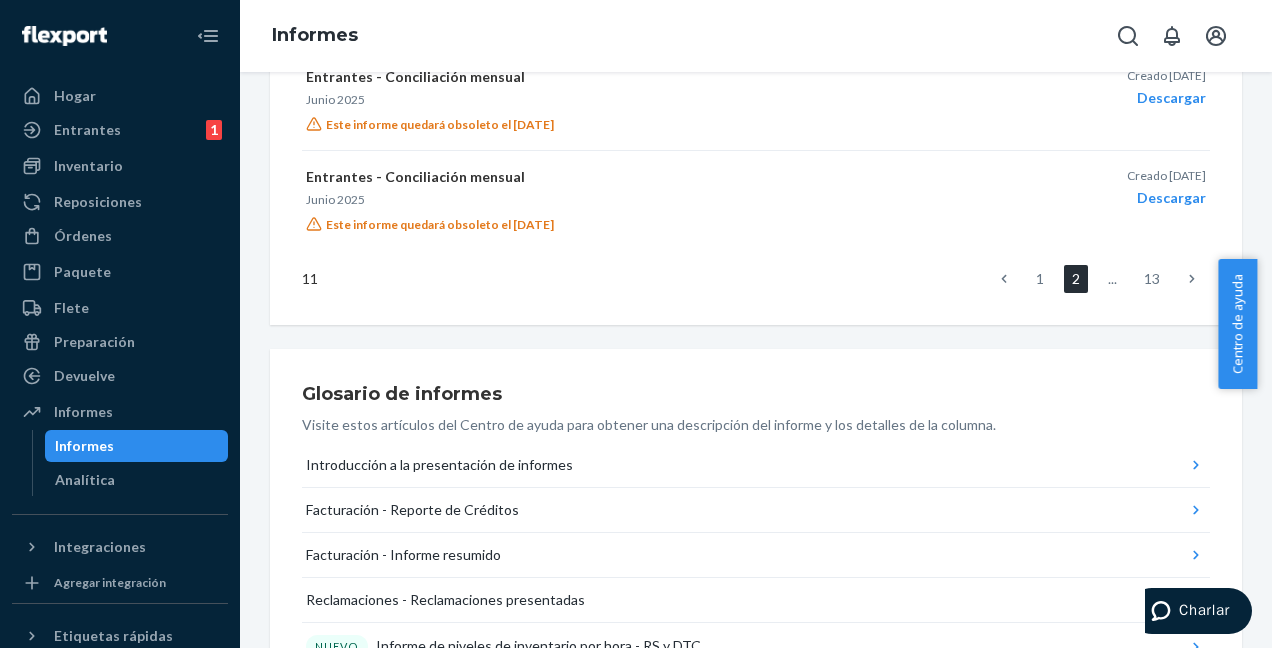 click 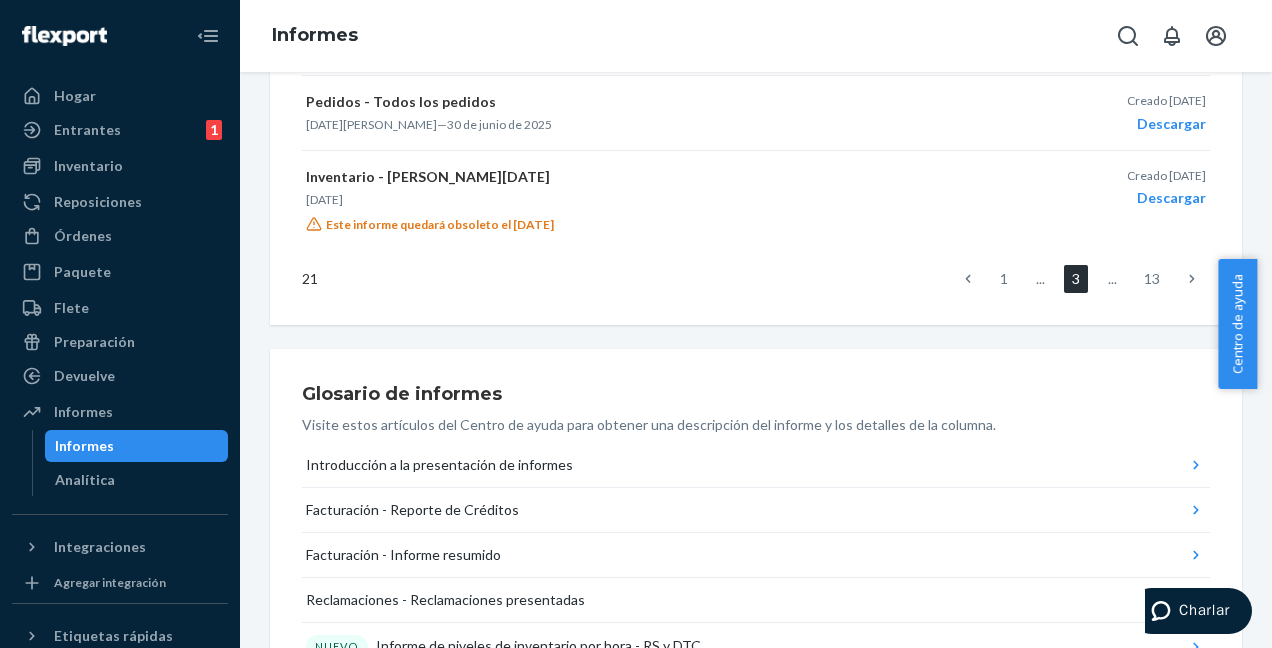 drag, startPoint x: 1266, startPoint y: 341, endPoint x: 1268, endPoint y: 307, distance: 34.058773 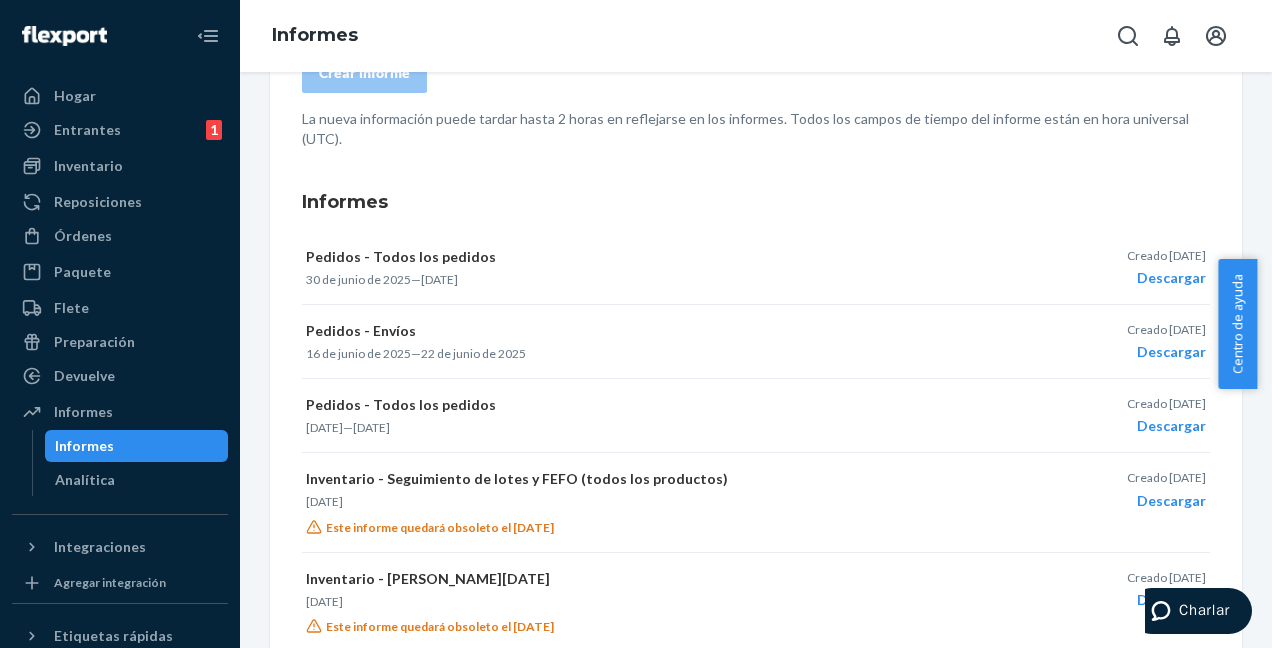 scroll, scrollTop: 349, scrollLeft: 0, axis: vertical 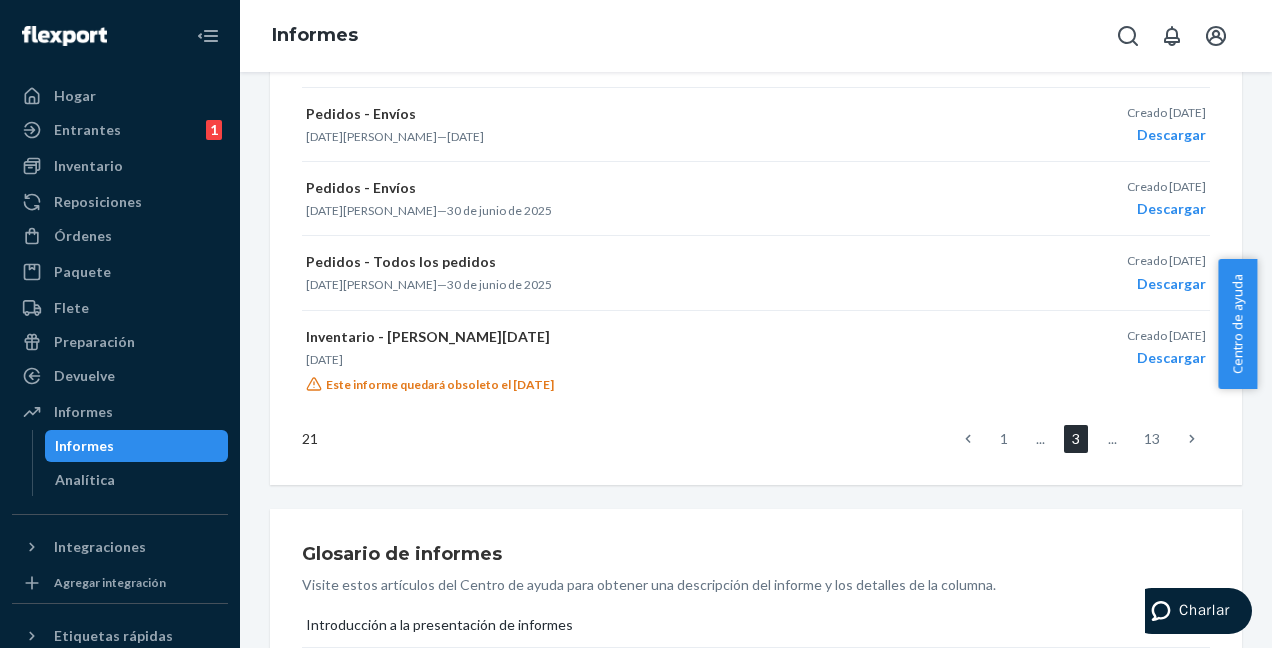 click 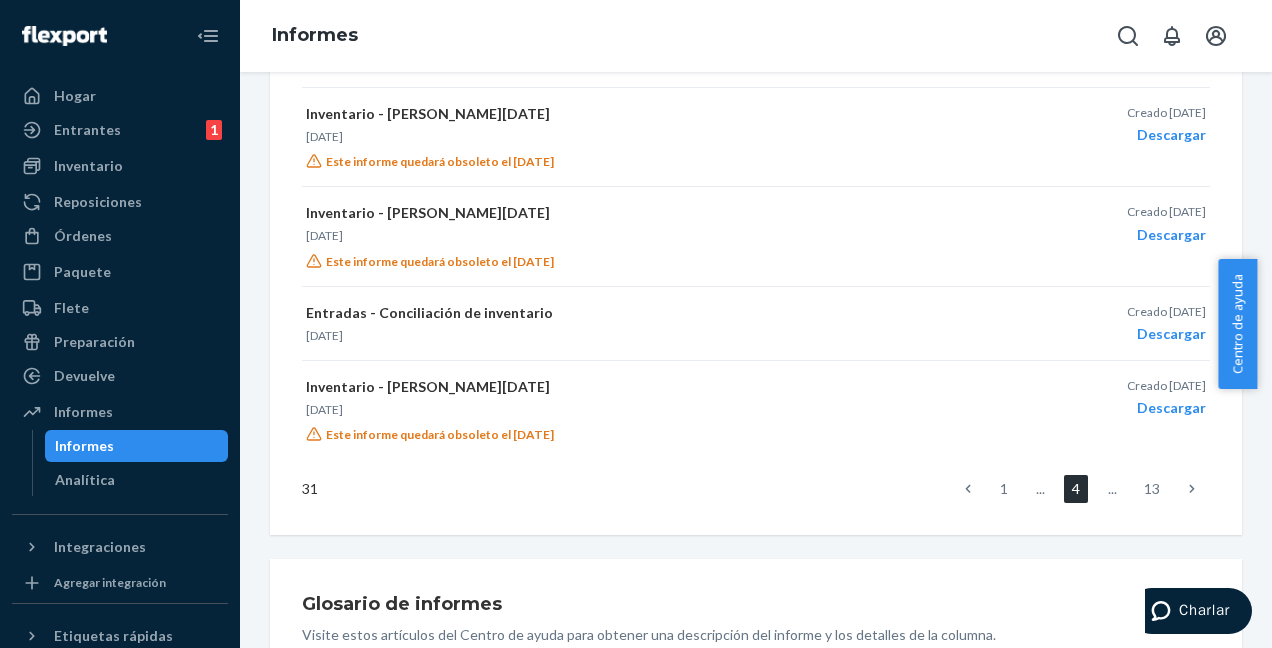 click on "Inventario - Niveles [DATE] [DATE] Este informe quedará obsoleto el [DATE] Creado [DATE] Descargar" at bounding box center [756, 410] 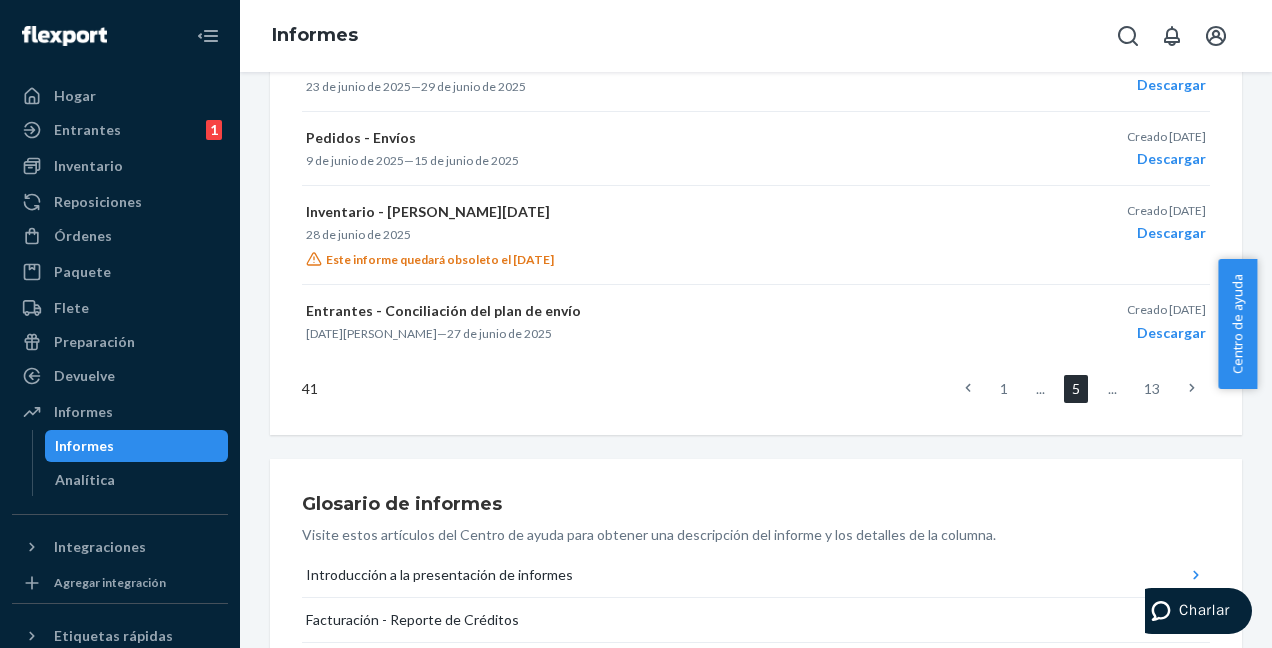 click 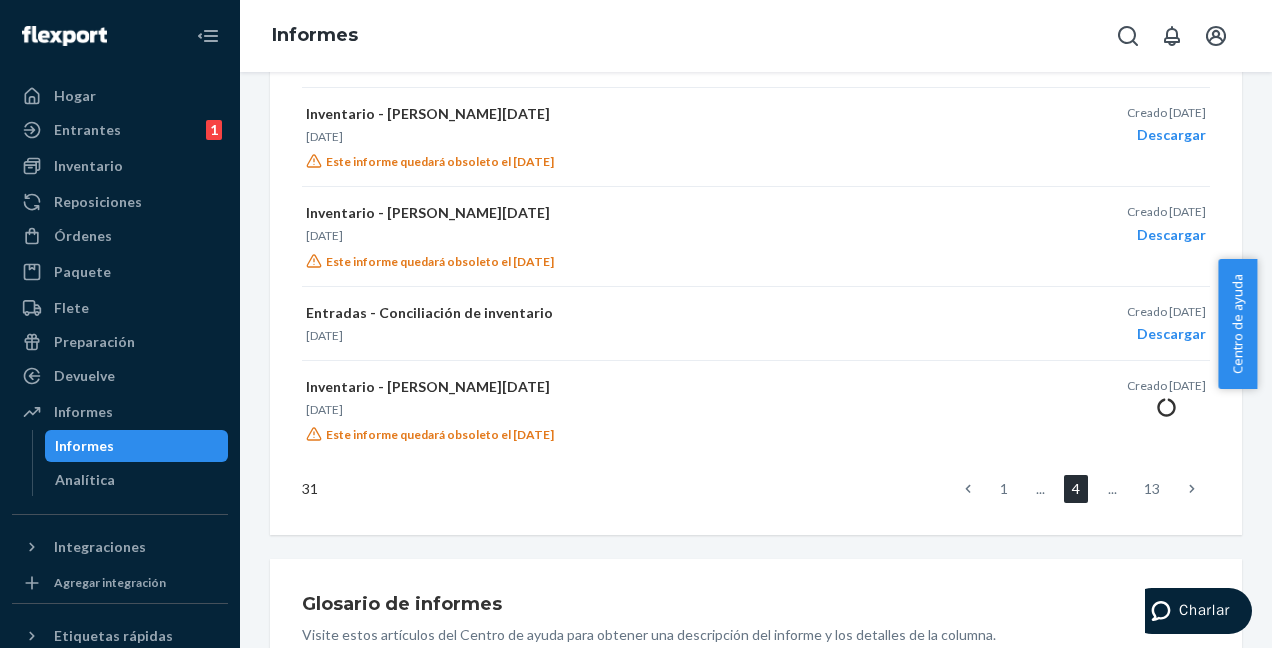 click on "Inventario - Niveles [DATE] [DATE] Este informe quedará obsoleto el [DATE] Creado [DATE]" at bounding box center (756, 410) 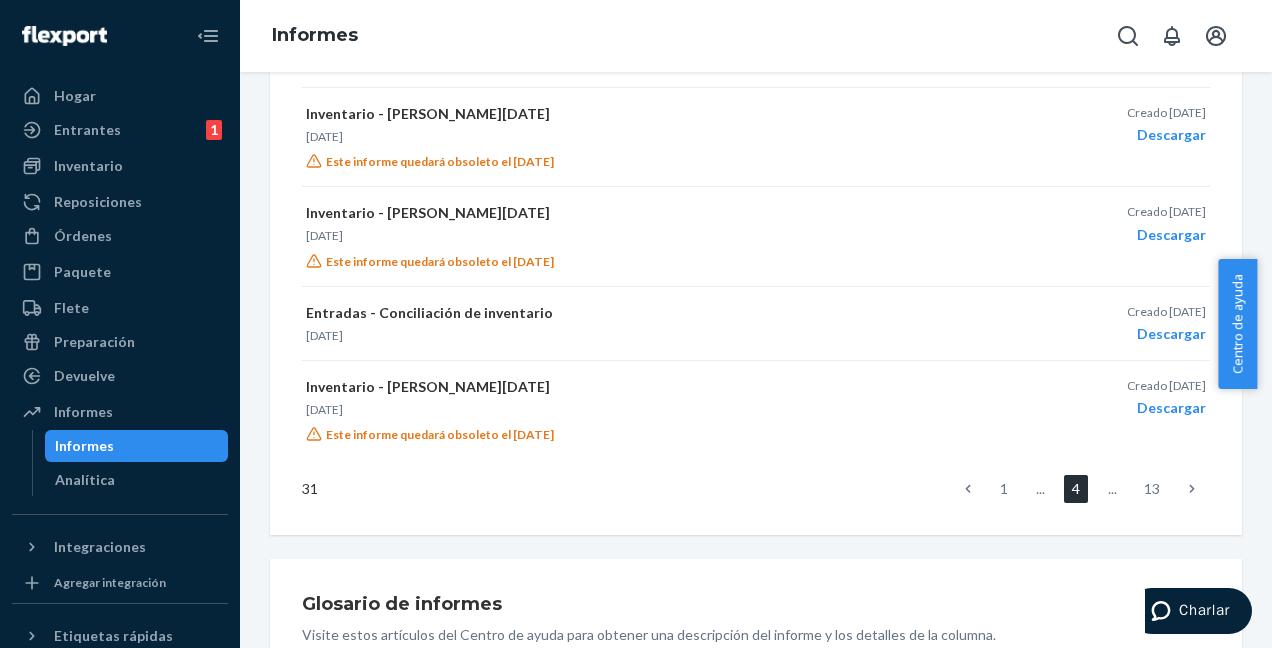 click 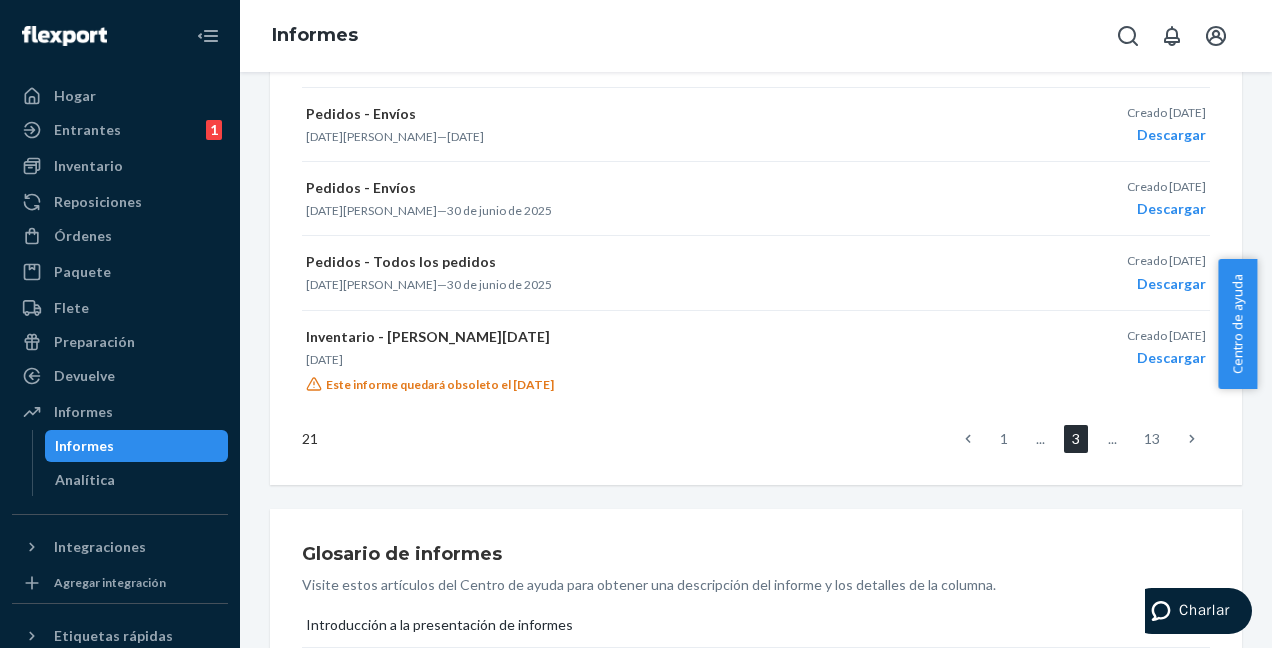 click 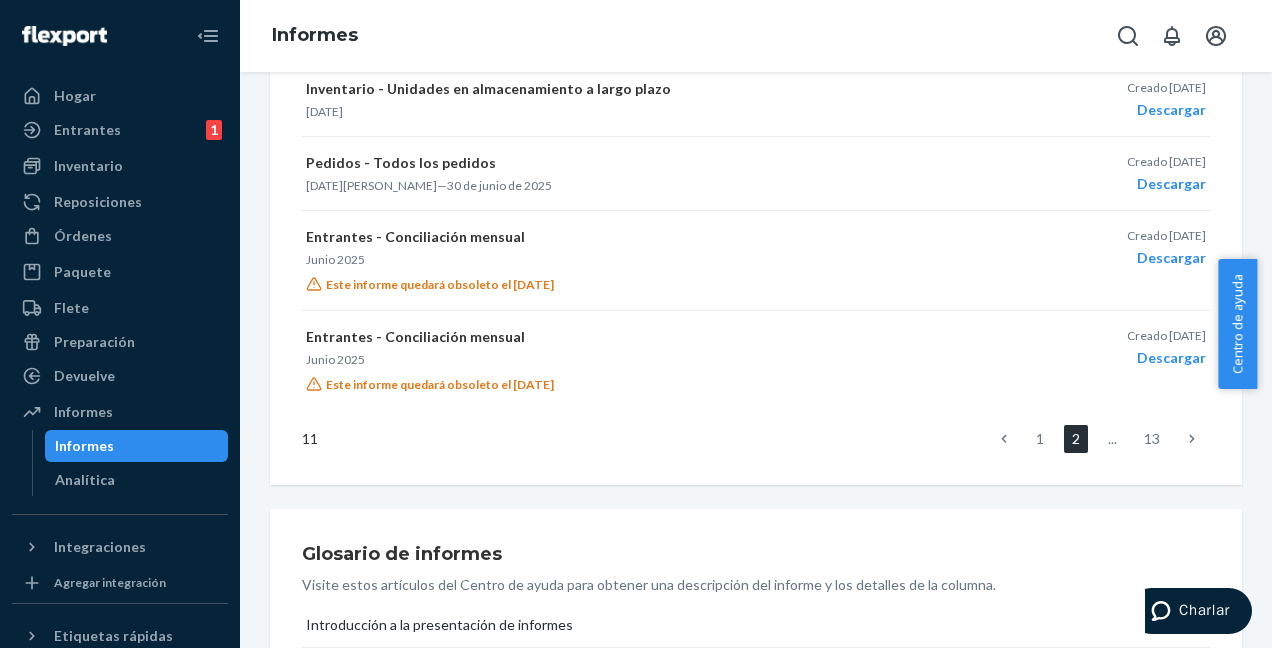 click 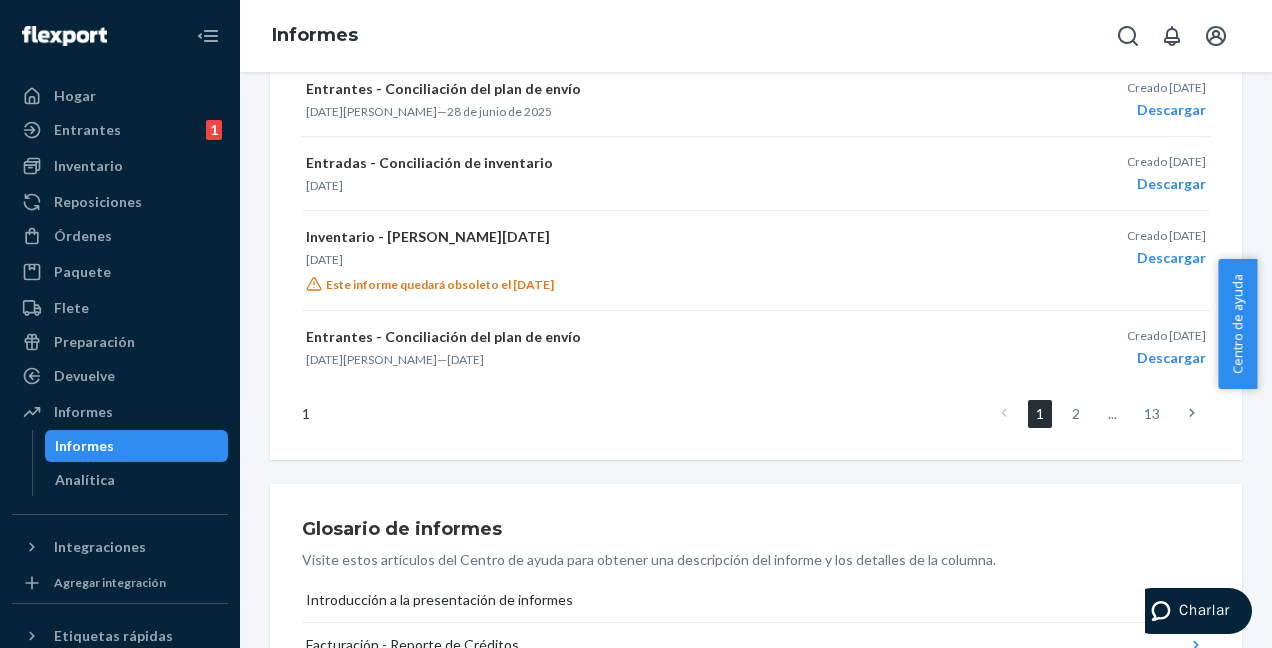 drag, startPoint x: 1264, startPoint y: 311, endPoint x: 1266, endPoint y: 271, distance: 40.04997 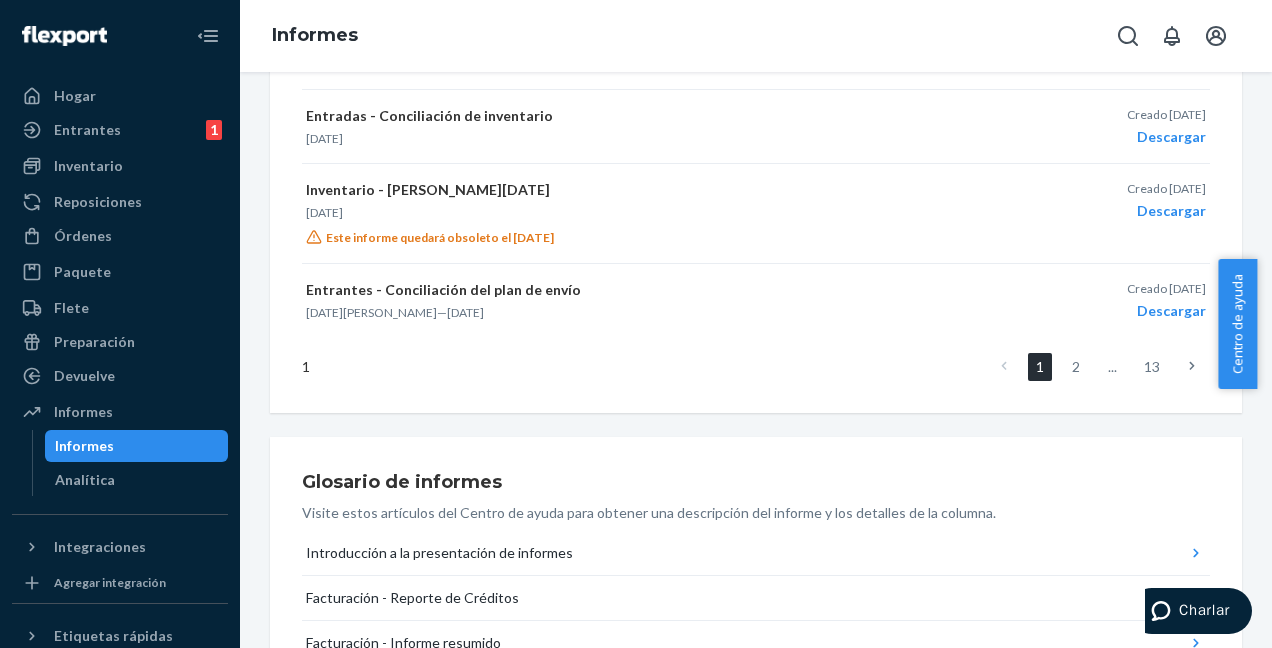 scroll, scrollTop: 1069, scrollLeft: 0, axis: vertical 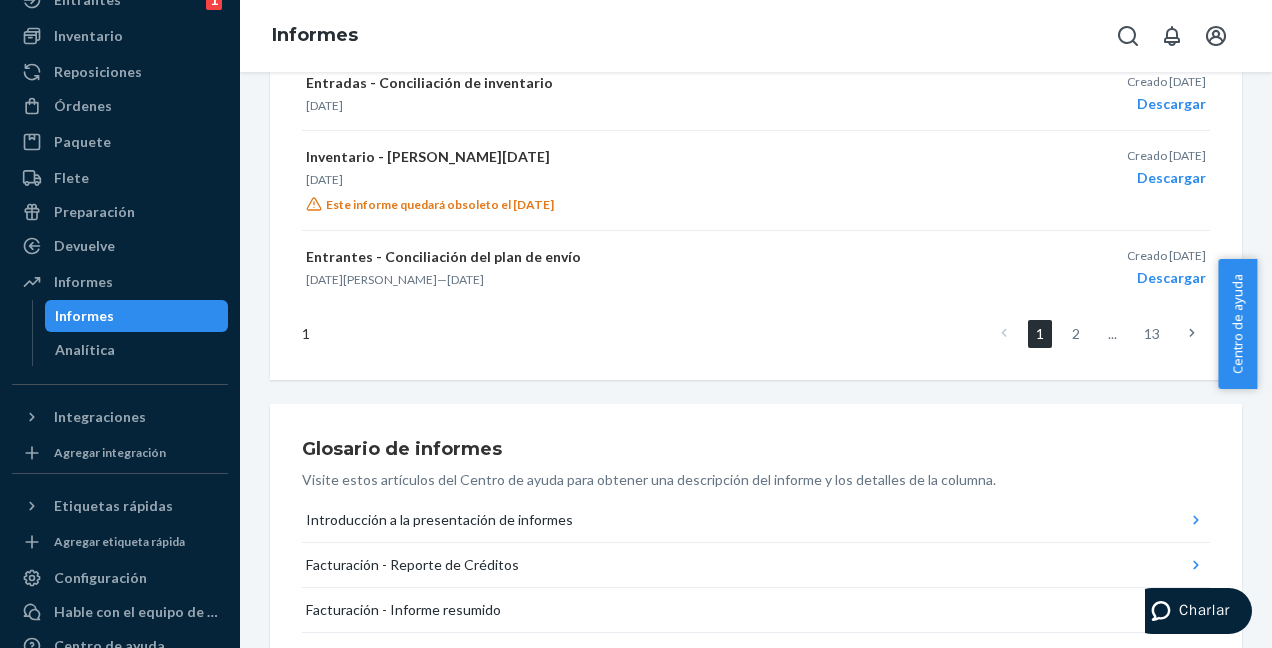 drag, startPoint x: 1268, startPoint y: 324, endPoint x: 1266, endPoint y: 192, distance: 132.01515 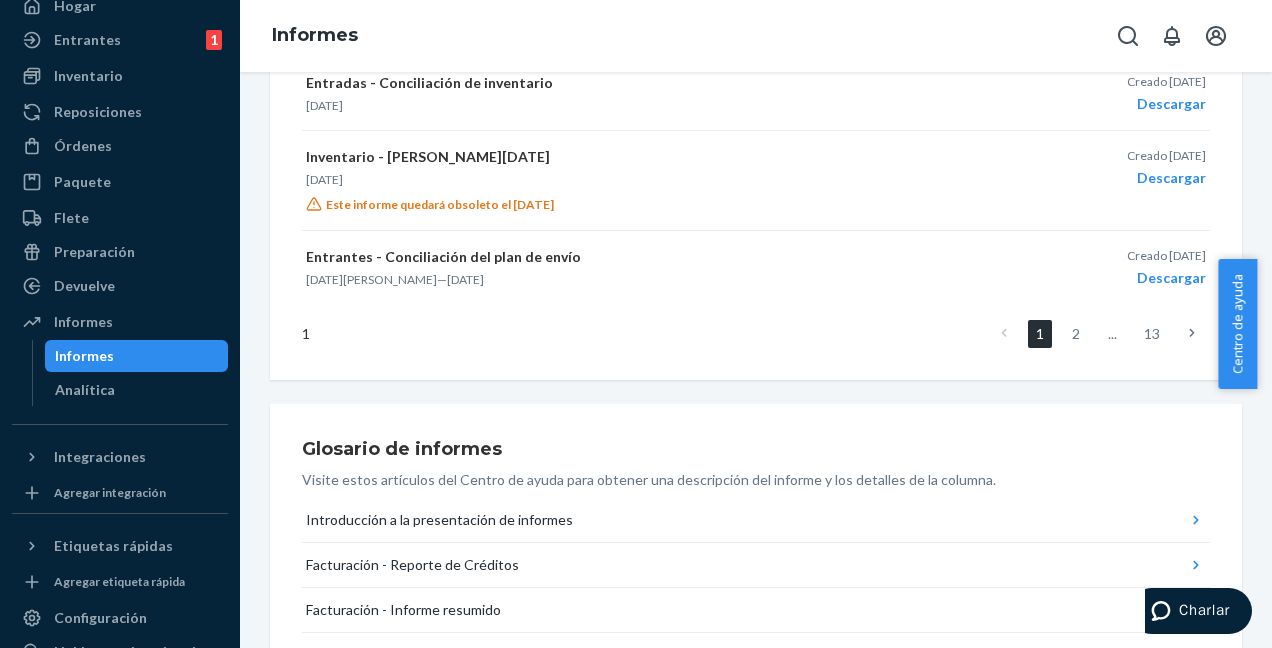 scroll, scrollTop: 0, scrollLeft: 0, axis: both 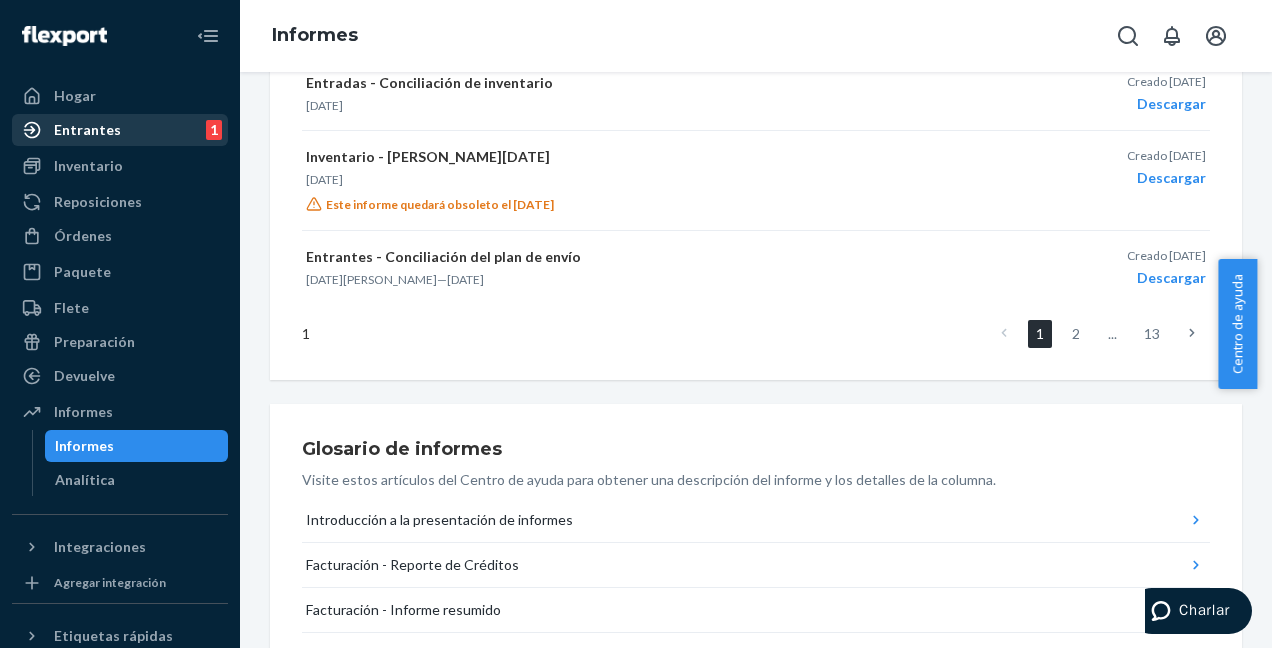 click on "Entrantes" at bounding box center [87, 130] 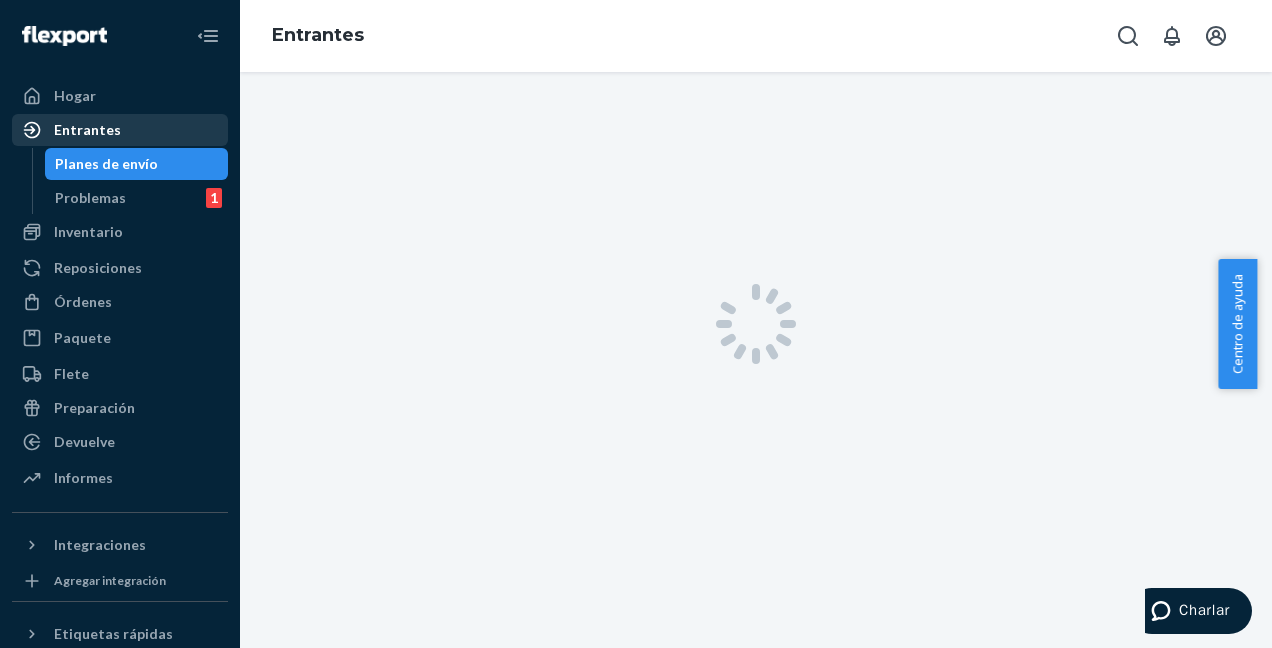 scroll, scrollTop: 0, scrollLeft: 0, axis: both 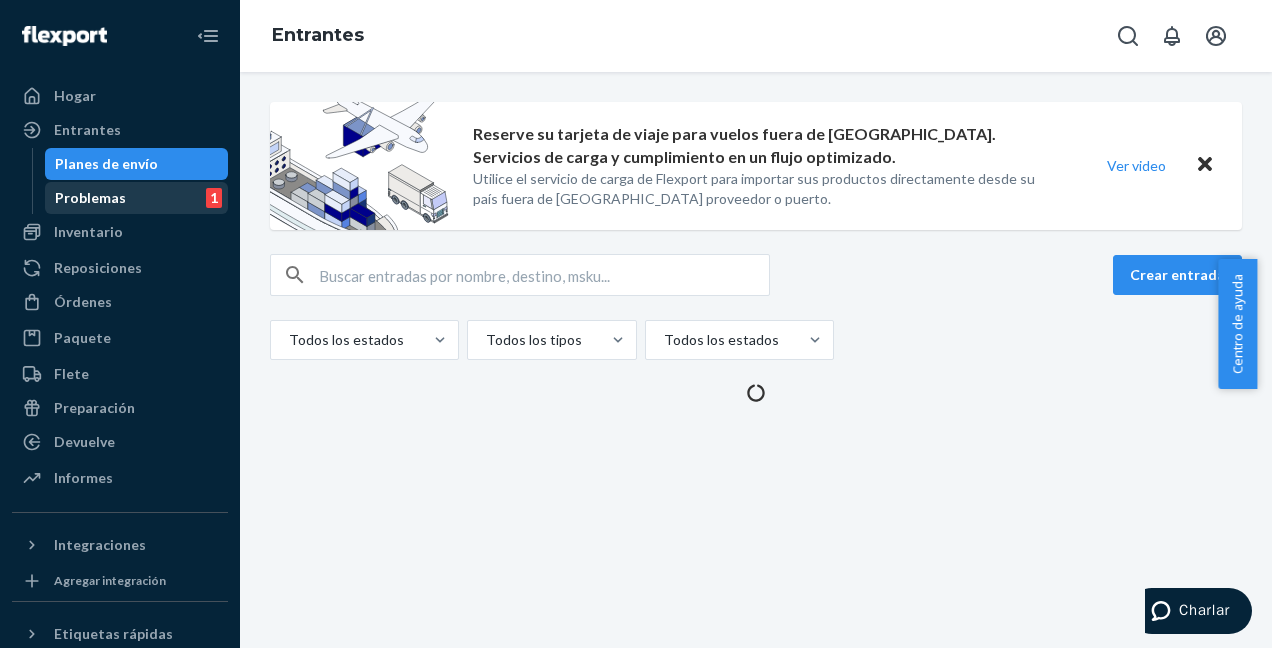 click on "Problemas" at bounding box center [90, 198] 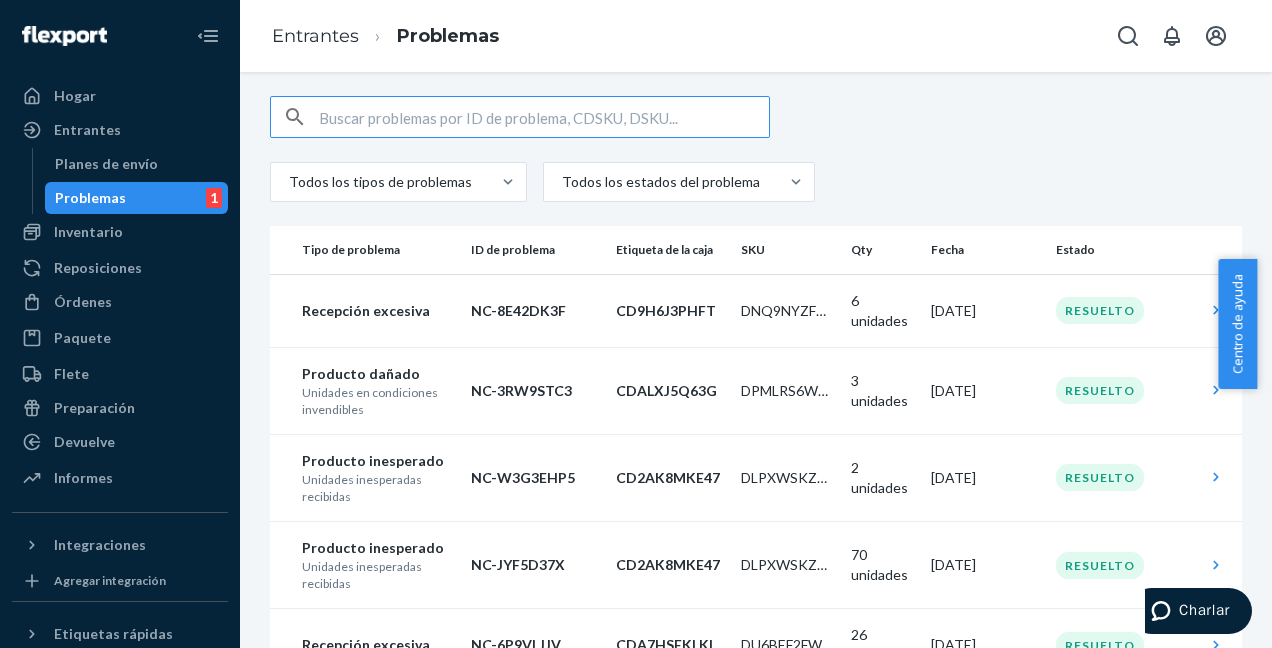 scroll, scrollTop: 0, scrollLeft: 0, axis: both 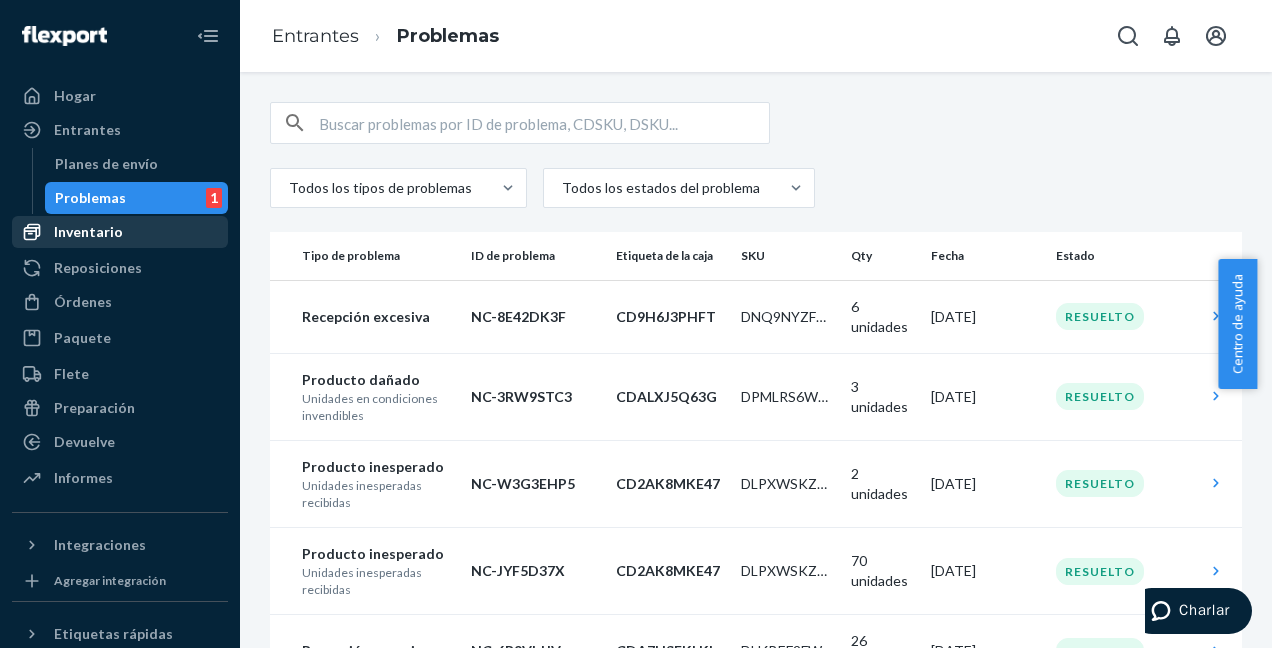 click on "Inventario" at bounding box center (88, 232) 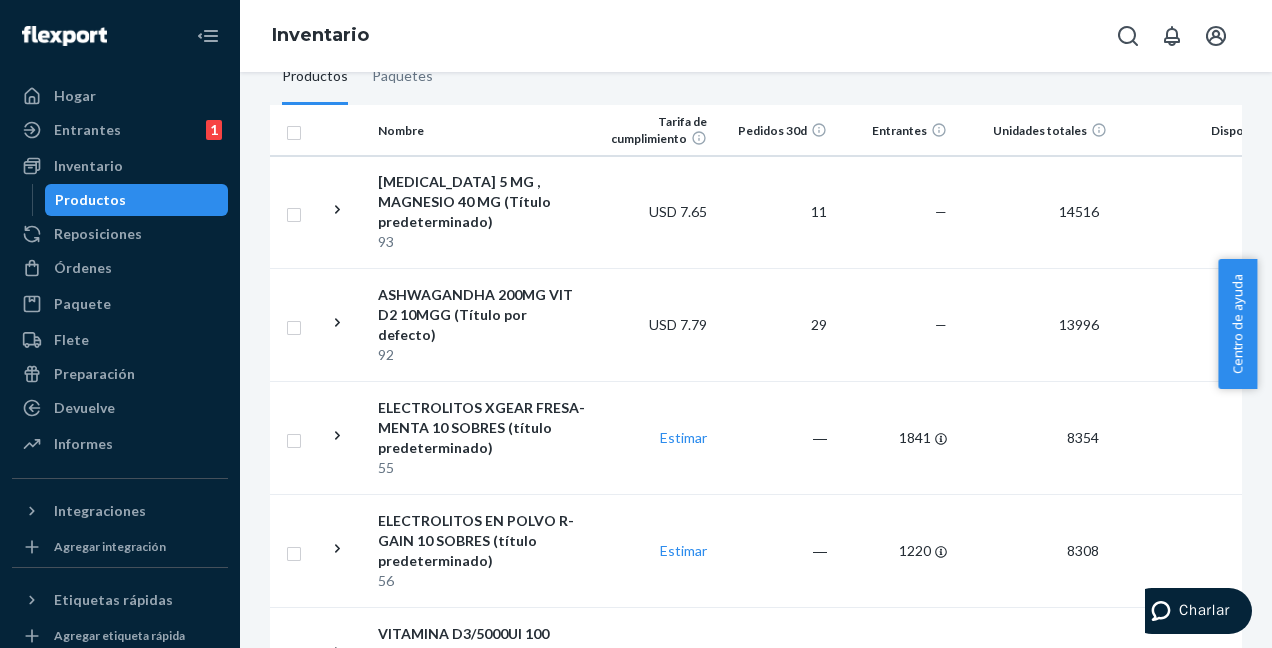 scroll, scrollTop: 358, scrollLeft: 0, axis: vertical 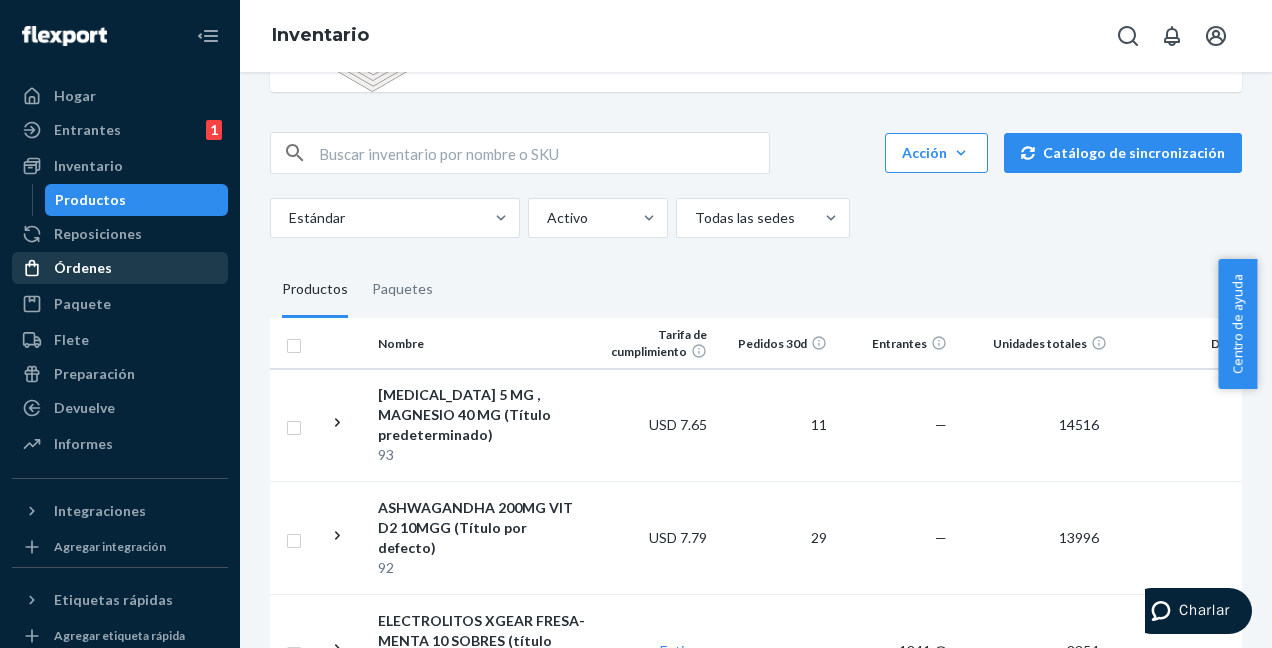 click on "Órdenes" at bounding box center (83, 268) 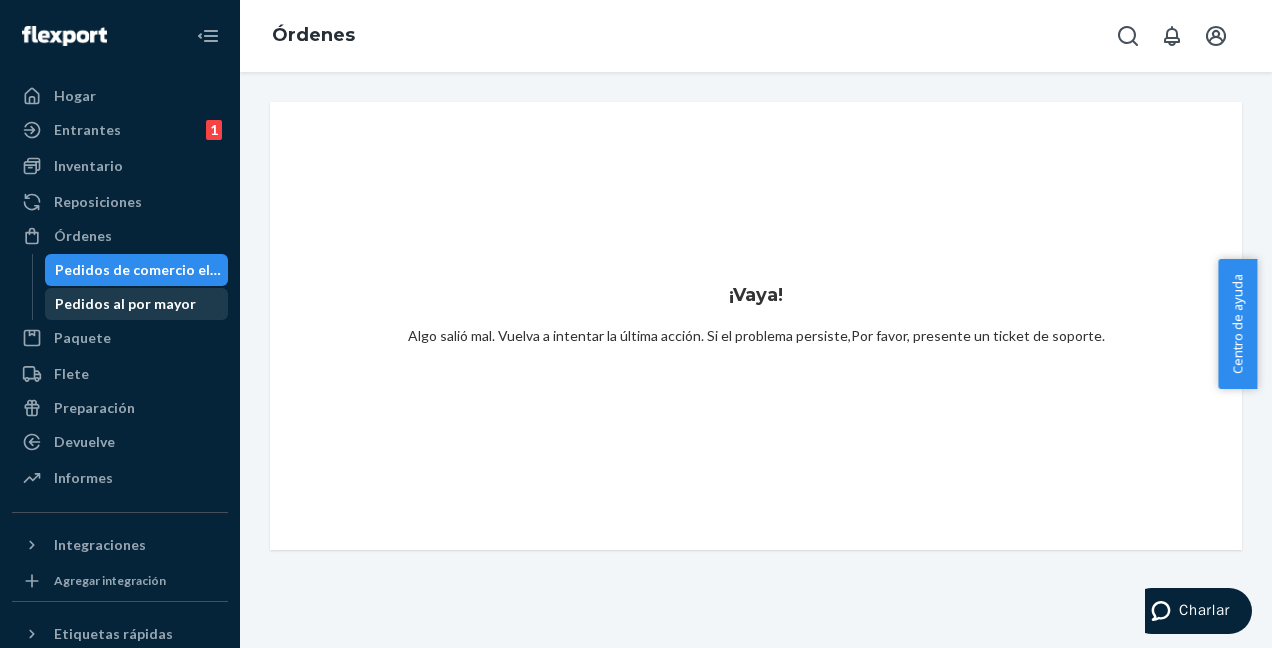 click on "Pedidos al por mayor" at bounding box center [125, 304] 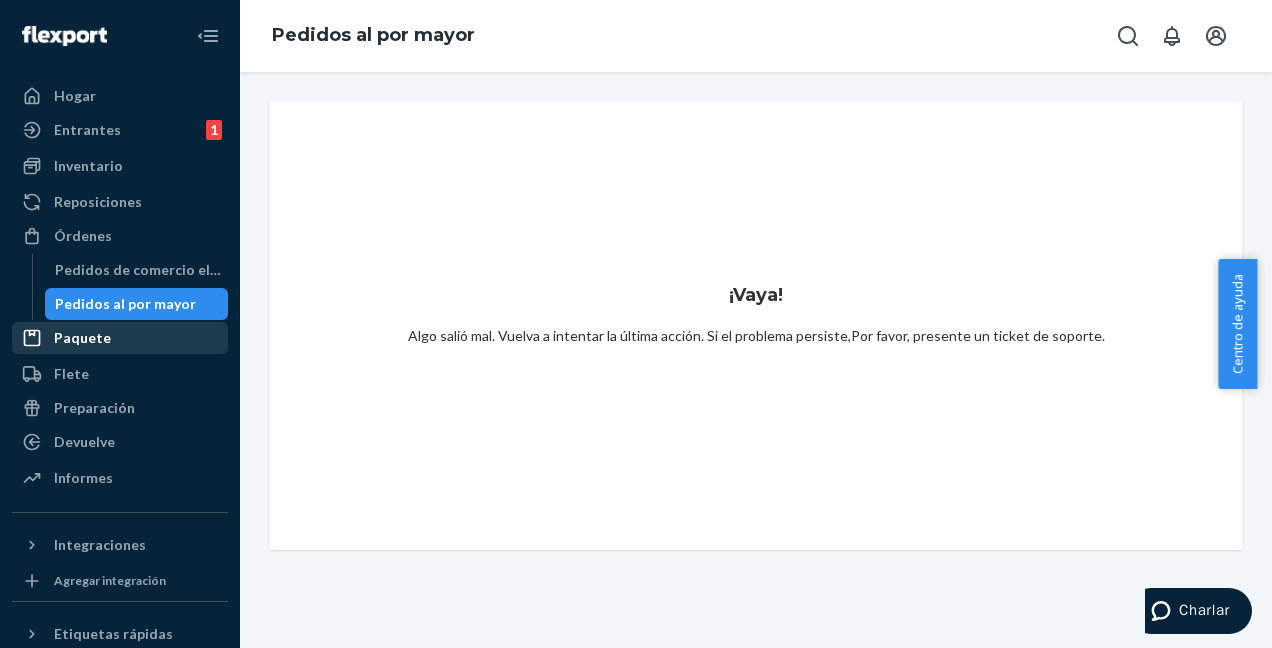 click on "Paquete" at bounding box center (82, 338) 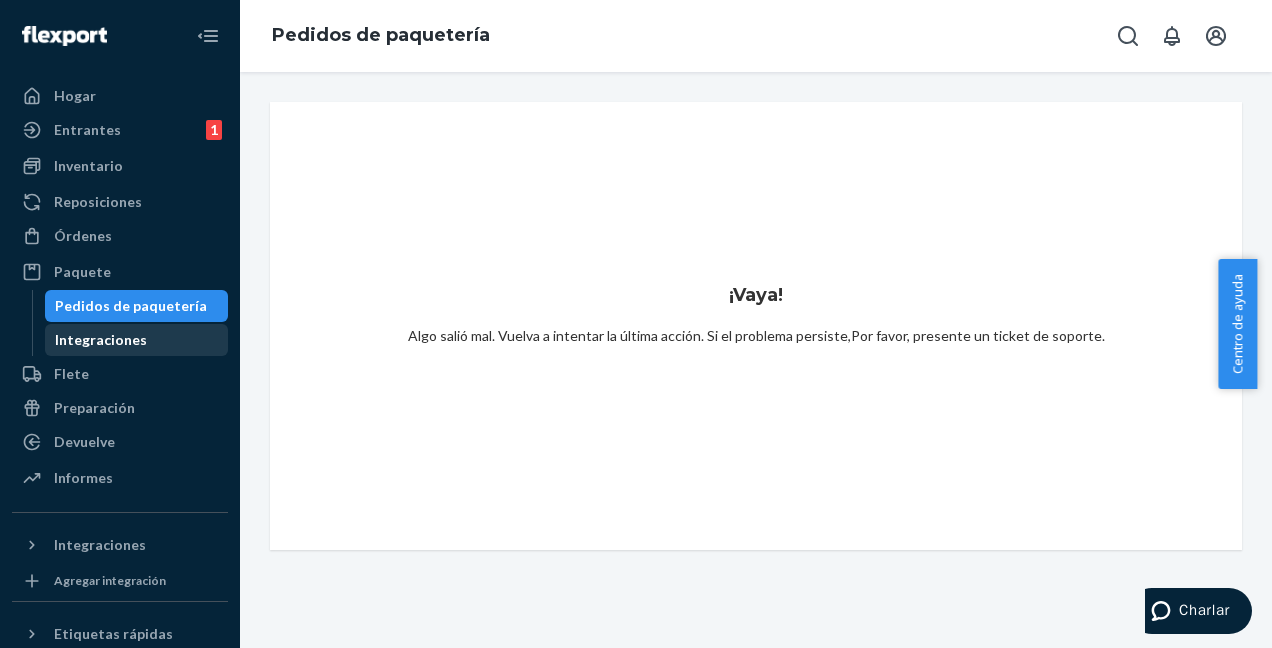 drag, startPoint x: 95, startPoint y: 337, endPoint x: 84, endPoint y: 331, distance: 12.529964 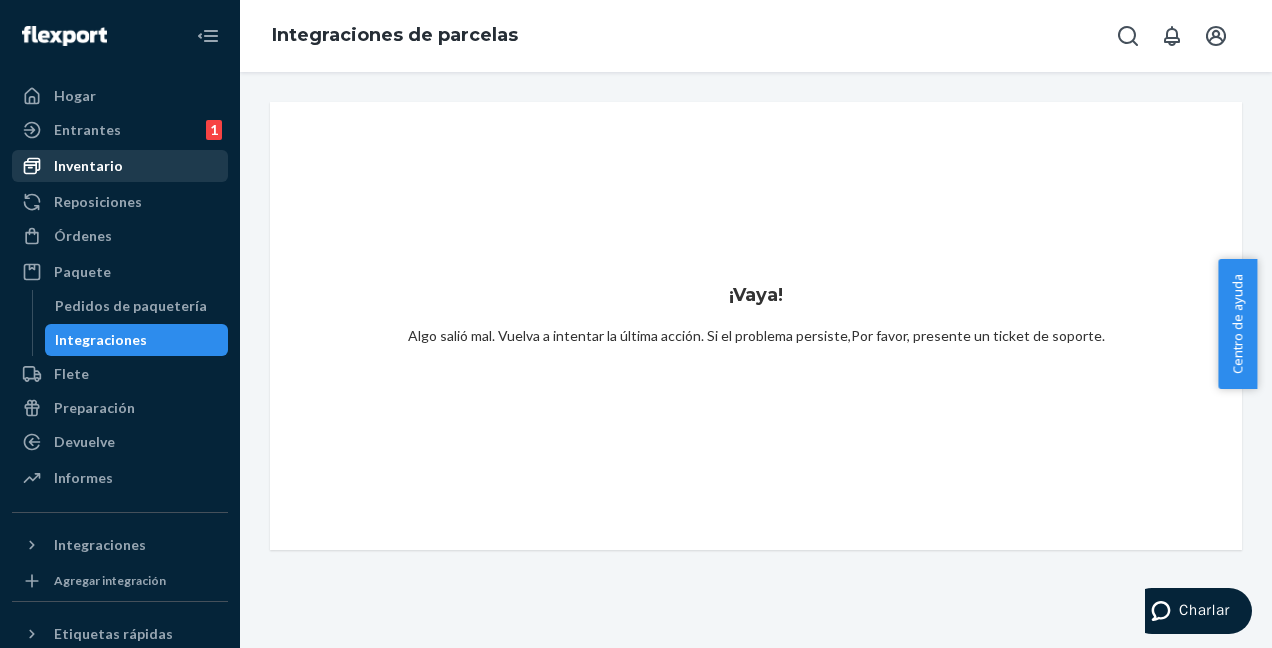 click on "Inventario" at bounding box center (88, 166) 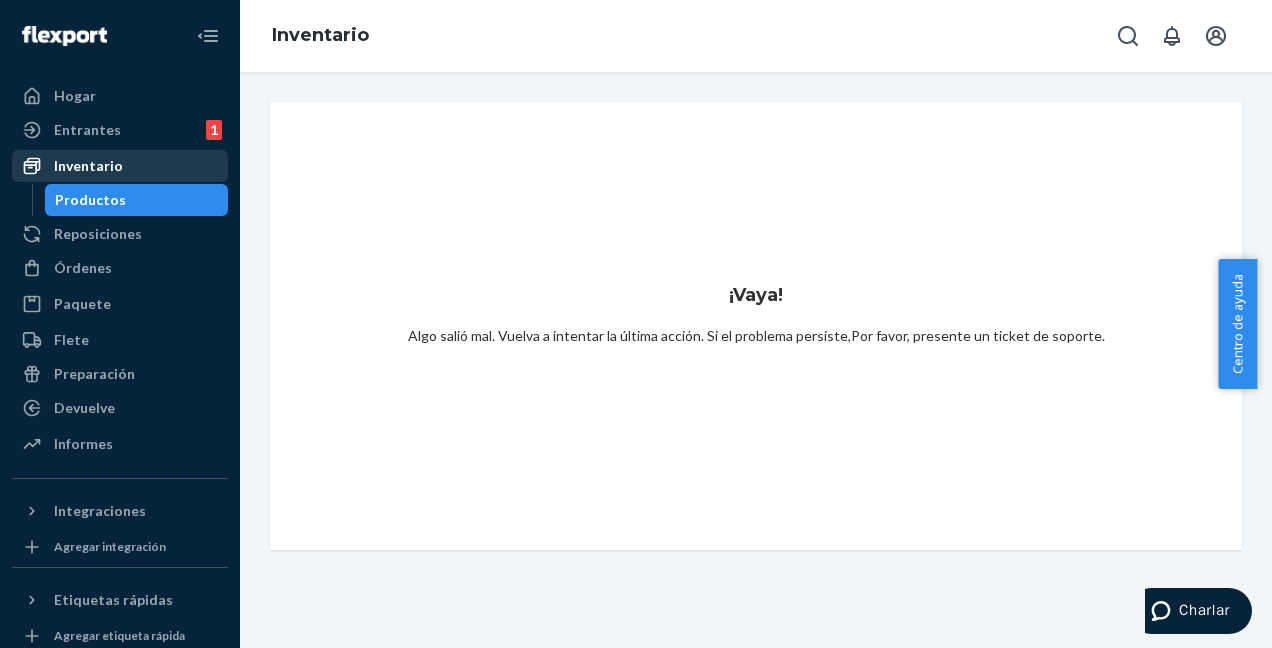 click on "Inventario" at bounding box center [88, 166] 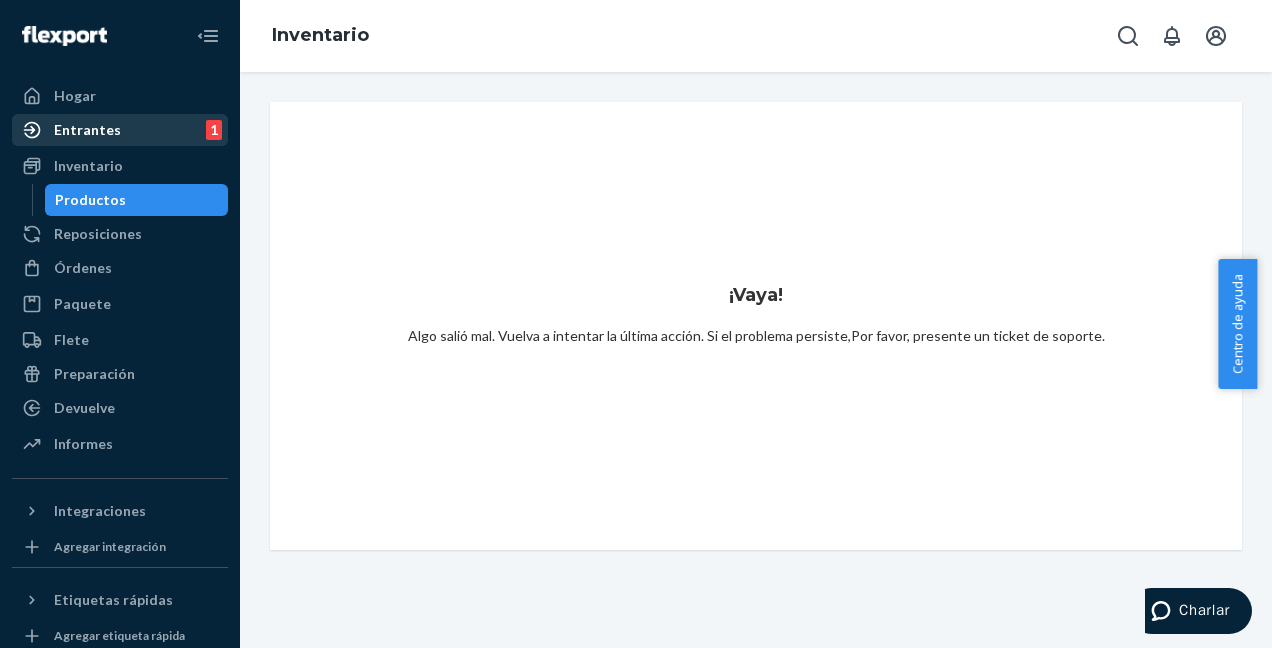 click on "Entrantes" at bounding box center (87, 130) 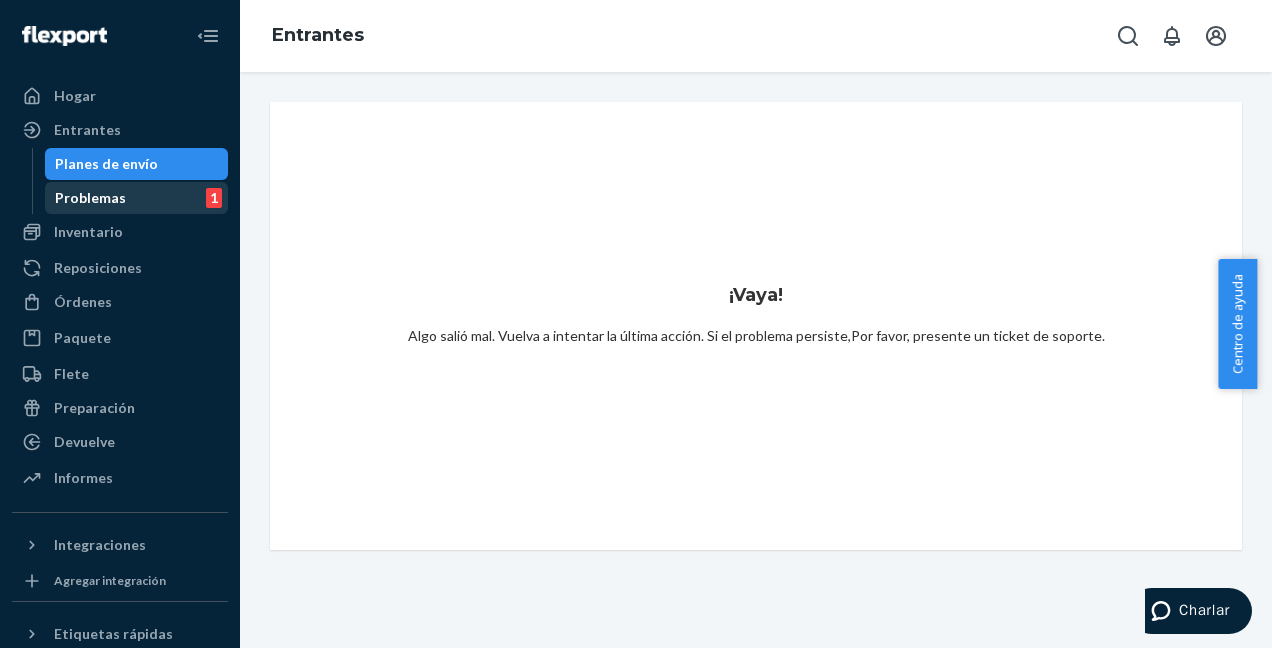 click on "Problemas" at bounding box center [90, 198] 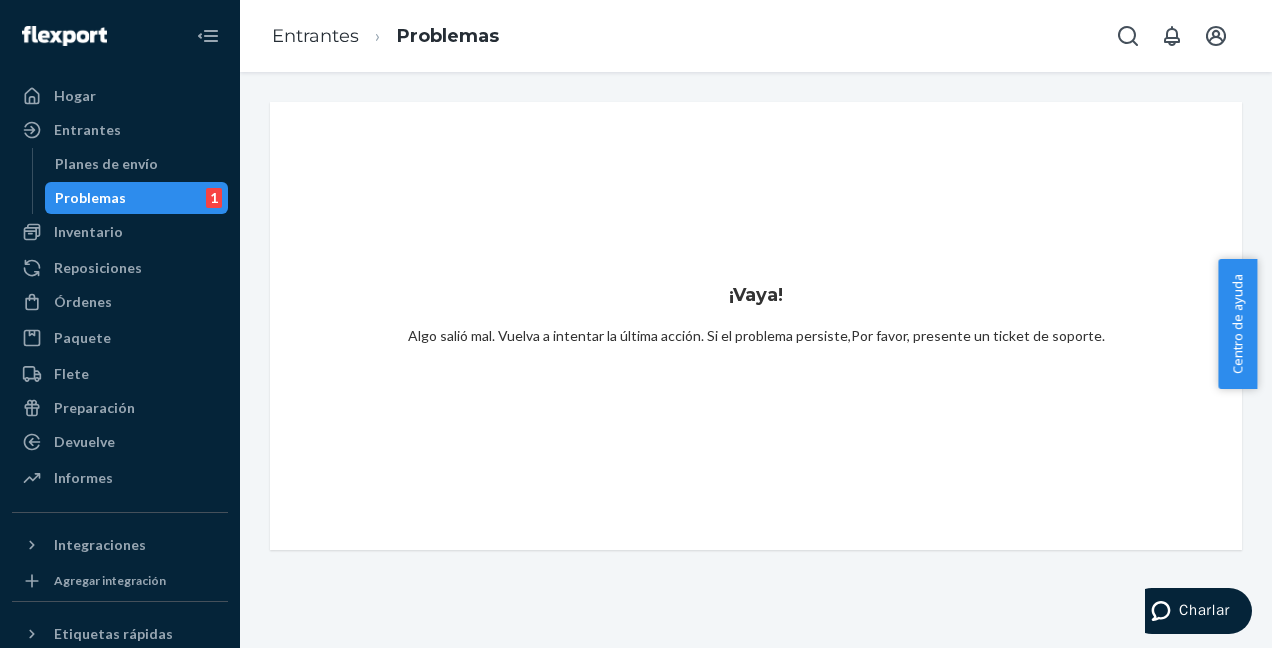 click on "¡Vaya! Algo salió mal. Vuelva a intentar la última acción. Si el problema persiste,  Por favor, presente un ticket de soporte ." at bounding box center [756, 326] 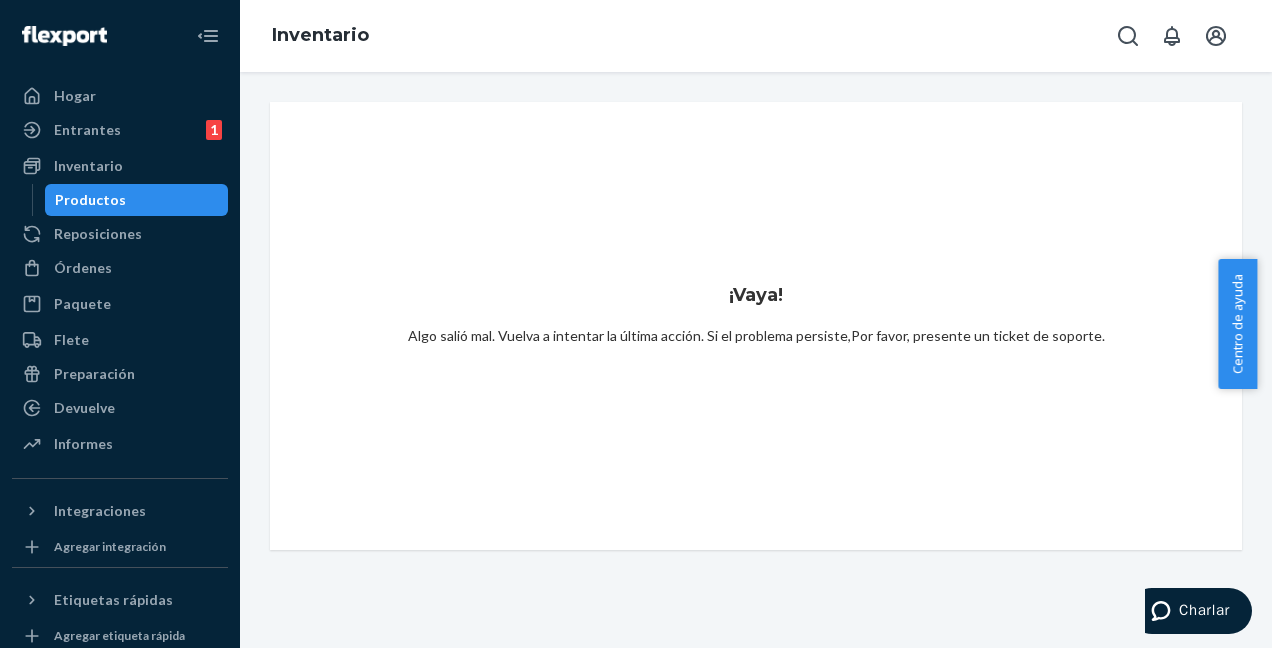 click on "Algo salió mal. Vuelva a intentar la última acción. Si el problema persiste," at bounding box center (629, 335) 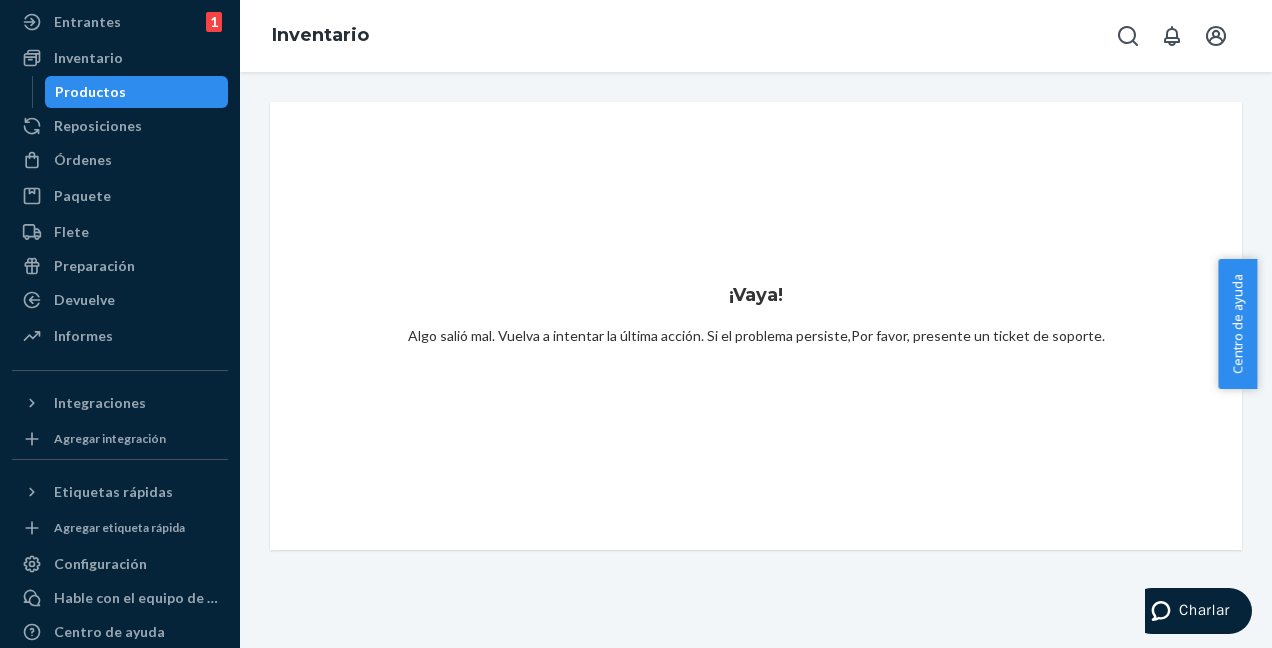 scroll, scrollTop: 165, scrollLeft: 0, axis: vertical 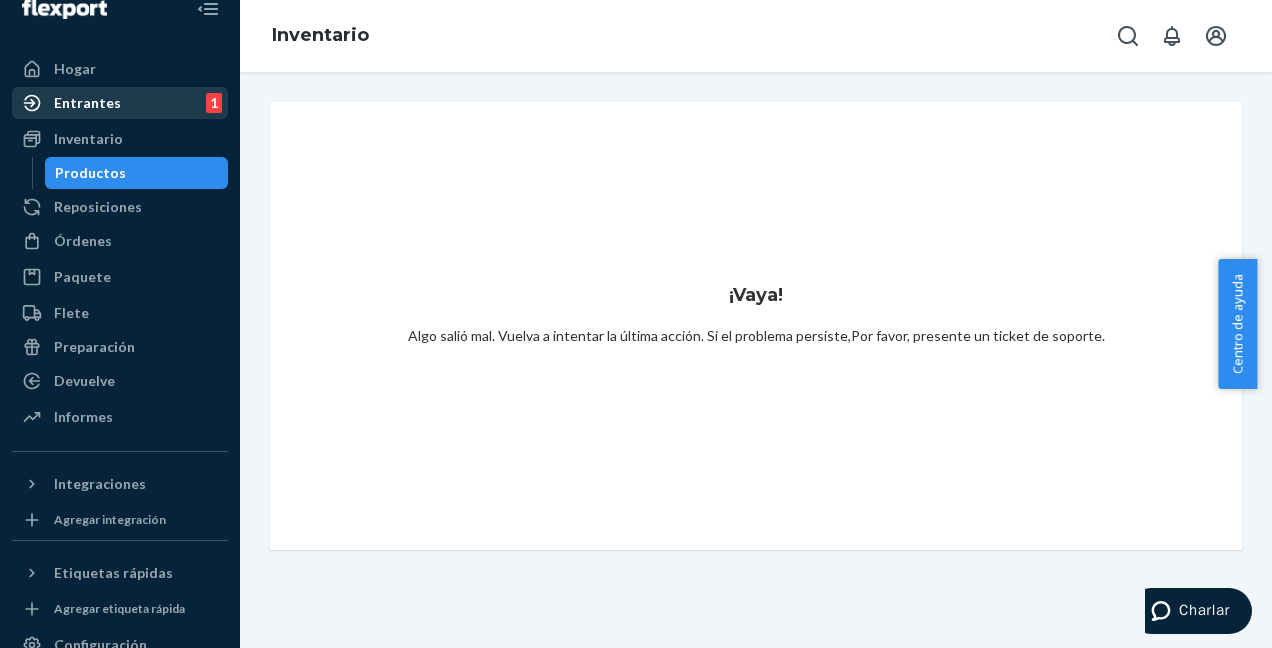 click on "Entrantes" at bounding box center [87, 103] 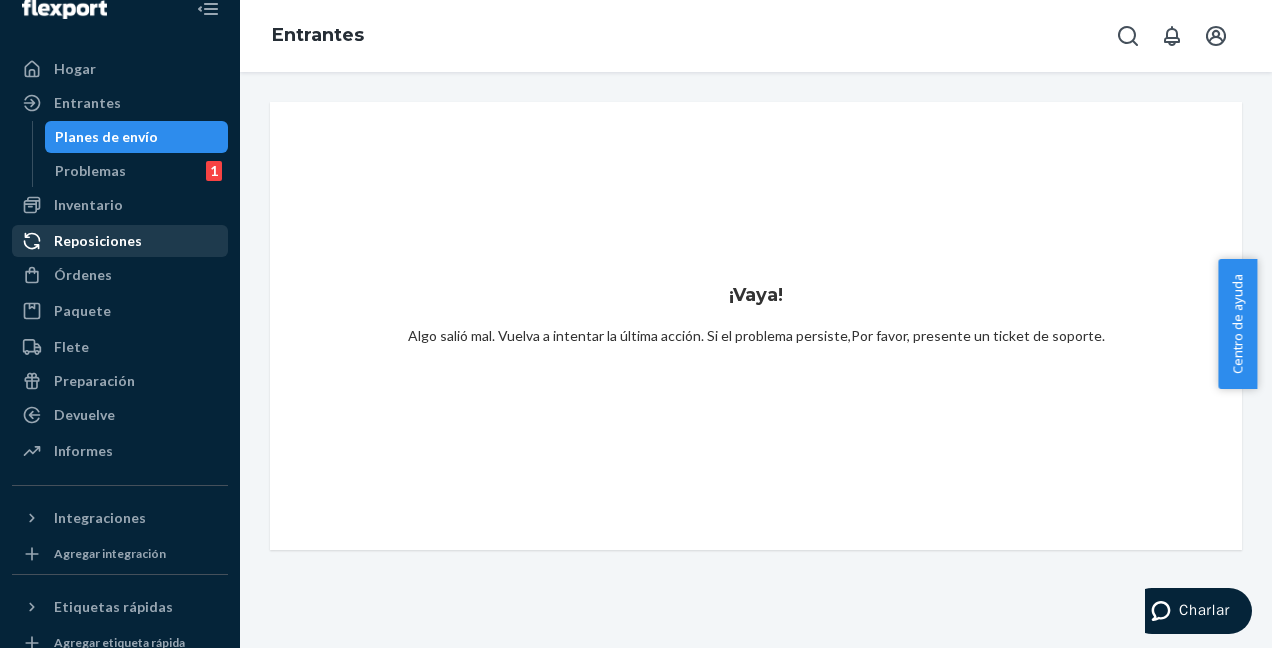 click on "Reposiciones" at bounding box center [98, 241] 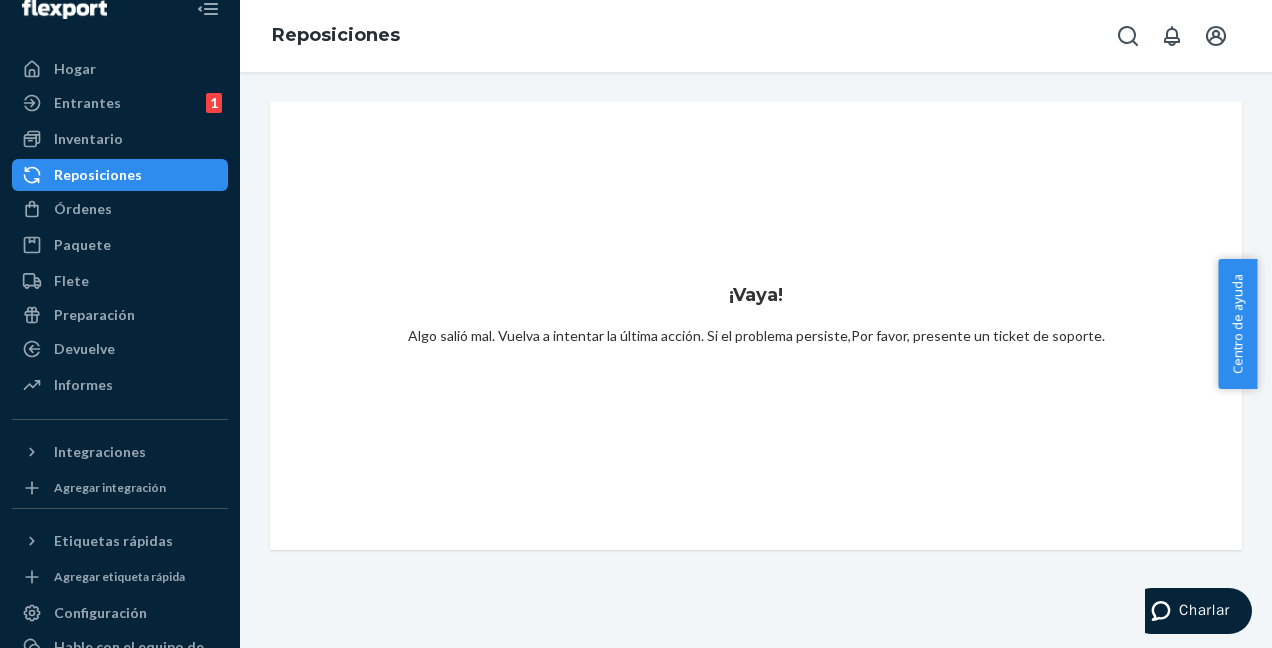 click on "¡Vaya! Algo salió mal. Vuelva a intentar la última acción. Si el problema persiste,  Por favor, presente un ticket de soporte ." at bounding box center [756, 326] 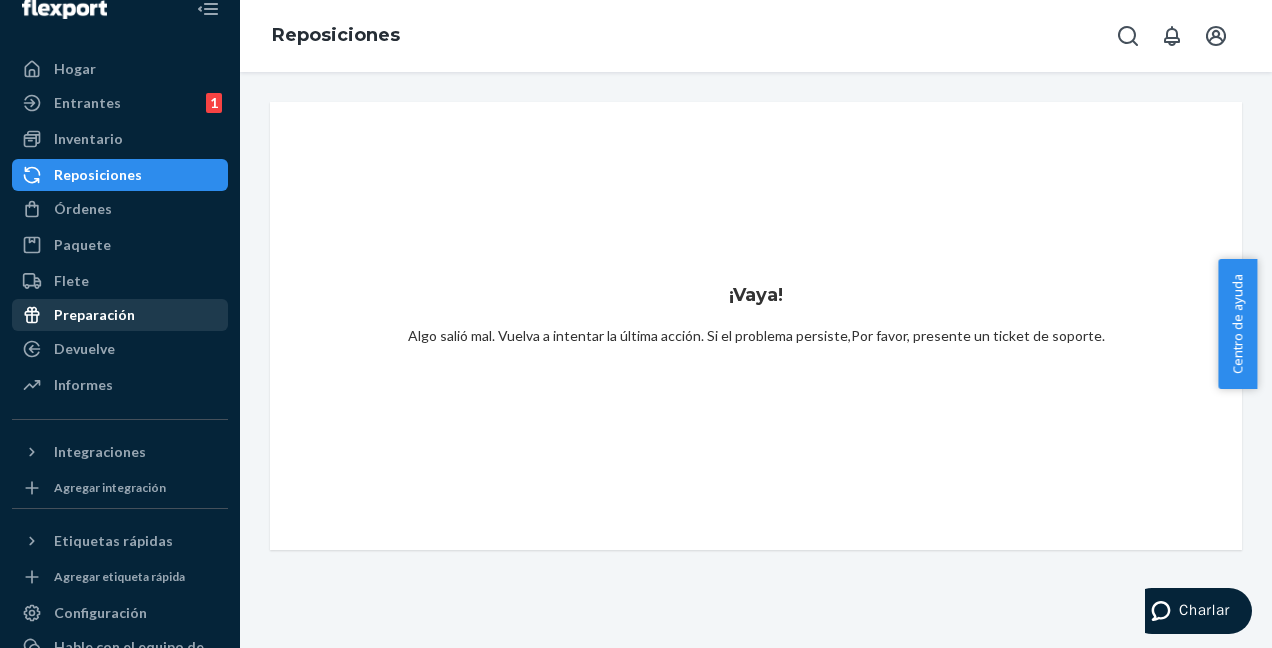 click on "Preparación" at bounding box center [94, 315] 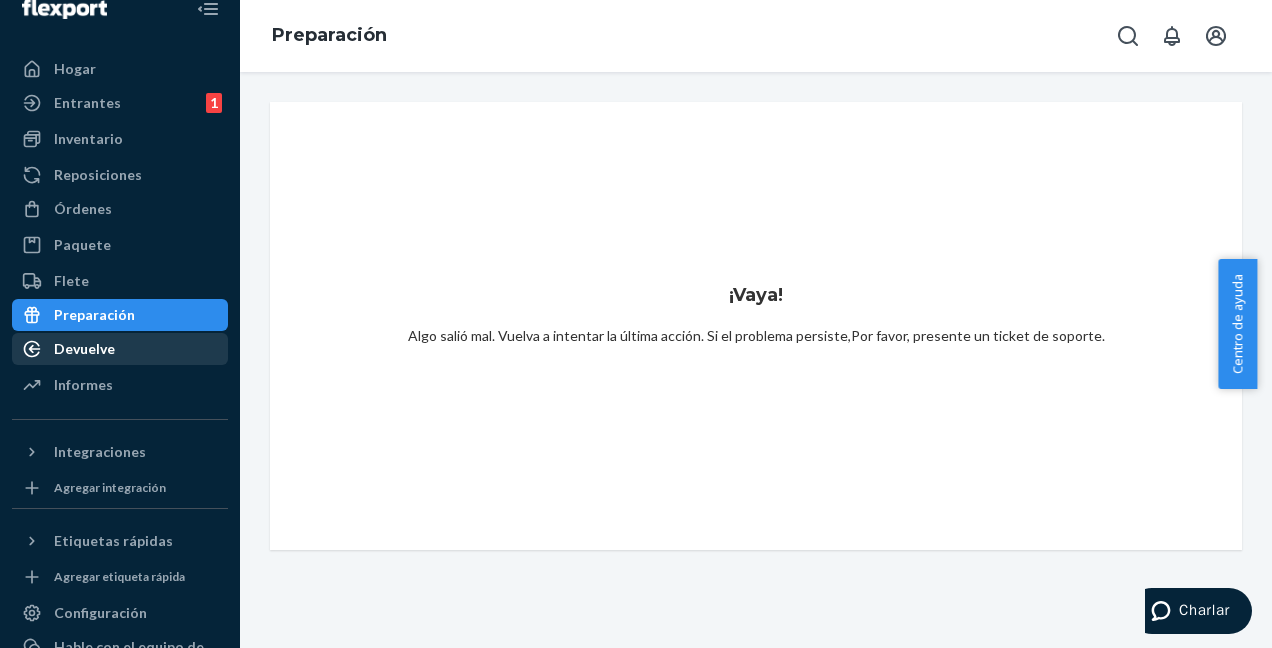 click on "Devuelve" at bounding box center [84, 349] 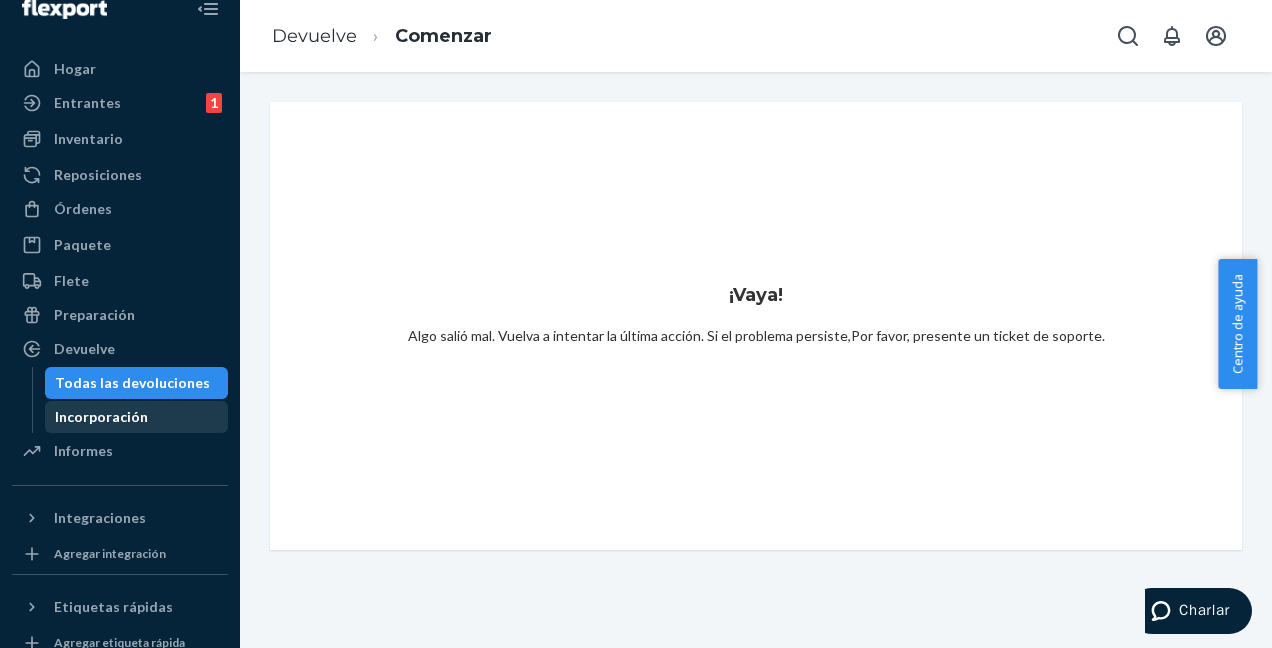 click on "Incorporación" at bounding box center [101, 417] 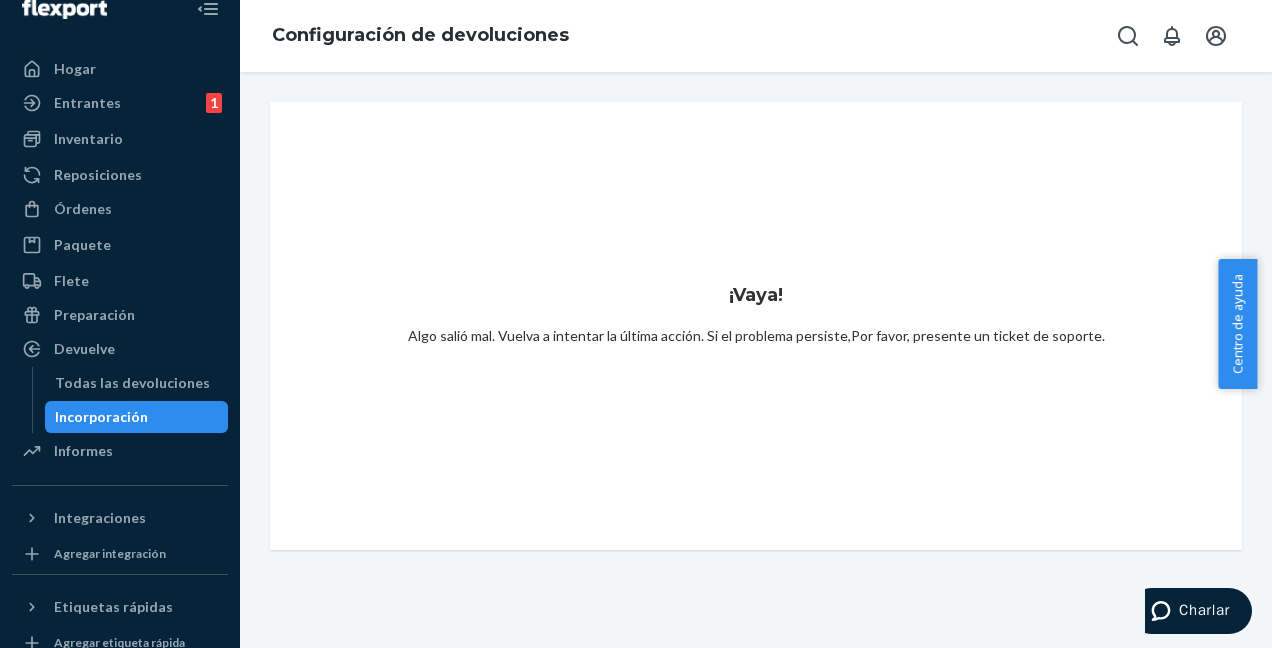 scroll, scrollTop: 0, scrollLeft: 0, axis: both 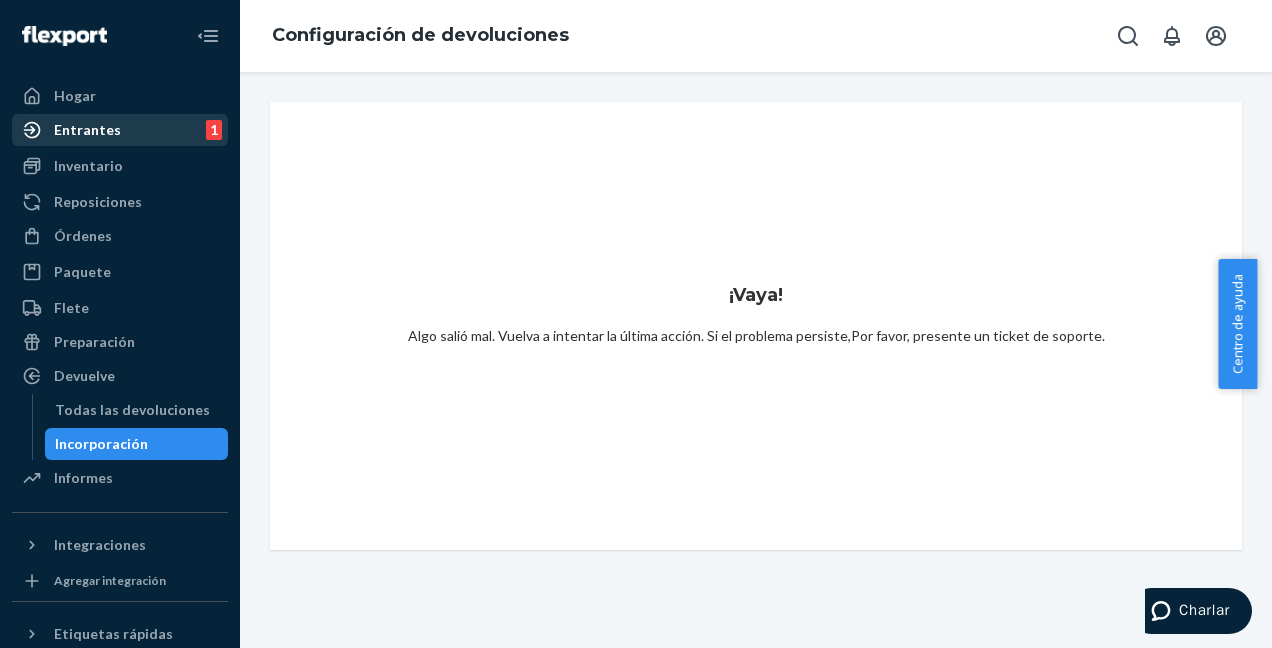 click on "Entrantes" at bounding box center (87, 130) 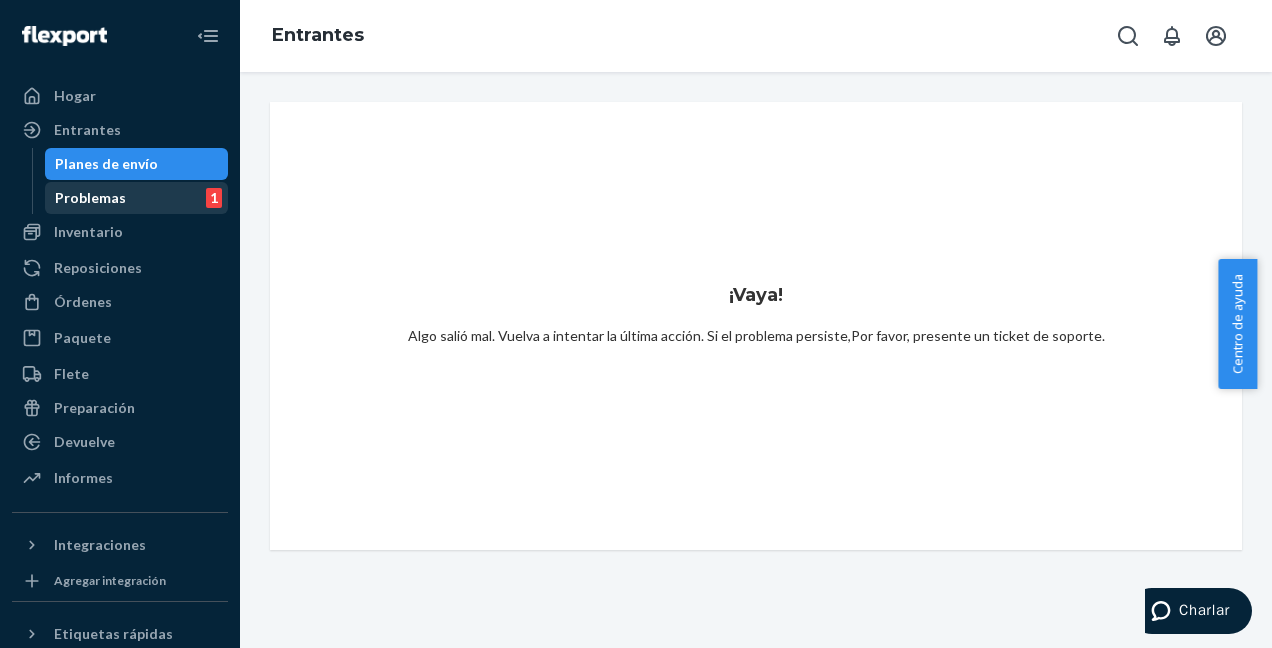 click on "Problemas 1" at bounding box center (137, 198) 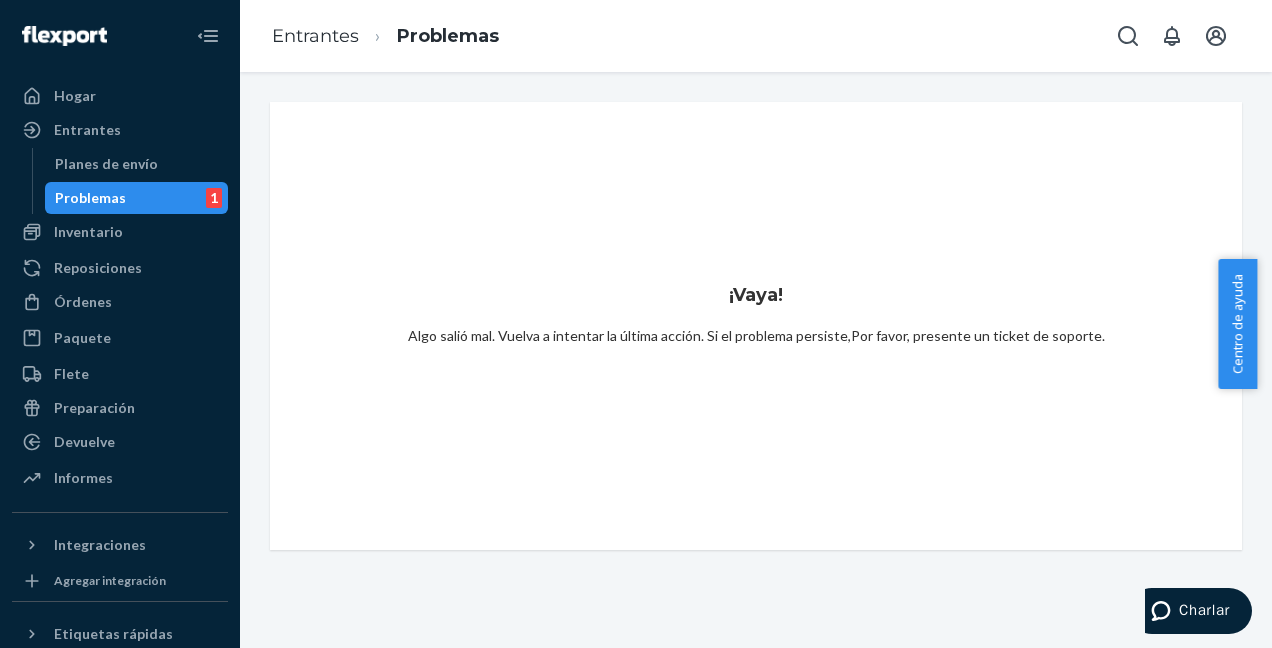 click on "Problemas 1" at bounding box center [137, 198] 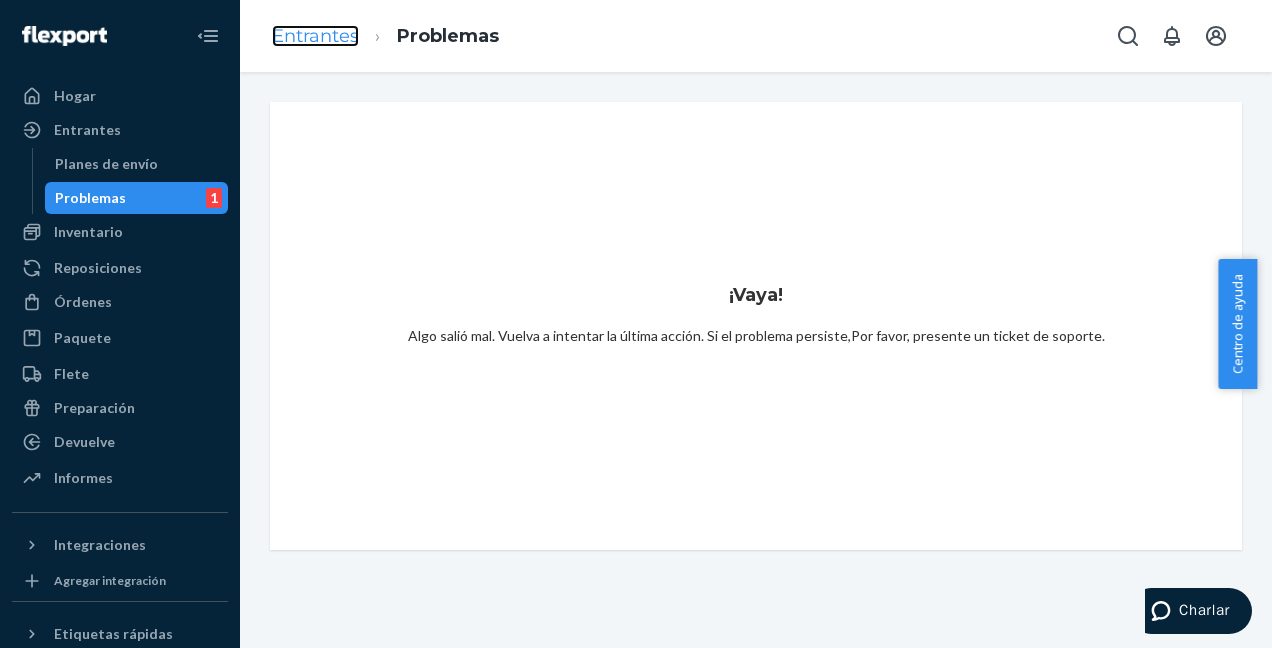 click on "Entrantes" at bounding box center [315, 36] 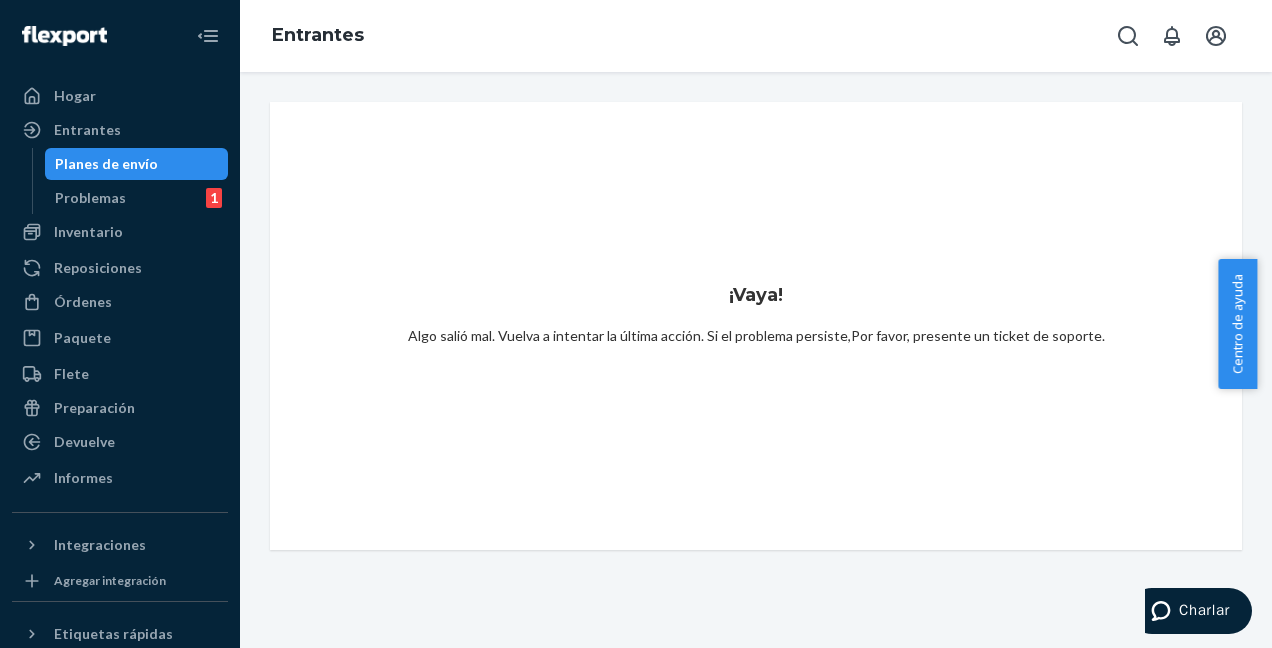 click on "¡Vaya! Algo salió mal. Vuelva a intentar la última acción. Si el problema persiste,  Por favor, presente un ticket de soporte ." at bounding box center [756, 326] 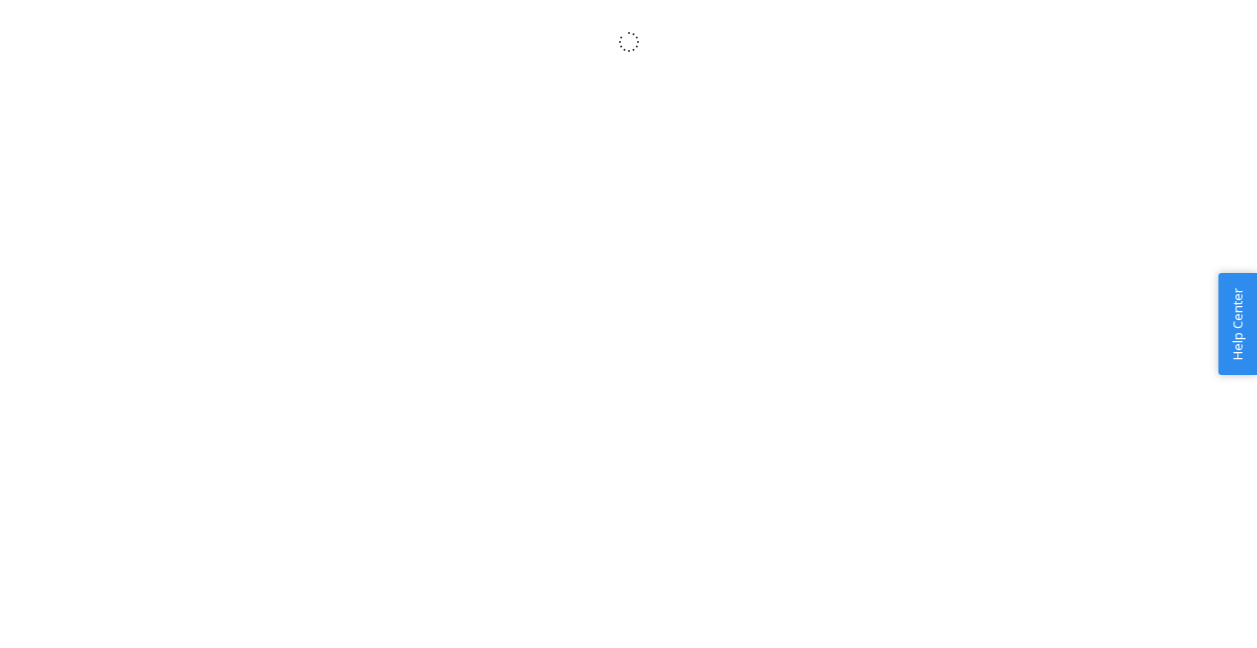 scroll, scrollTop: 0, scrollLeft: 0, axis: both 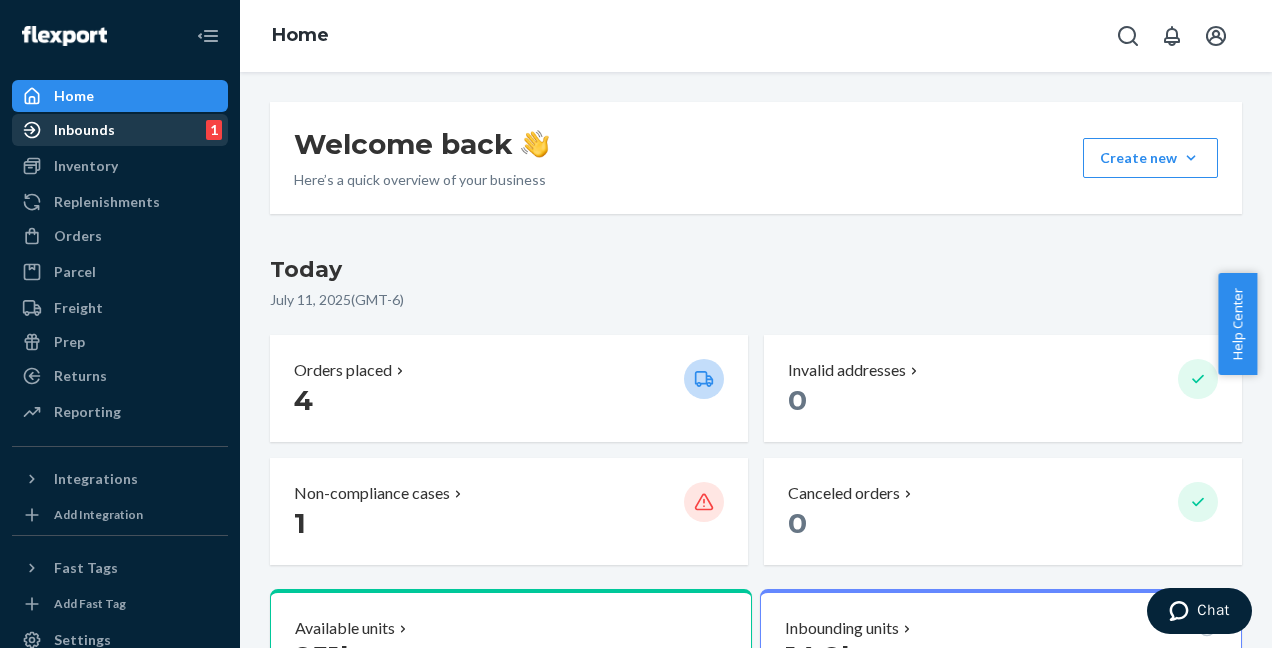 click on "Inbounds" at bounding box center [84, 130] 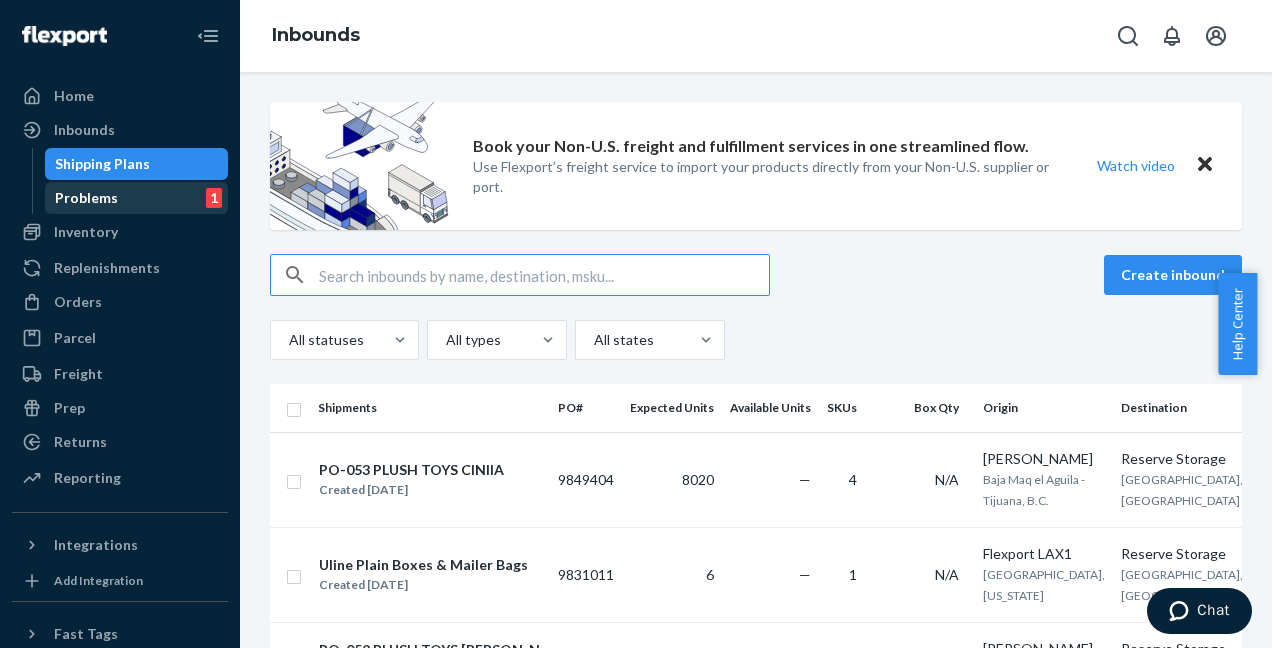 click on "Problems" at bounding box center (86, 198) 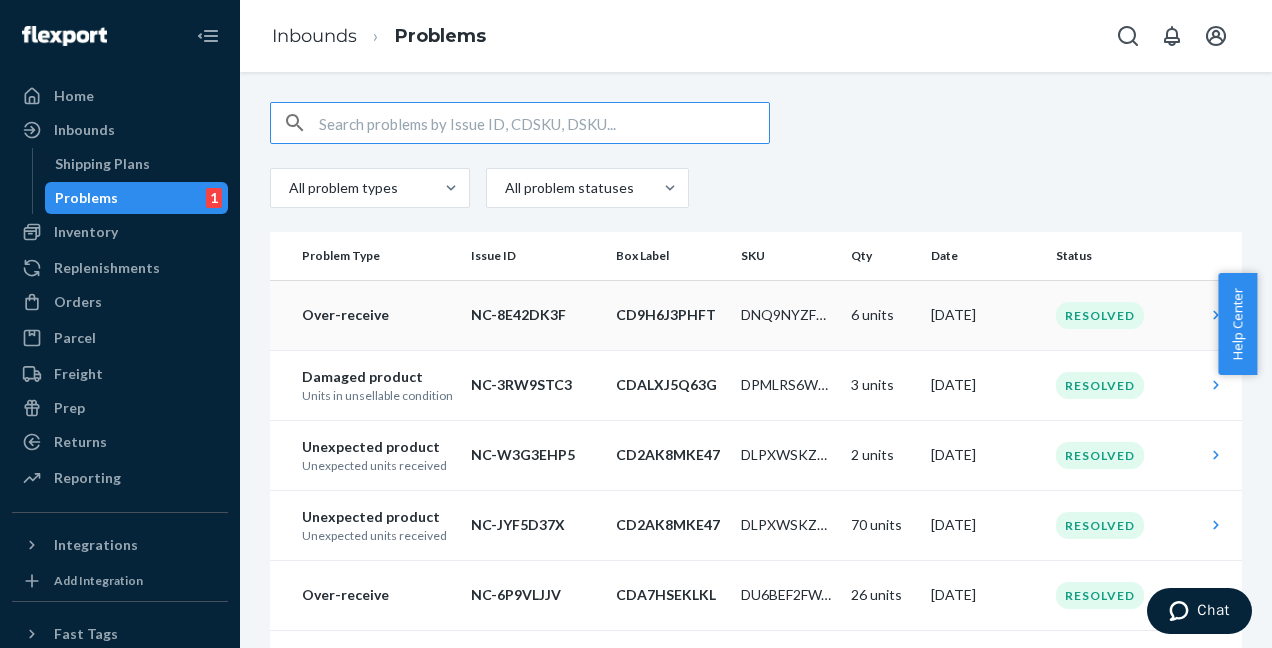 click on "[DATE]" at bounding box center [985, 315] 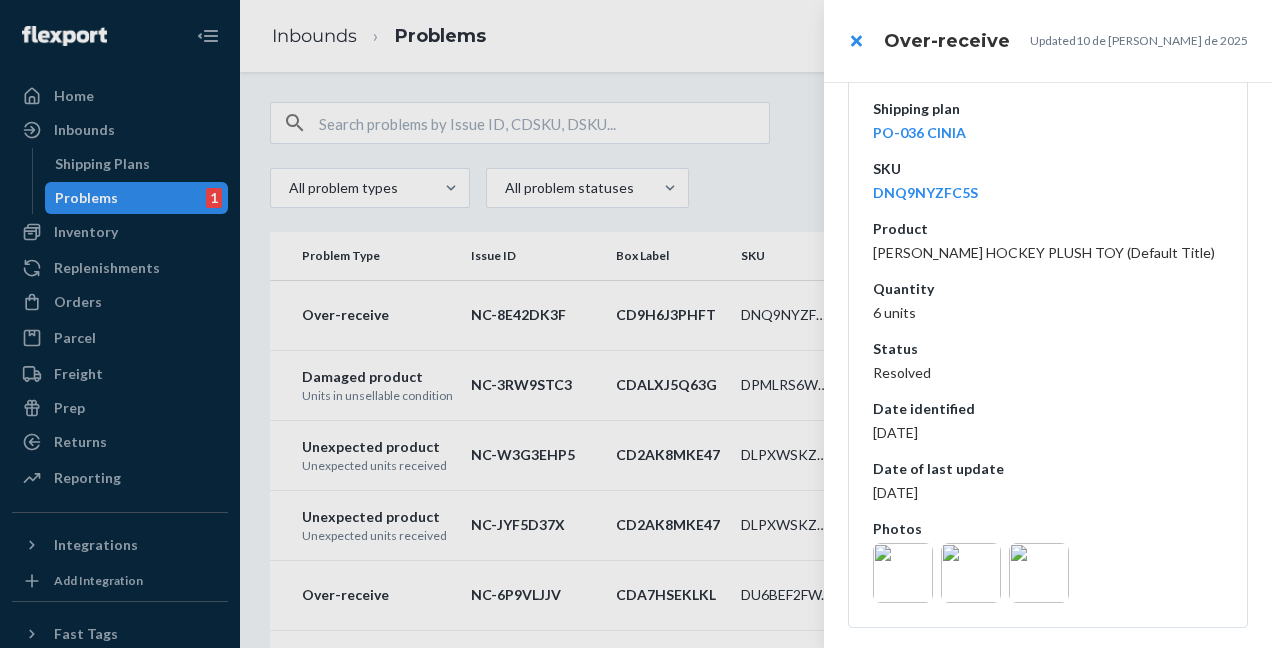 scroll, scrollTop: 417, scrollLeft: 0, axis: vertical 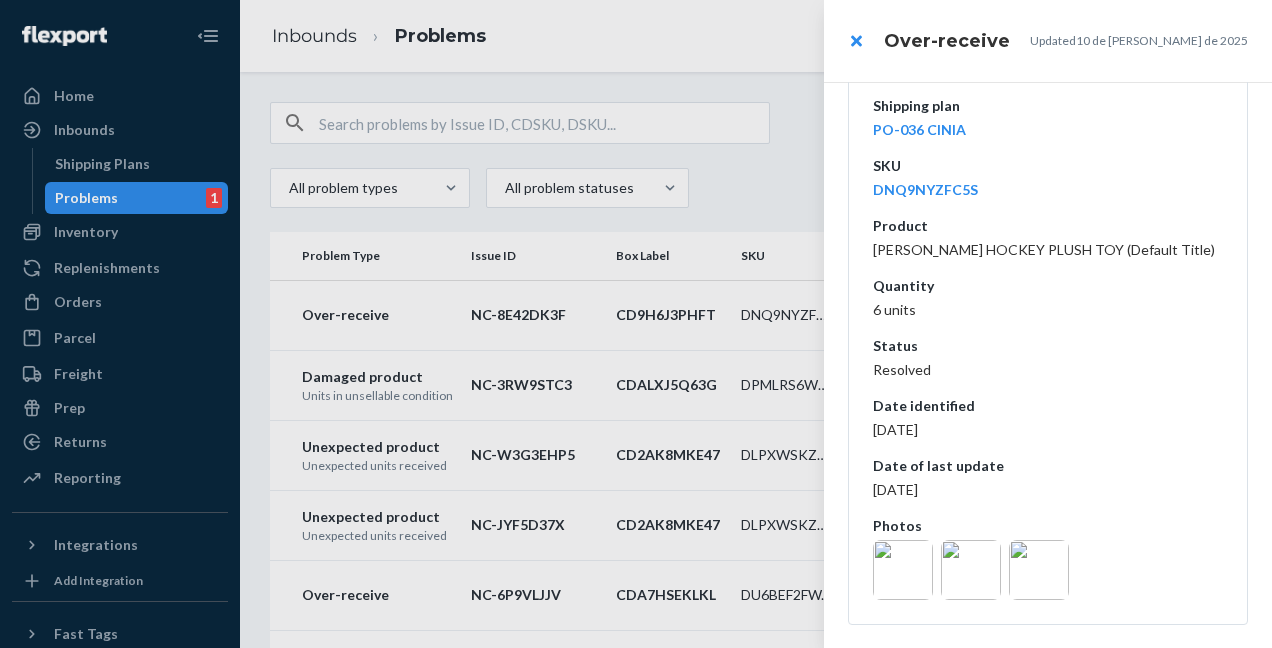 click at bounding box center (903, 570) 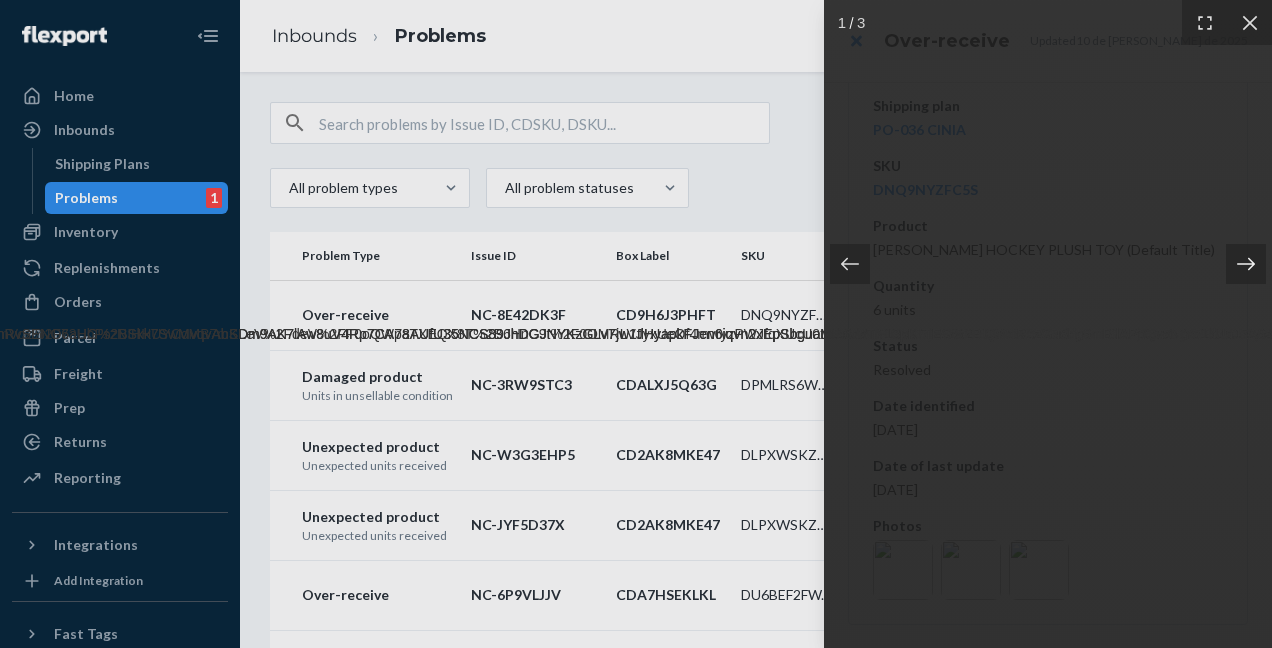 click 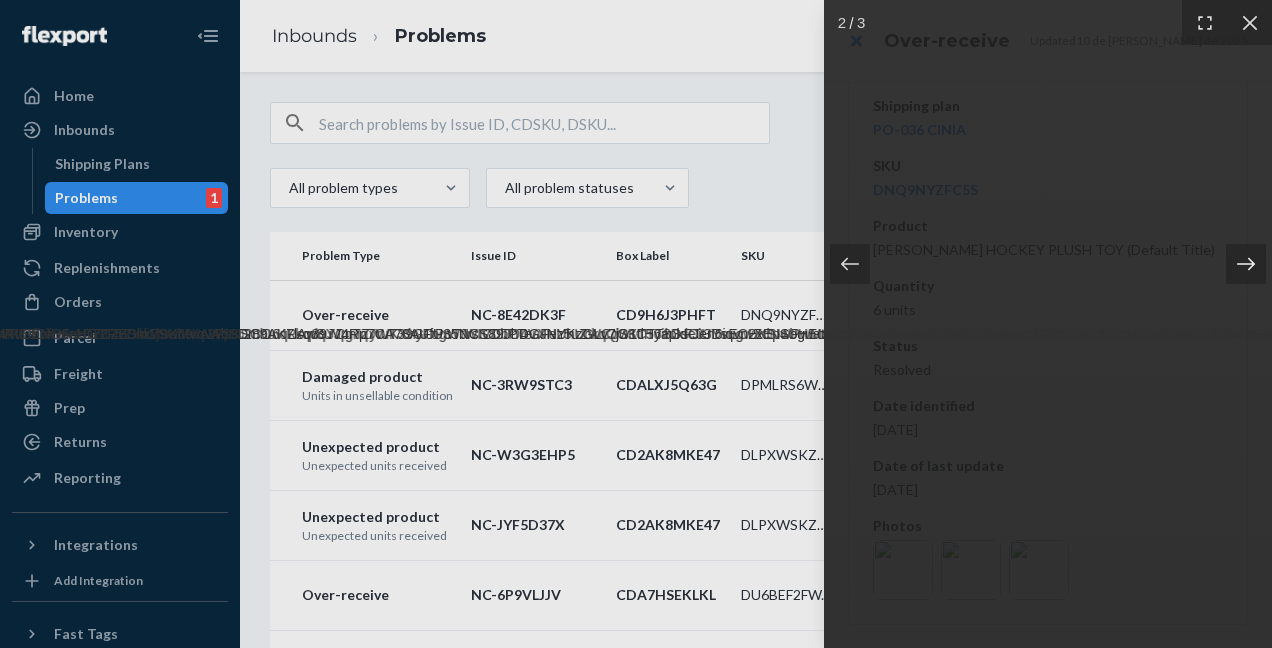 click 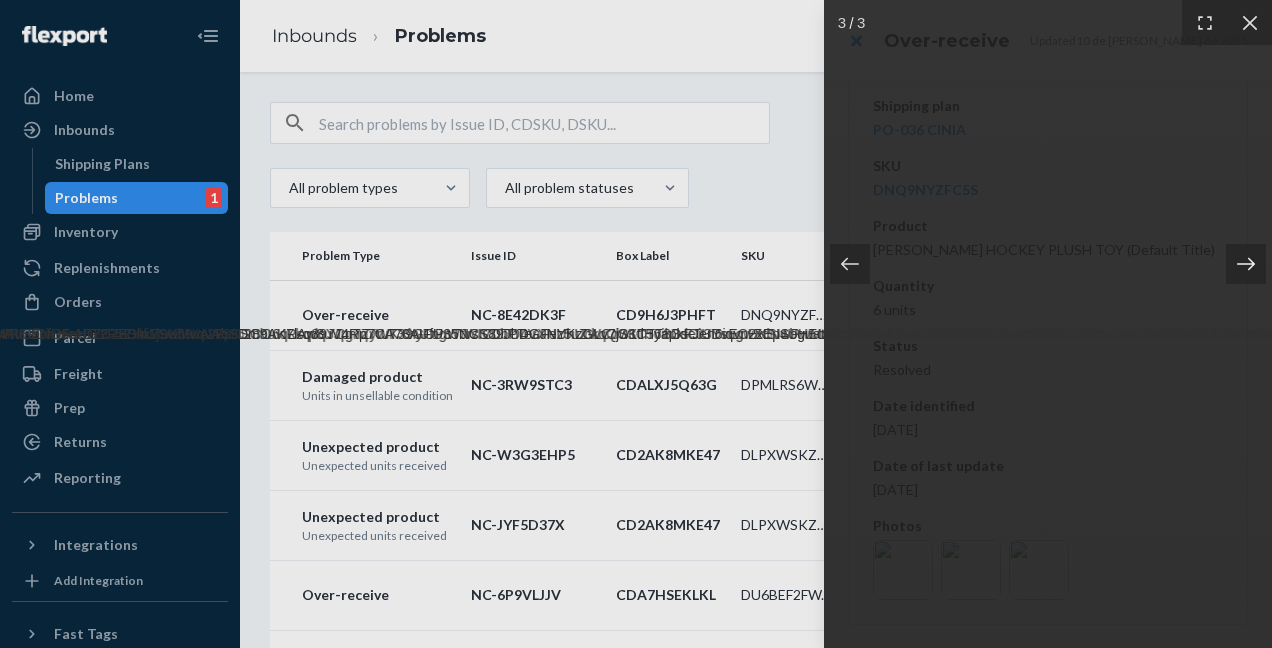 click 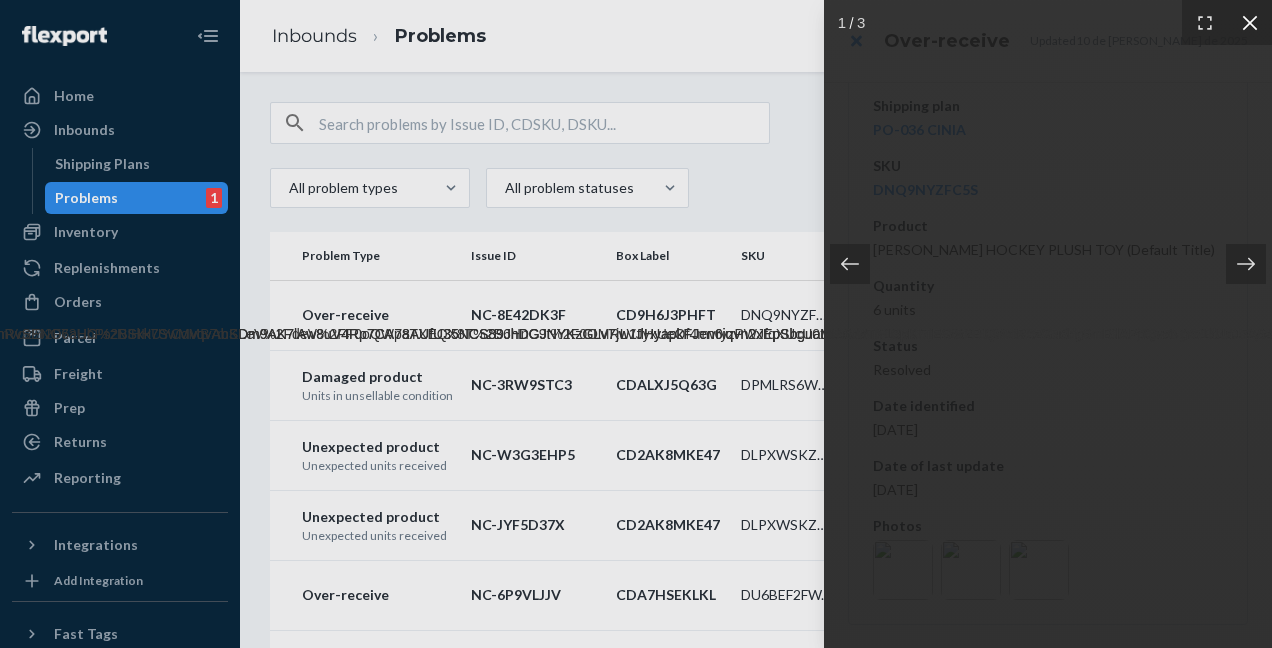 click 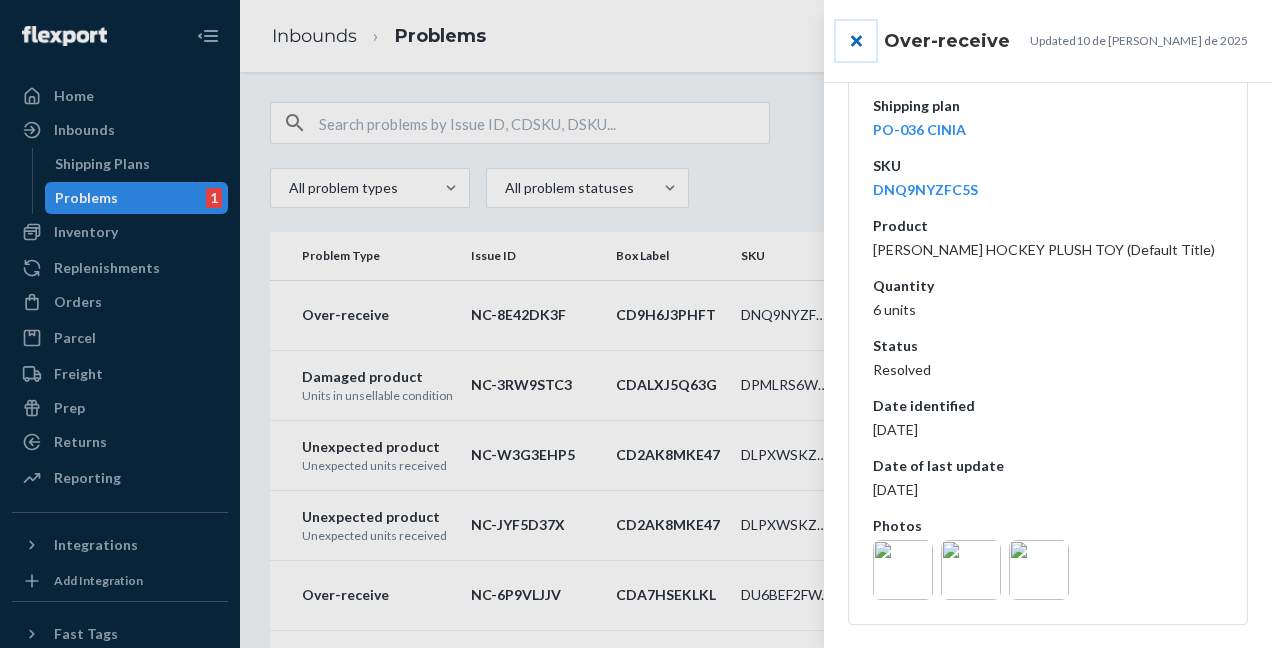 click at bounding box center [856, 41] 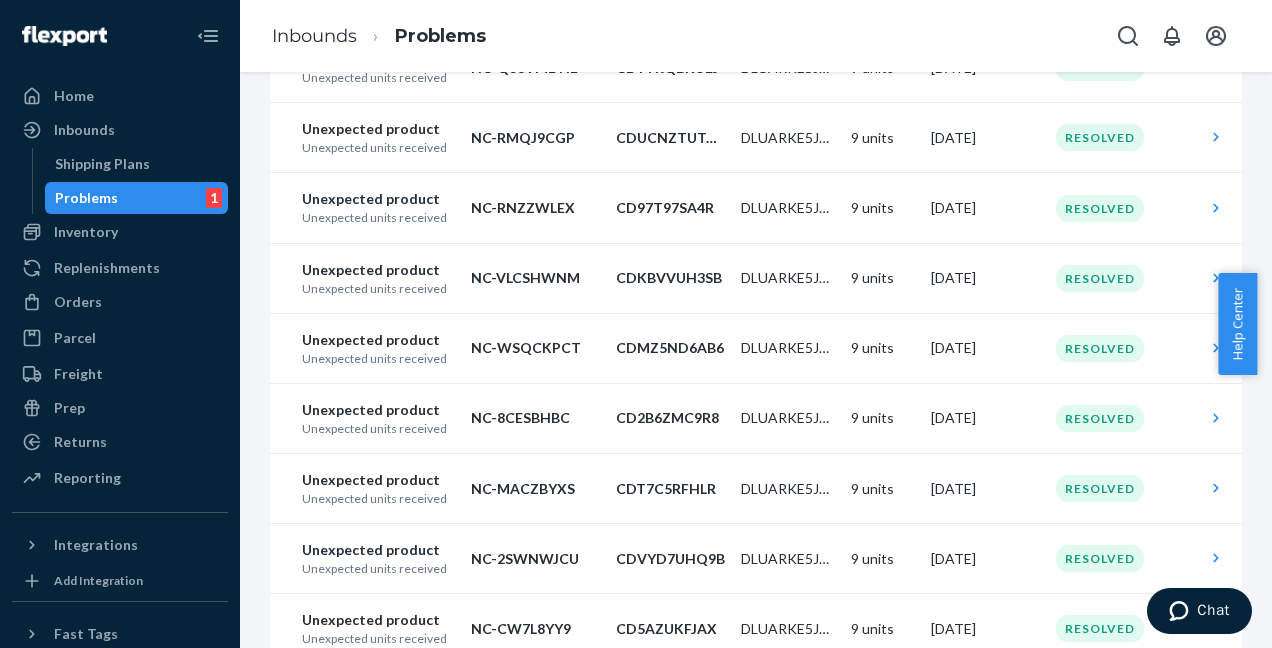scroll, scrollTop: 1470, scrollLeft: 0, axis: vertical 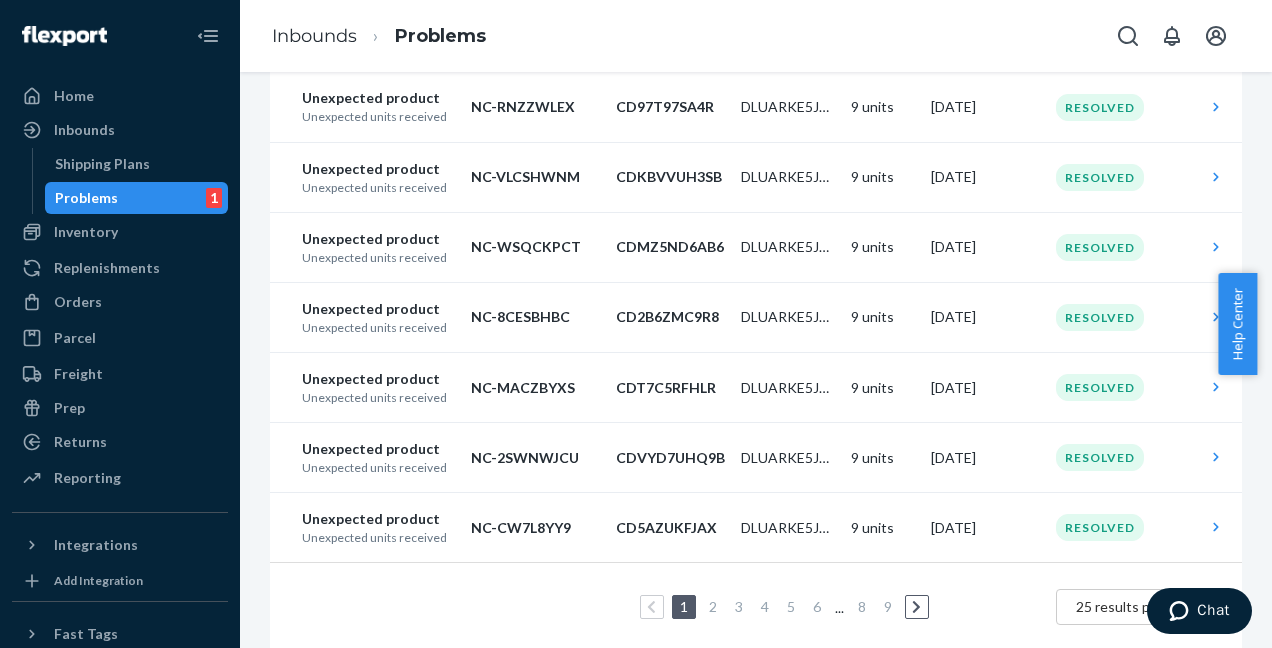 click 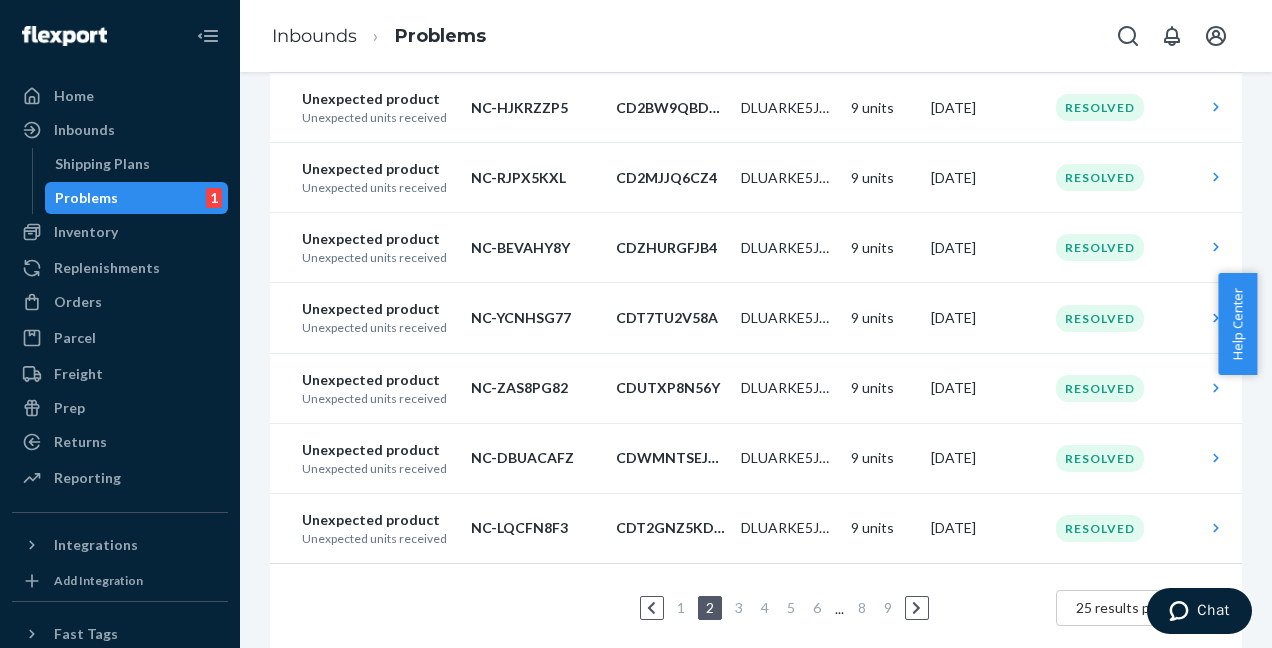 click 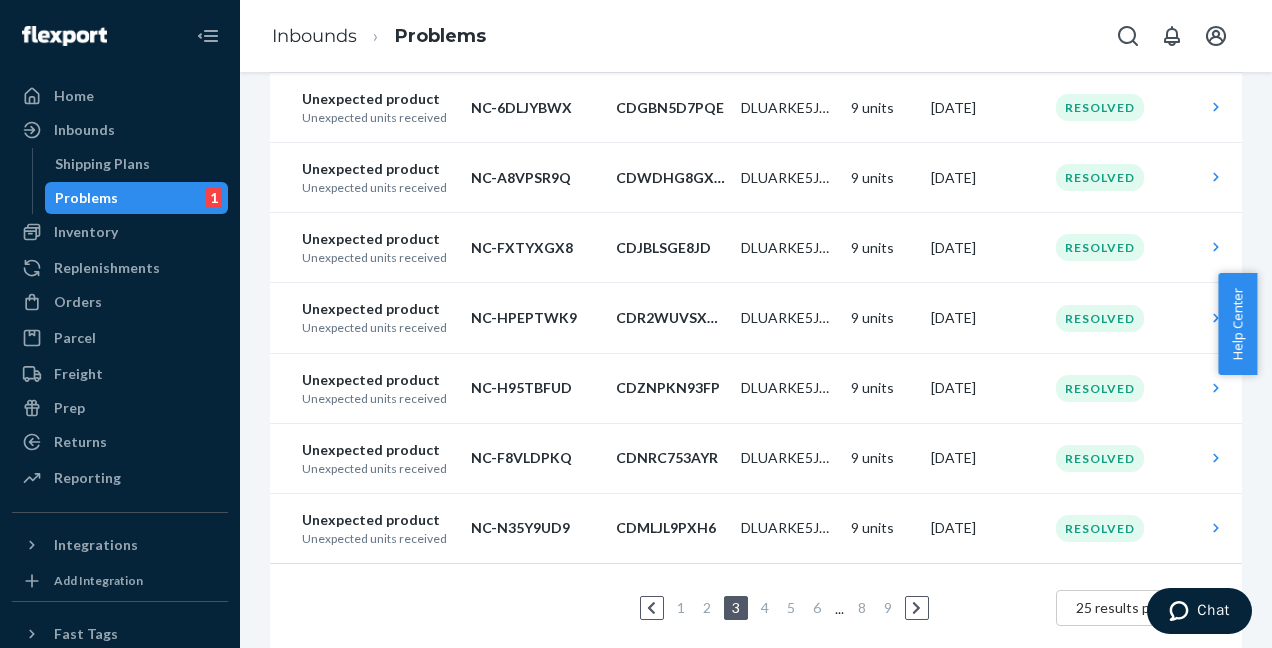 click 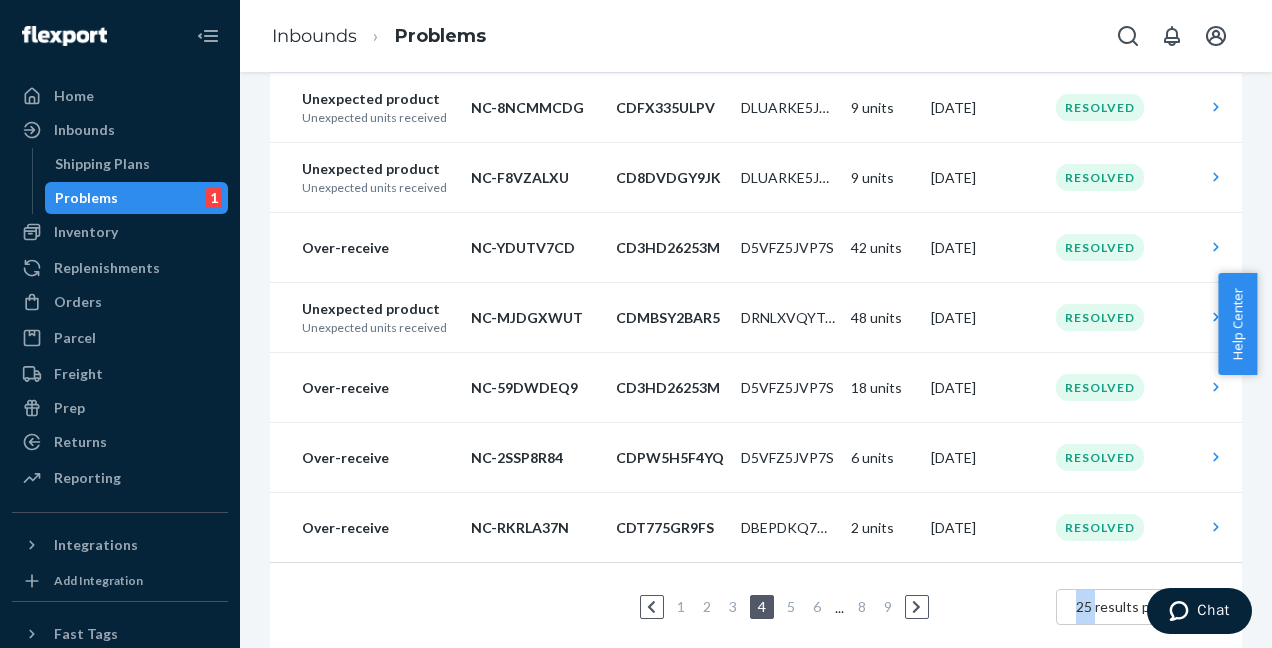 click 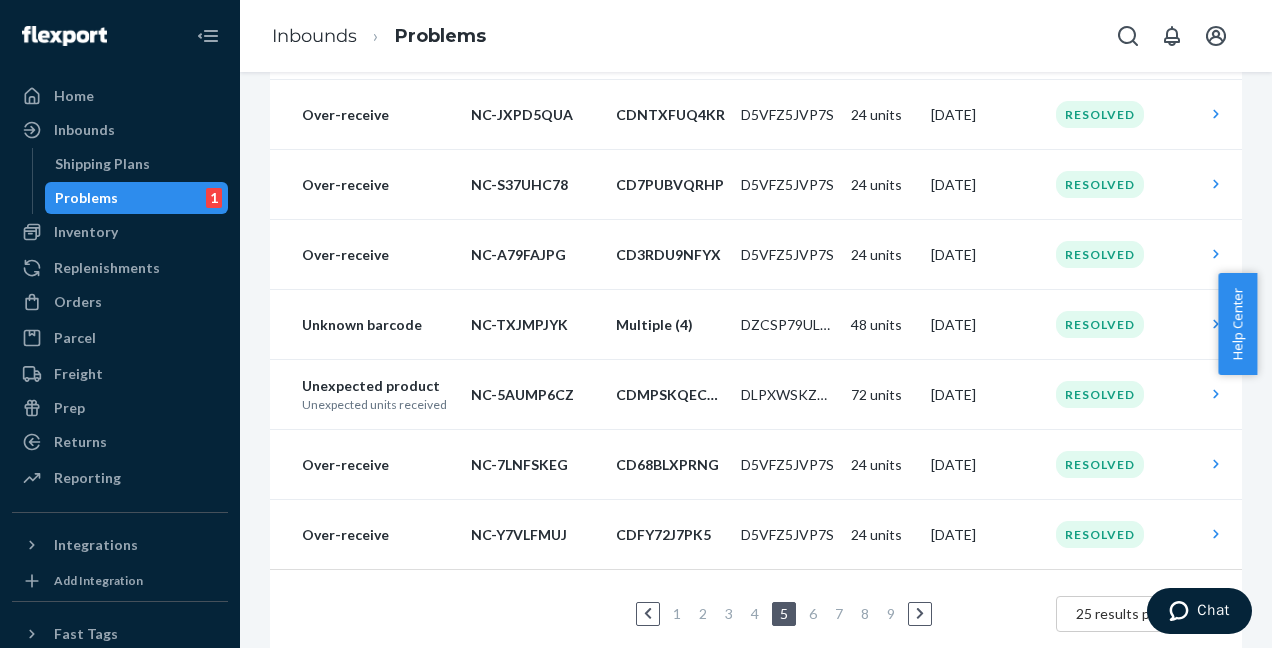 click 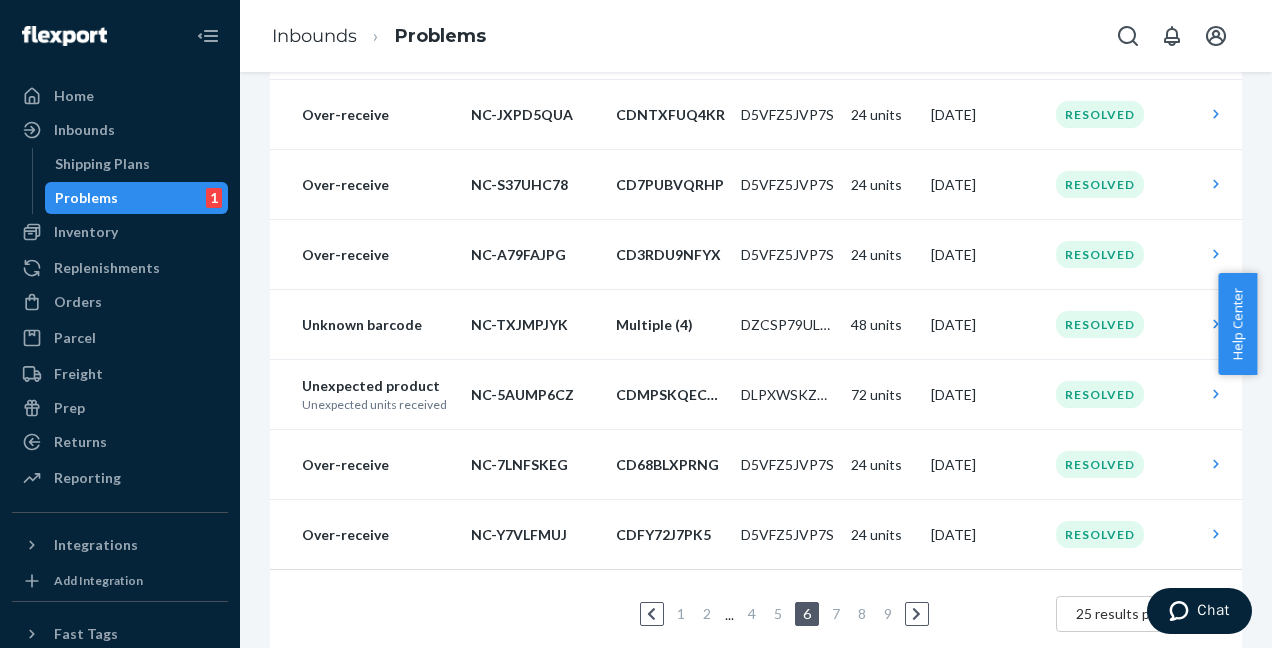 scroll, scrollTop: 1461, scrollLeft: 0, axis: vertical 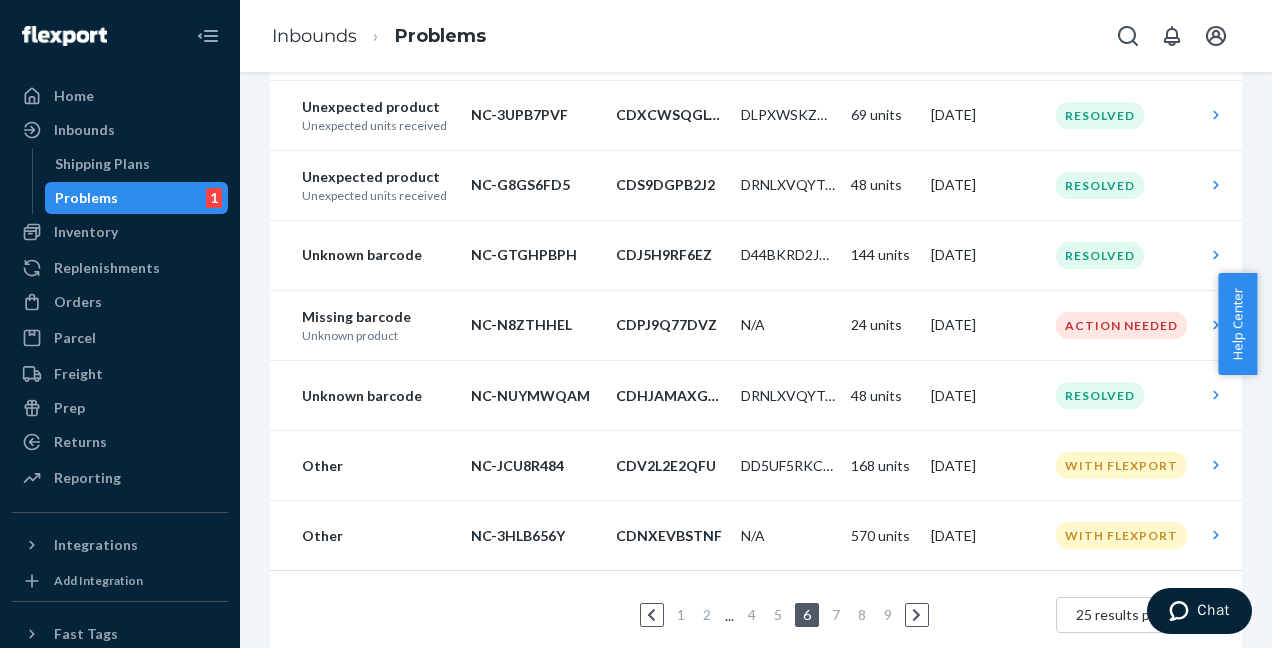 click at bounding box center (917, 615) 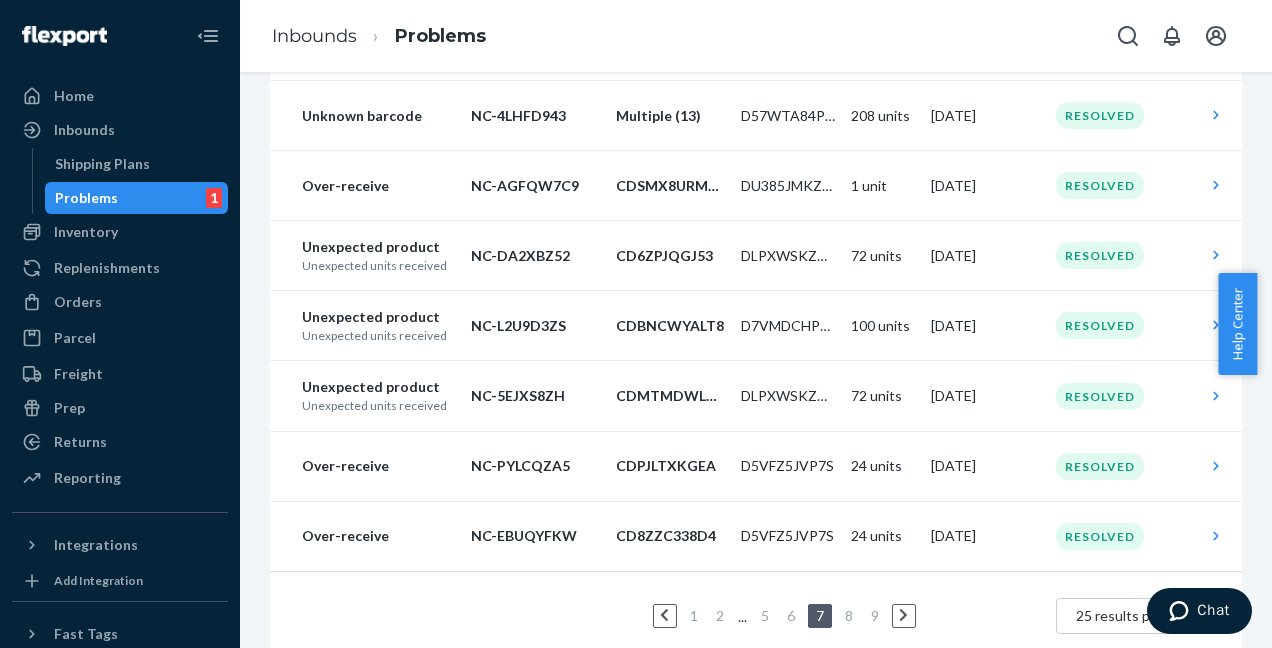 click on "1 2 ... 5 6 7 8 9" at bounding box center (764, 616) 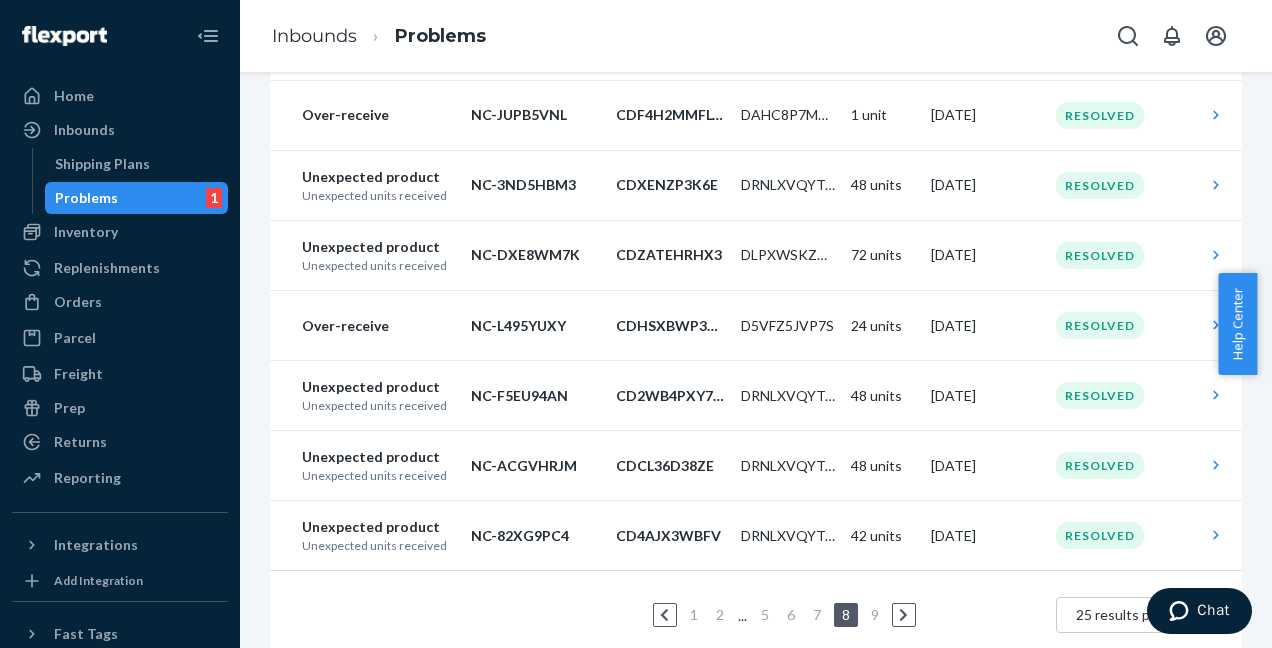 click at bounding box center (904, 615) 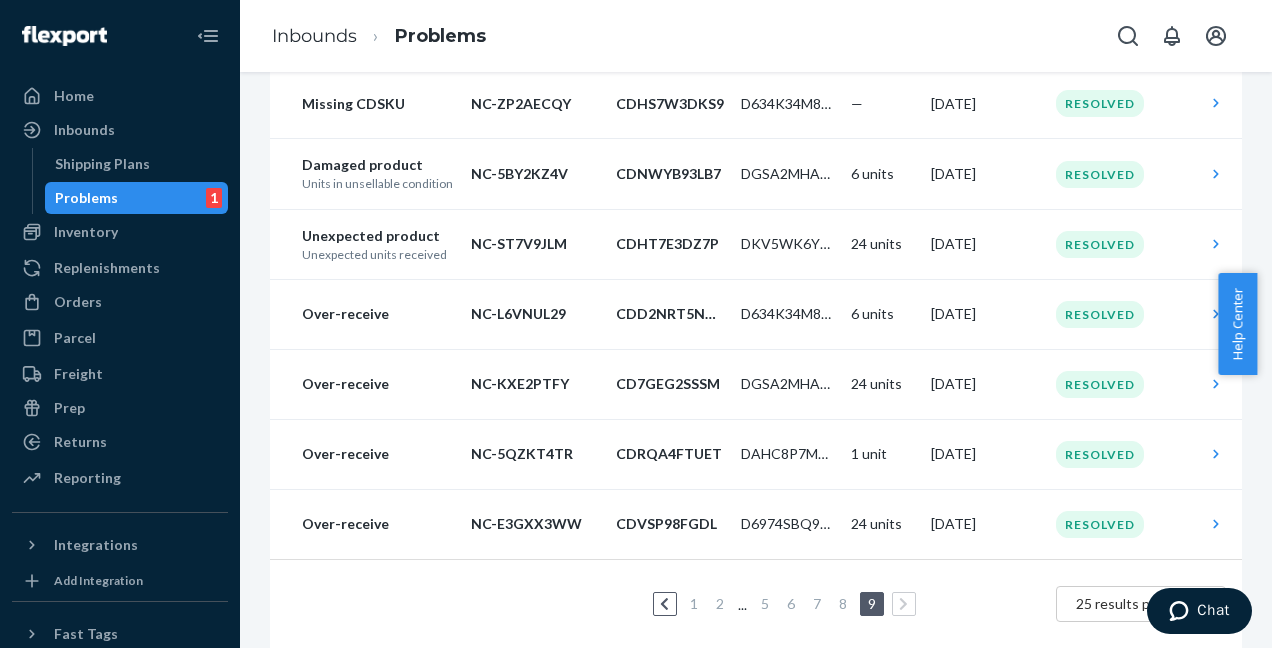 scroll, scrollTop: 1400, scrollLeft: 0, axis: vertical 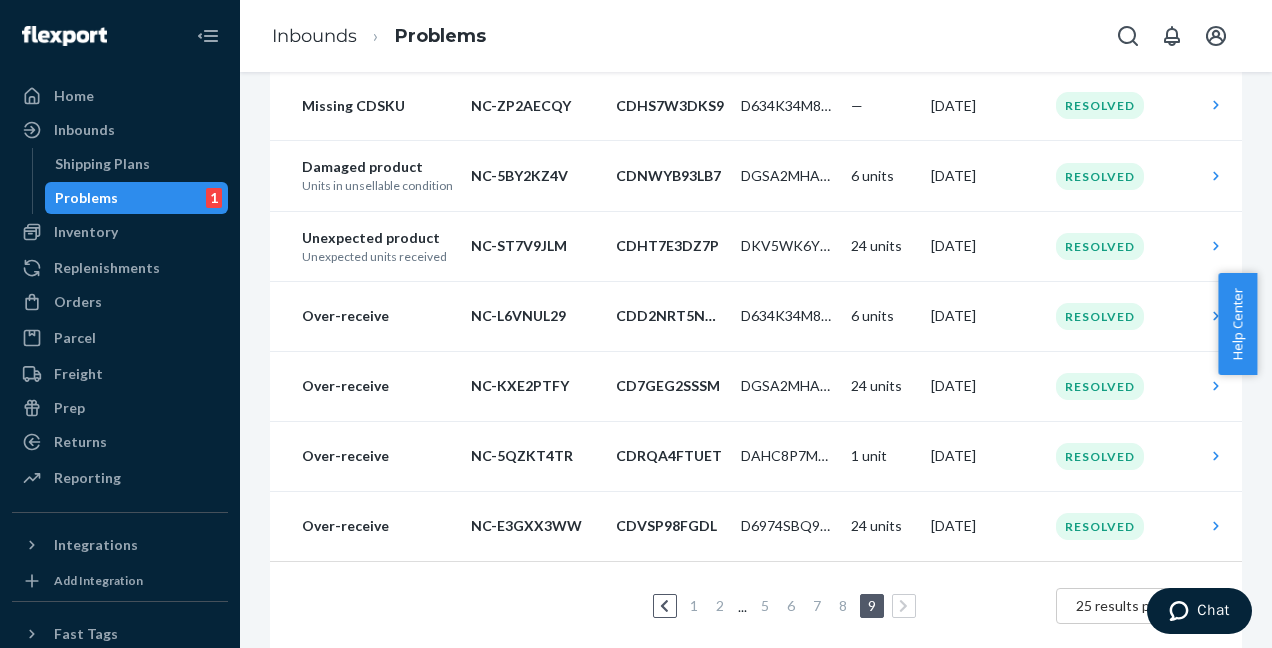 click 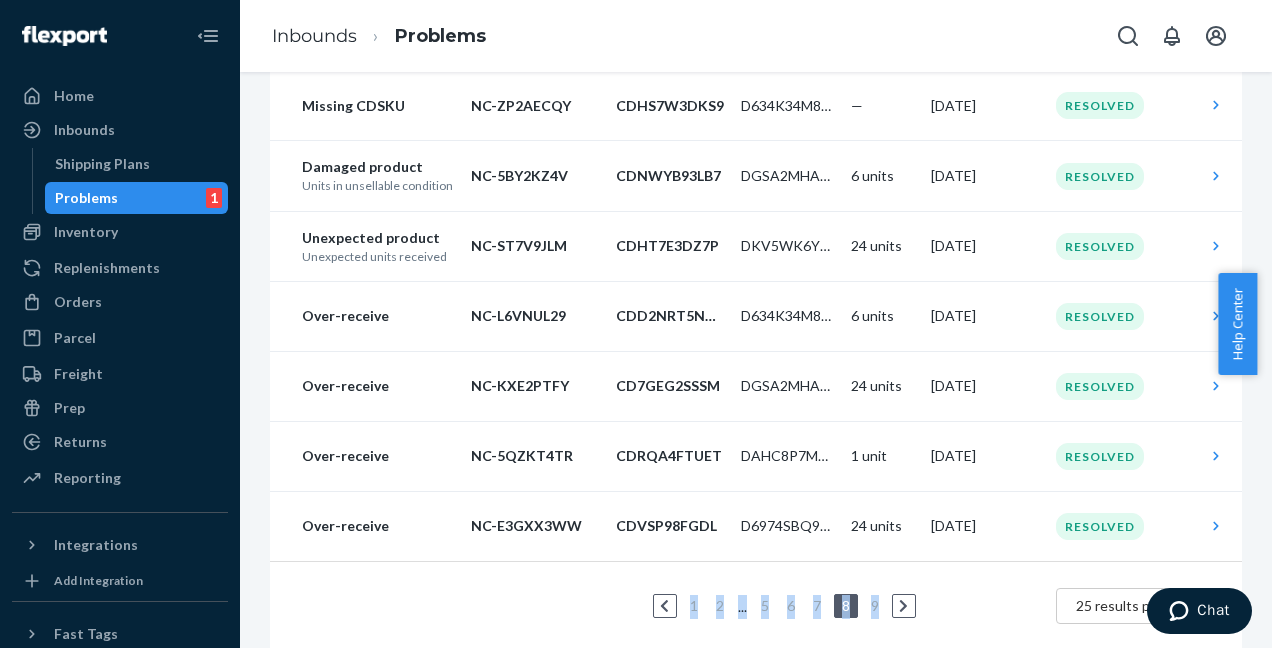 click on "Problem Type Issue ID Box Label SKU Qty Date Status Over-receive NC-2H64DBEQ CDXGFNA9NY9 D5VFZ5JVP7S 24   units Jun 12, 2025 Resolved Over-receive NC-4PKHD5EF CD5HPPVULW2 D5VFZ5JVP7S 24   units Jun 12, 2025 Resolved Over-receive NC-7EVR3QPP CDRR5CV28GG D634K34M8KK 6   units Jun 12, 2025 Resolved Over-receive NC-PE4VZ2QU CDE99XS6MK9 D5VFZ5JVP7S 24   units Jun 12, 2025 Resolved Over-receive NC-YVYDPFAV CDSKDMK9584 D5VFZ5JVP7S 24   units Jun 12, 2025 Resolved Unexpected product Unexpected units received NC-LPHNZUT2 CDWY9MFSP3C DRNLXVQYTG4 48   units Jun 12, 2025 Resolved Over-receive NC-HLBJAG5E CDKZWKNUZWR D5VFZ5JVP7S 24   units Jun 12, 2025 Resolved Over-receive NC-MPVS6NER CD4R572PGJ4 D5VFZ5JVP7S 24   units Jun 12, 2025 Resolved Unexpected product Unexpected units received NC-ZPVYWGA9 CDKVET3CTAX DRNLXVQYTG4 48   units Jun 12, 2025 Resolved Unexpected product Unexpected units received NC-W3WSGVGE CDX5F7C9CUN DRNLXVQYTG4 48   units Jun 12, 2025 Resolved Unexpected product Unexpected units received NC-JN29EKLX" at bounding box center [756, -259] 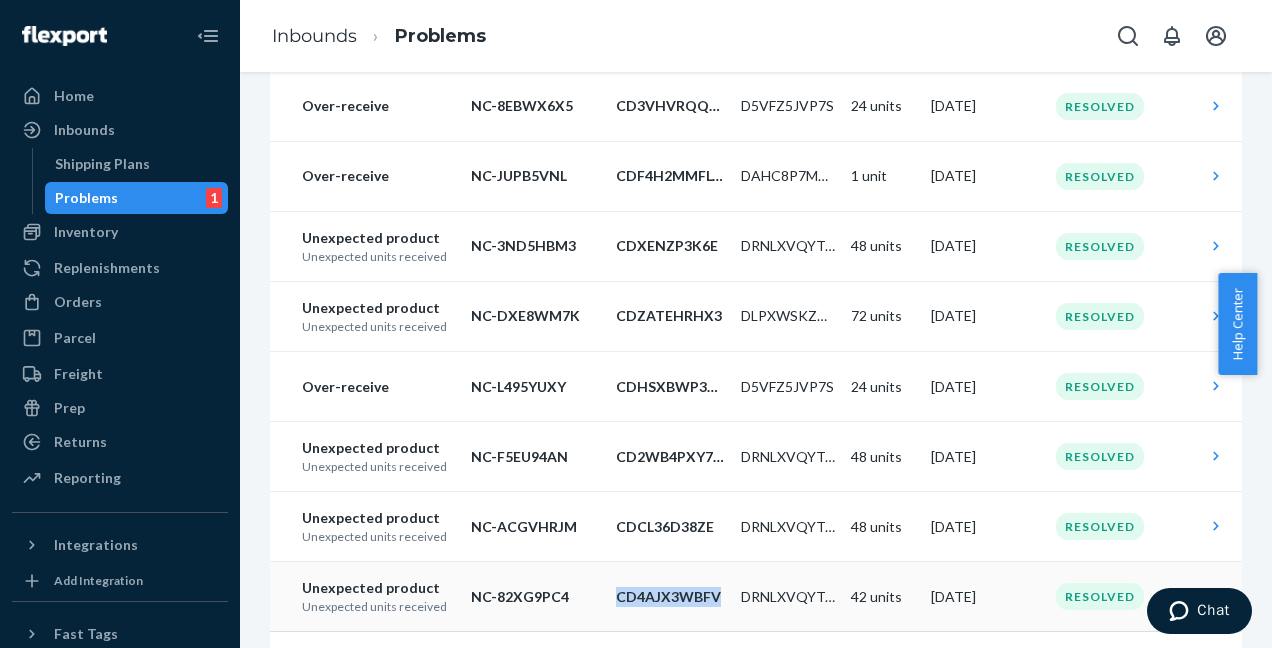 click on "CD4AJX3WBFV" at bounding box center [670, 597] 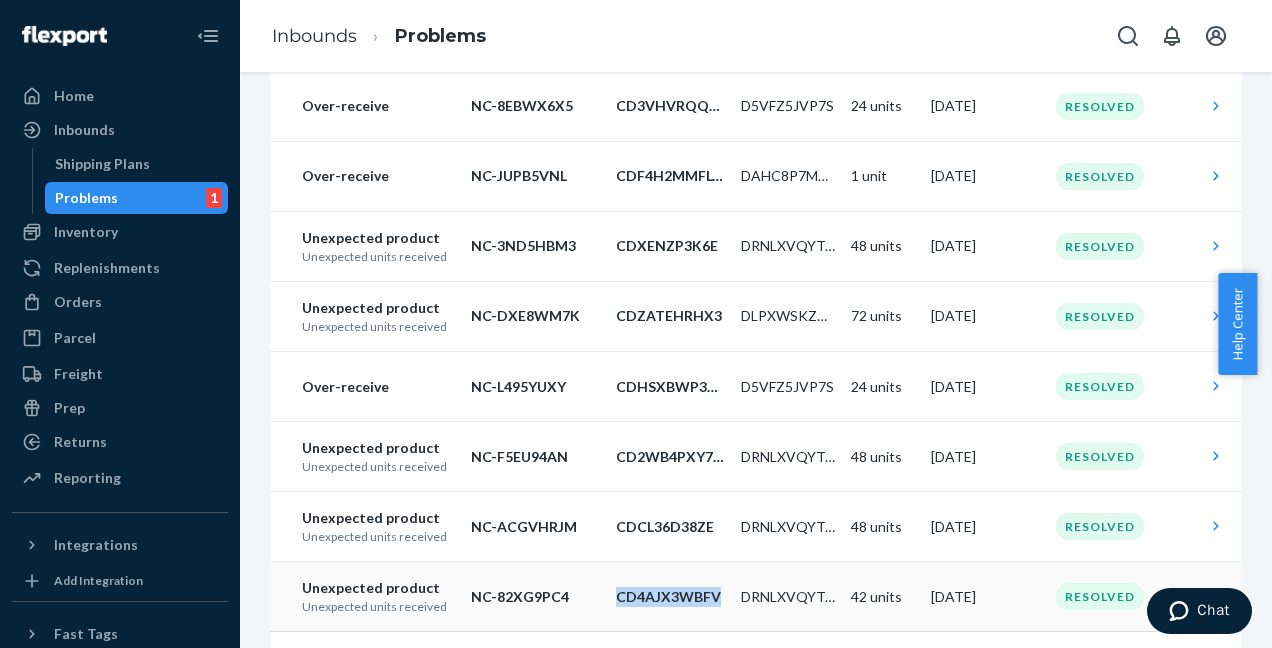 click on "CD4AJX3WBFV" at bounding box center [670, 597] 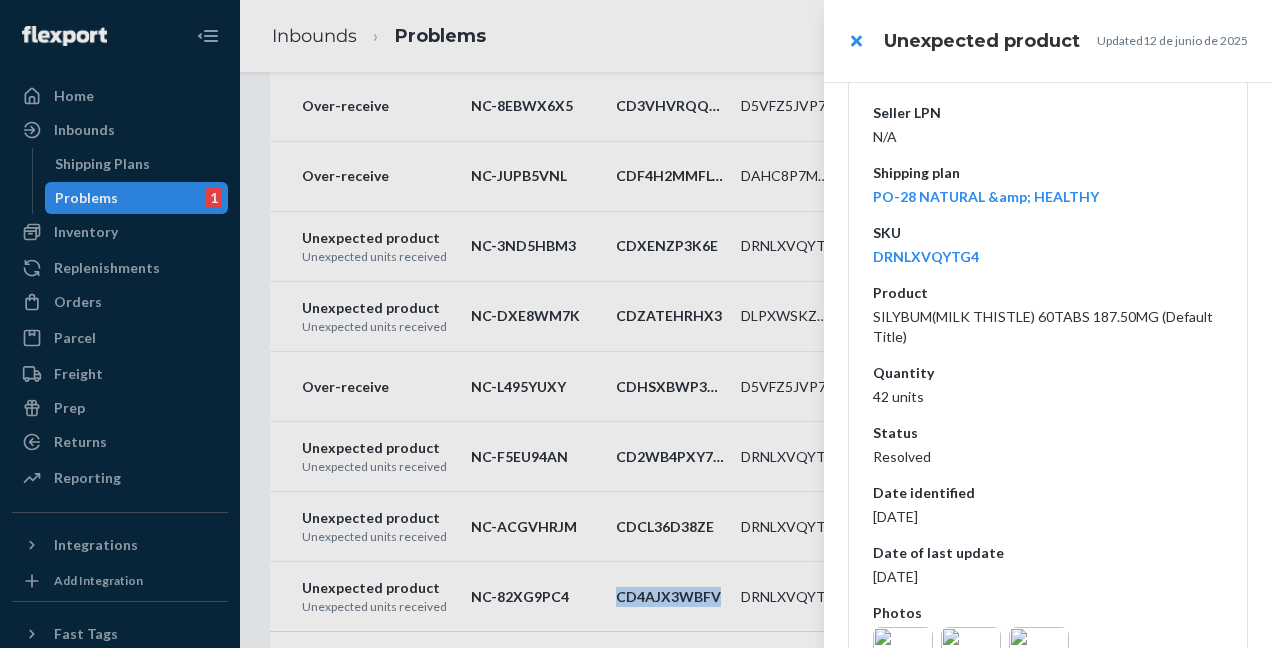 scroll, scrollTop: 437, scrollLeft: 0, axis: vertical 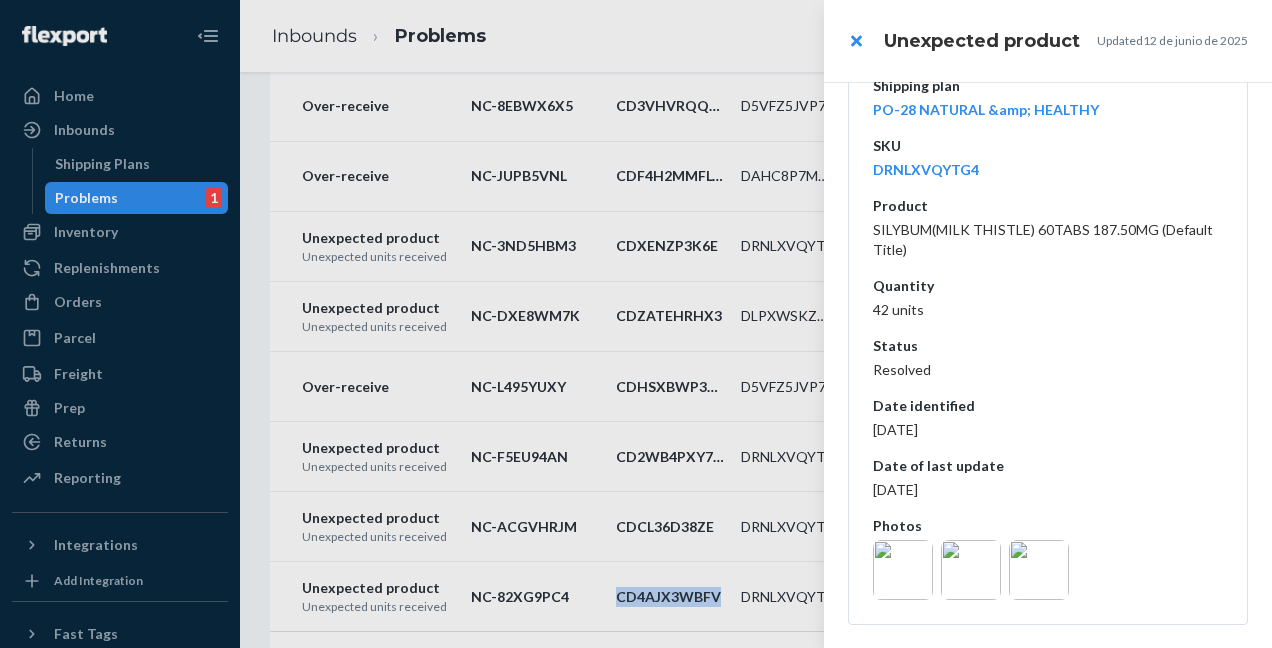 click at bounding box center [903, 570] 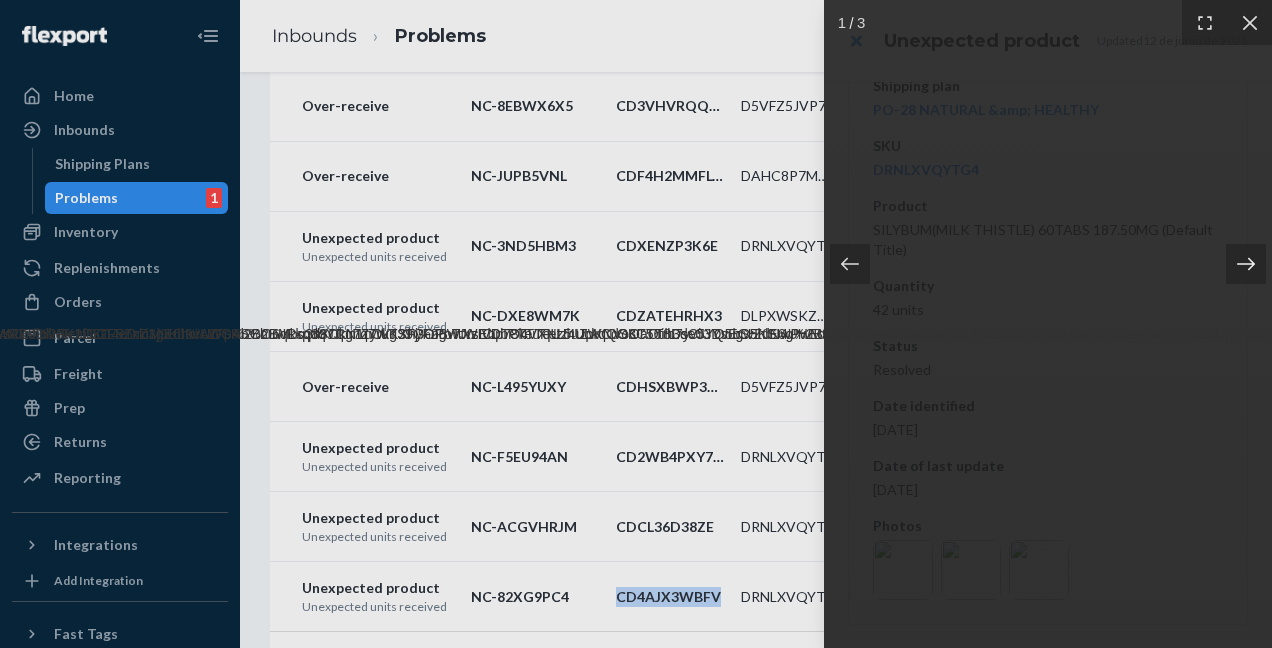 click 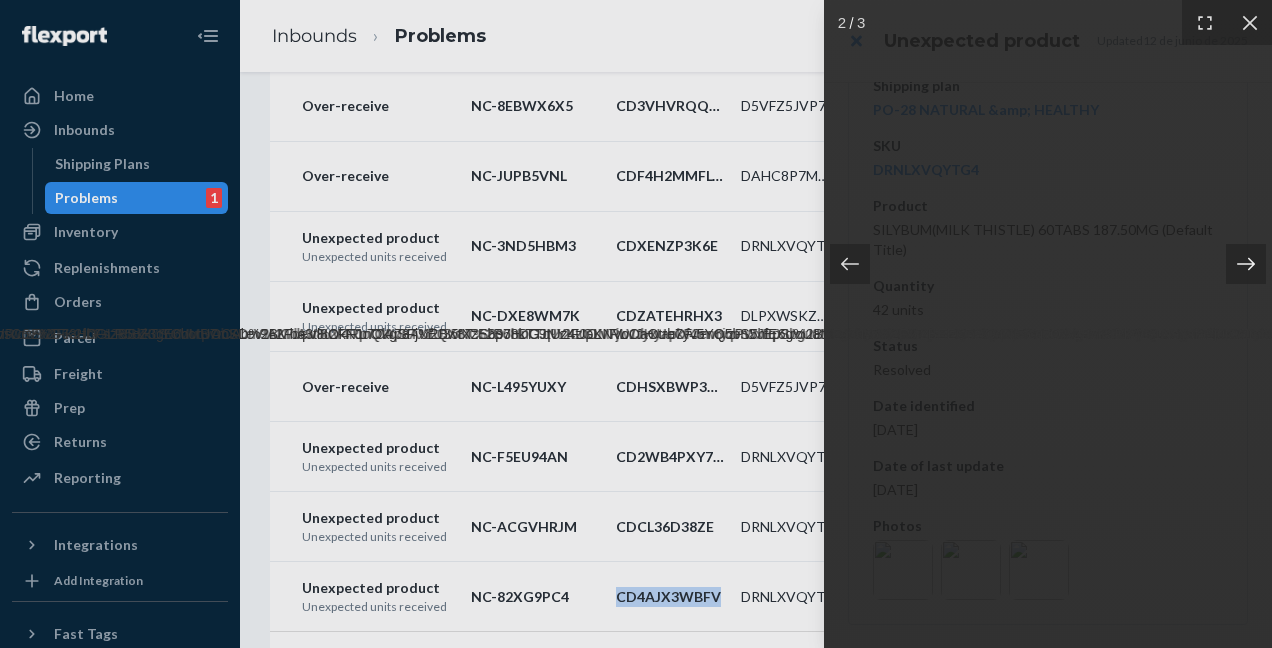 click 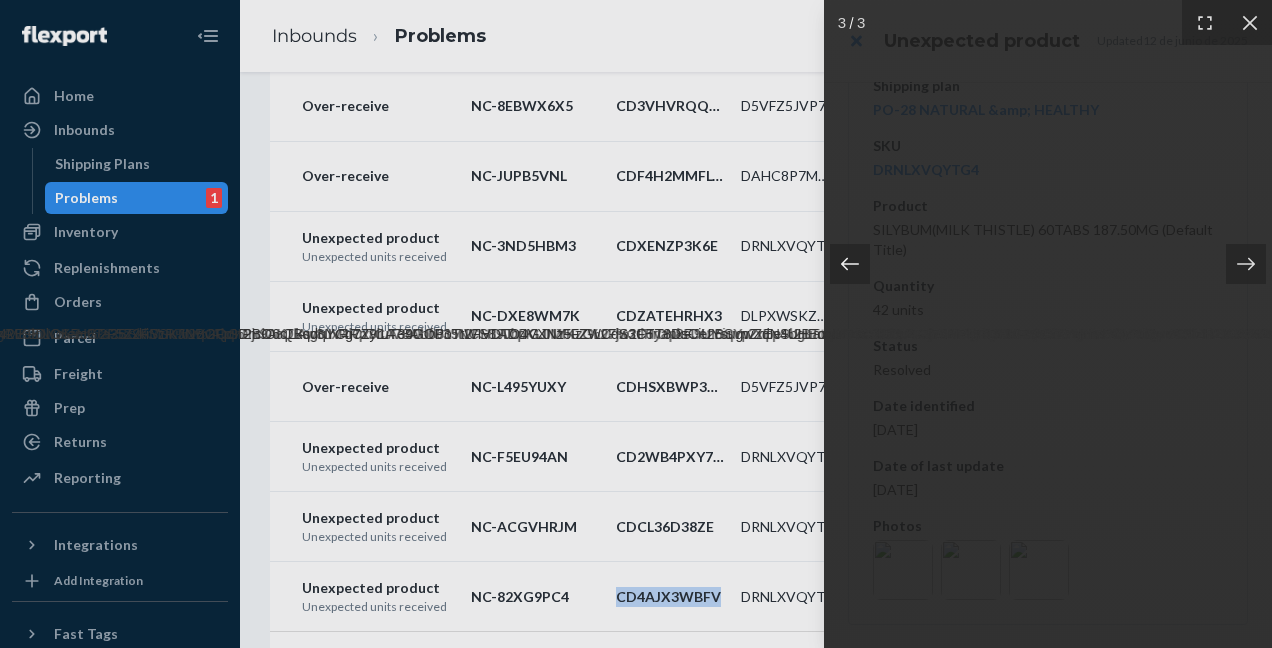 click 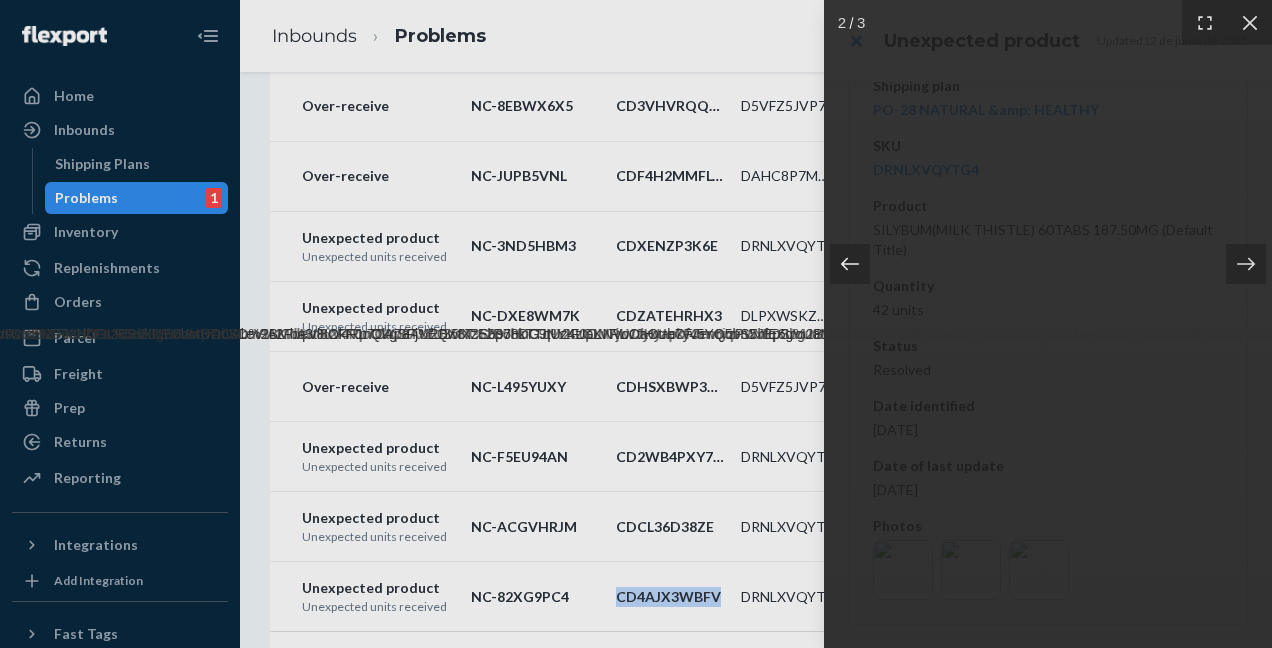 click 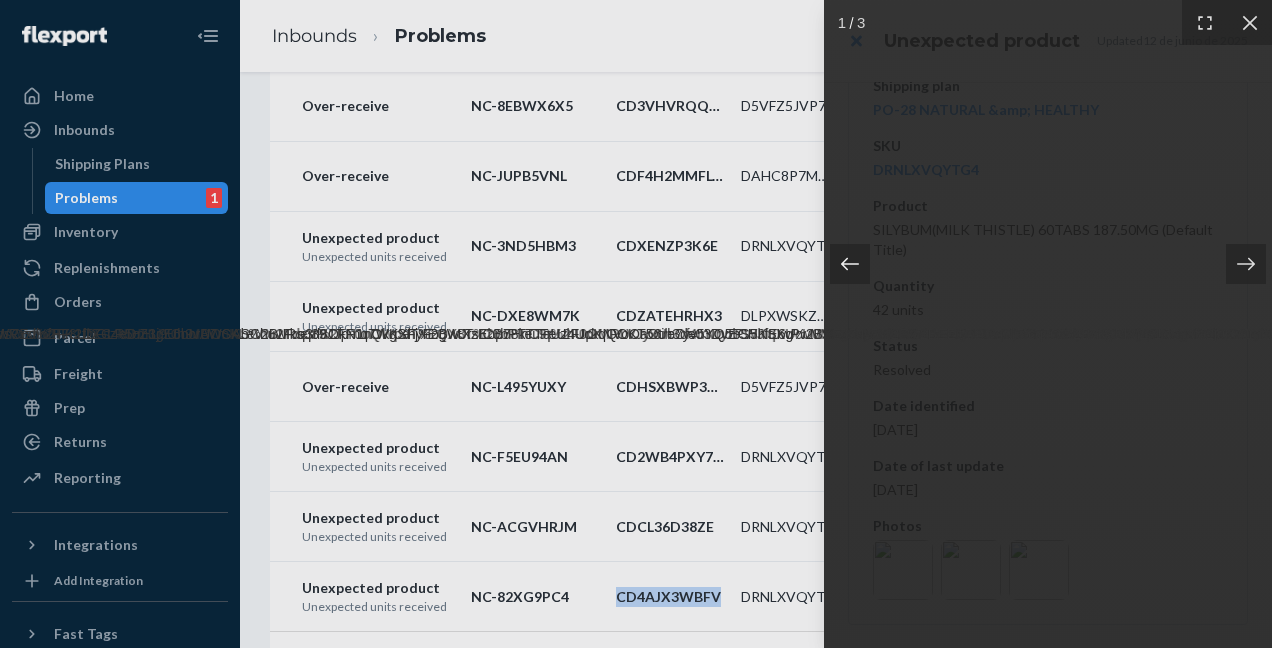 click 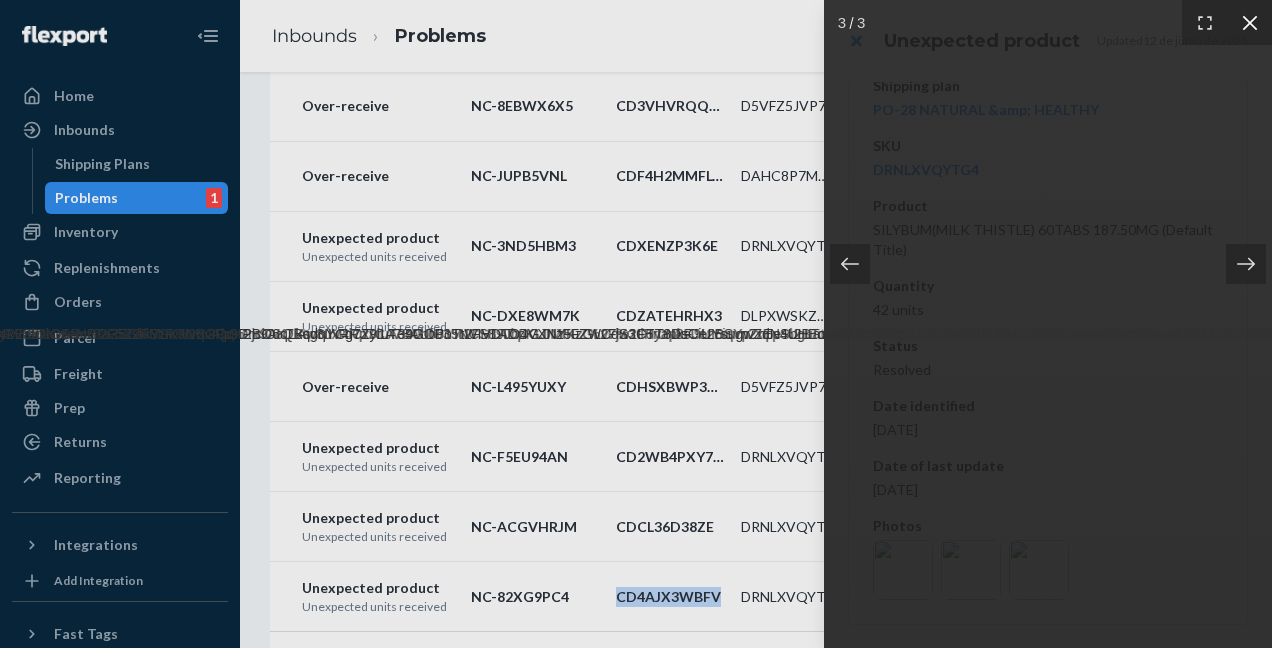 click 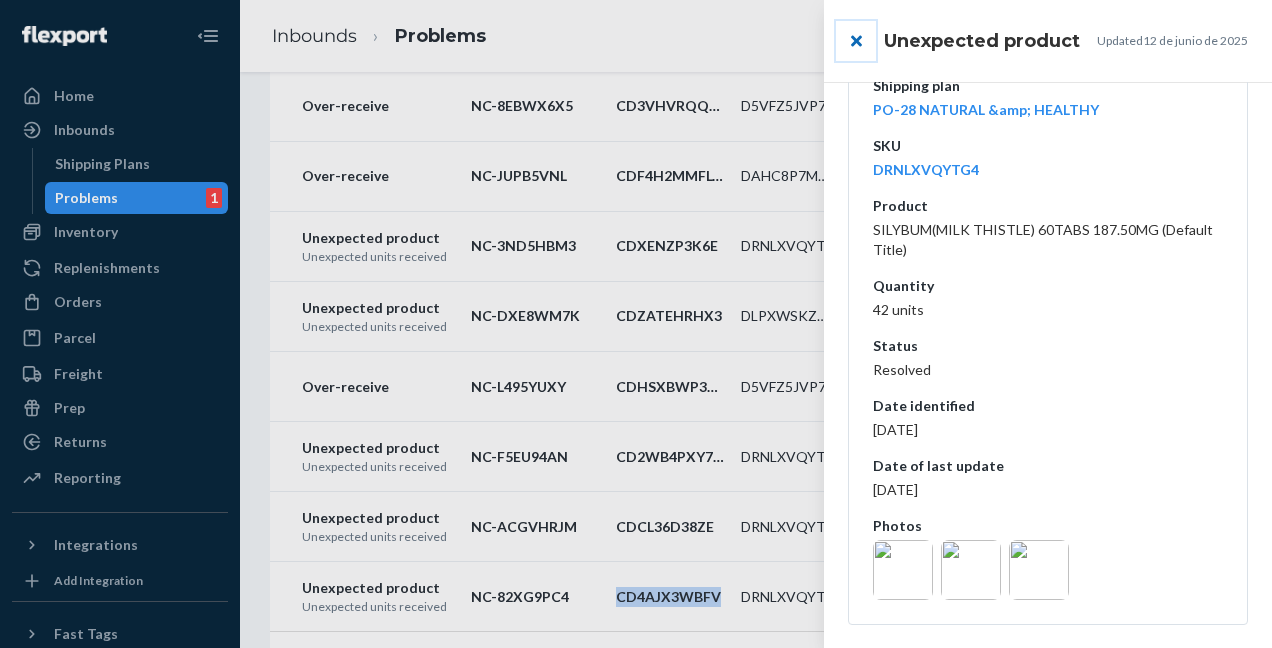 click at bounding box center (856, 41) 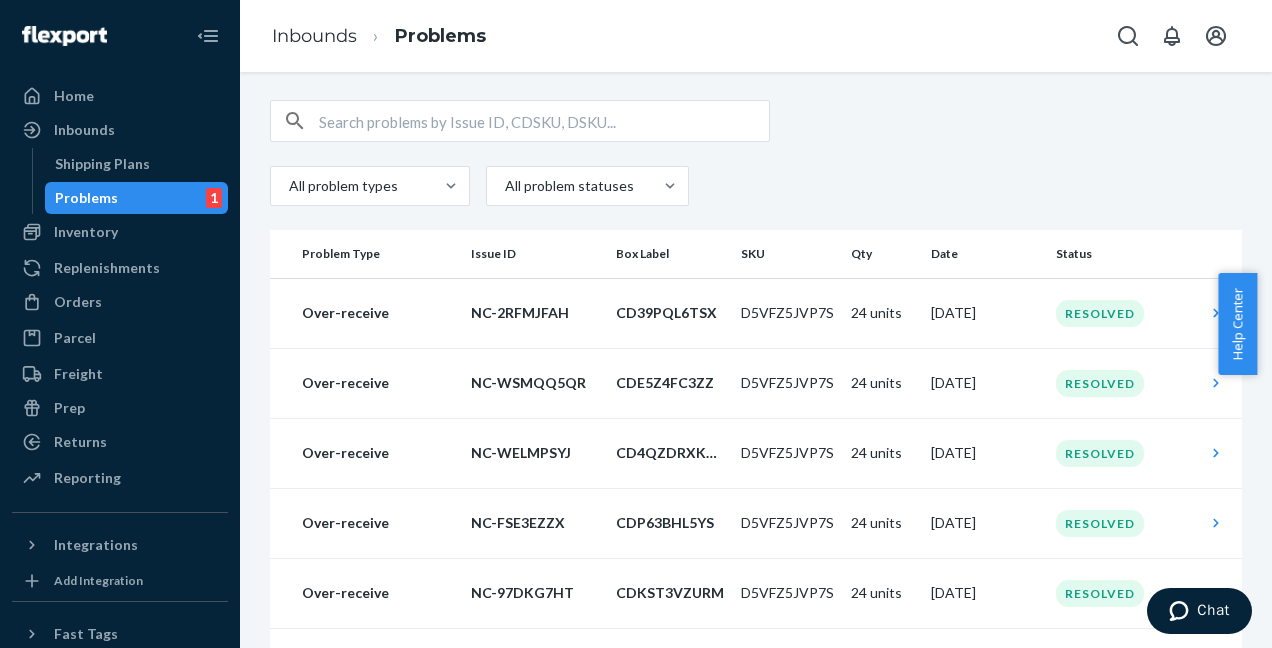 scroll, scrollTop: 0, scrollLeft: 0, axis: both 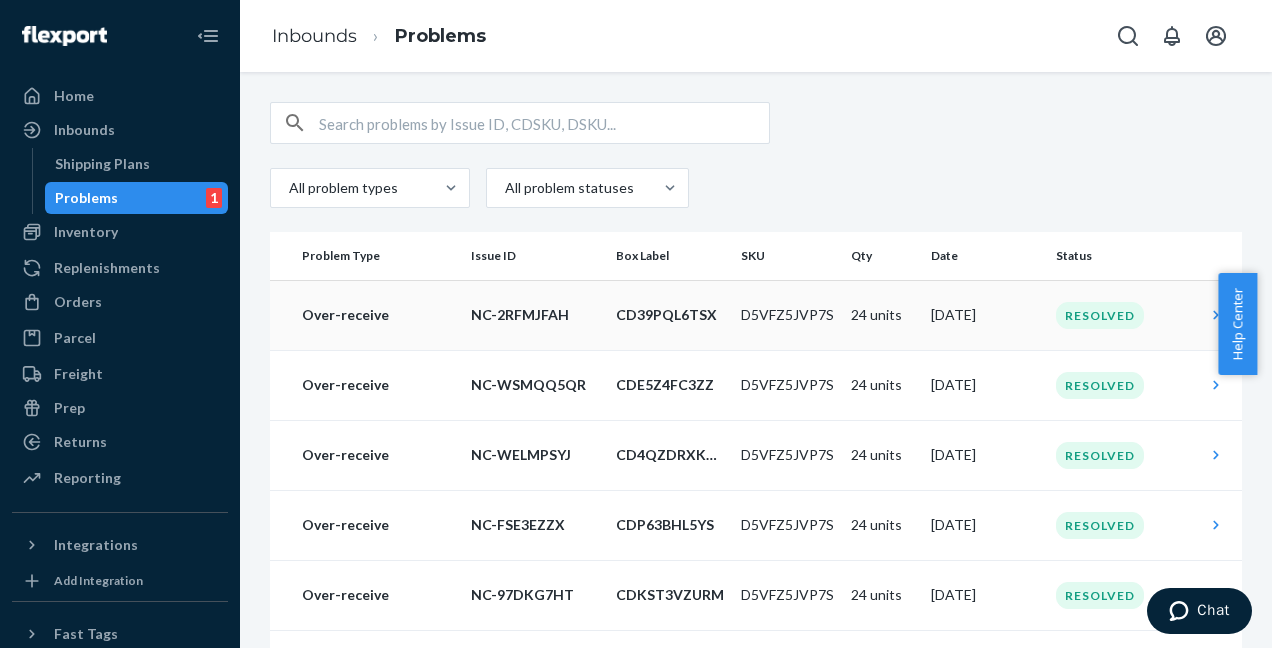 click on "NC-2RFMJFAH" at bounding box center (535, 315) 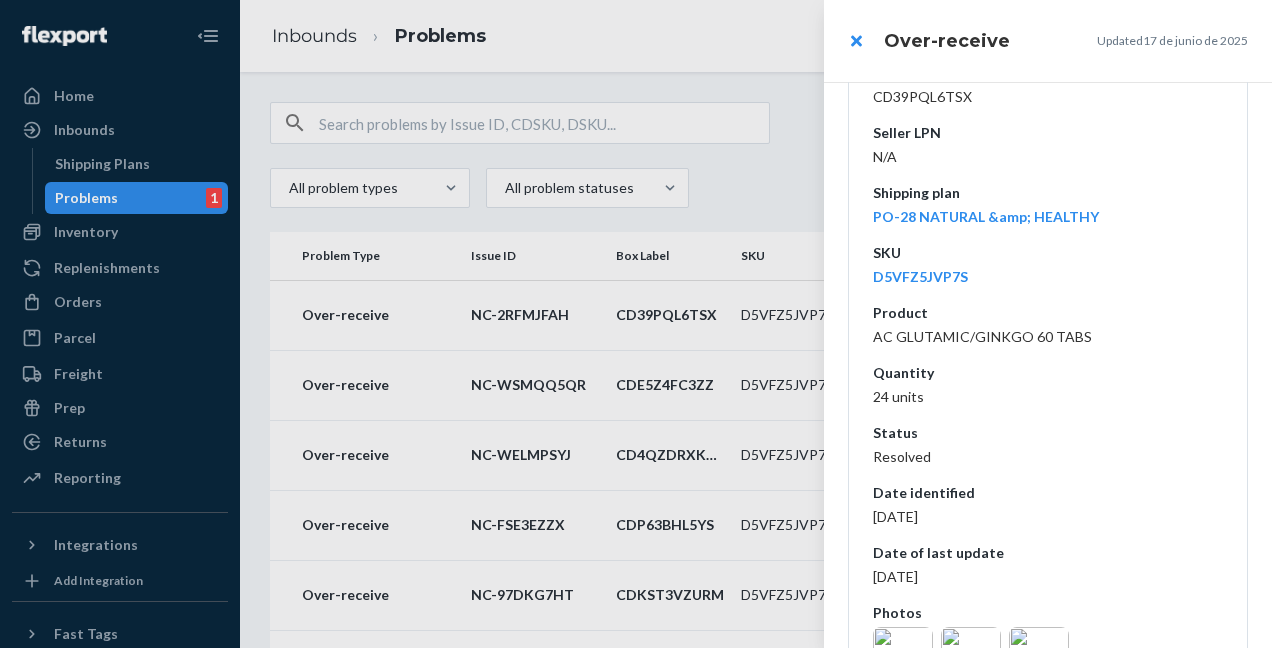 scroll, scrollTop: 417, scrollLeft: 0, axis: vertical 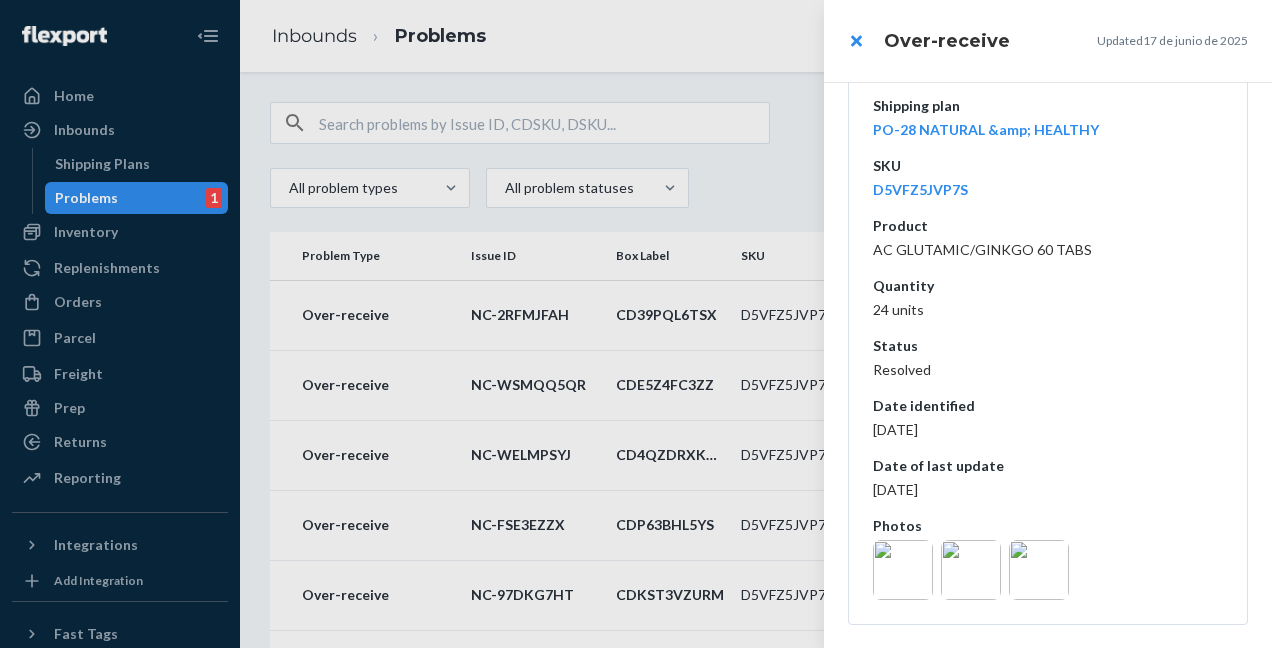 click at bounding box center (903, 570) 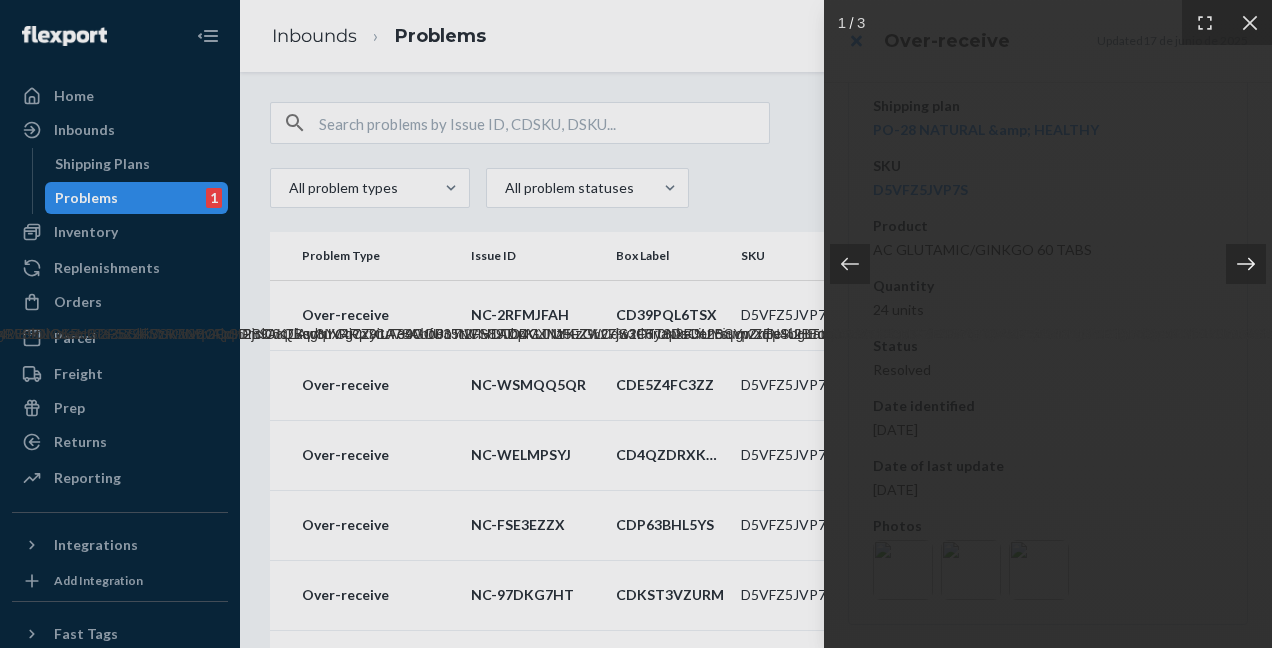 click 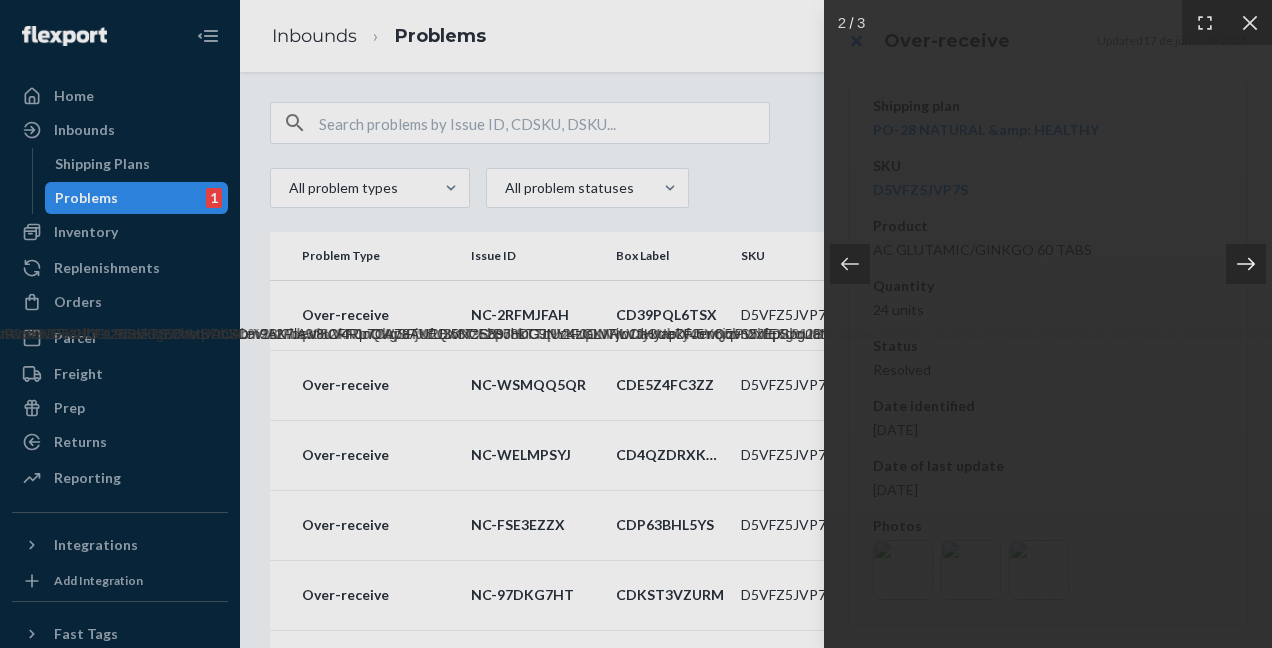 click 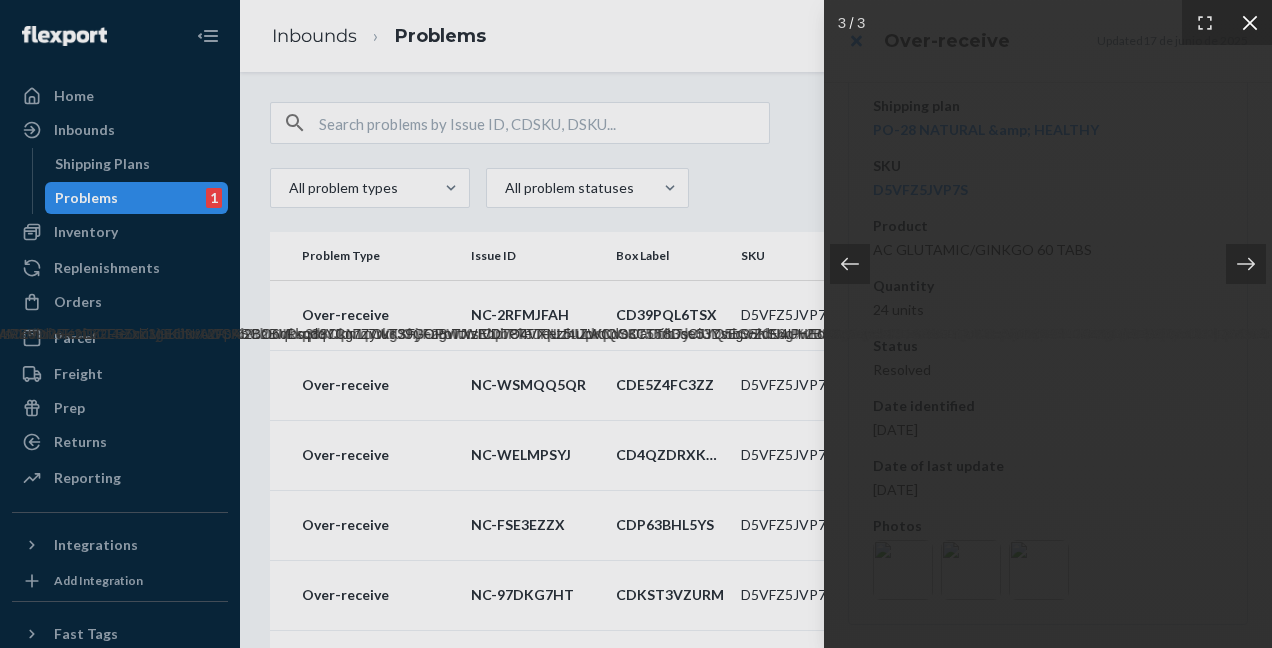 click 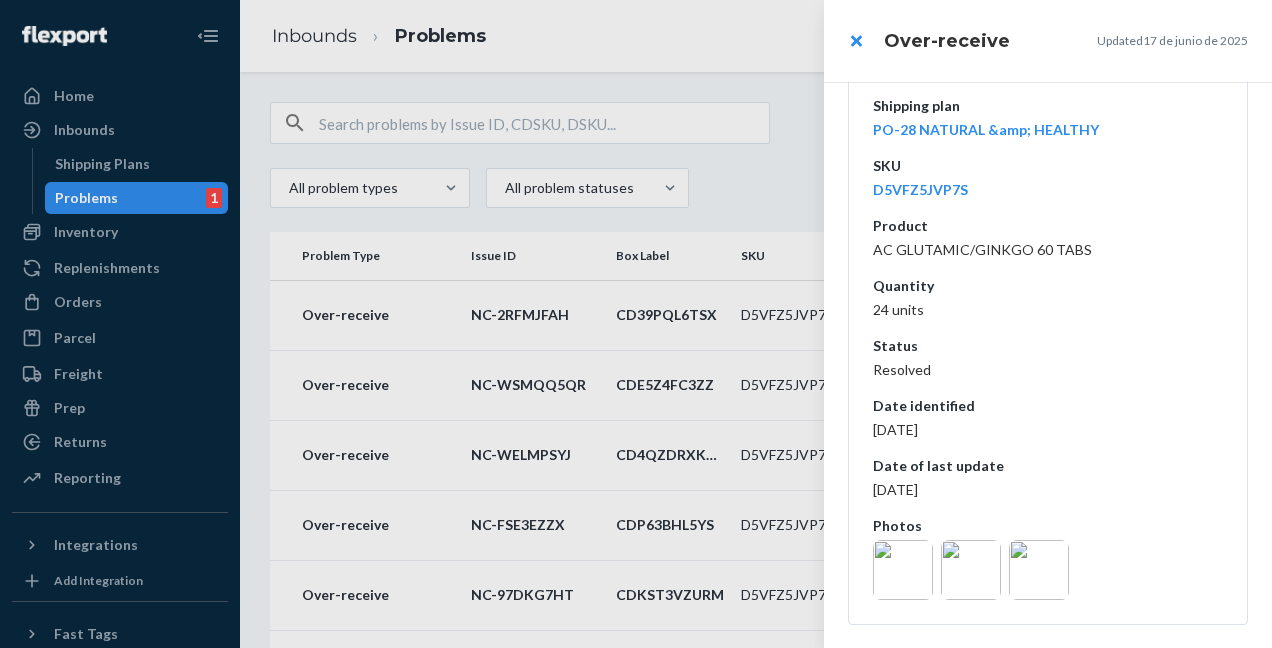 click at bounding box center (636, 324) 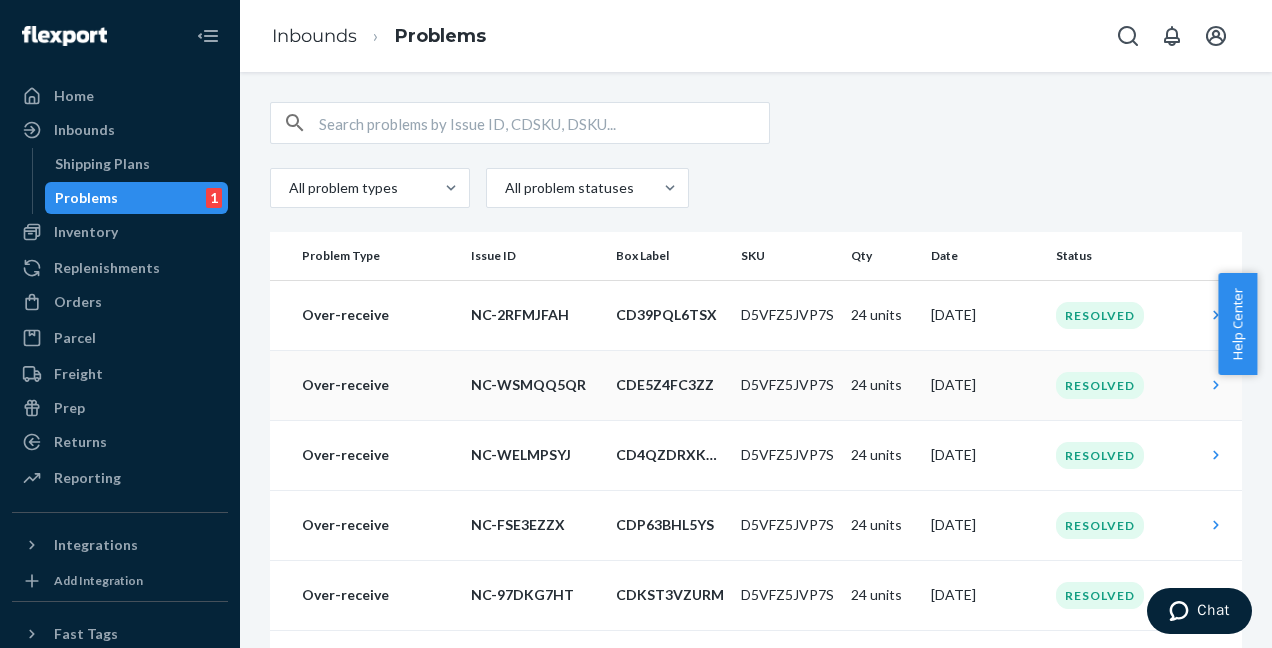 click on "NC-WSMQQ5QR" at bounding box center [535, 385] 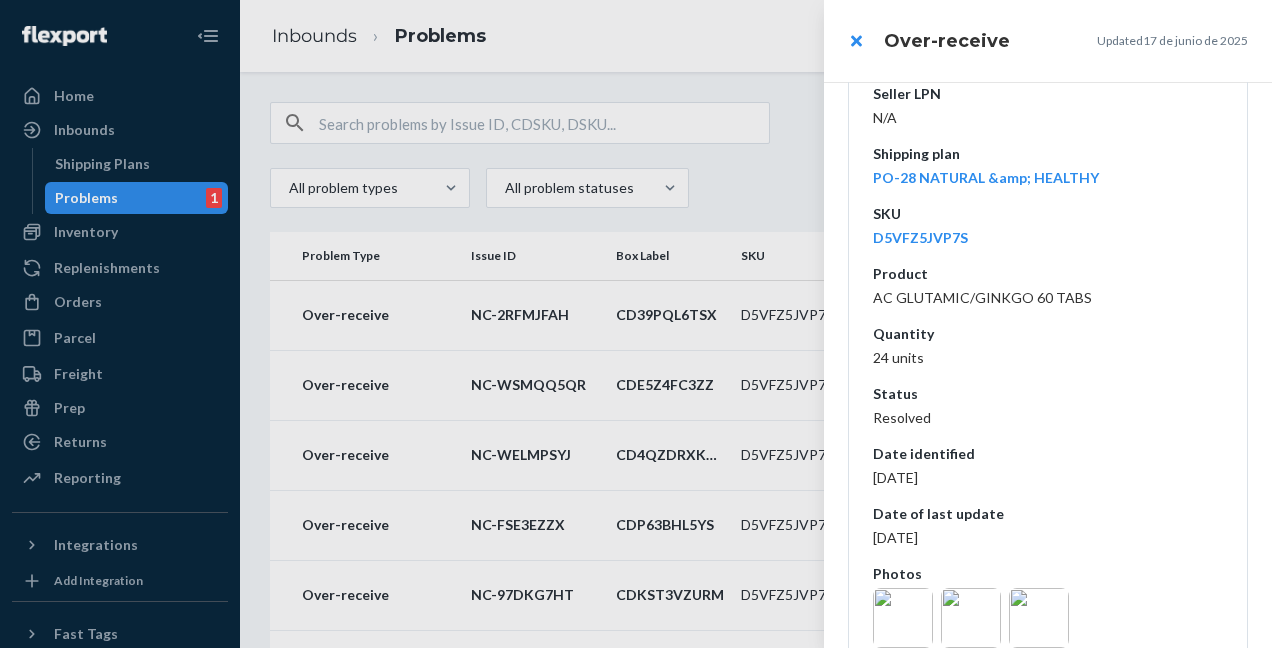 scroll, scrollTop: 417, scrollLeft: 0, axis: vertical 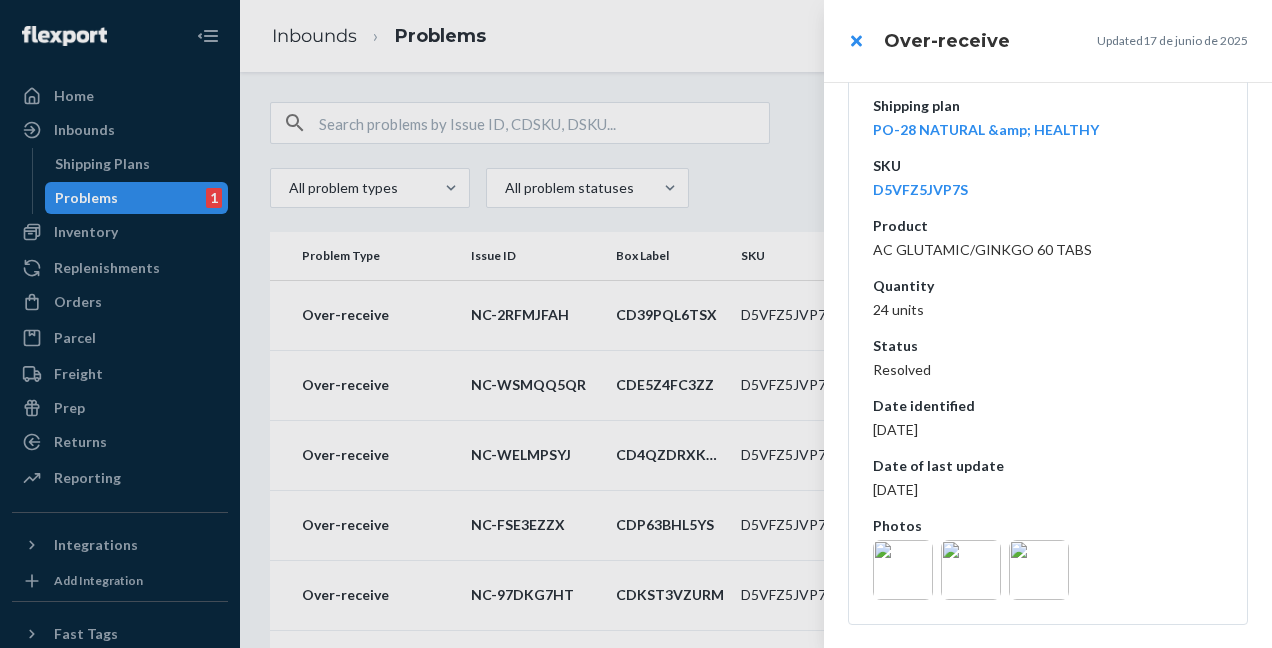 click at bounding box center (903, 570) 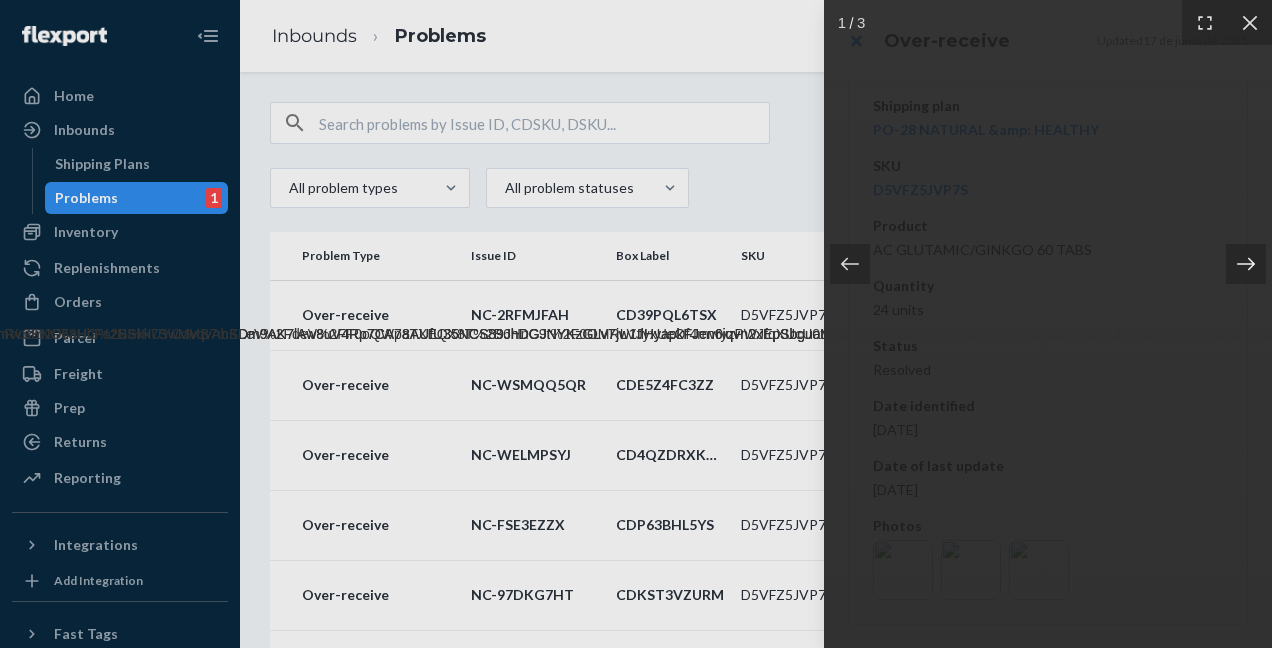 click 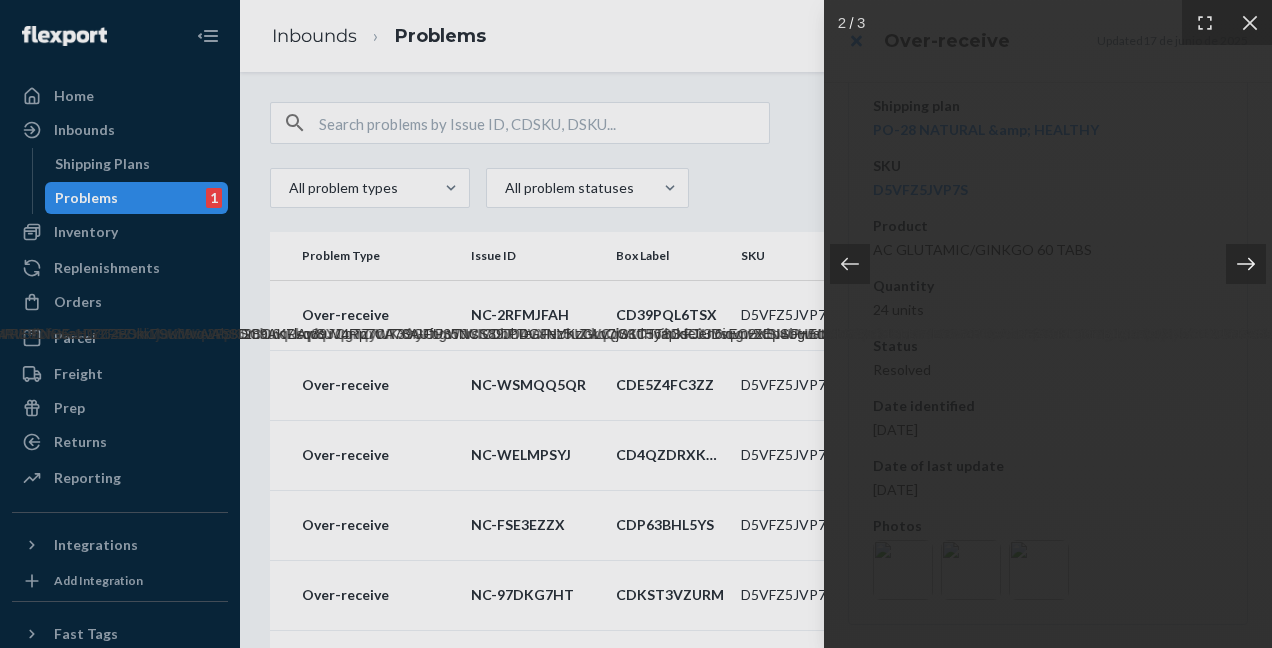 click 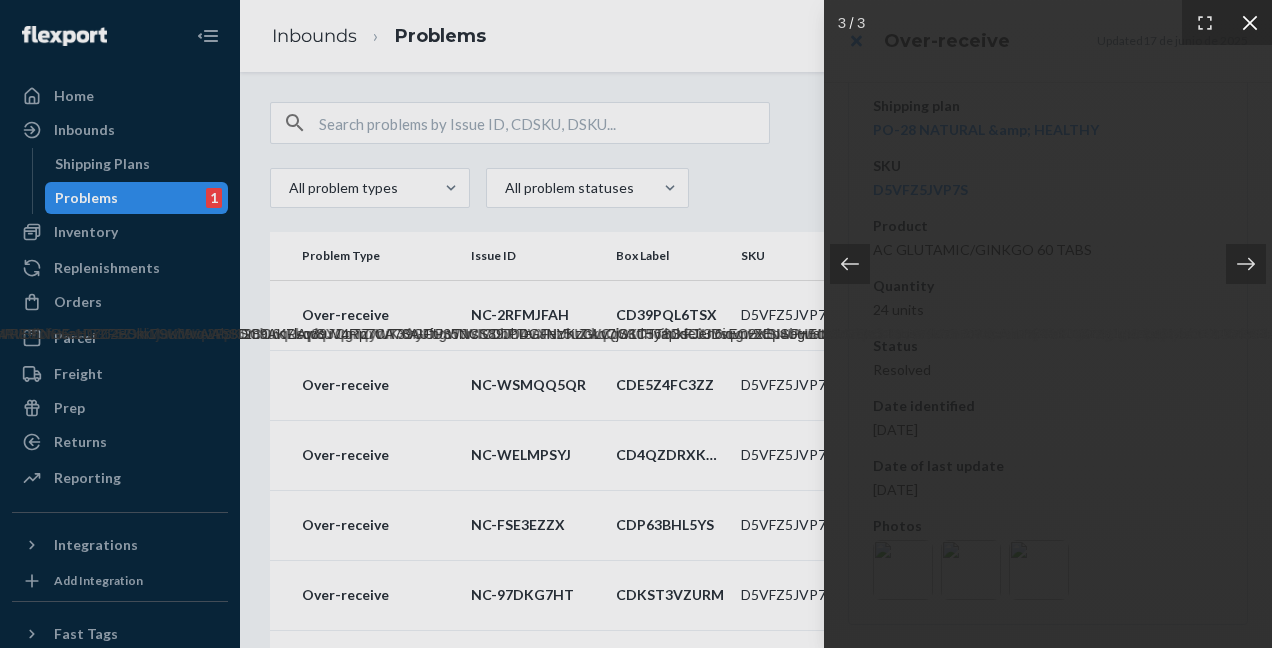 click 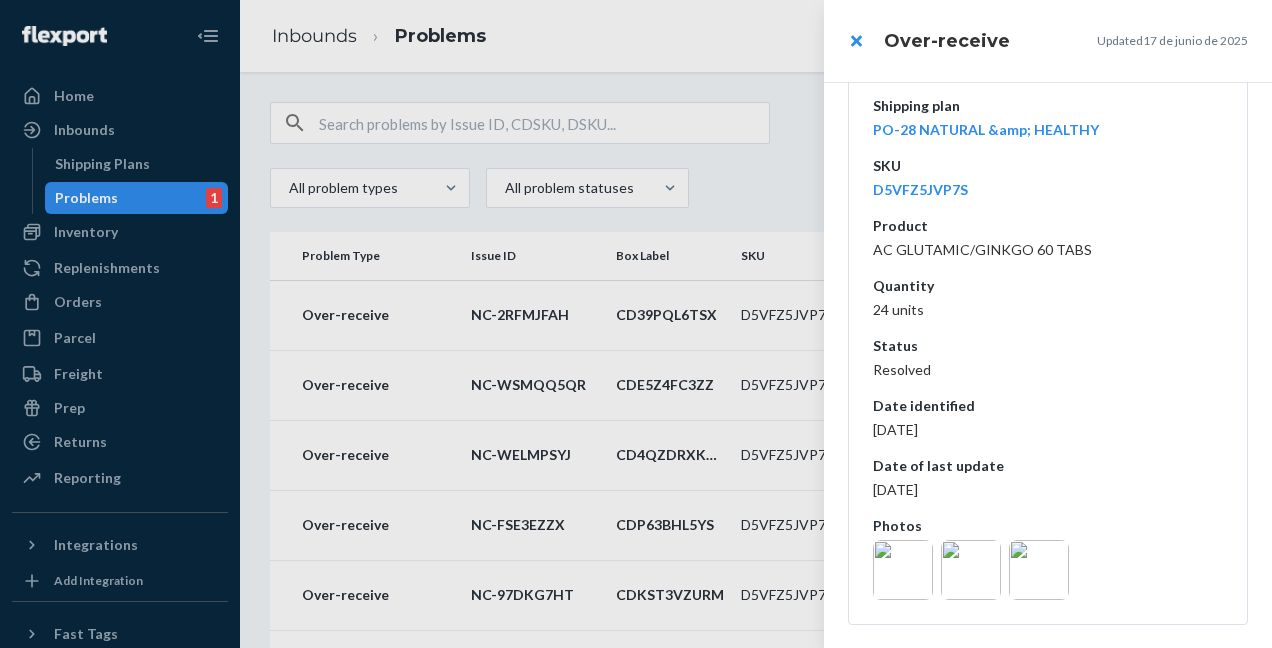 click at bounding box center [636, 324] 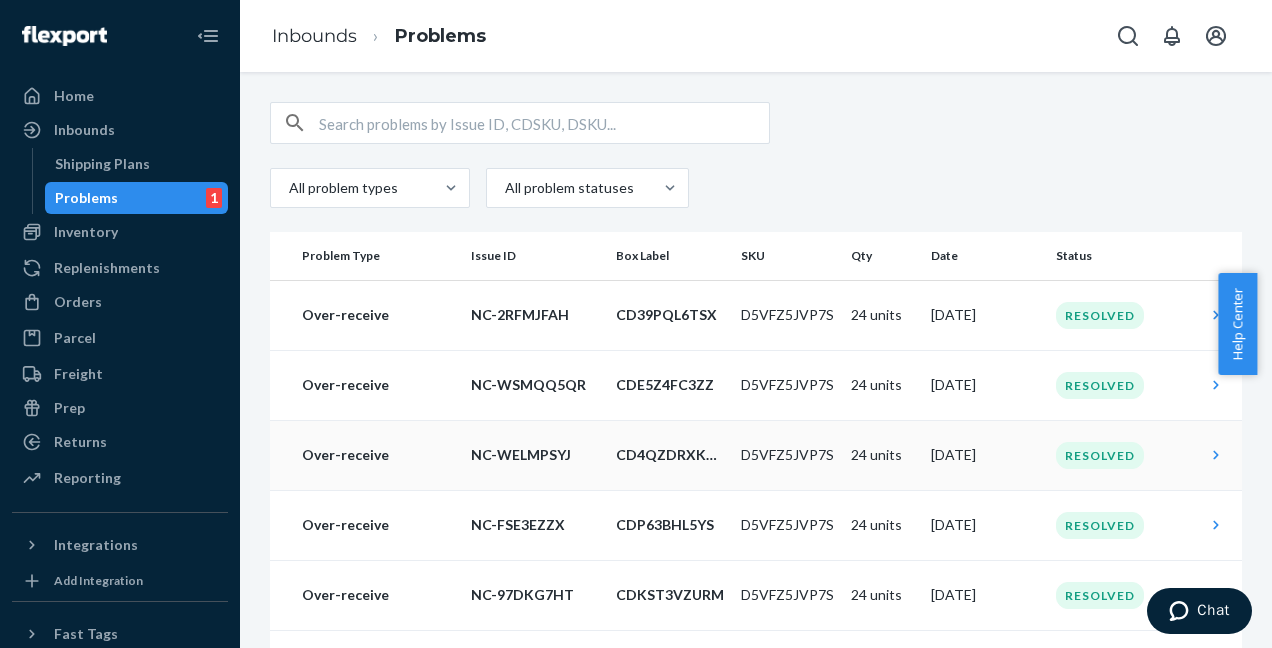 click on "Over-receive" at bounding box center (378, 455) 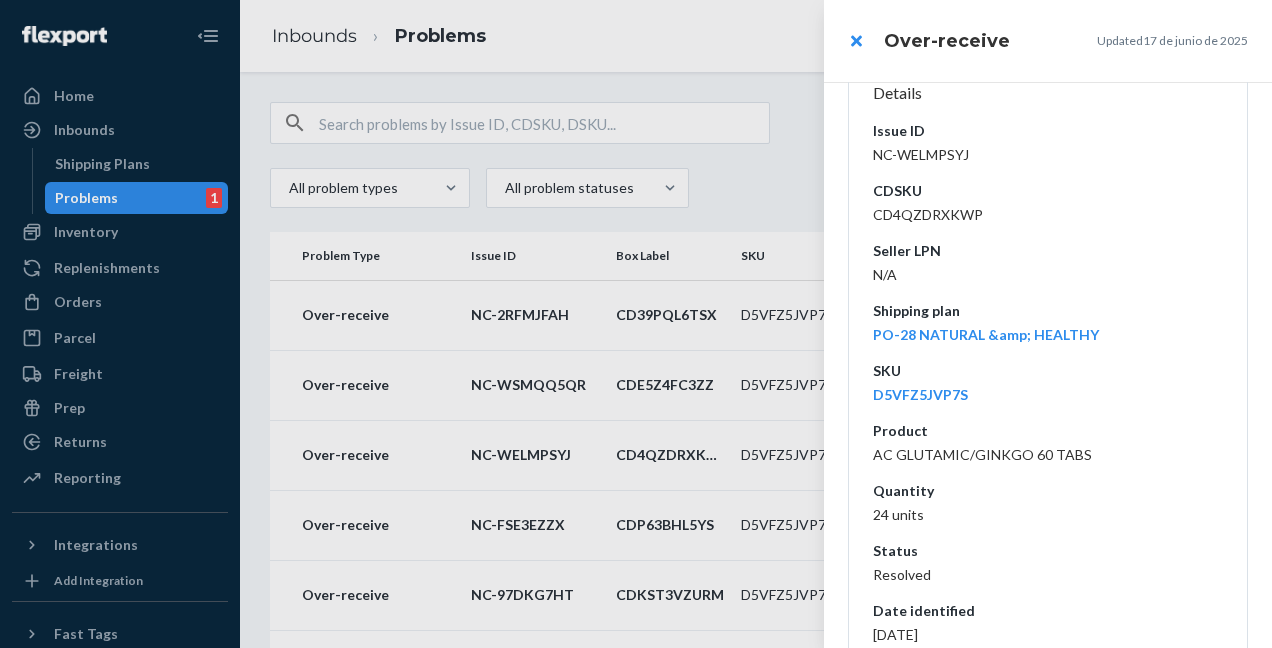 scroll, scrollTop: 417, scrollLeft: 0, axis: vertical 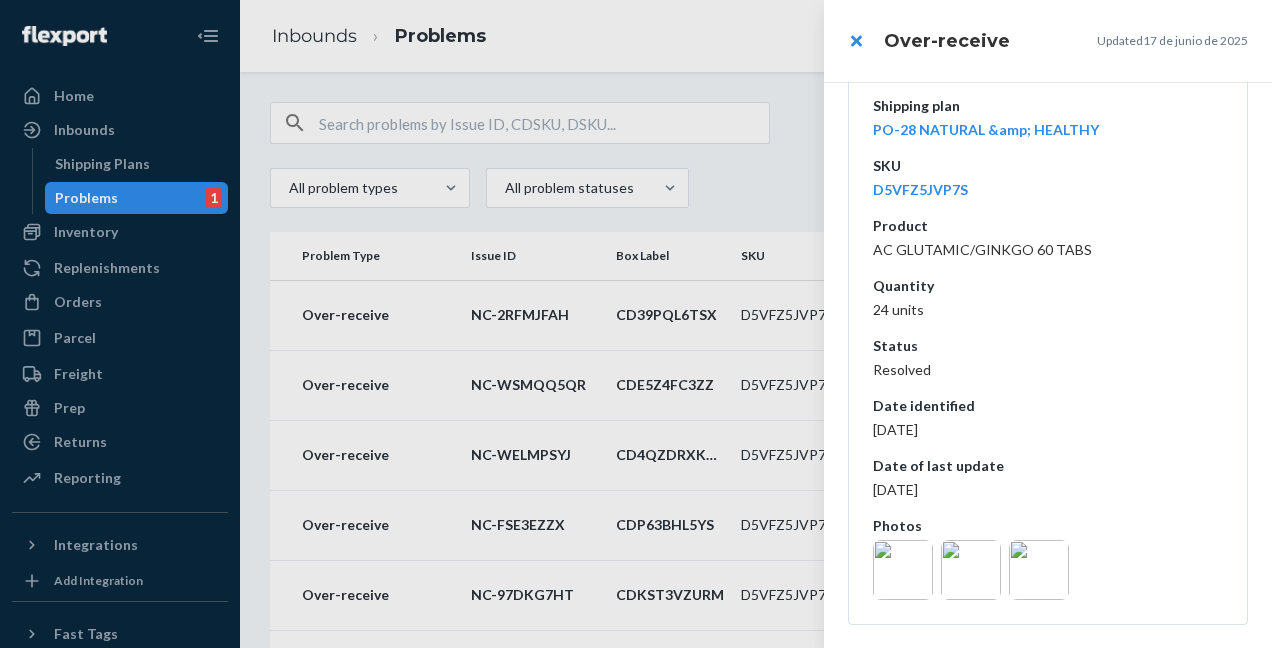 click at bounding box center [903, 570] 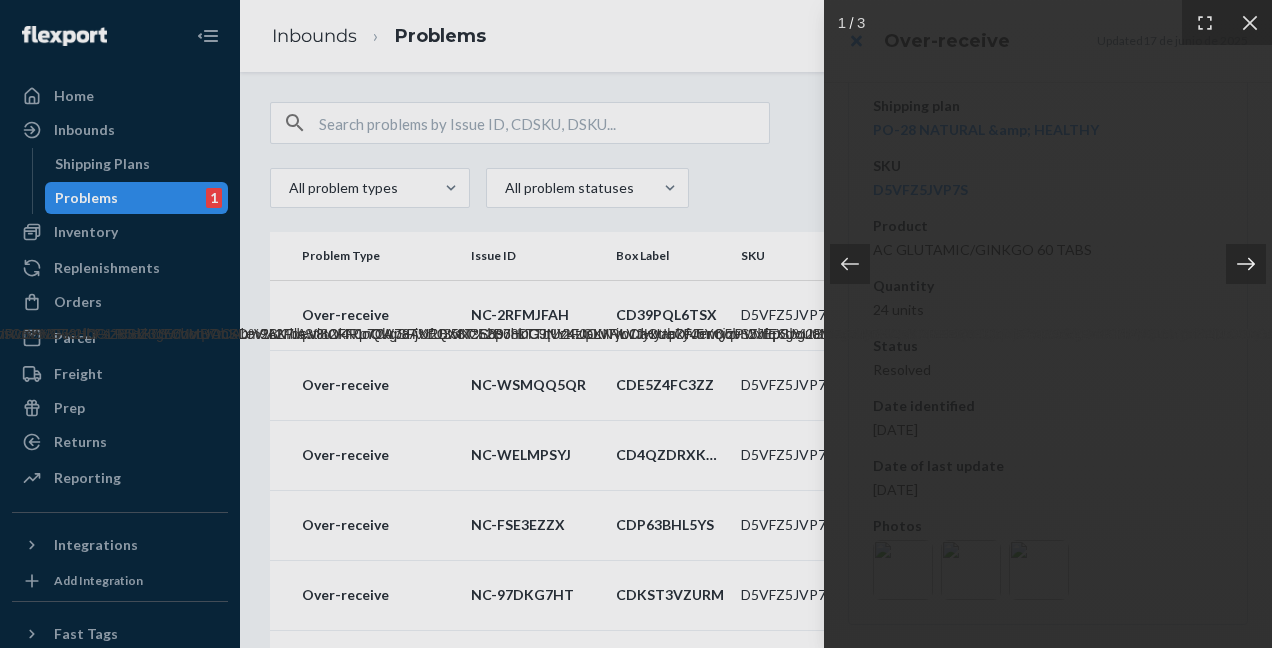 click 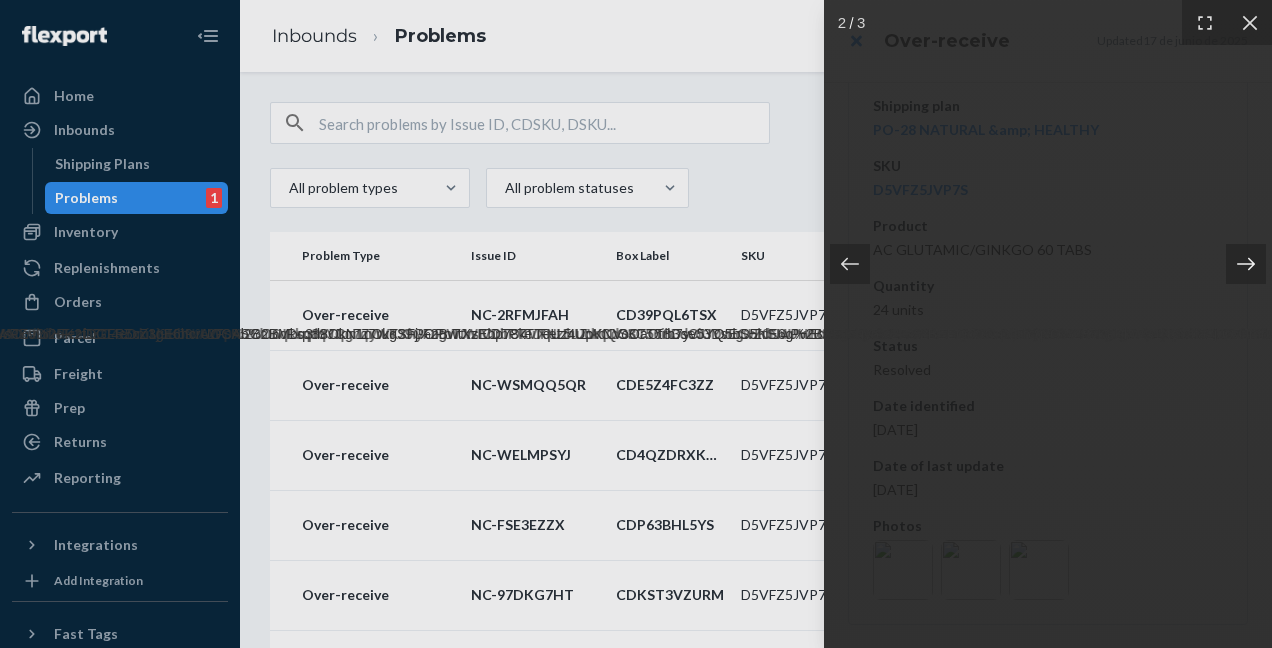 click 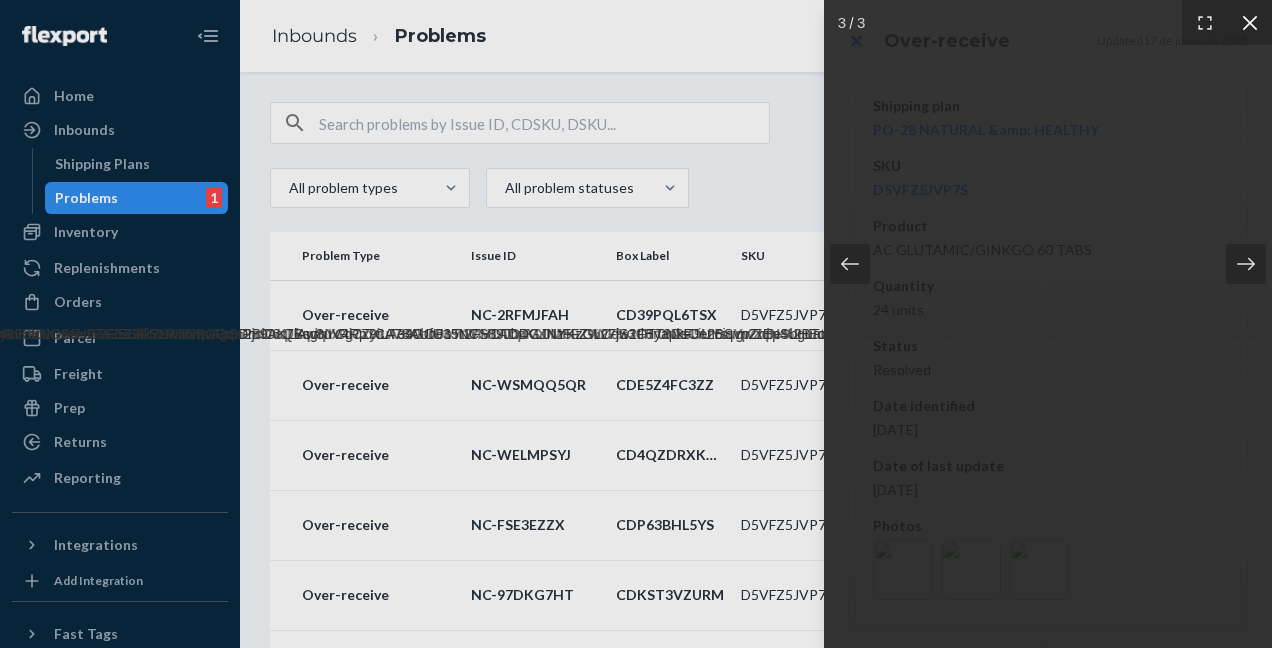 click 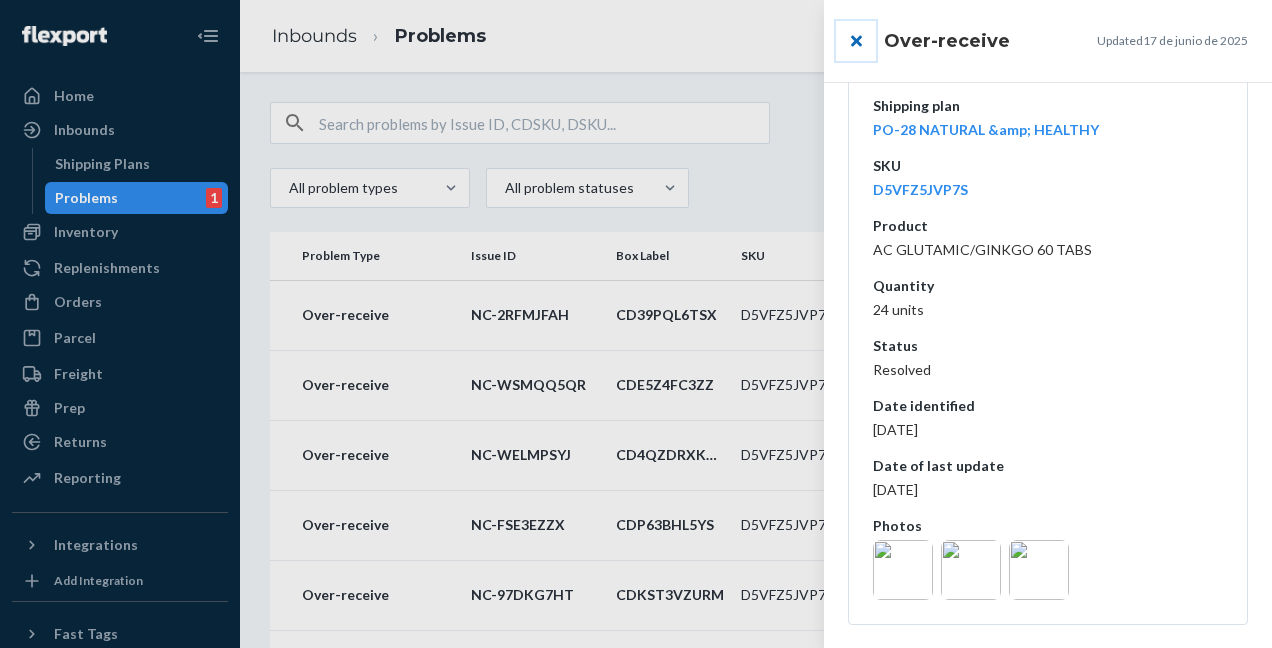 click at bounding box center (856, 41) 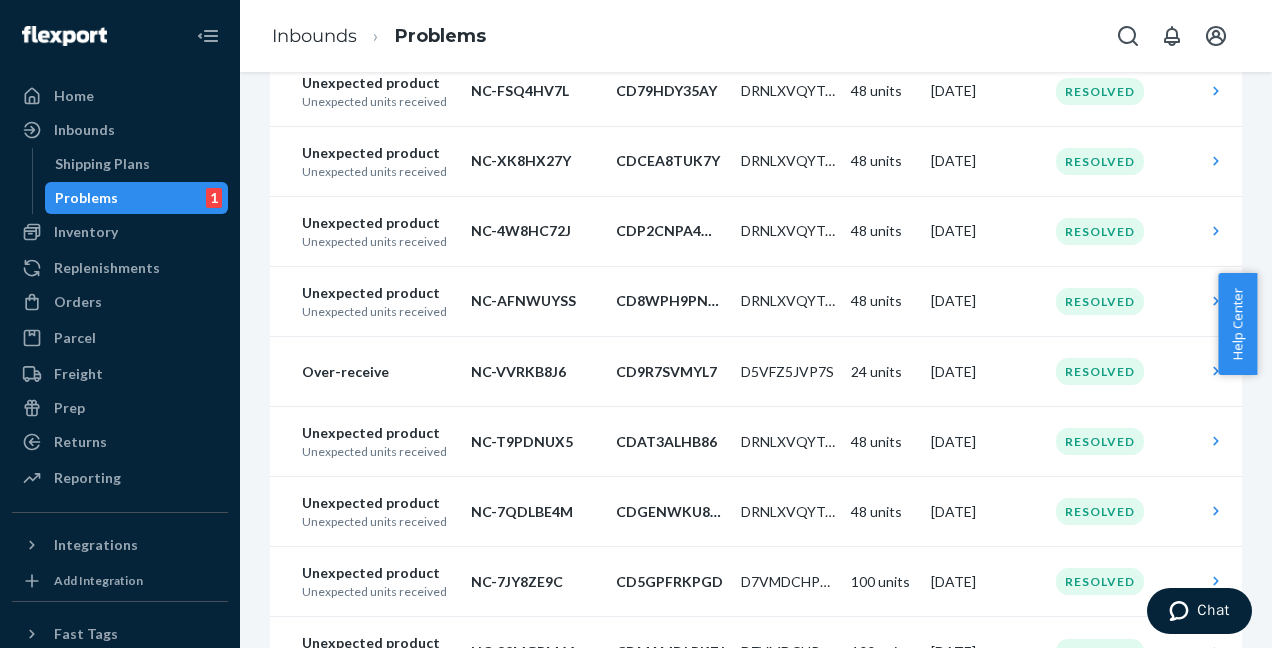 scroll, scrollTop: 720, scrollLeft: 0, axis: vertical 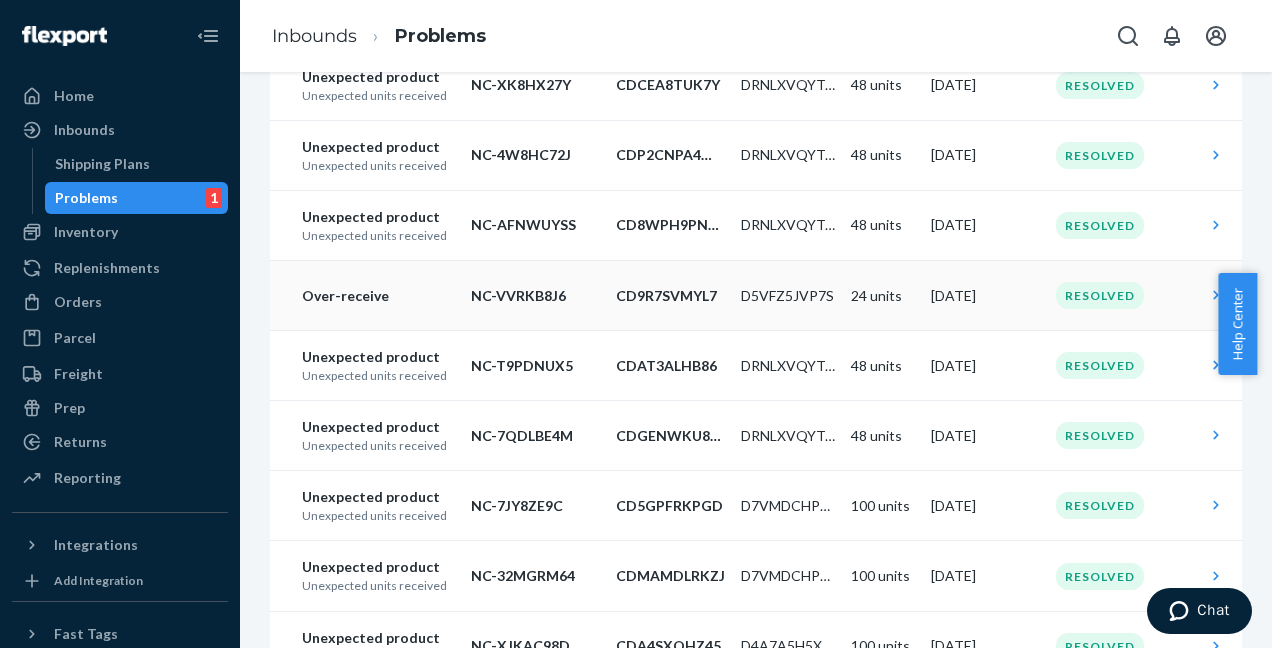 click on "NC-VVRKB8J6" at bounding box center [535, 296] 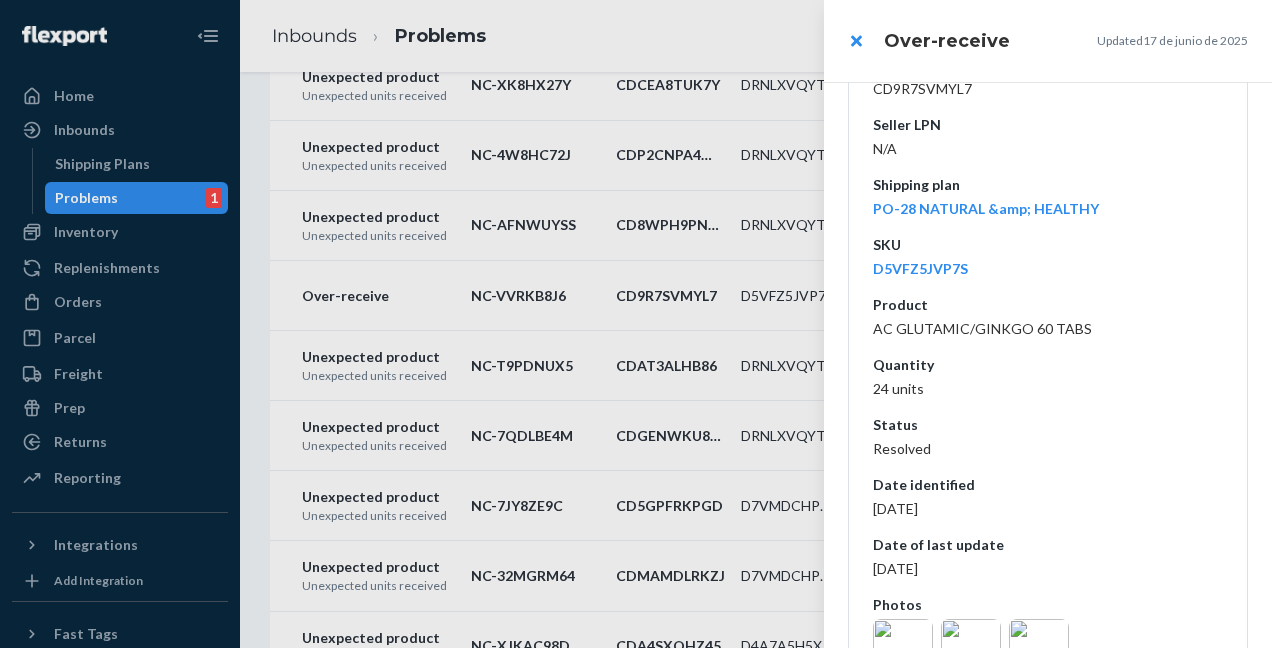 scroll, scrollTop: 417, scrollLeft: 0, axis: vertical 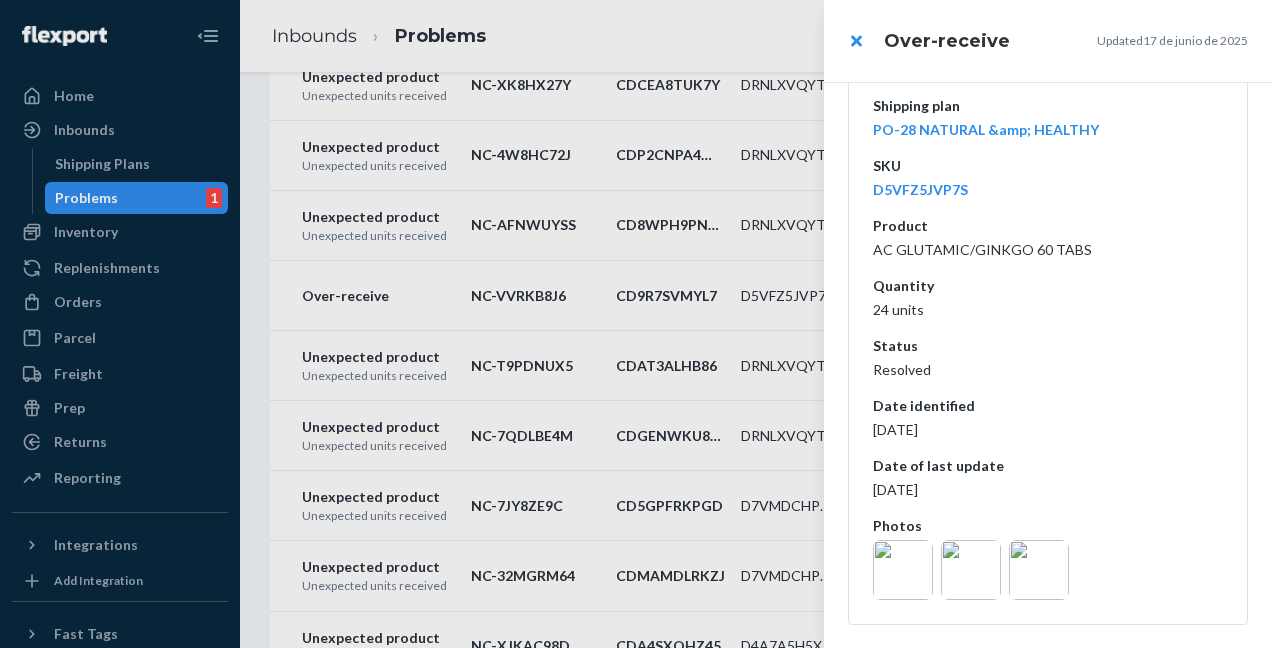 click at bounding box center [903, 570] 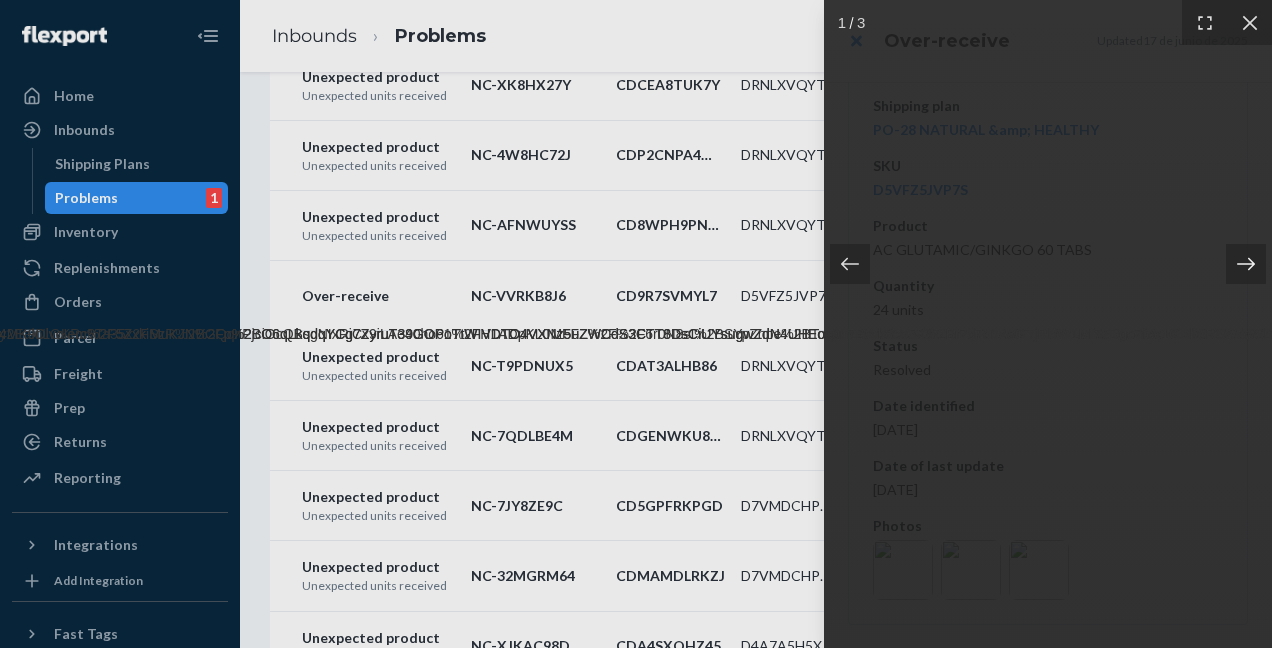 click at bounding box center [1246, 264] 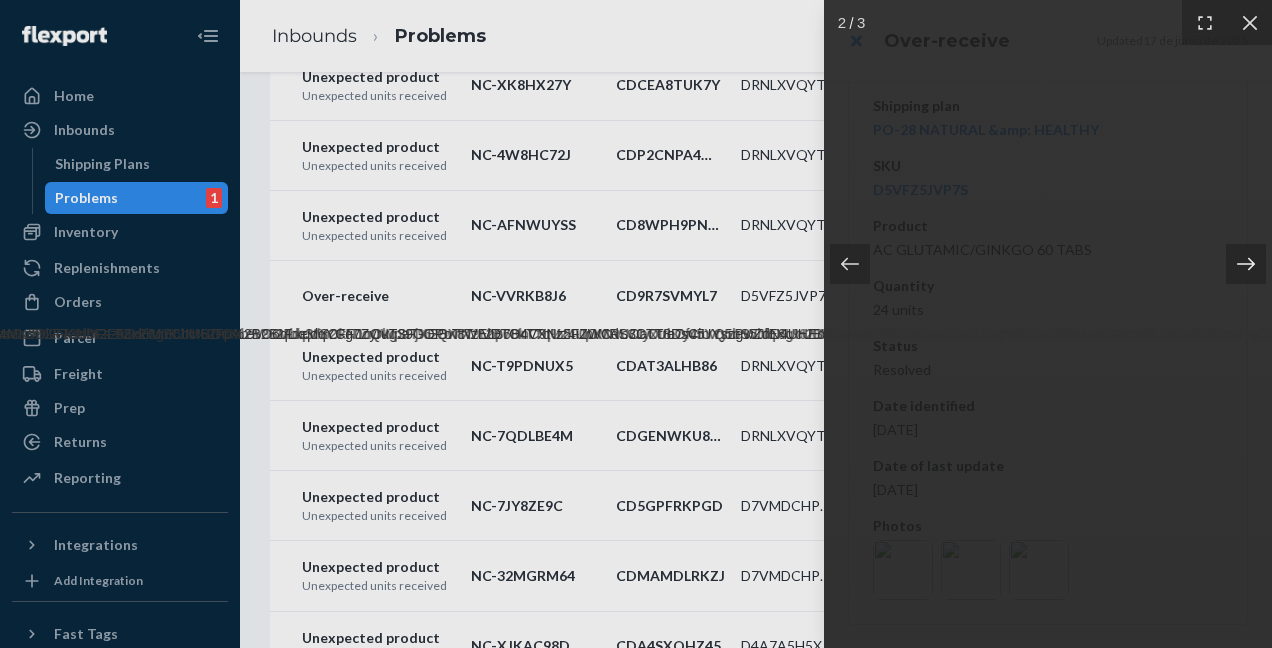 click 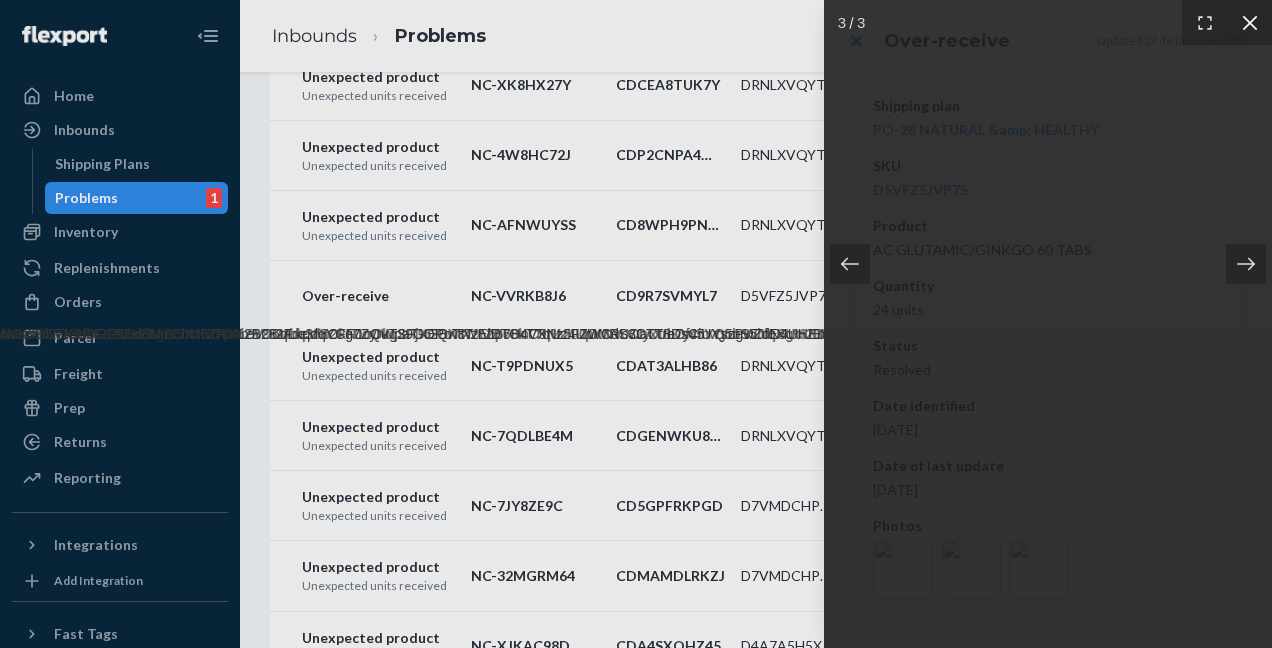 click 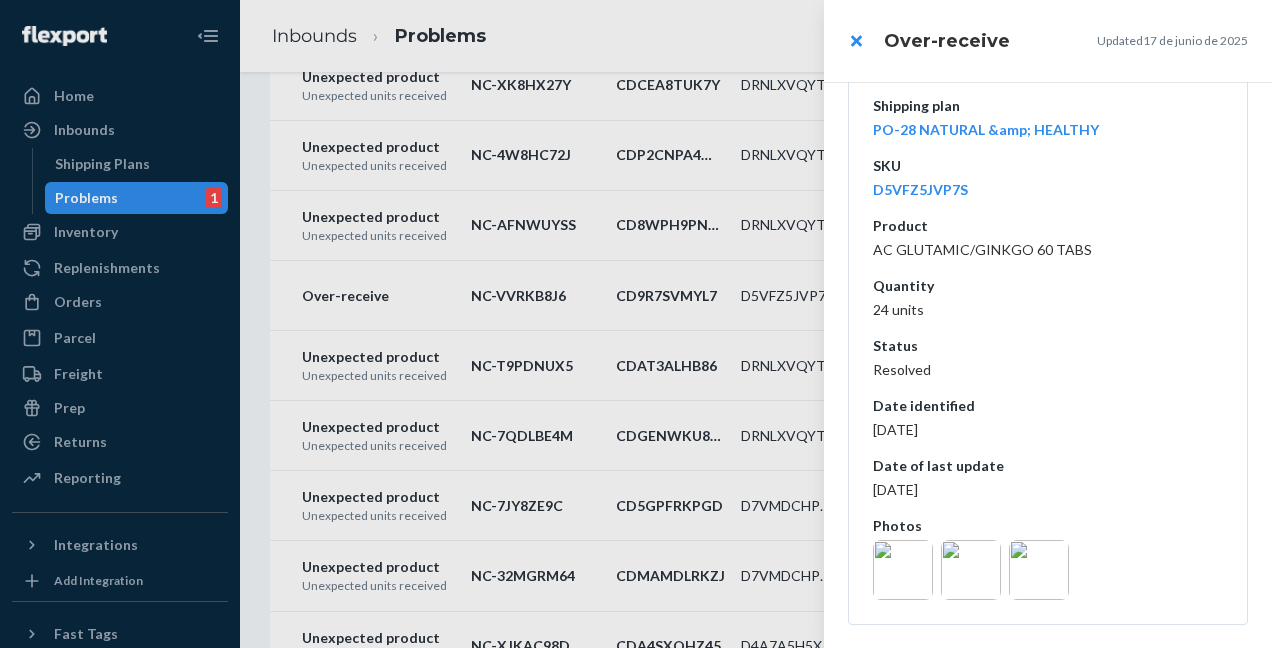 click at bounding box center [636, 324] 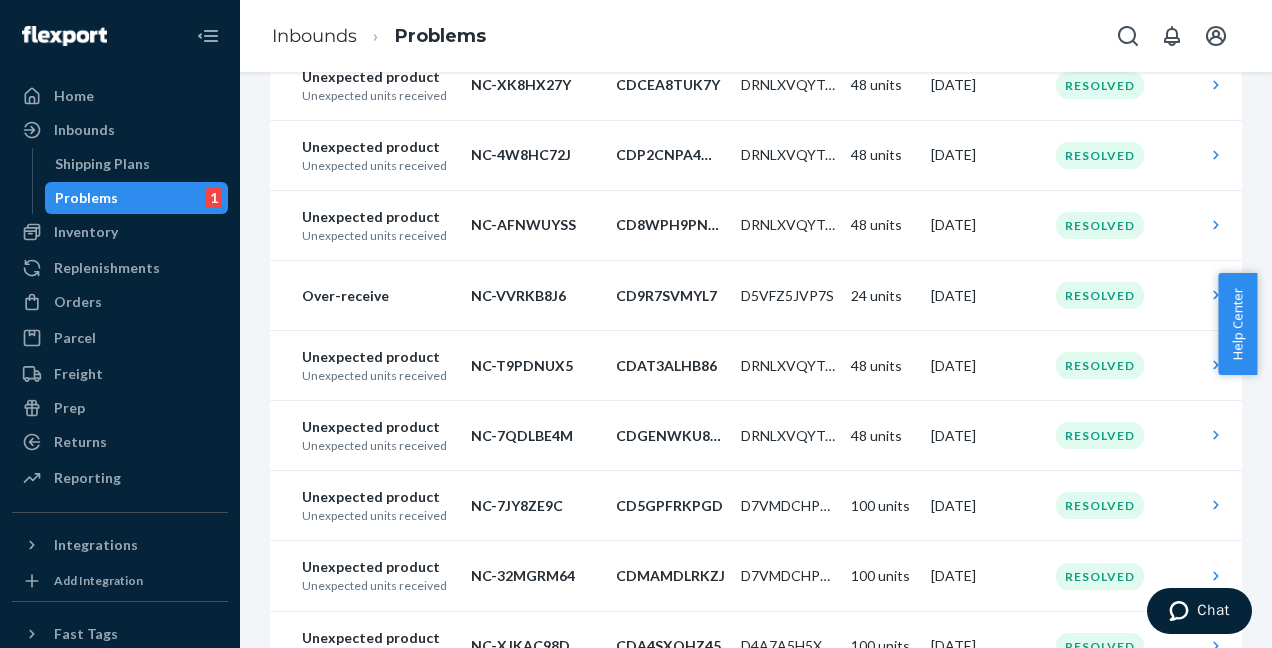 click on "Unexpected product" at bounding box center (378, 147) 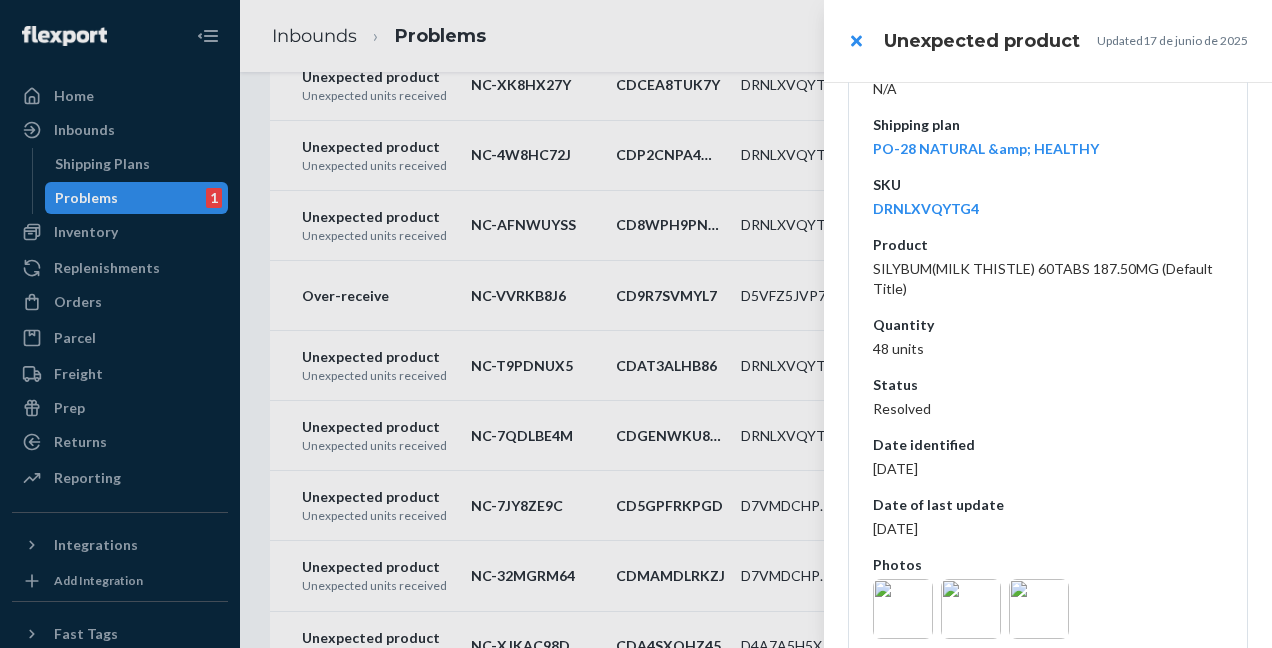scroll, scrollTop: 437, scrollLeft: 0, axis: vertical 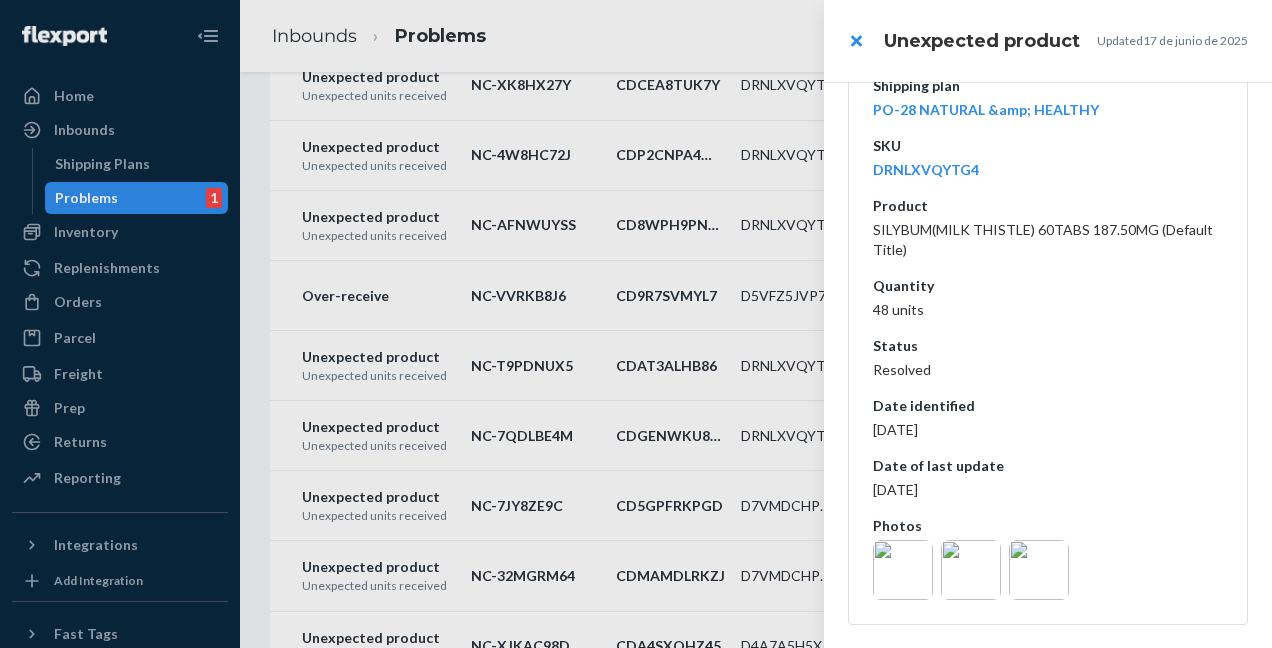 click at bounding box center [903, 570] 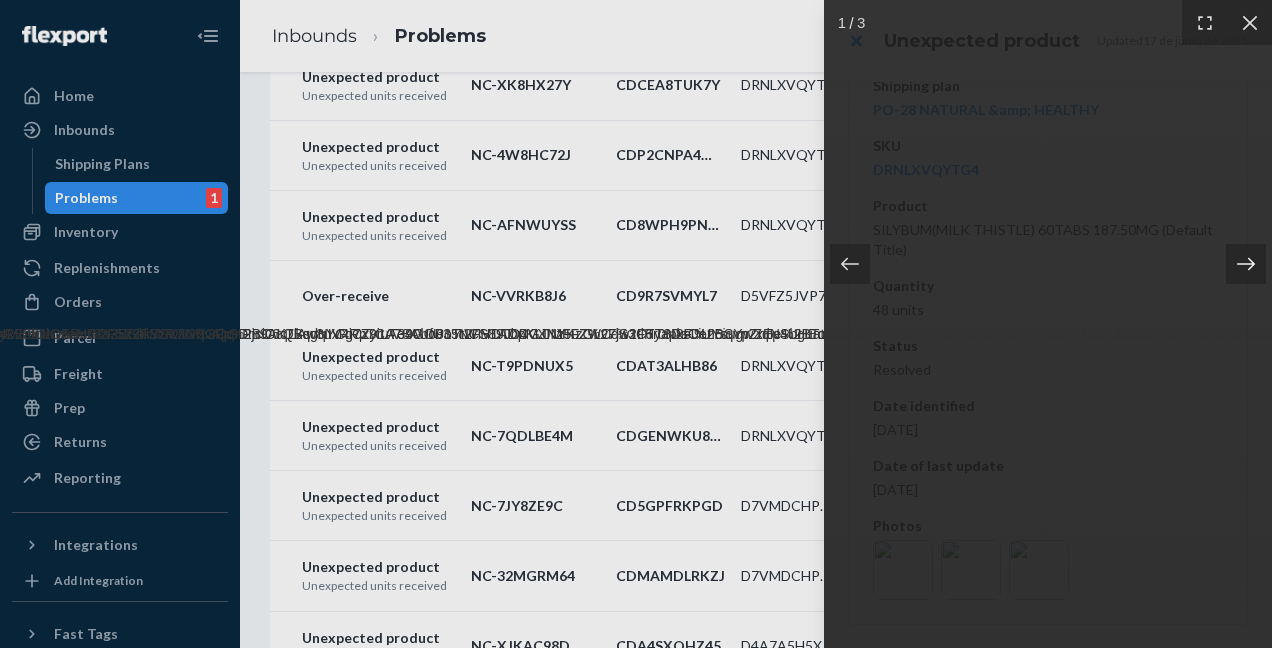 click 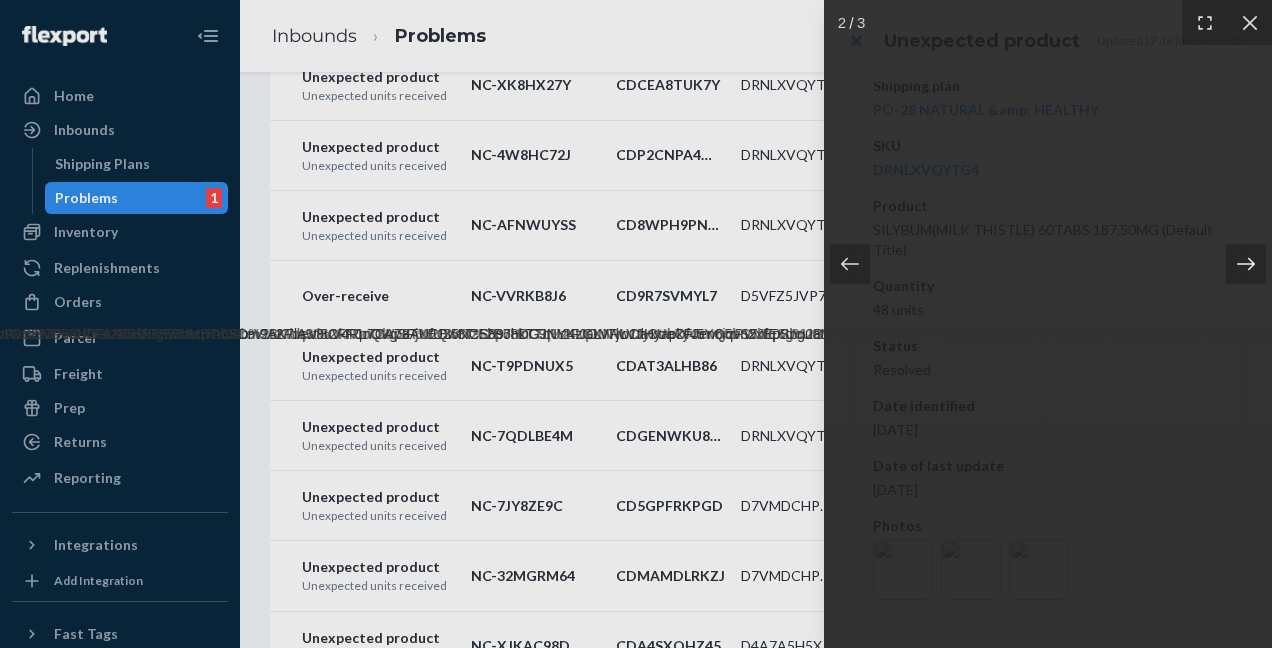 click 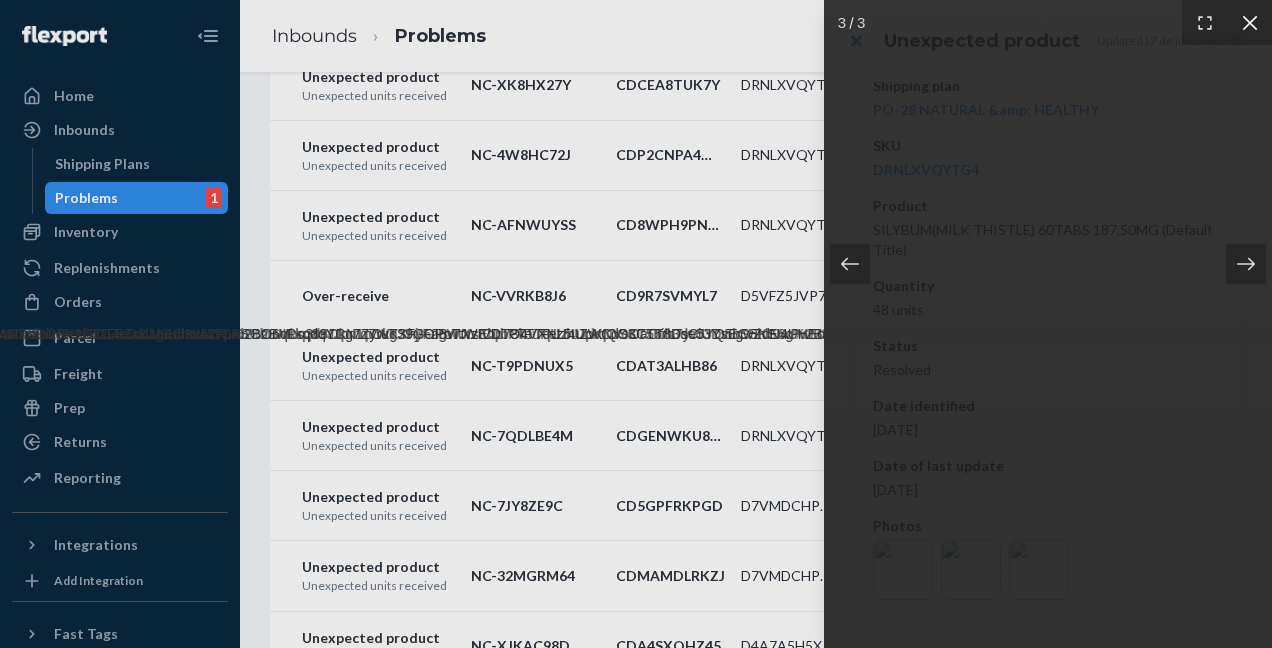 click 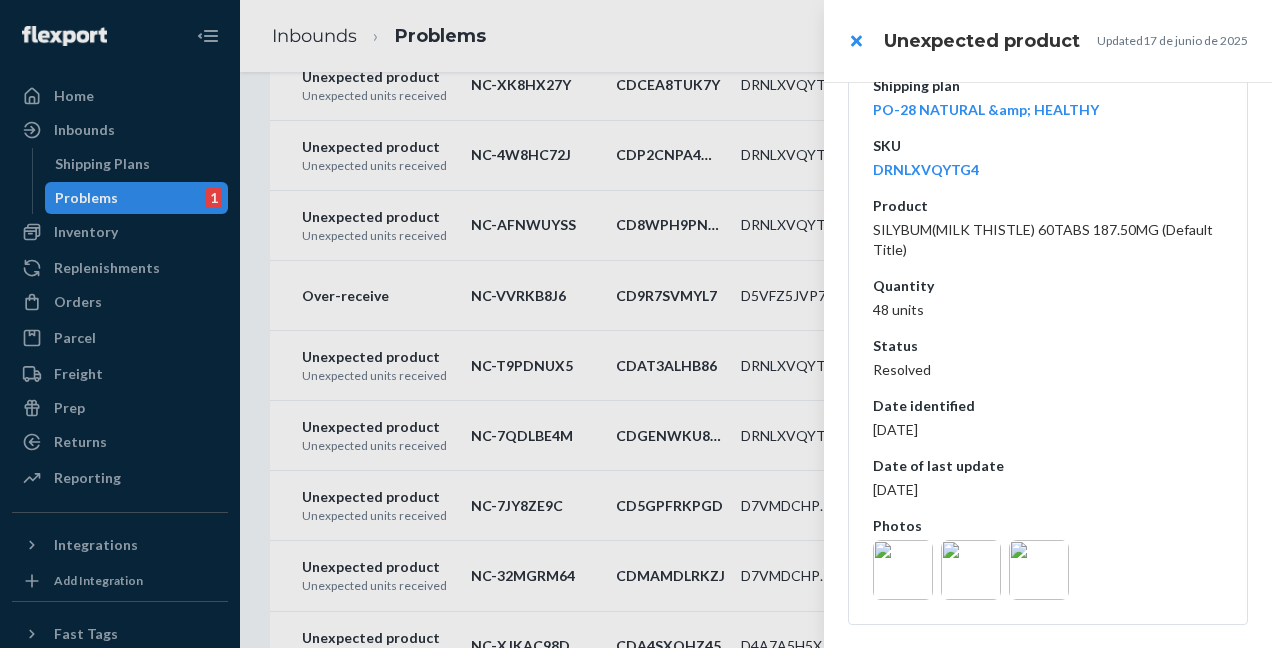 click at bounding box center (636, 324) 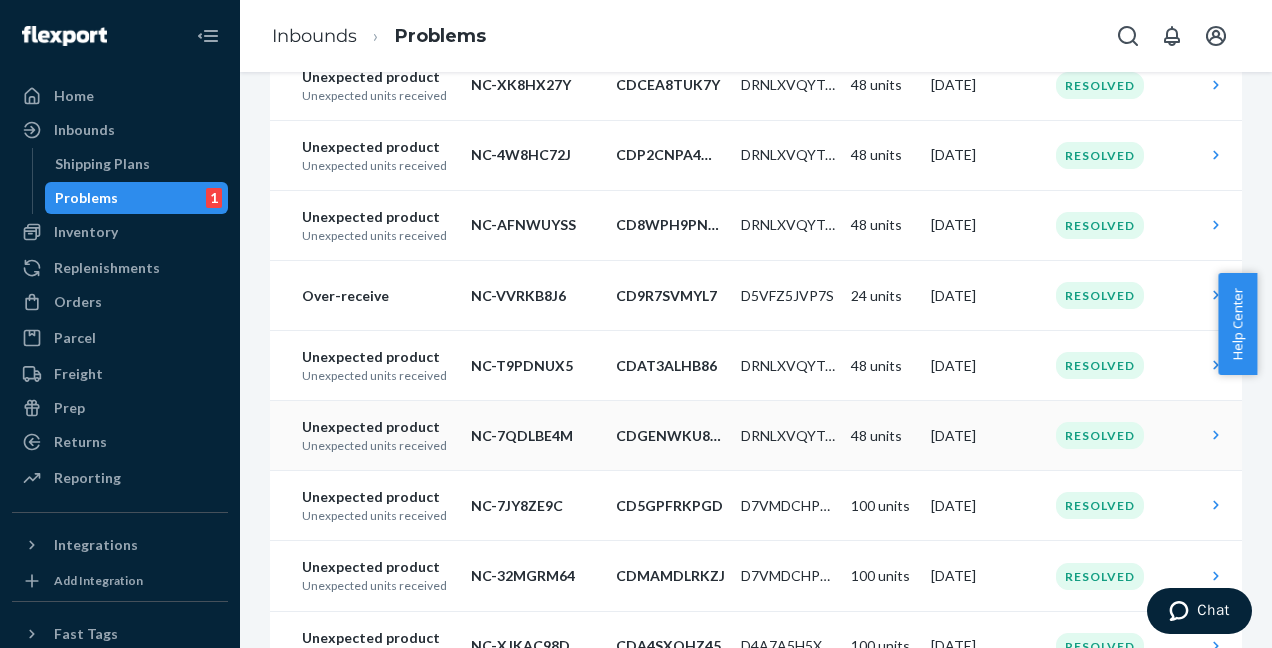 scroll, scrollTop: 736, scrollLeft: 0, axis: vertical 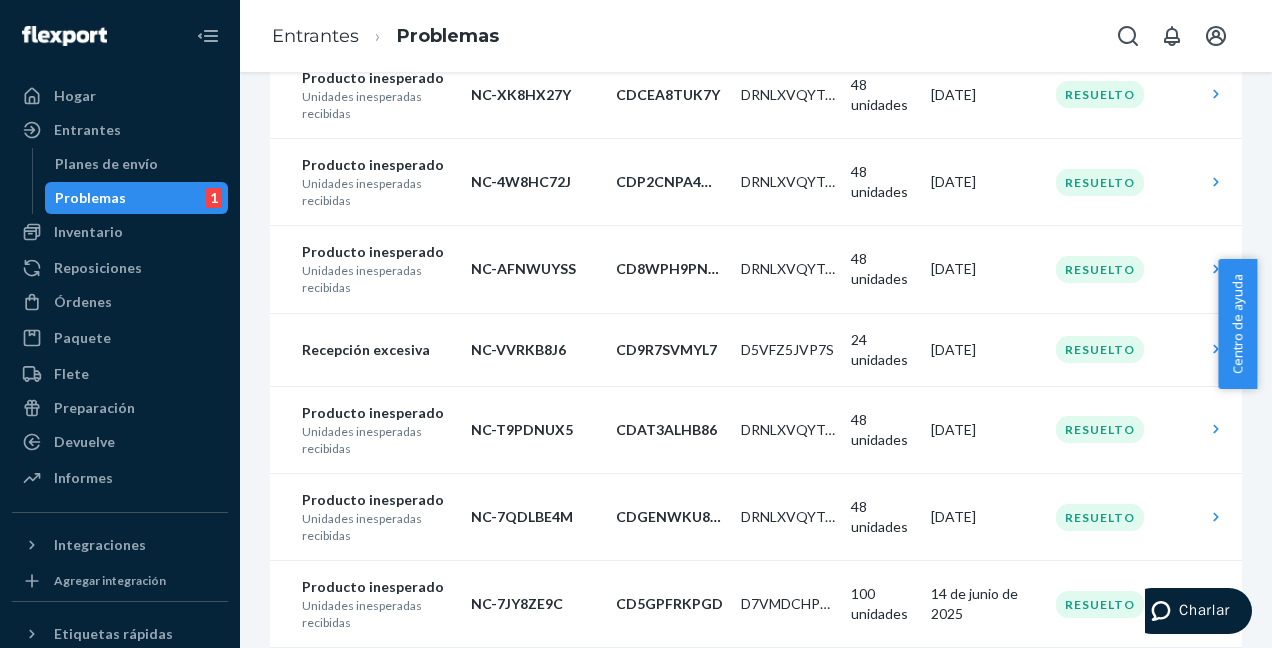 drag, startPoint x: 1268, startPoint y: 297, endPoint x: 1272, endPoint y: 390, distance: 93.08598 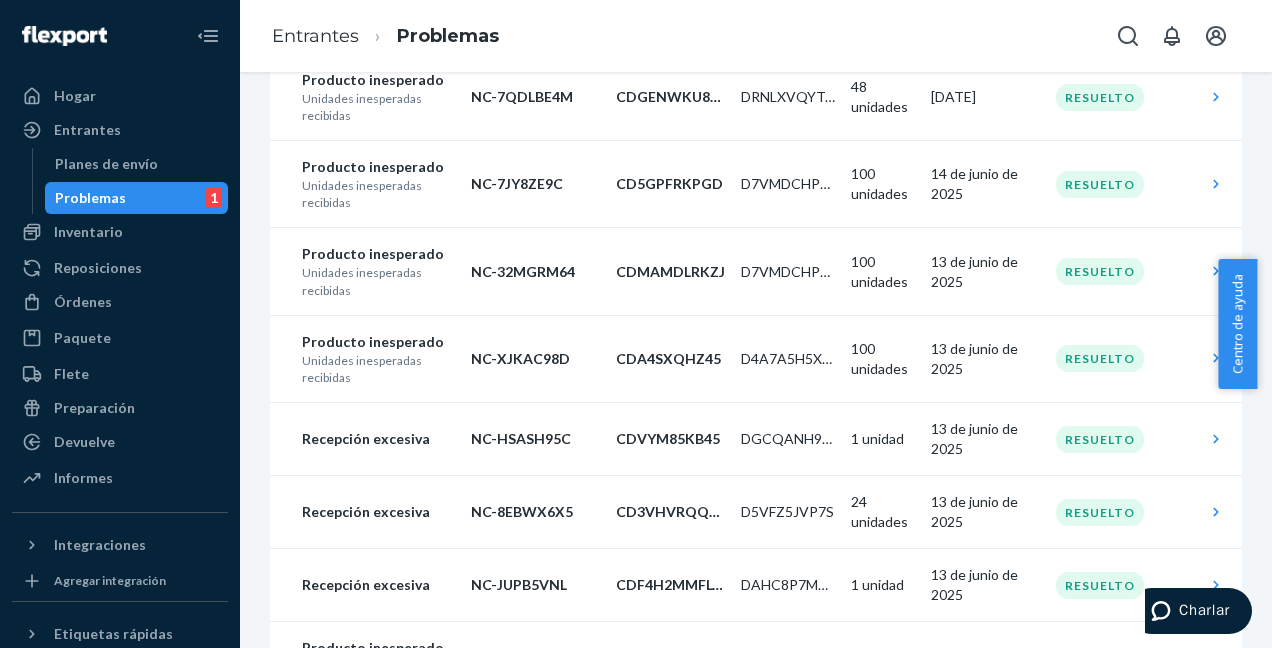 scroll, scrollTop: 1182, scrollLeft: 0, axis: vertical 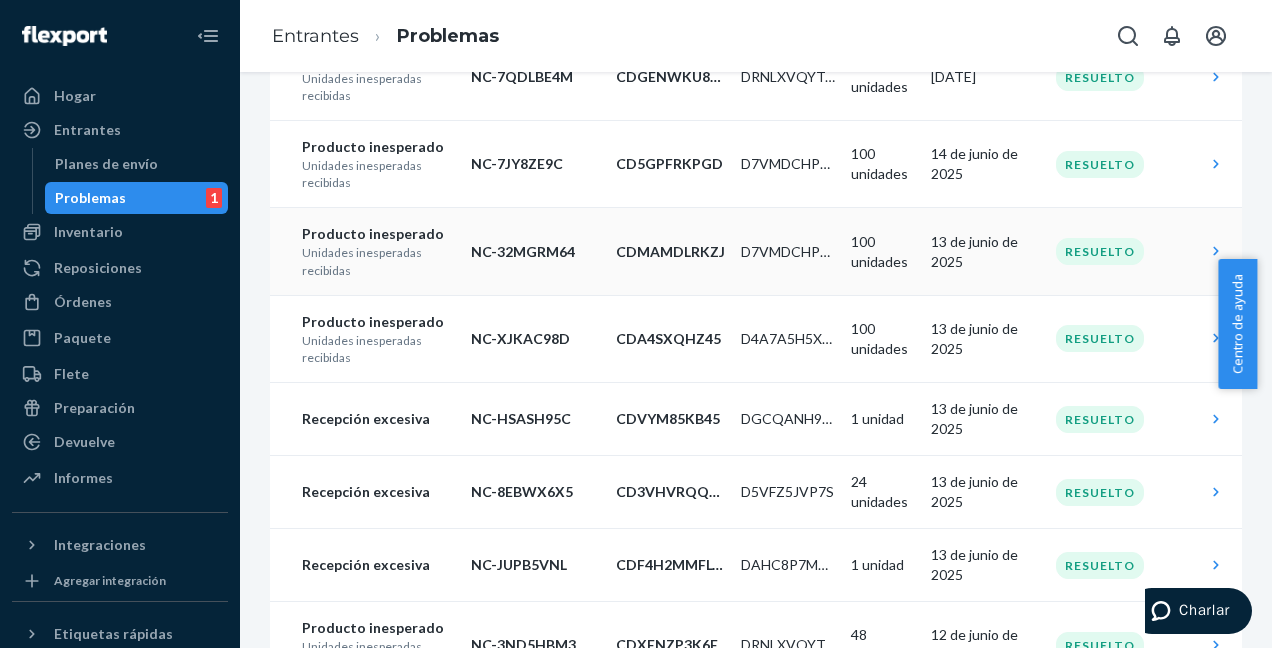 click on "Unidades inesperadas recibidas" at bounding box center [378, 261] 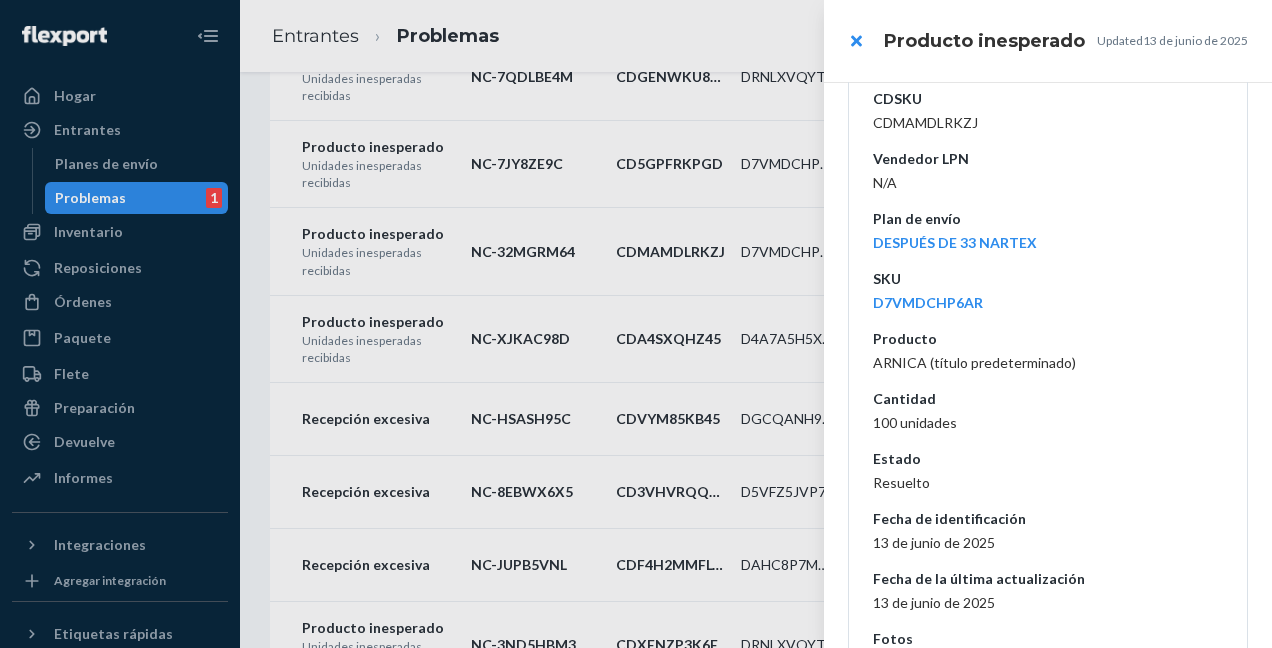scroll, scrollTop: 437, scrollLeft: 0, axis: vertical 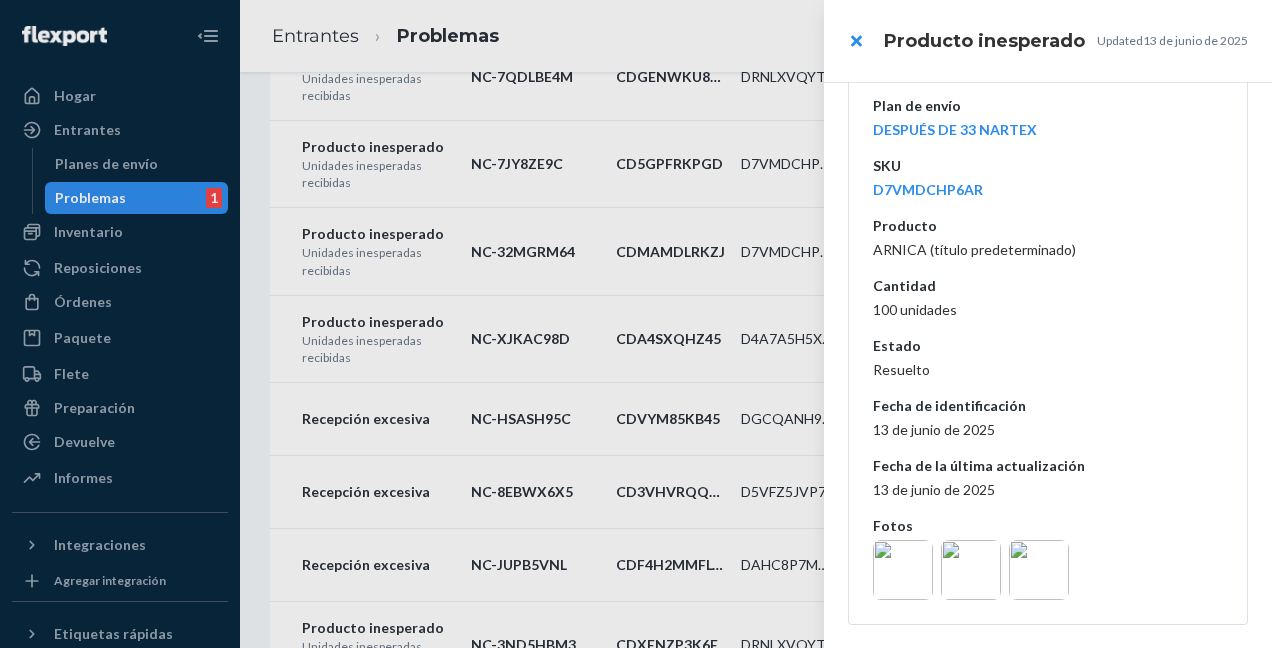 click at bounding box center (903, 570) 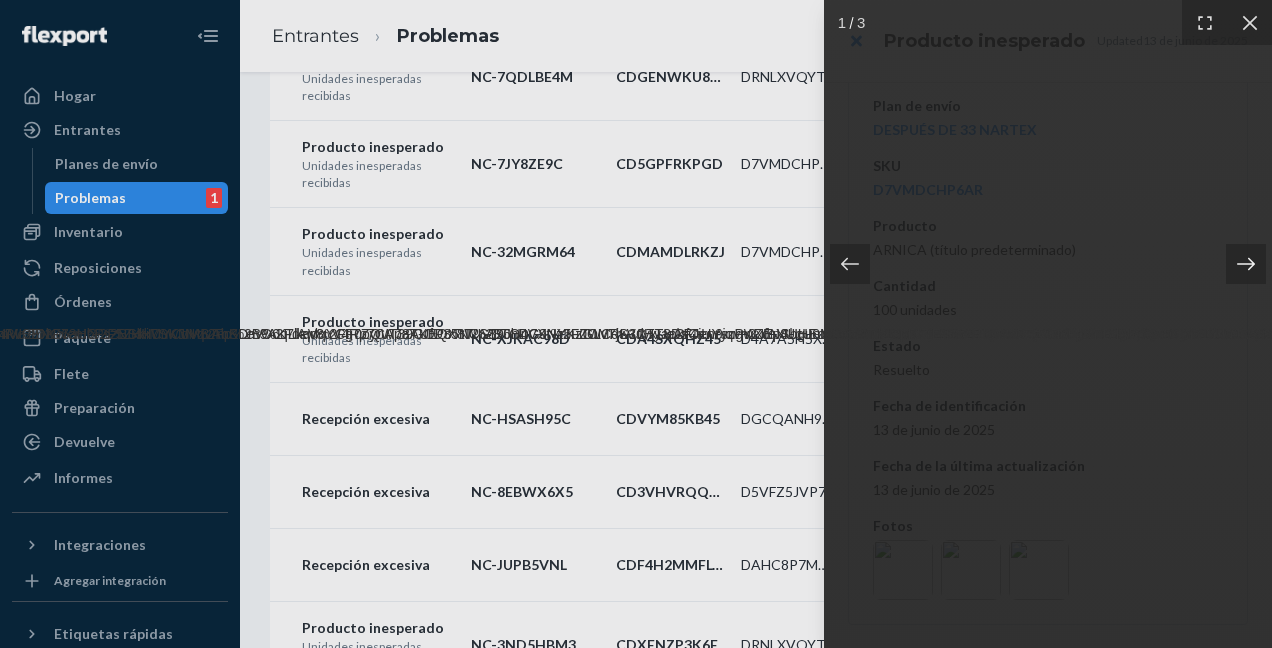 click 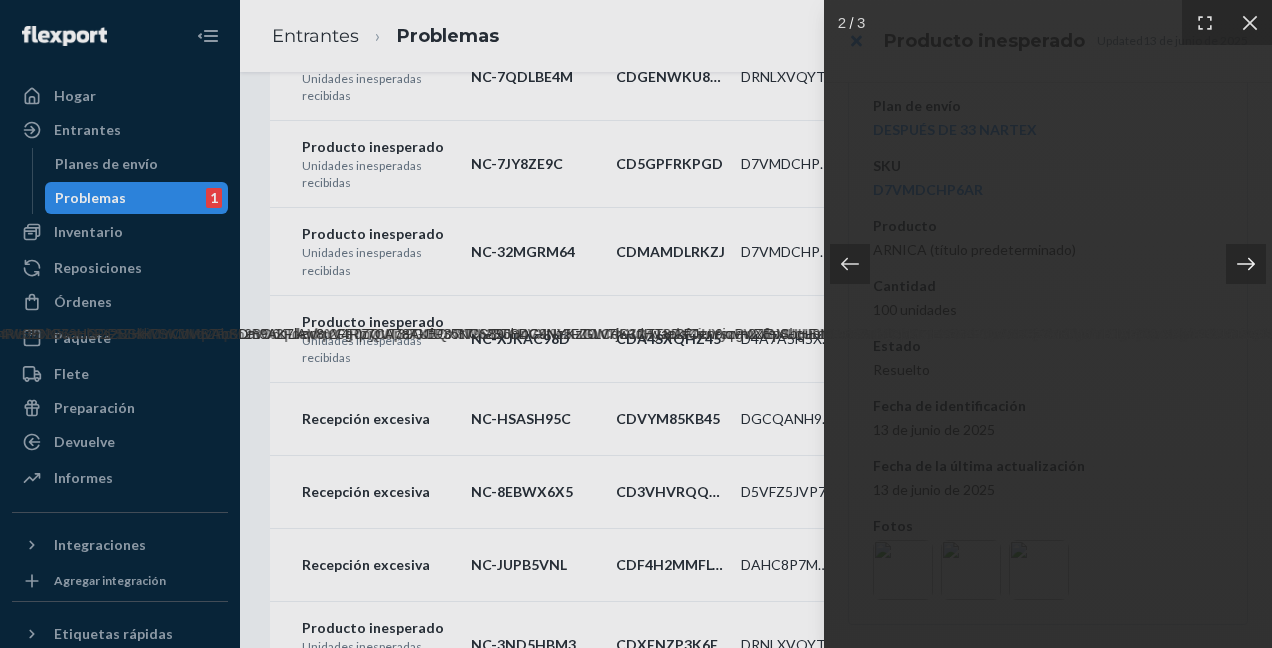 click 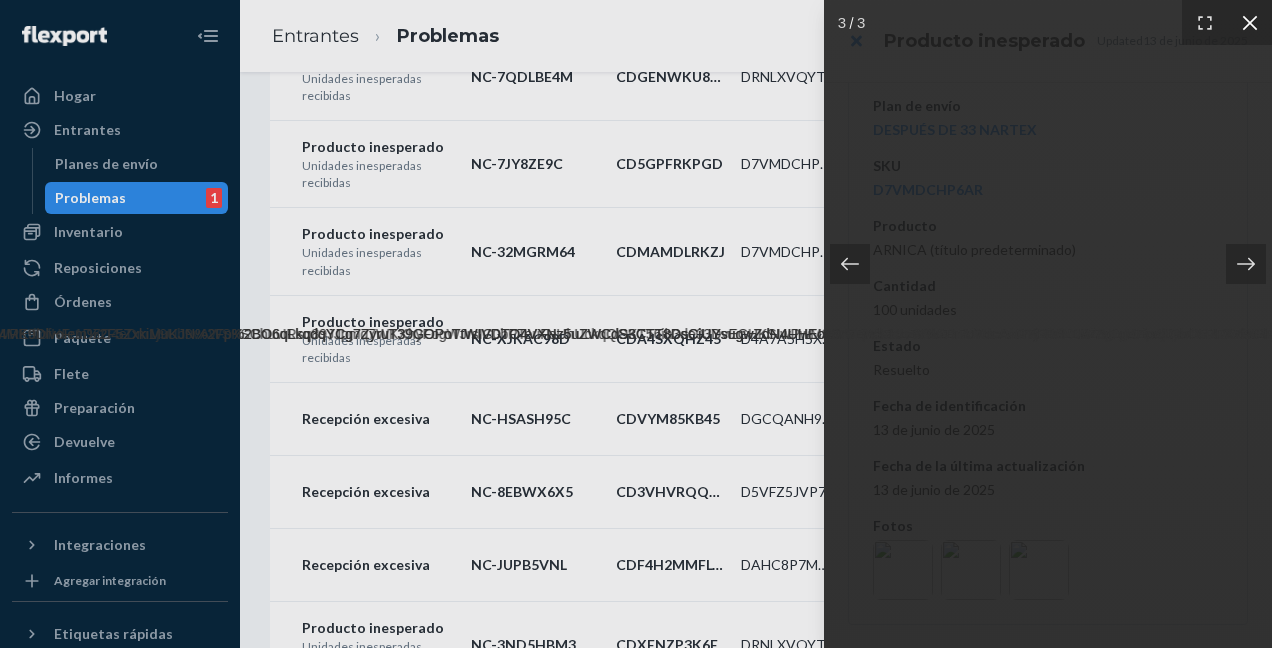 click 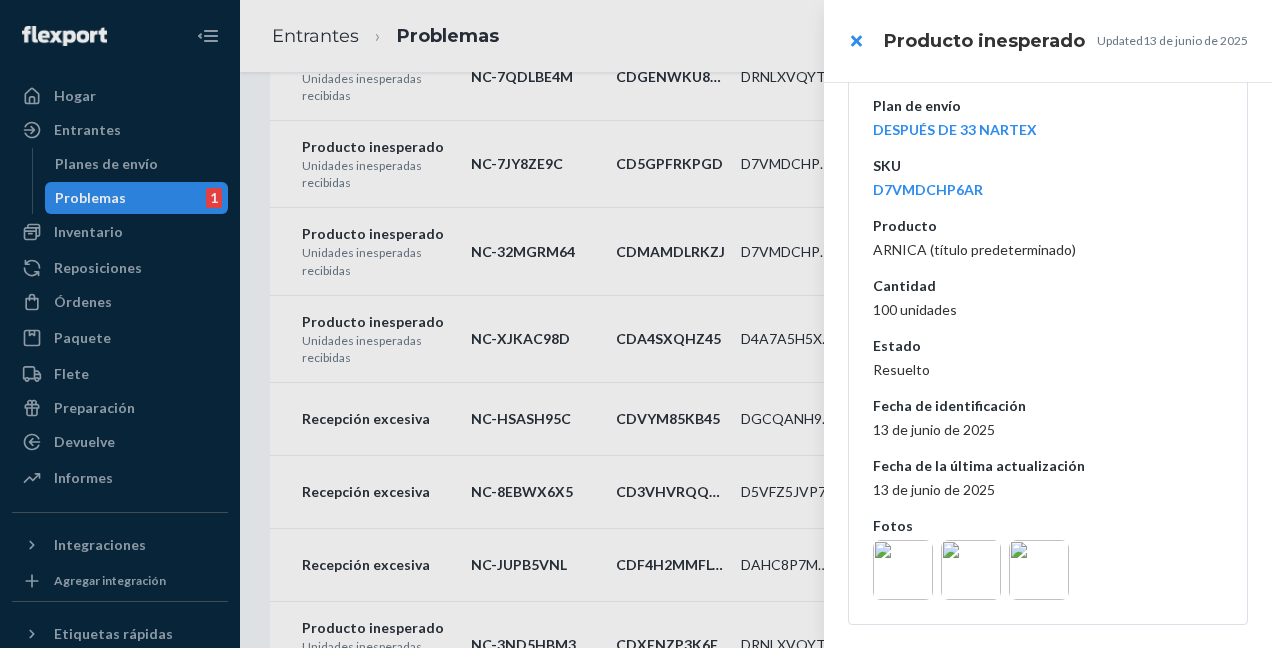 click at bounding box center (636, 324) 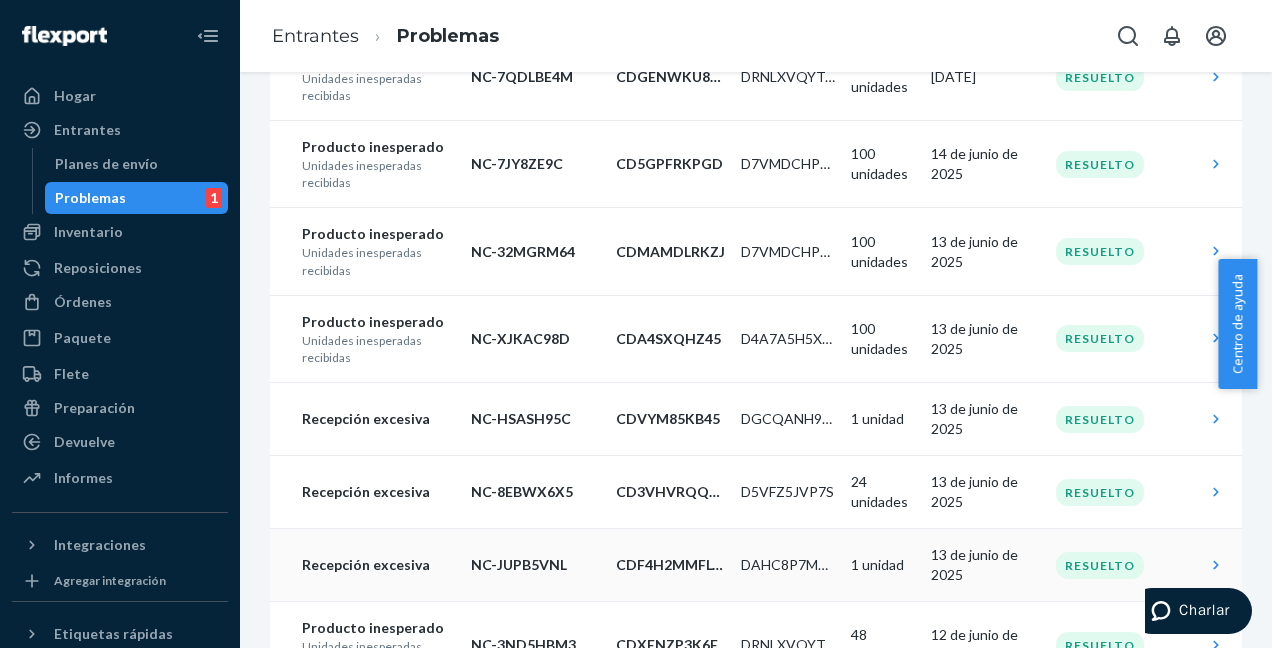 click on "Recepción excesiva" at bounding box center (378, 565) 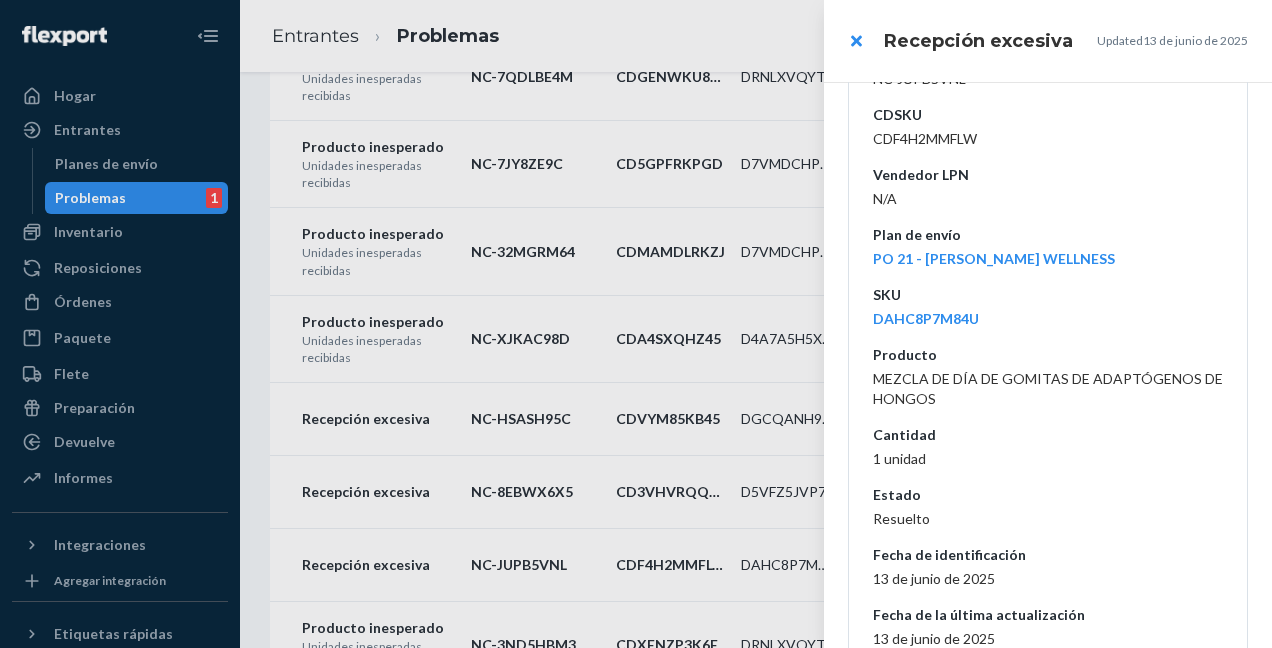 scroll, scrollTop: 457, scrollLeft: 0, axis: vertical 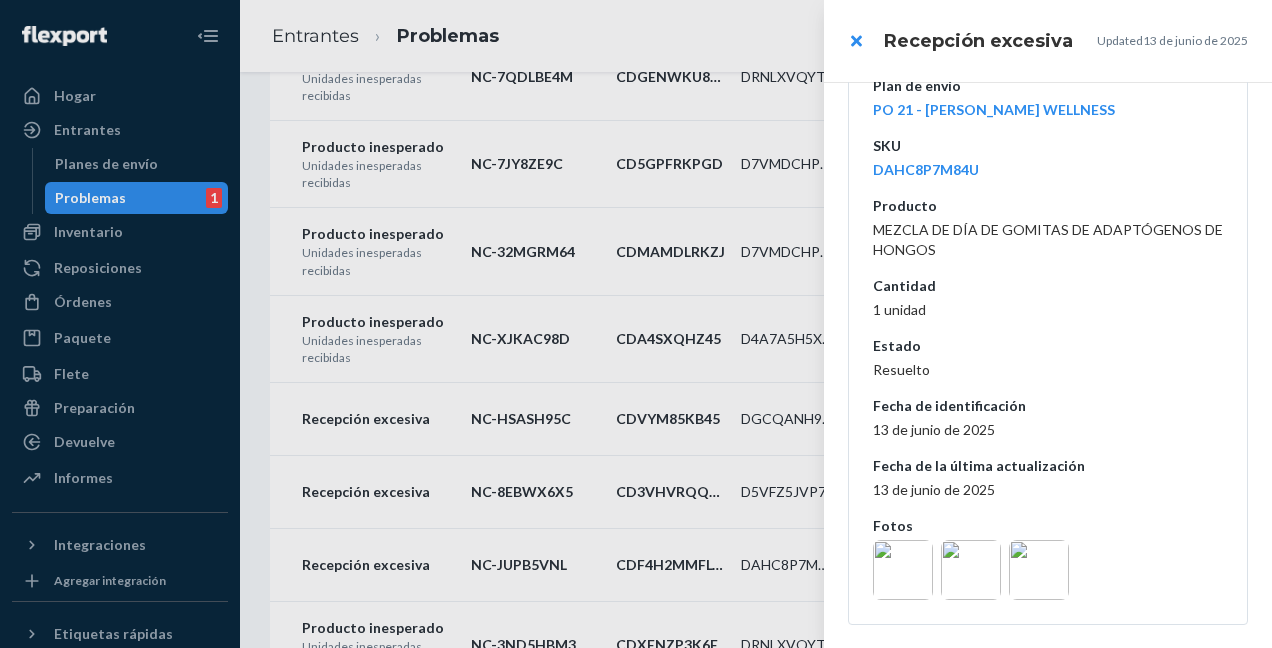 click at bounding box center [903, 570] 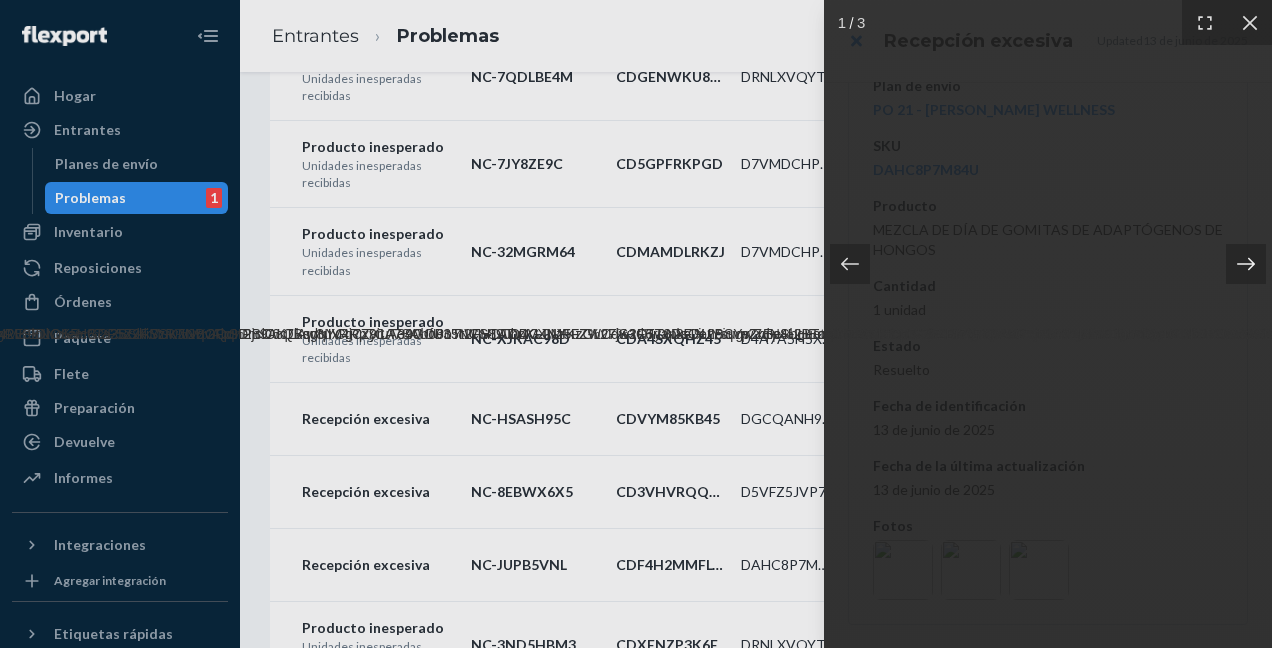 click 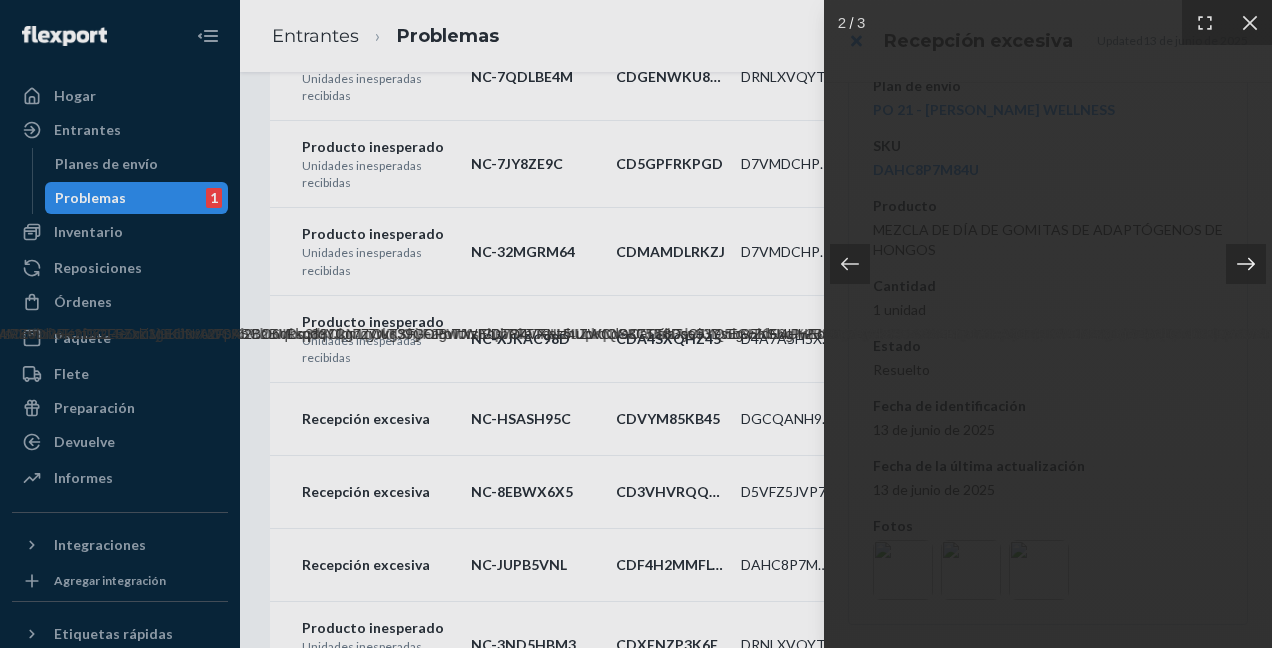 click 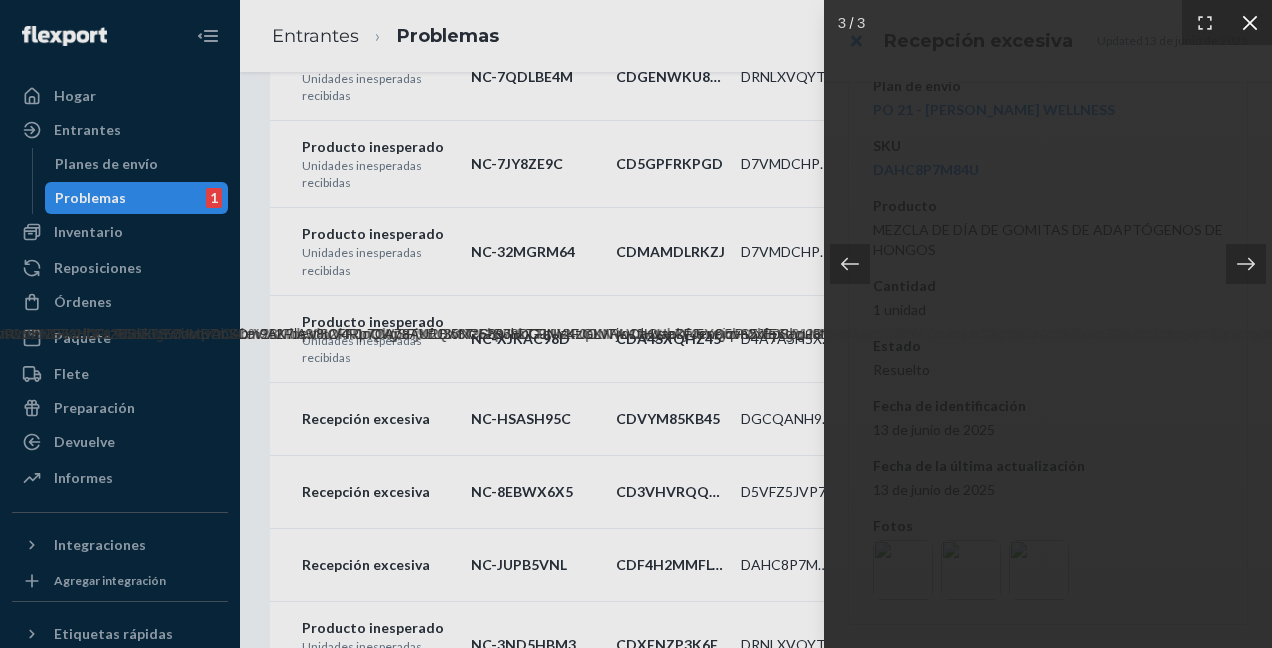click 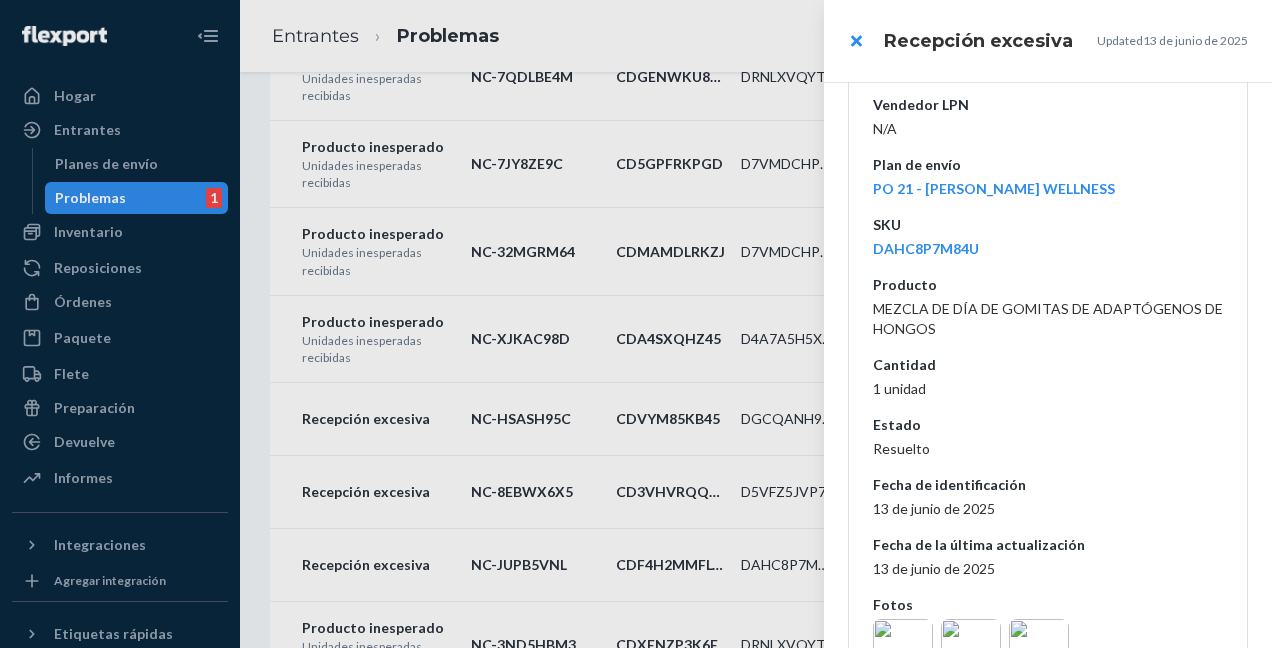 scroll, scrollTop: 457, scrollLeft: 0, axis: vertical 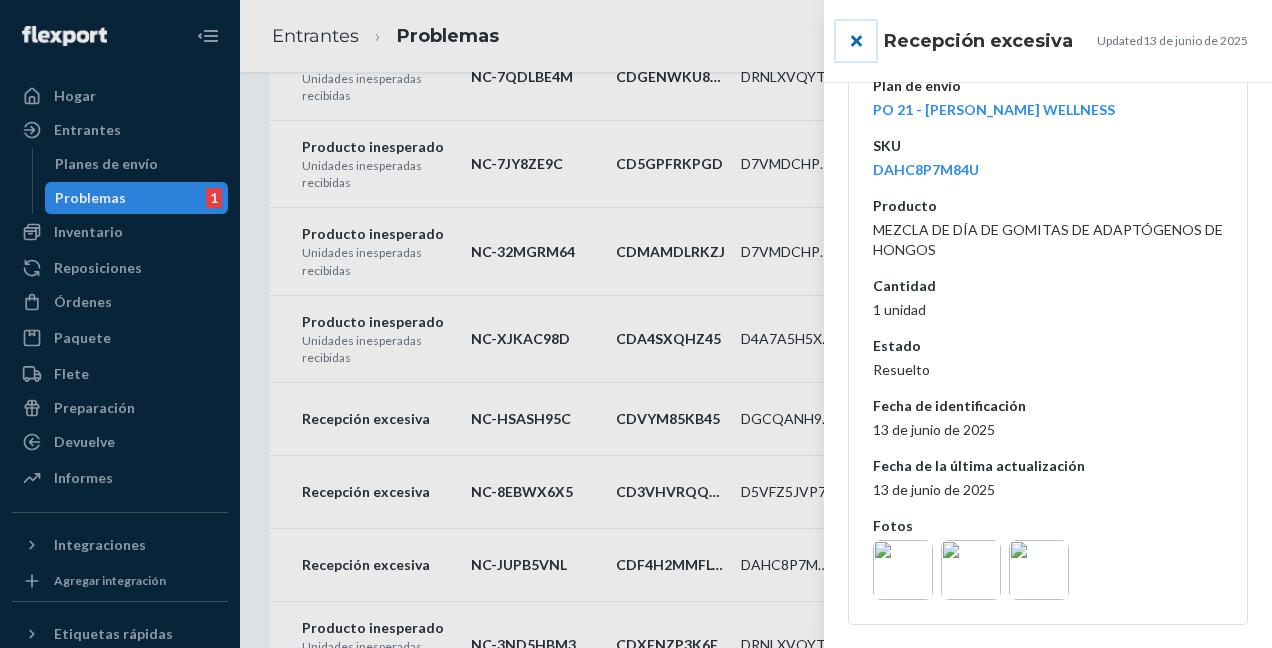 click at bounding box center (856, 41) 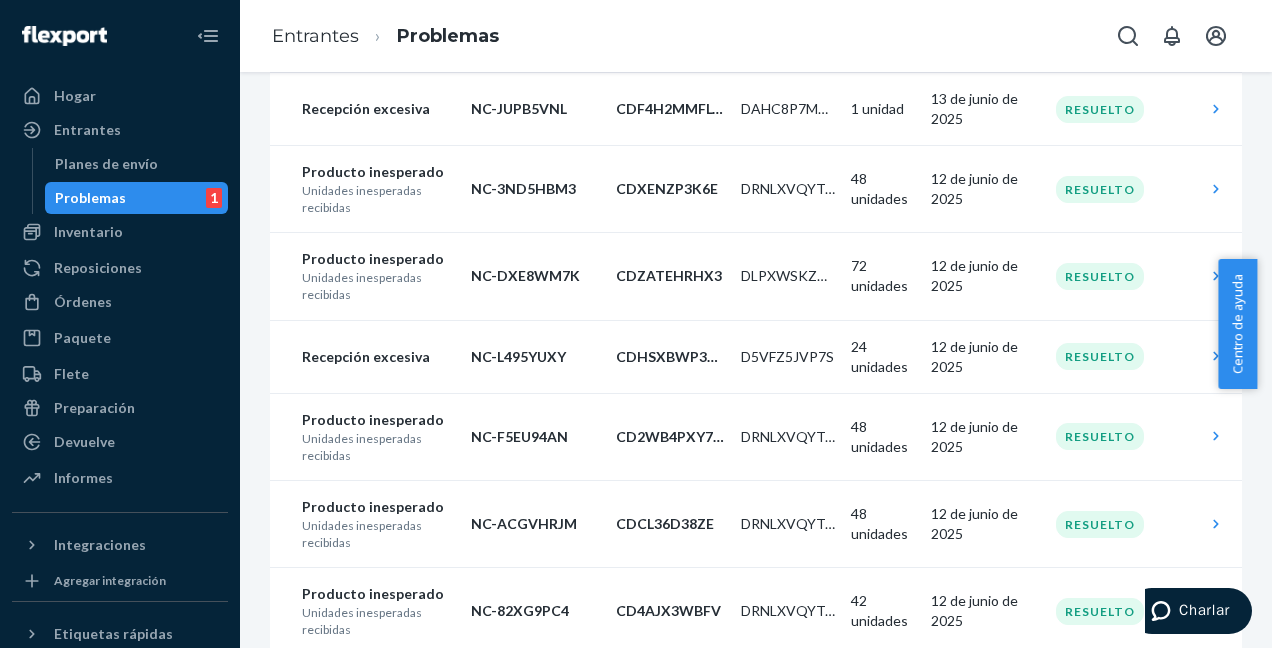 scroll, scrollTop: 1687, scrollLeft: 0, axis: vertical 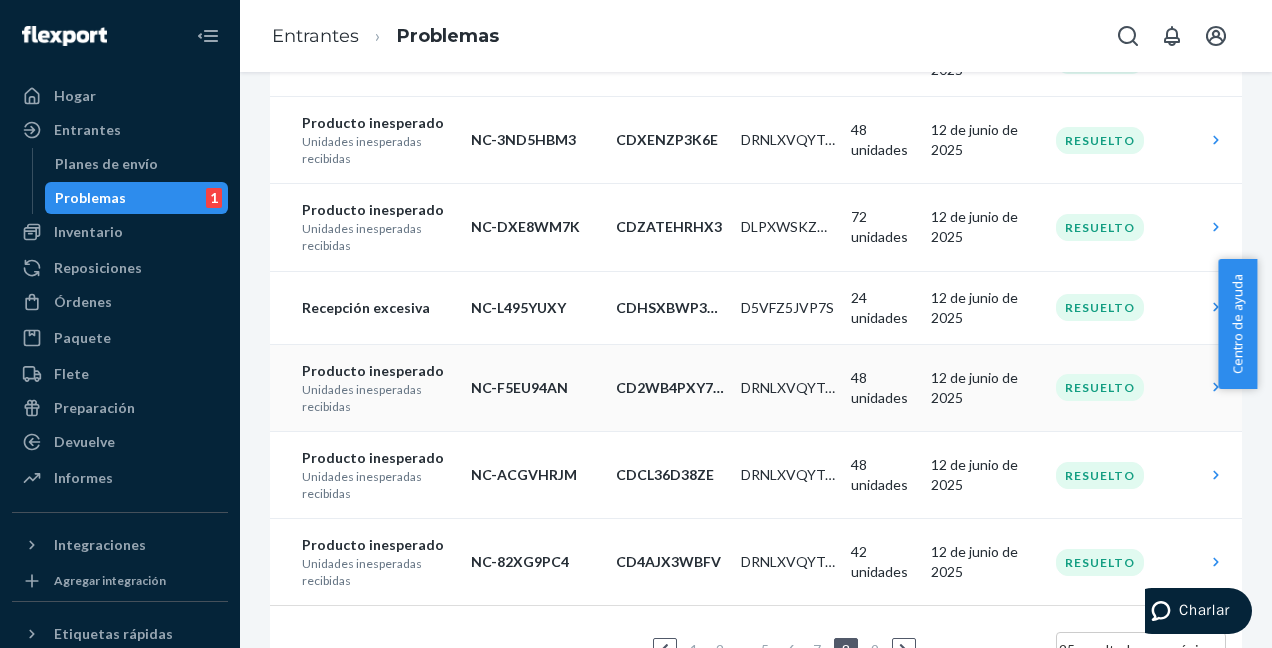 click on "Producto inesperado" at bounding box center [378, 371] 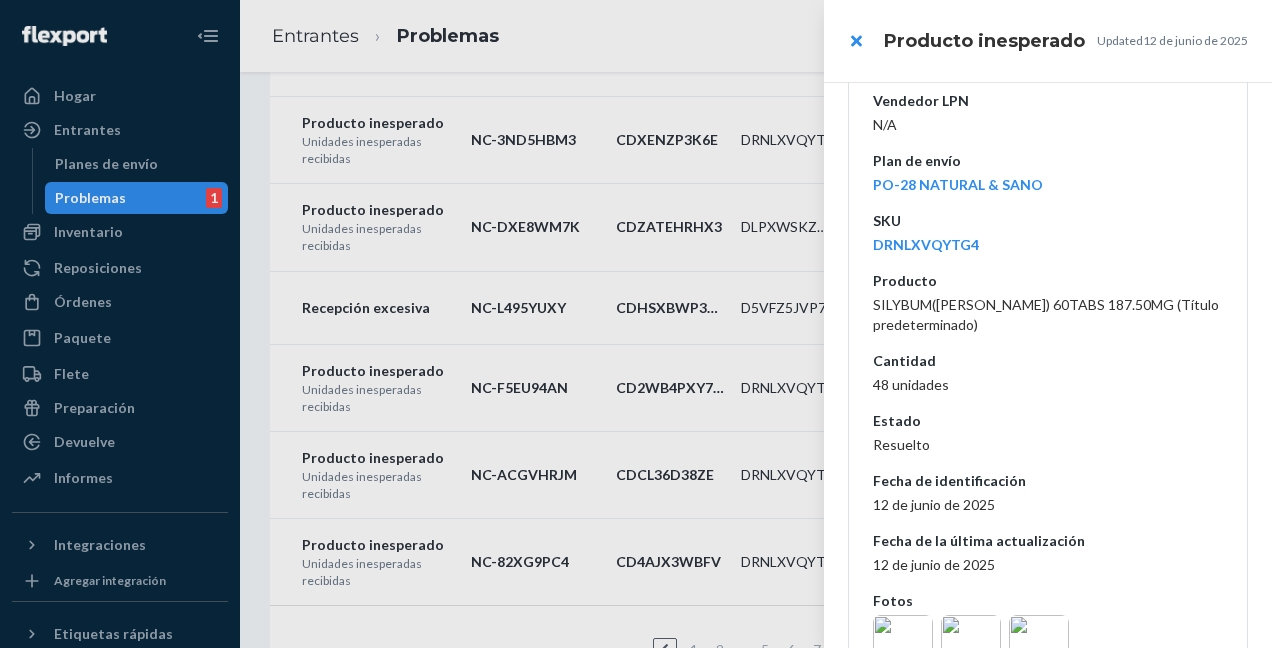 scroll, scrollTop: 457, scrollLeft: 0, axis: vertical 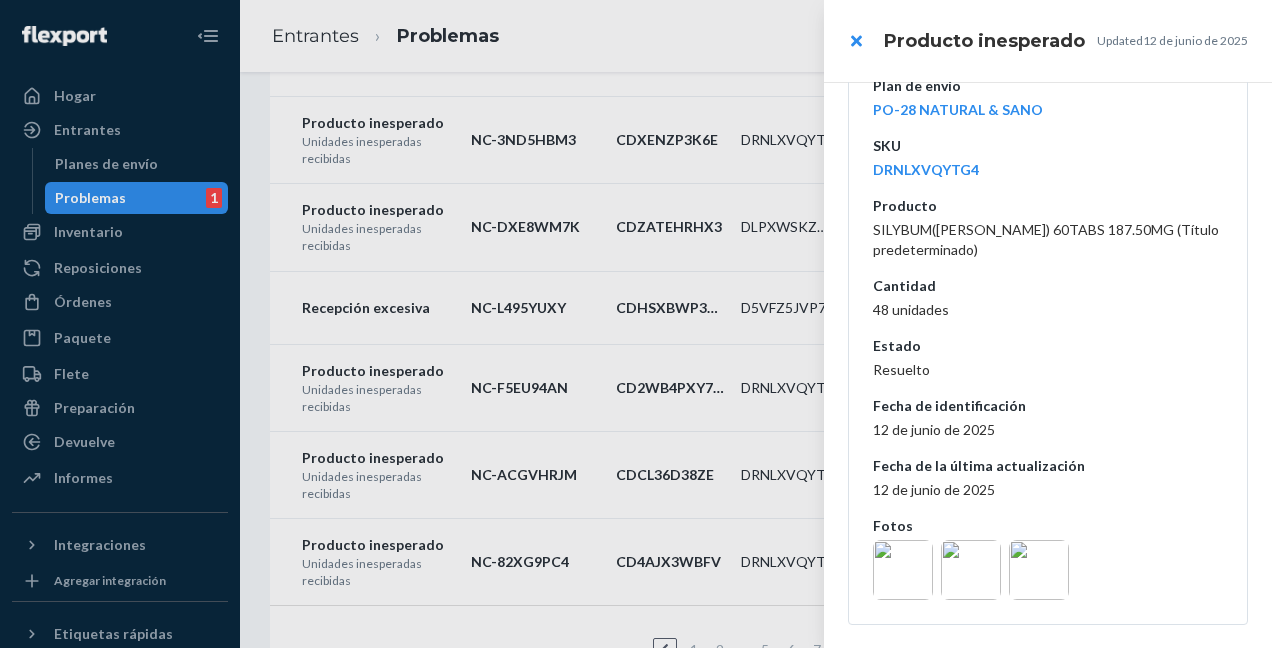 click at bounding box center [903, 570] 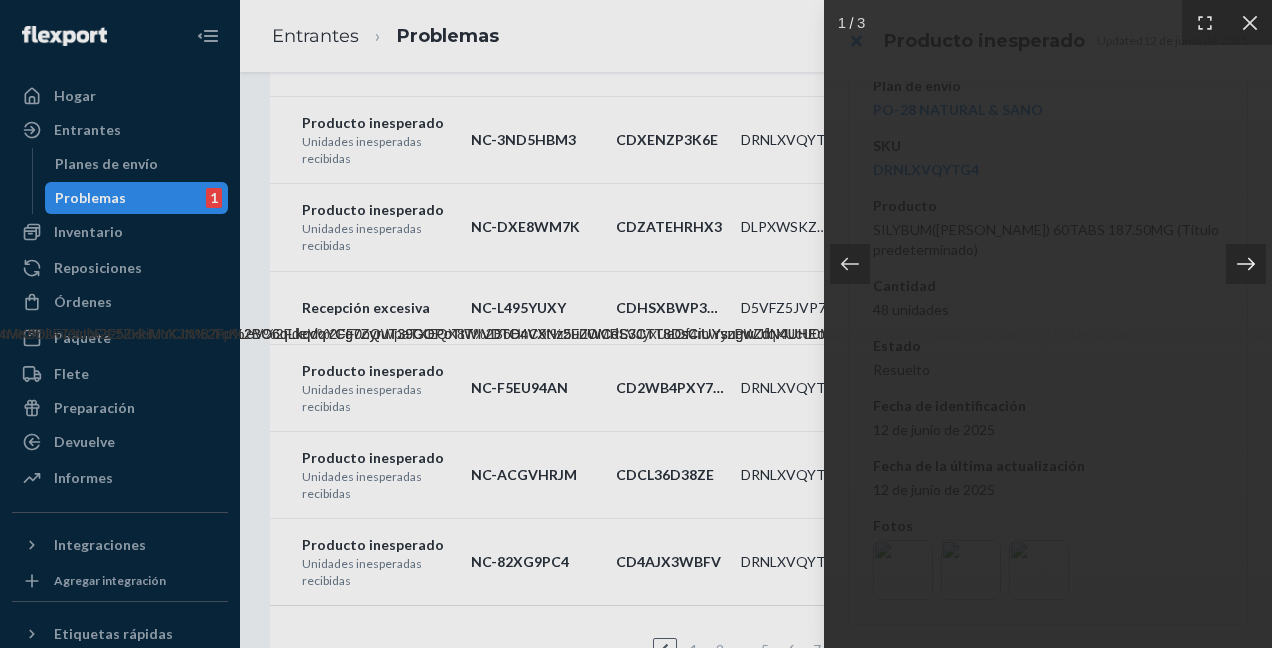 click 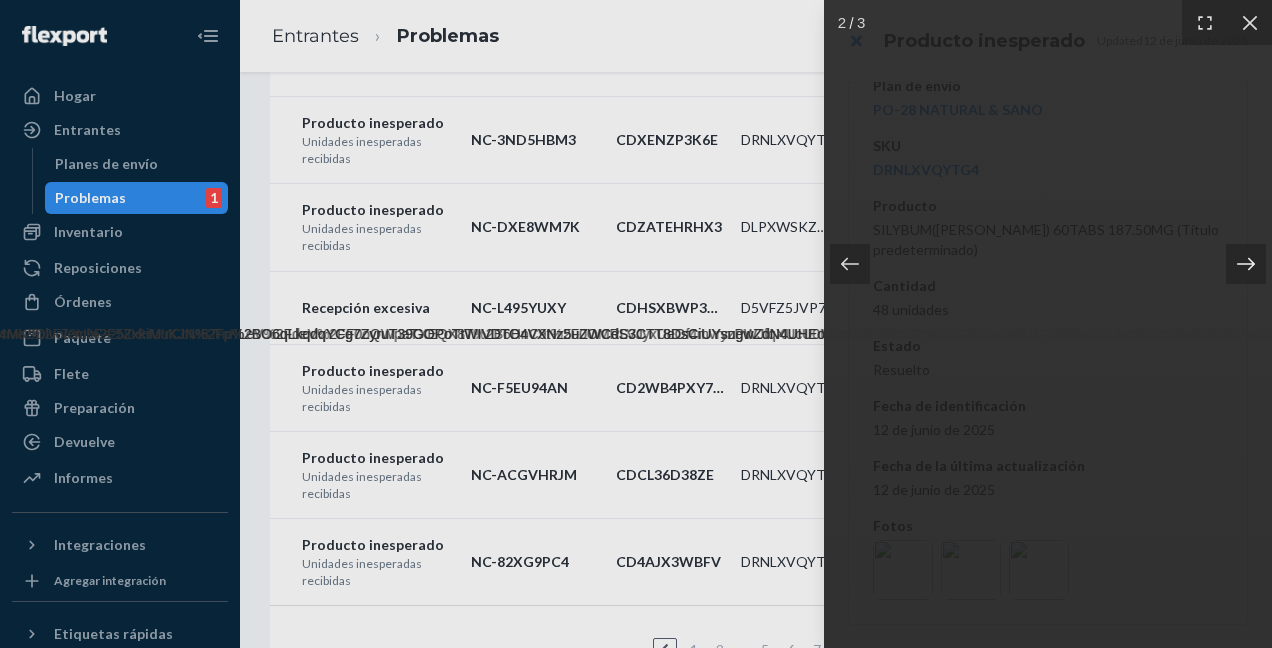 click 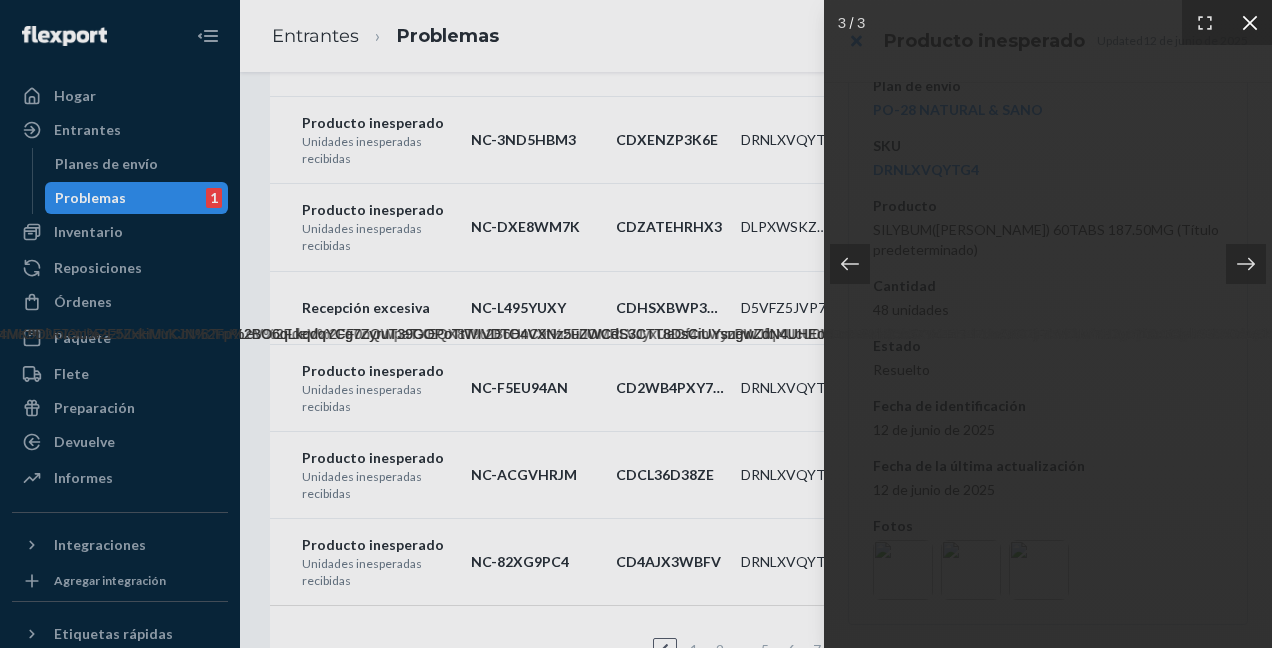click 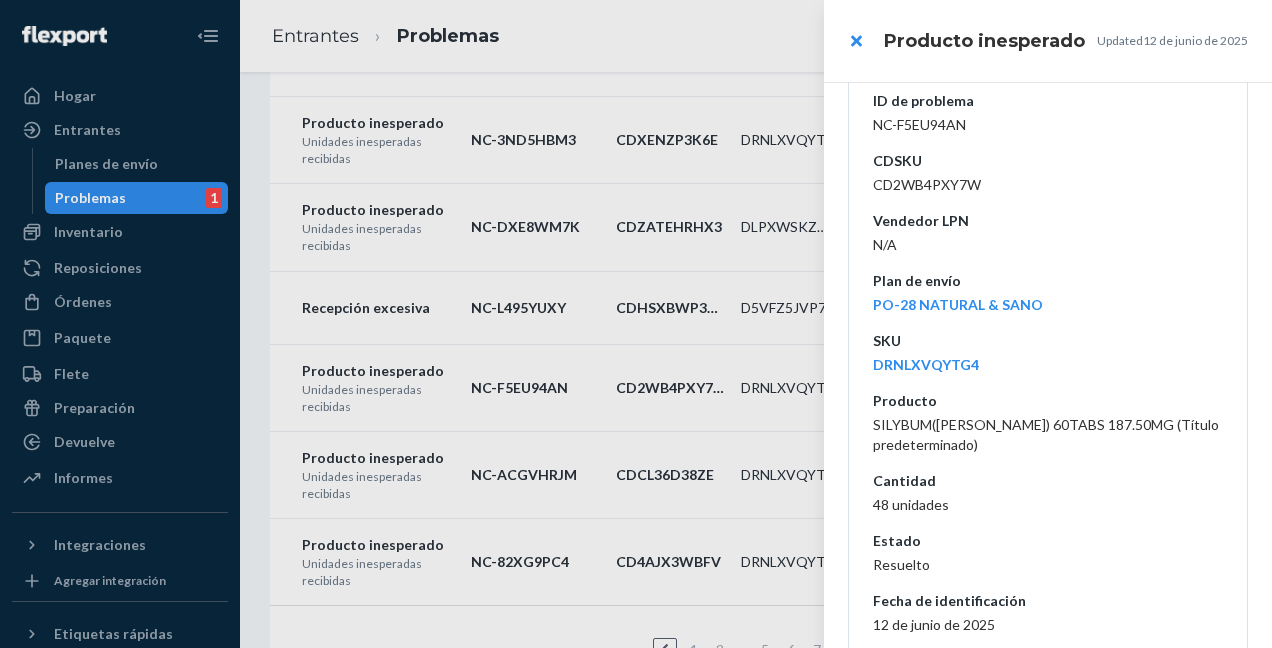 scroll, scrollTop: 457, scrollLeft: 0, axis: vertical 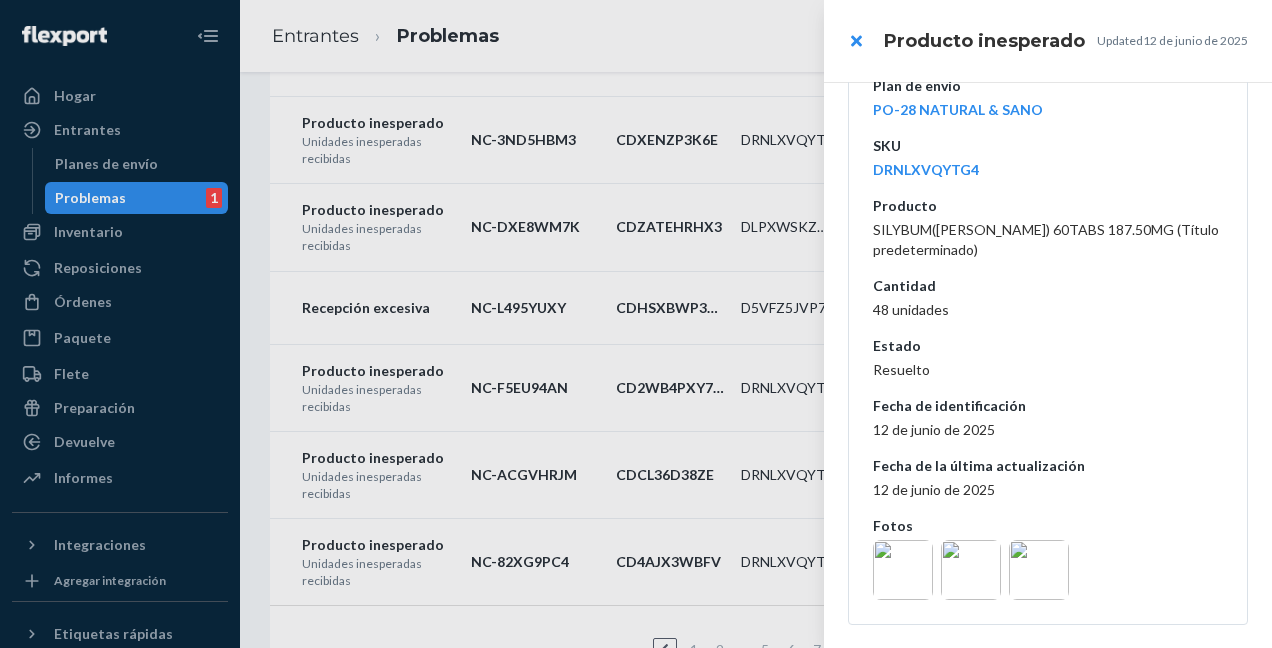 click at bounding box center (636, 324) 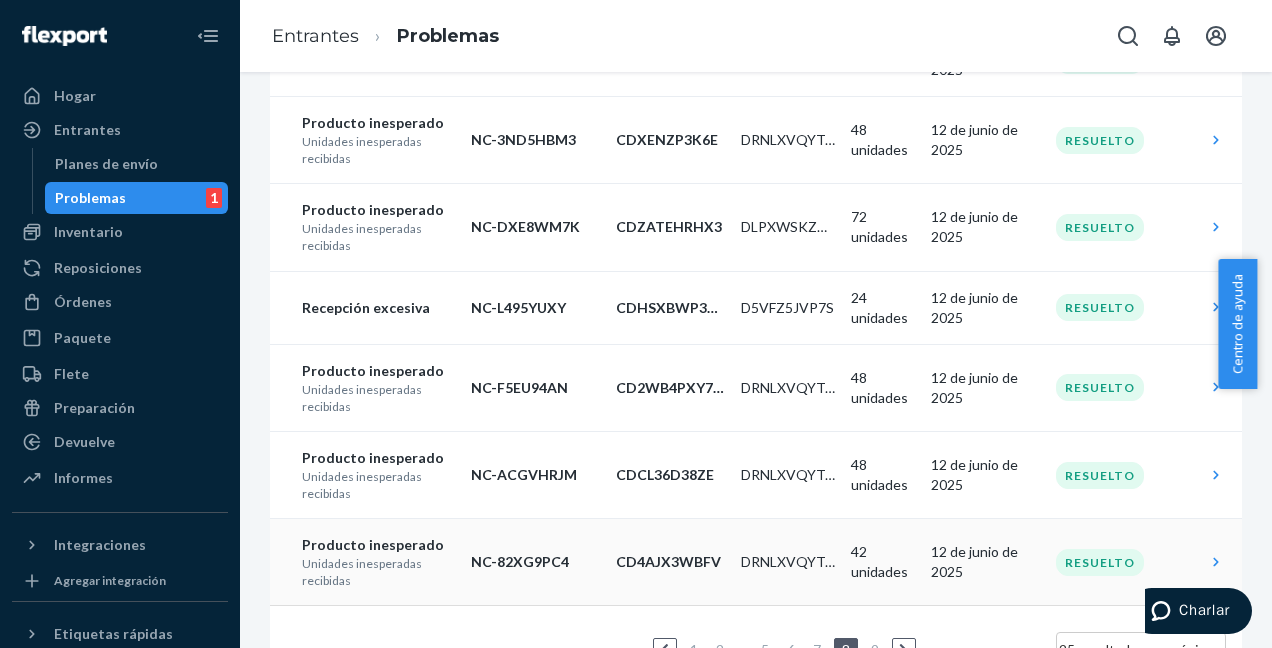 click on "Producto inesperado" at bounding box center (378, 545) 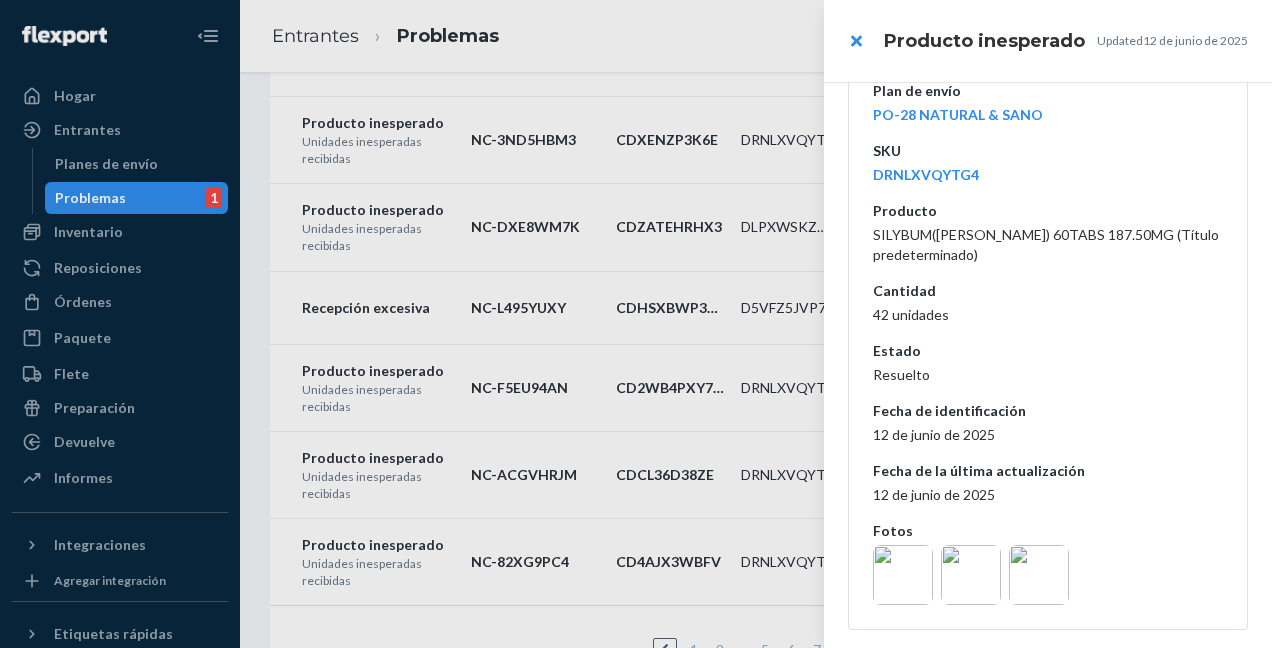 scroll, scrollTop: 457, scrollLeft: 0, axis: vertical 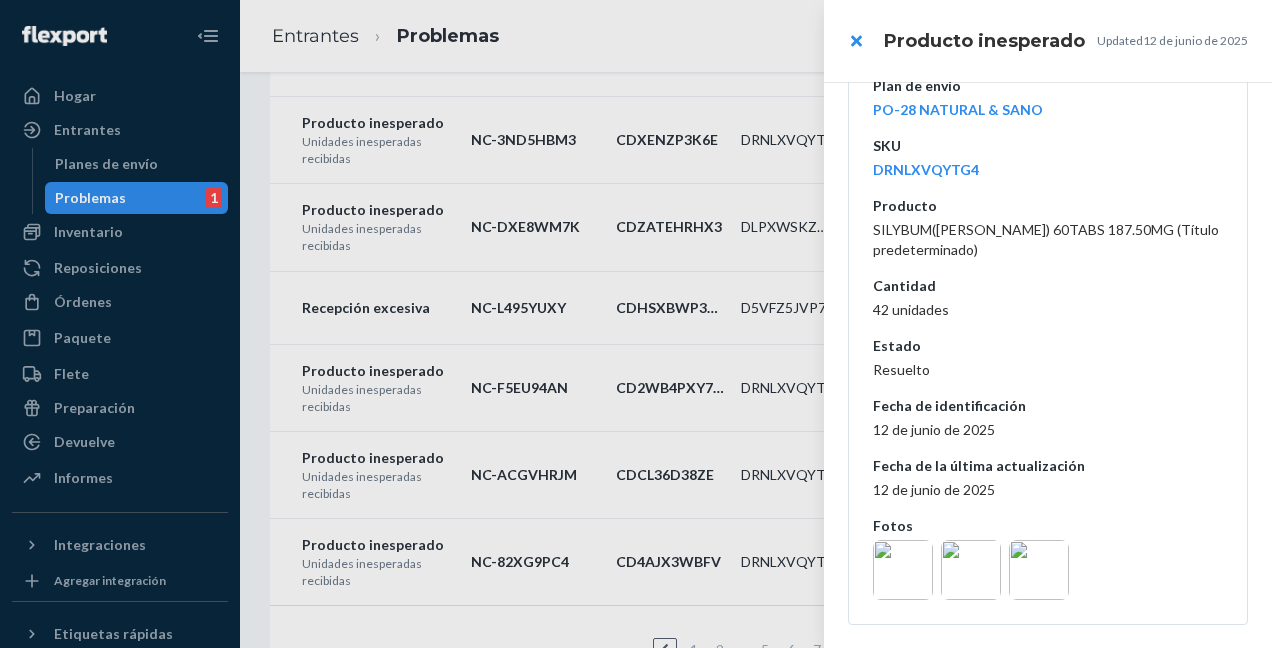 click at bounding box center [903, 570] 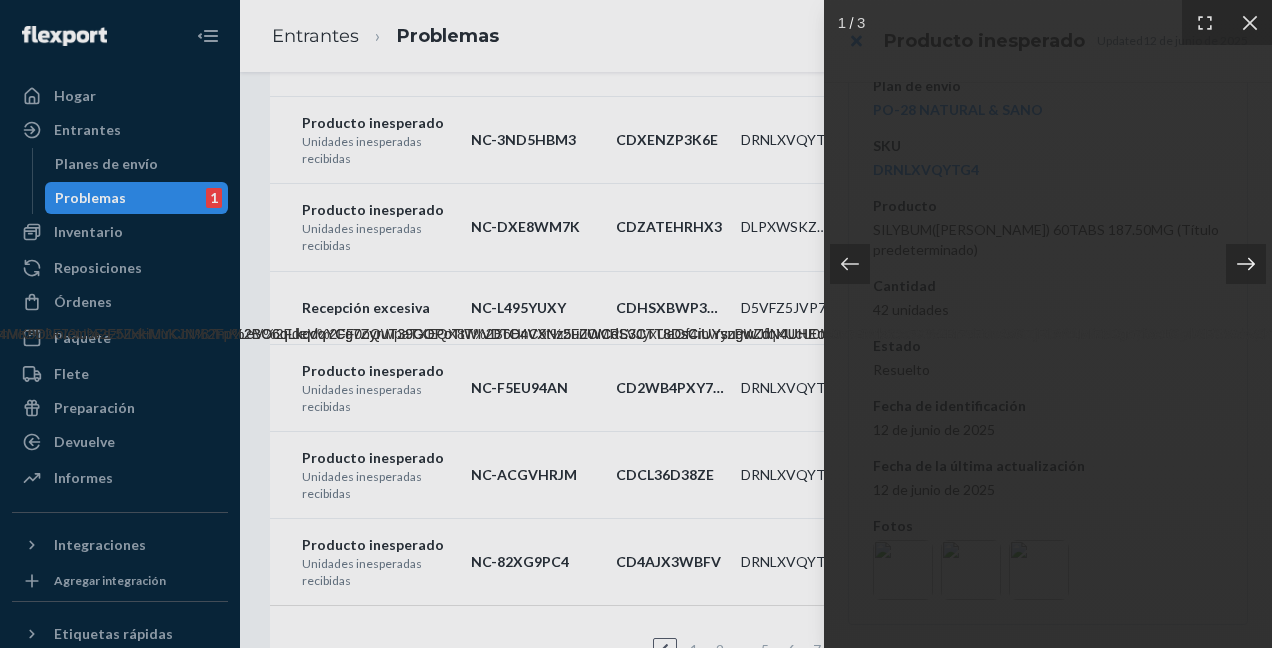 click 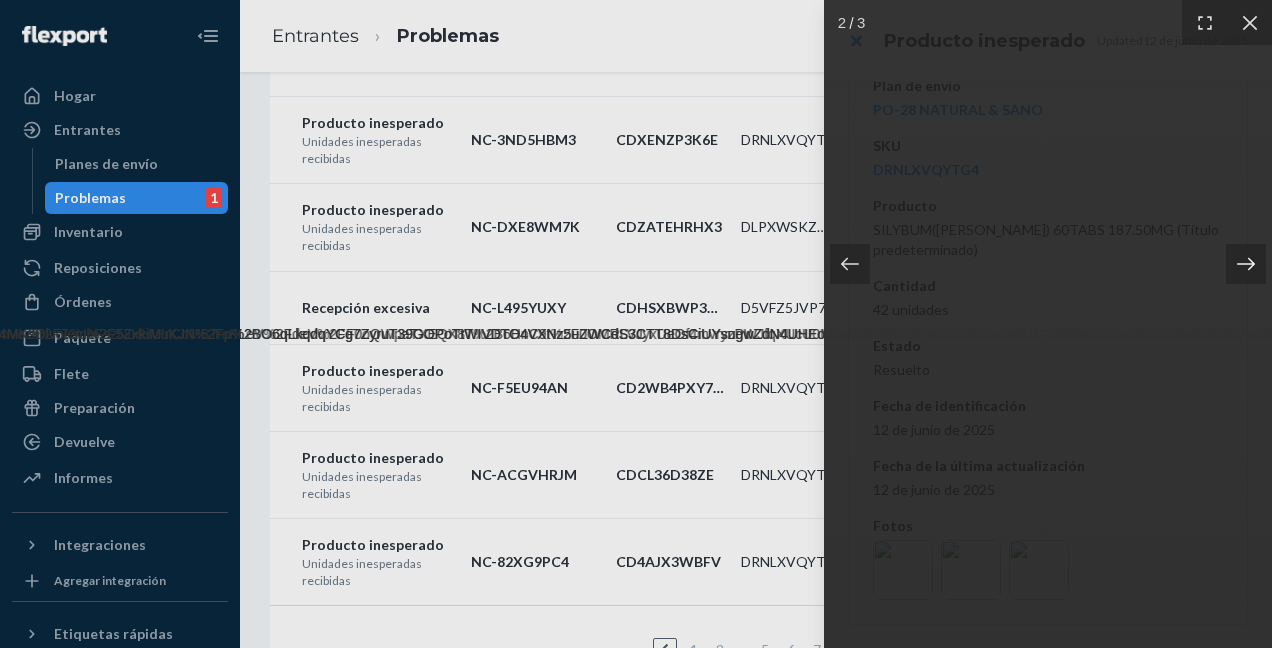click 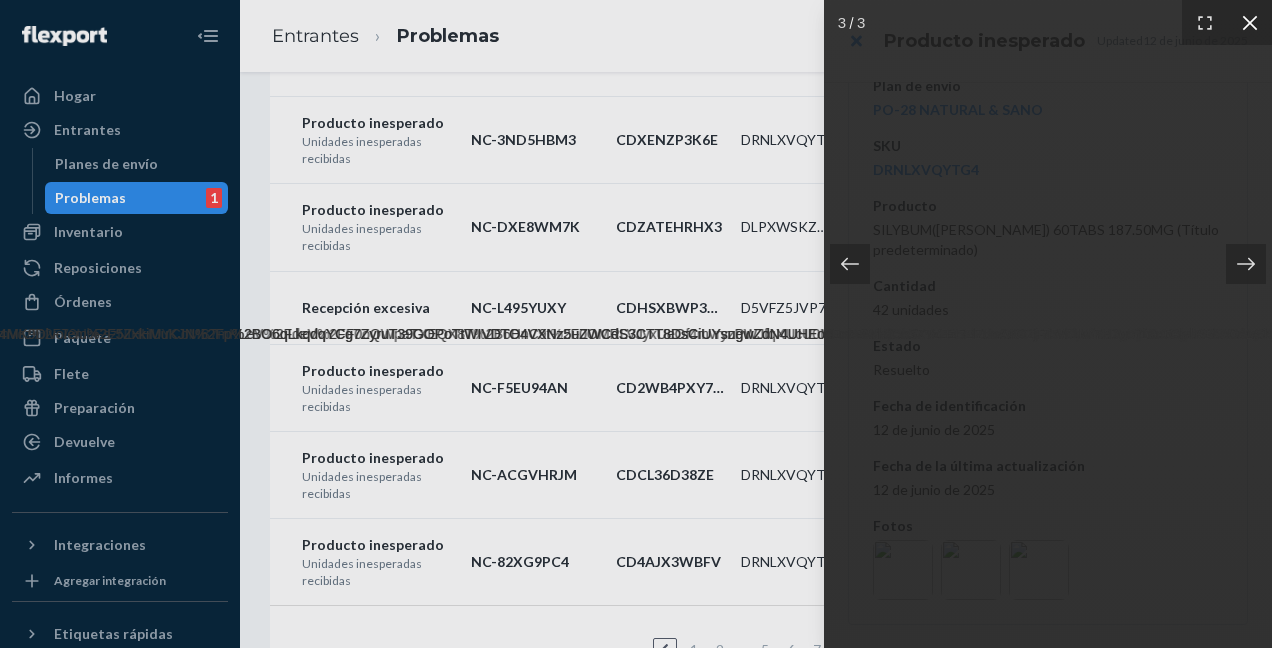 click 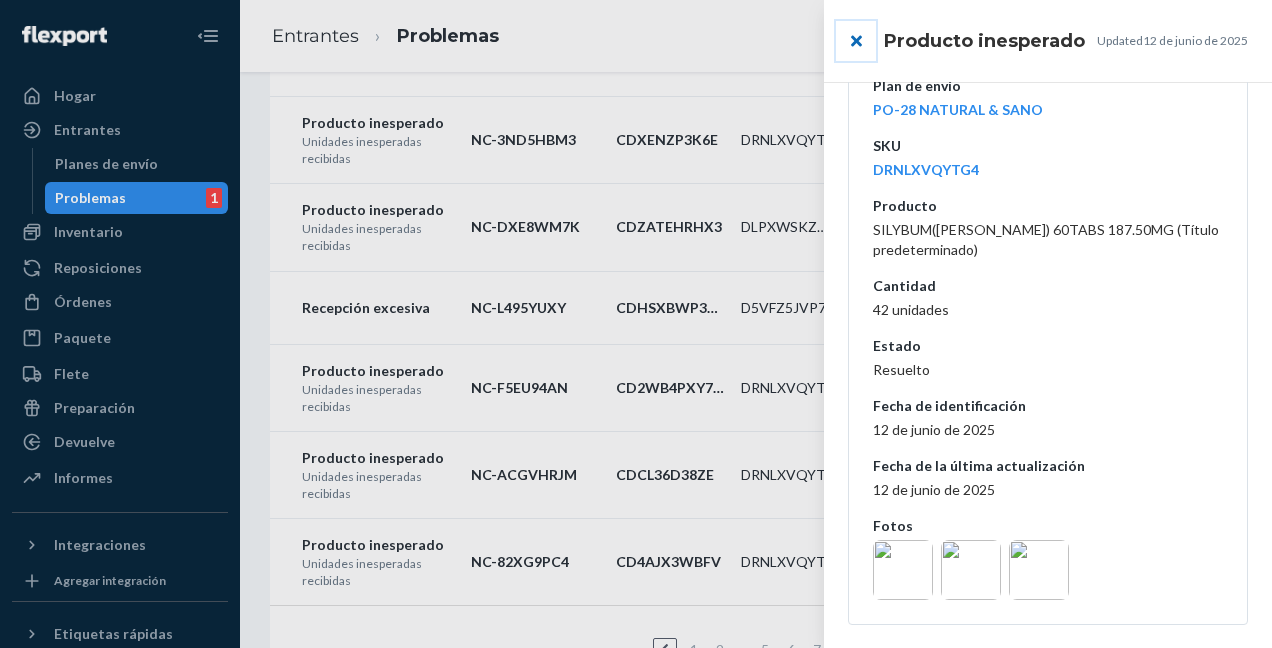 click at bounding box center (856, 41) 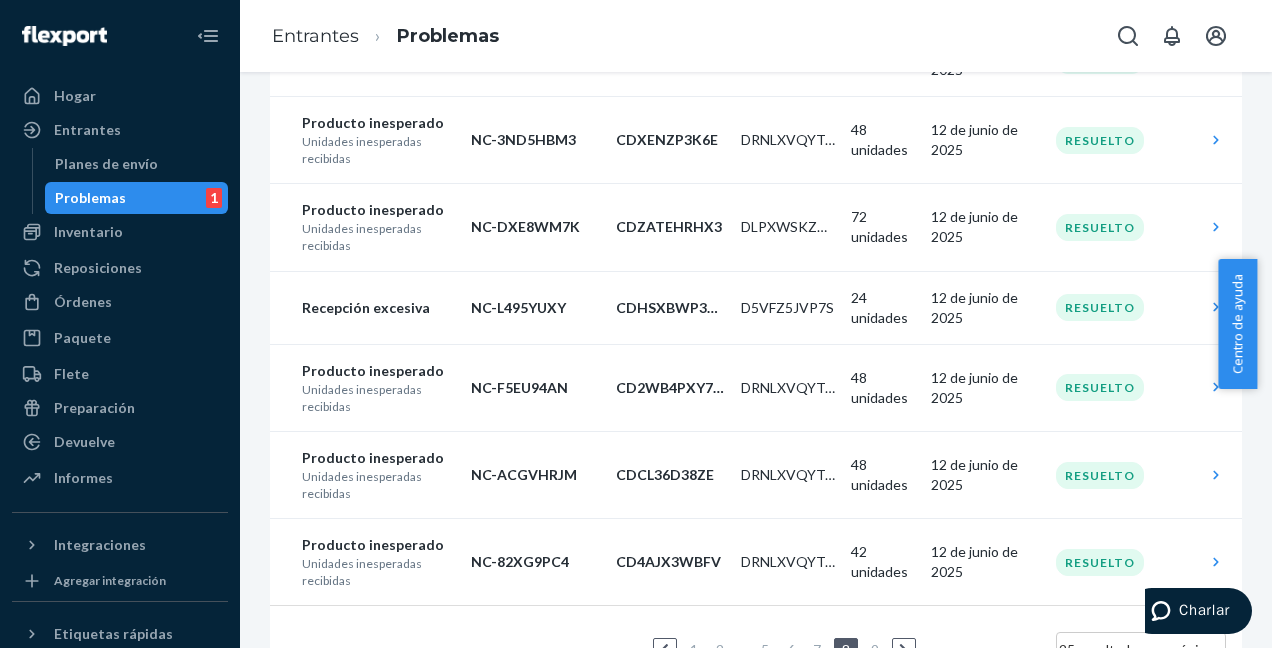 click on "1" at bounding box center [694, 649] 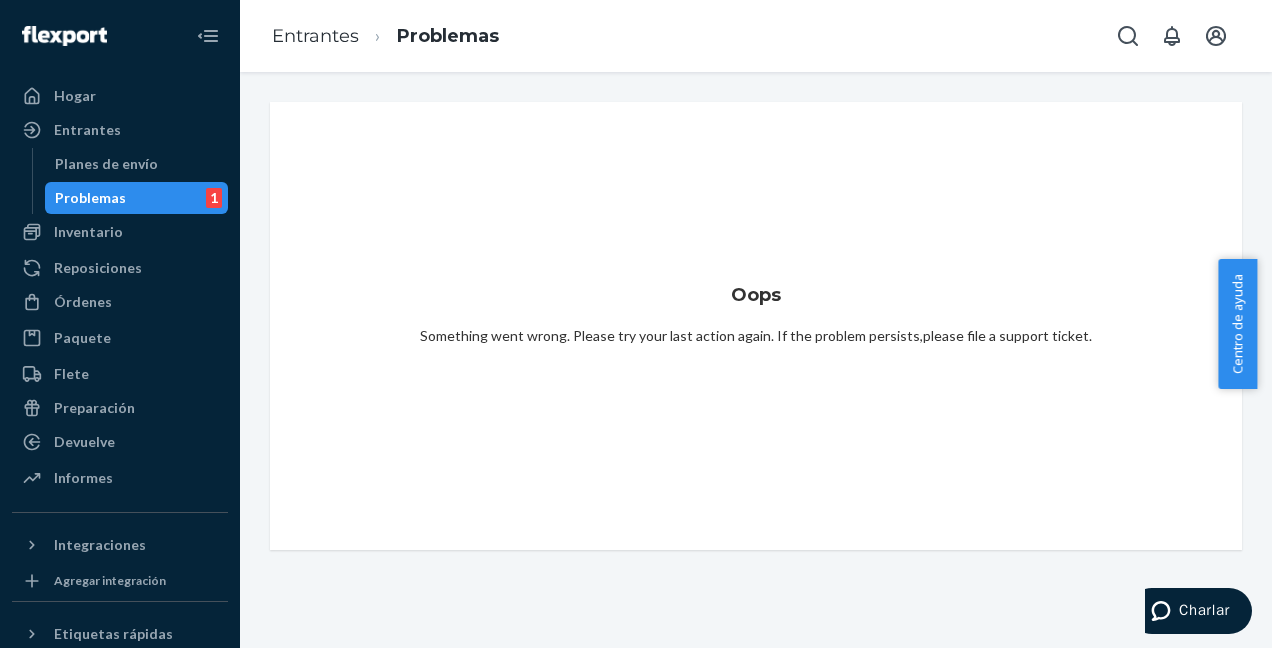 scroll, scrollTop: 0, scrollLeft: 0, axis: both 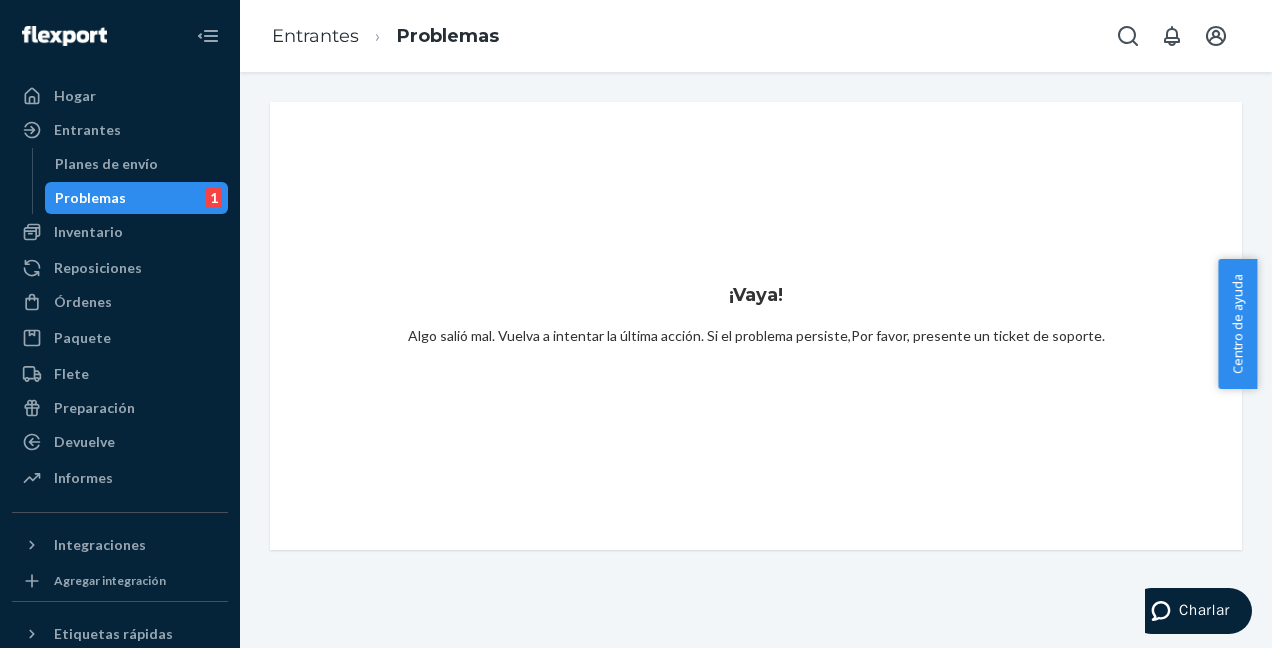 click on "¡Vaya! Algo salió mal. Vuelva a intentar la última acción. Si el problema persiste,  Por favor, presente un ticket de soporte ." at bounding box center (756, 326) 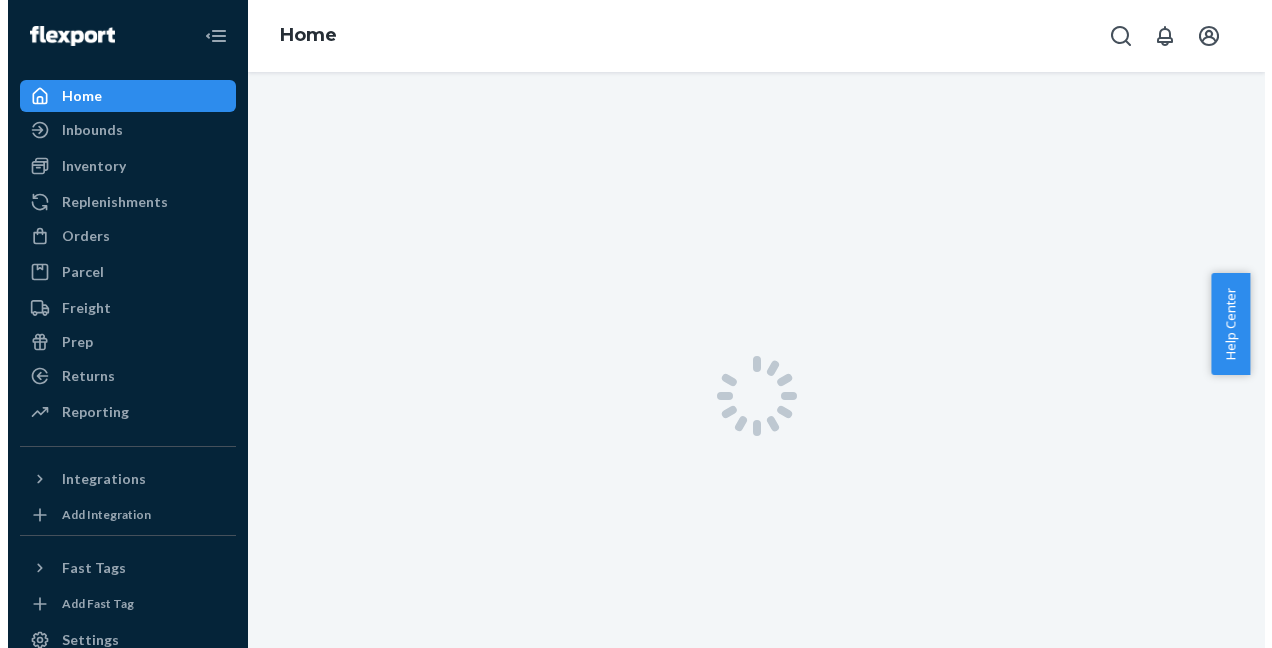 scroll, scrollTop: 0, scrollLeft: 0, axis: both 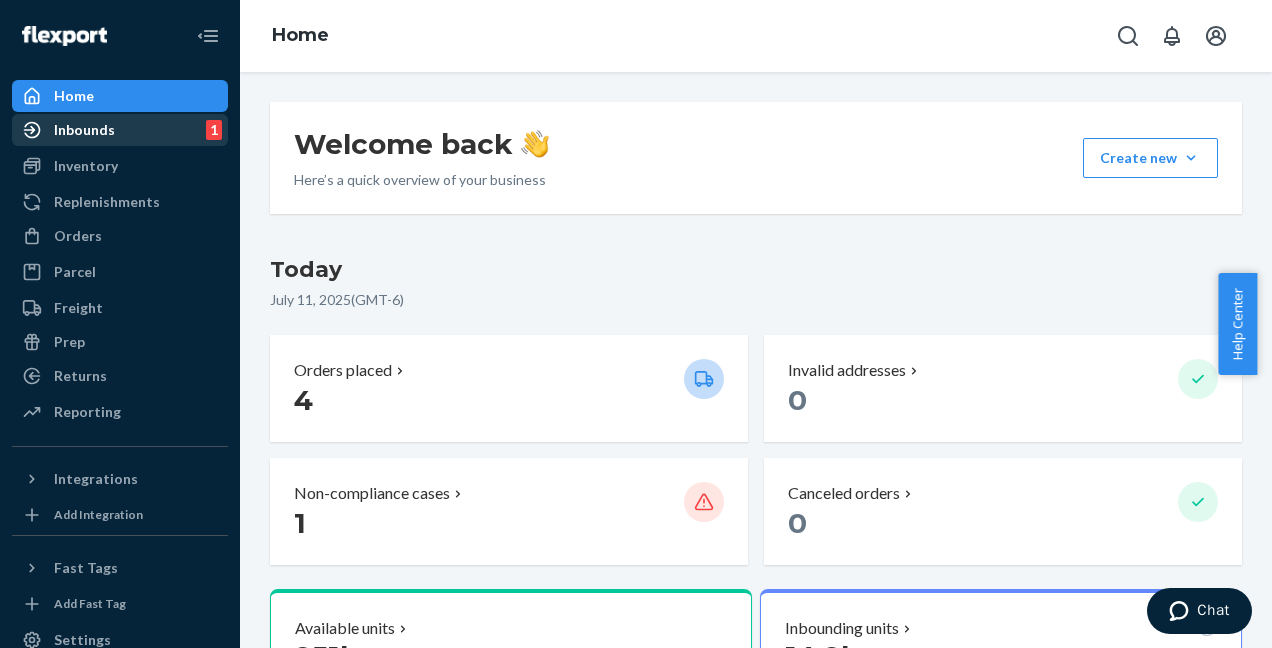 click on "Inbounds 1" at bounding box center [120, 130] 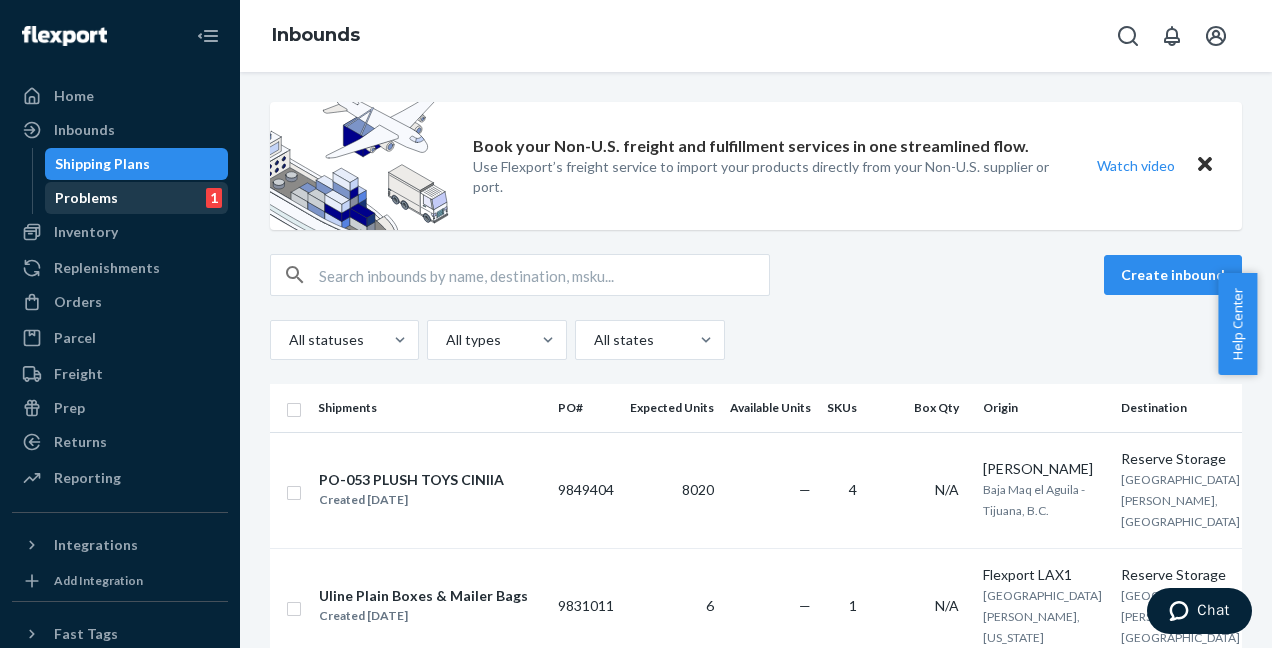 click on "Problems" at bounding box center [86, 198] 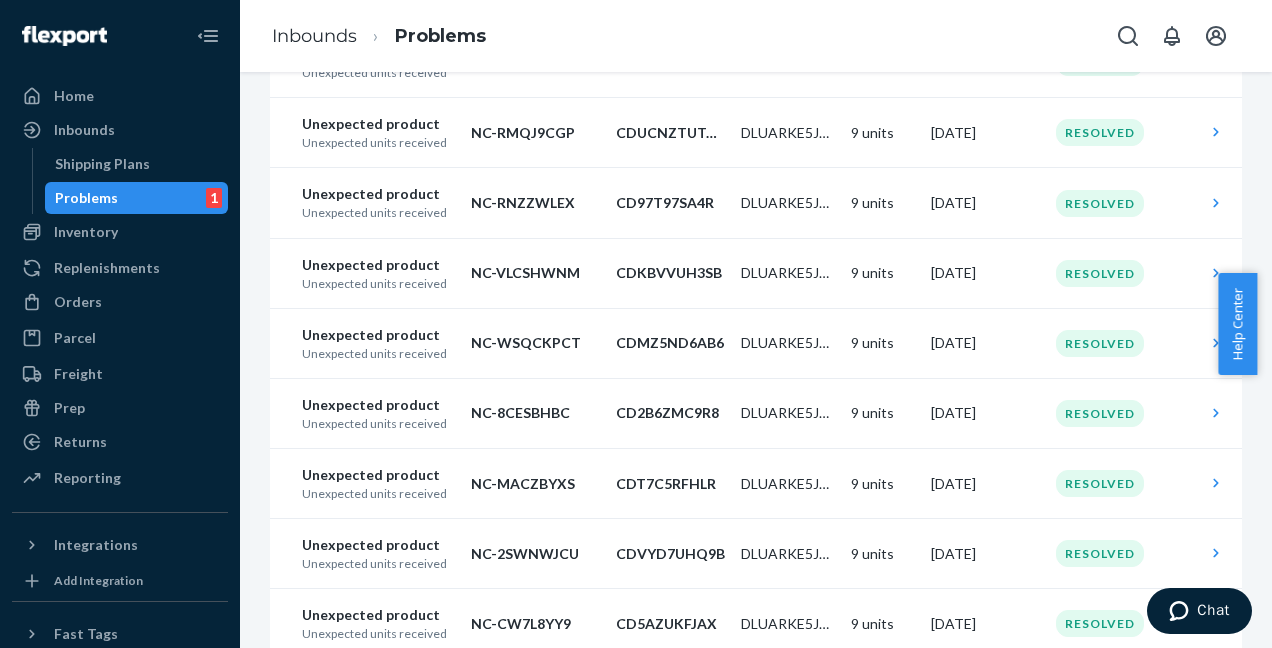scroll, scrollTop: 1470, scrollLeft: 0, axis: vertical 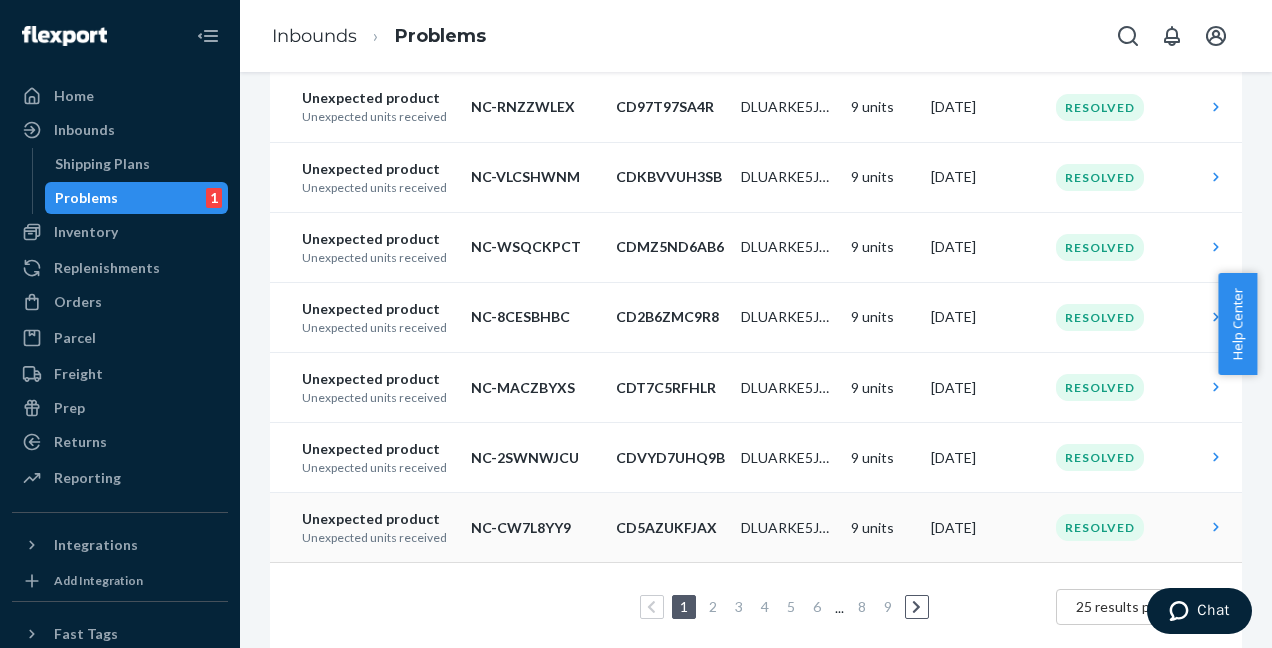 click on "Unexpected product" at bounding box center (378, 519) 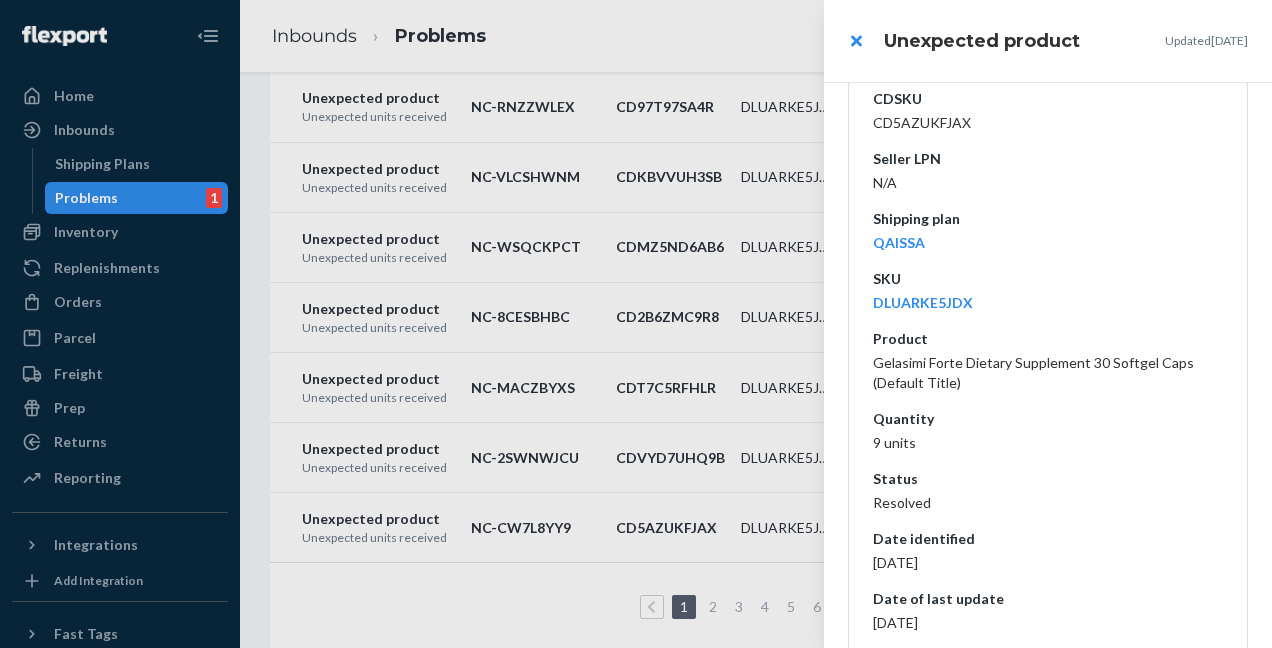 scroll, scrollTop: 437, scrollLeft: 0, axis: vertical 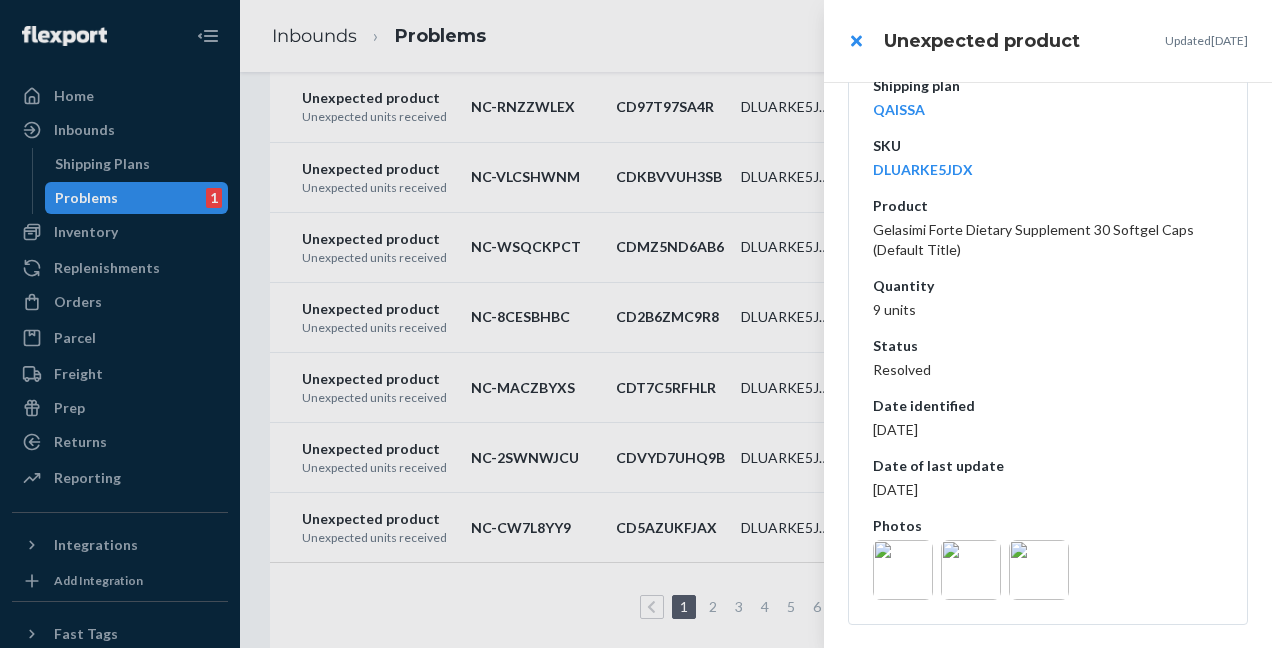 click at bounding box center [903, 570] 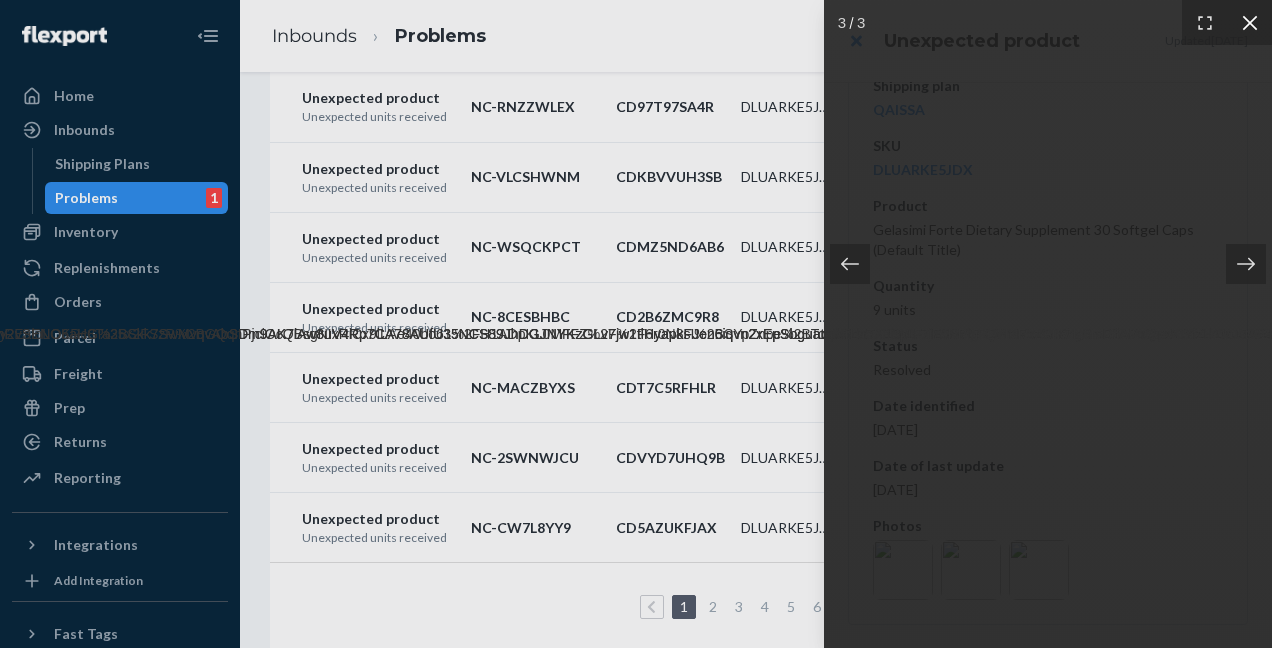 click 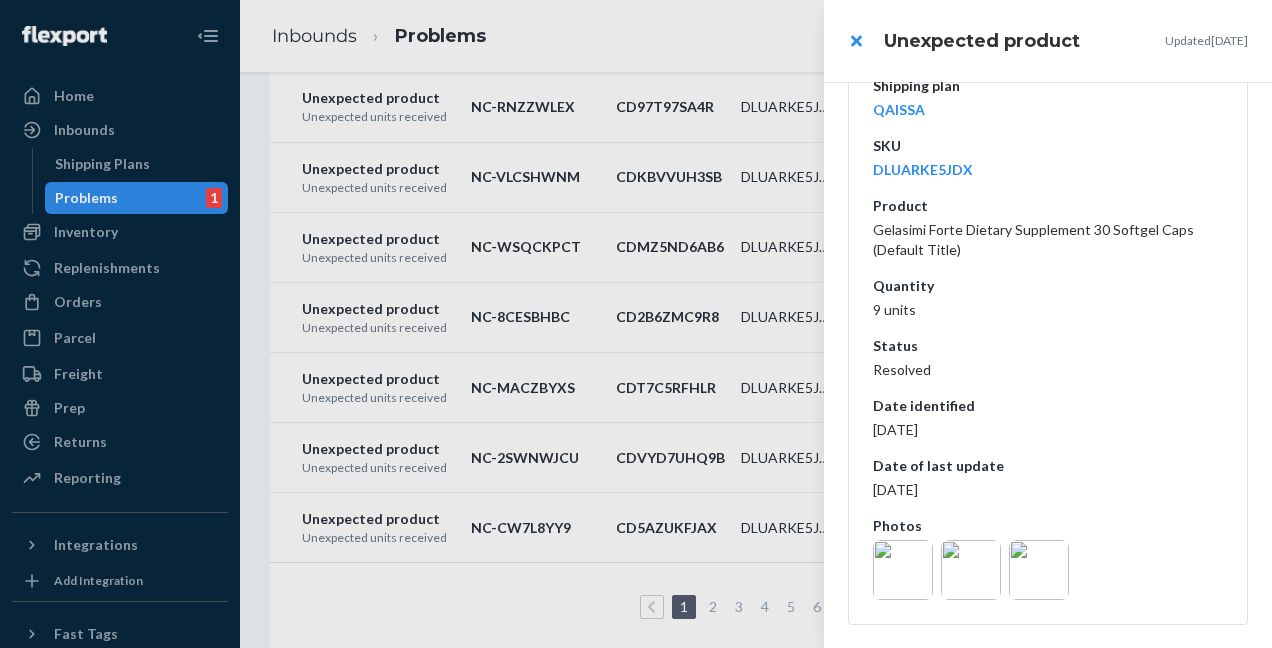 click at bounding box center [636, 324] 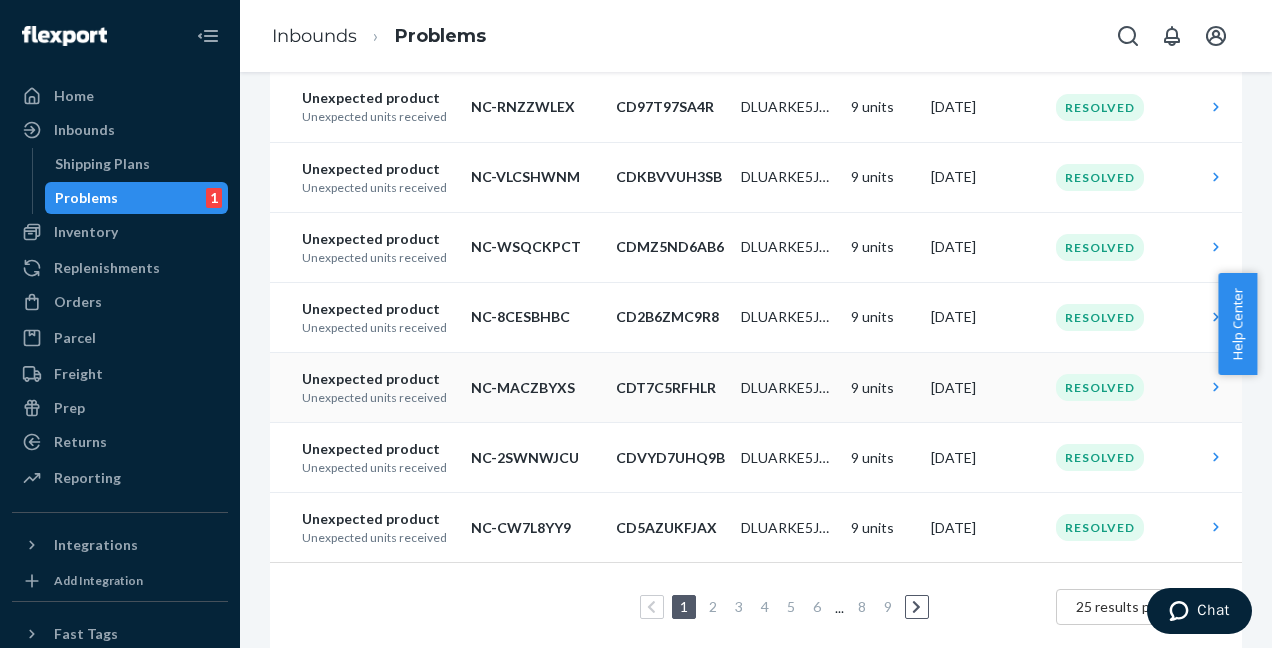 click on "Unexpected product" at bounding box center (378, 379) 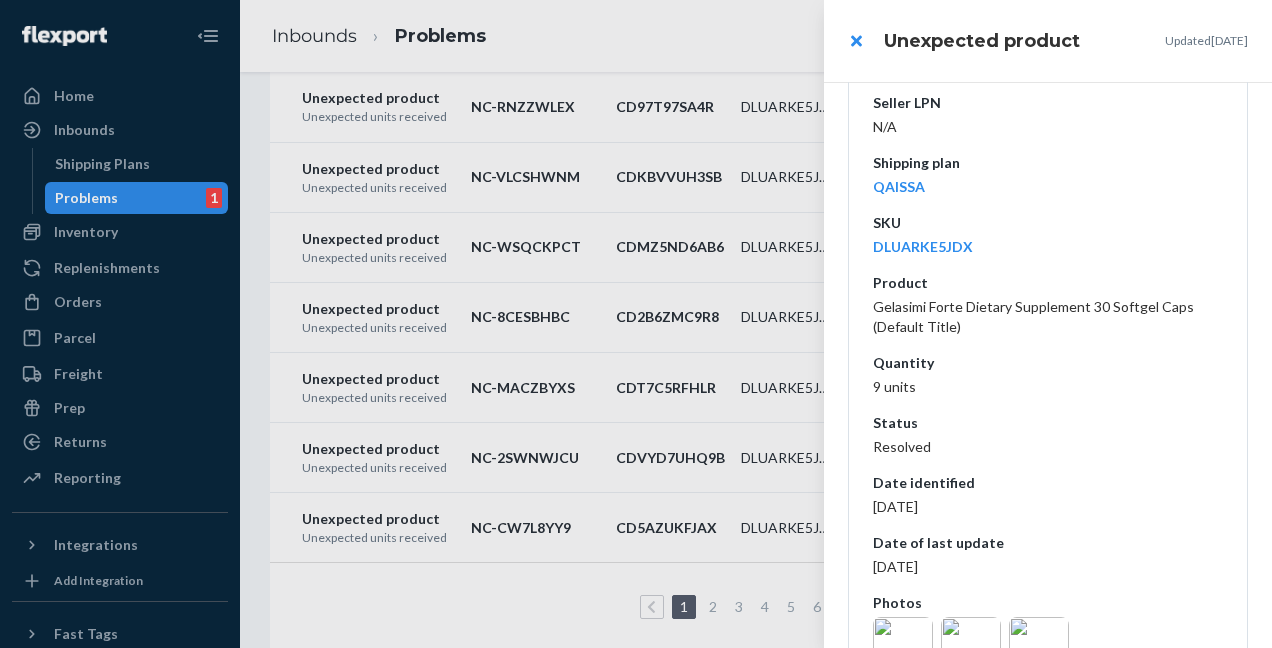 scroll, scrollTop: 437, scrollLeft: 0, axis: vertical 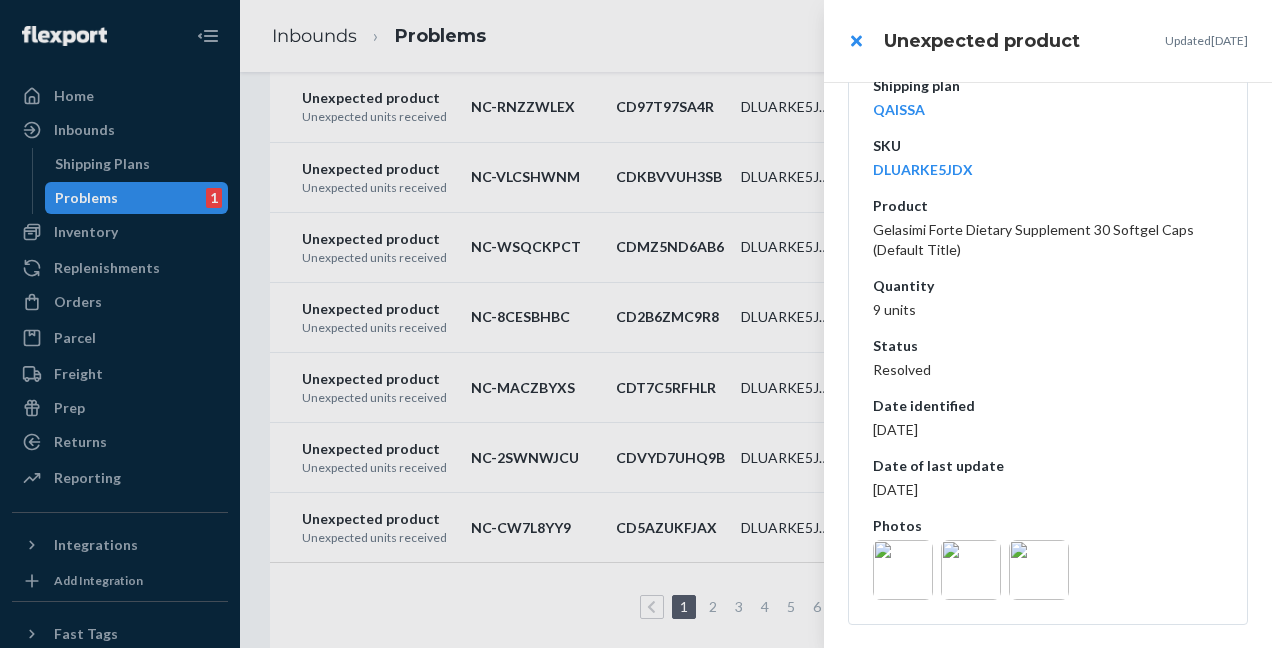 click at bounding box center (903, 570) 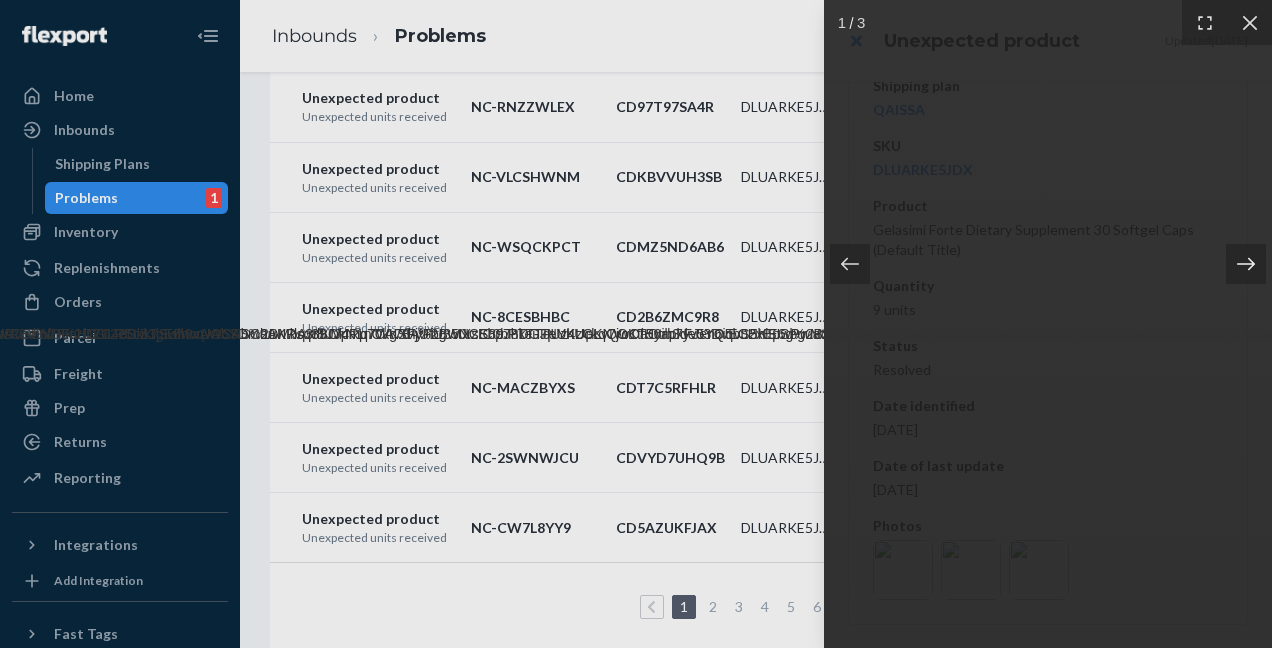 click 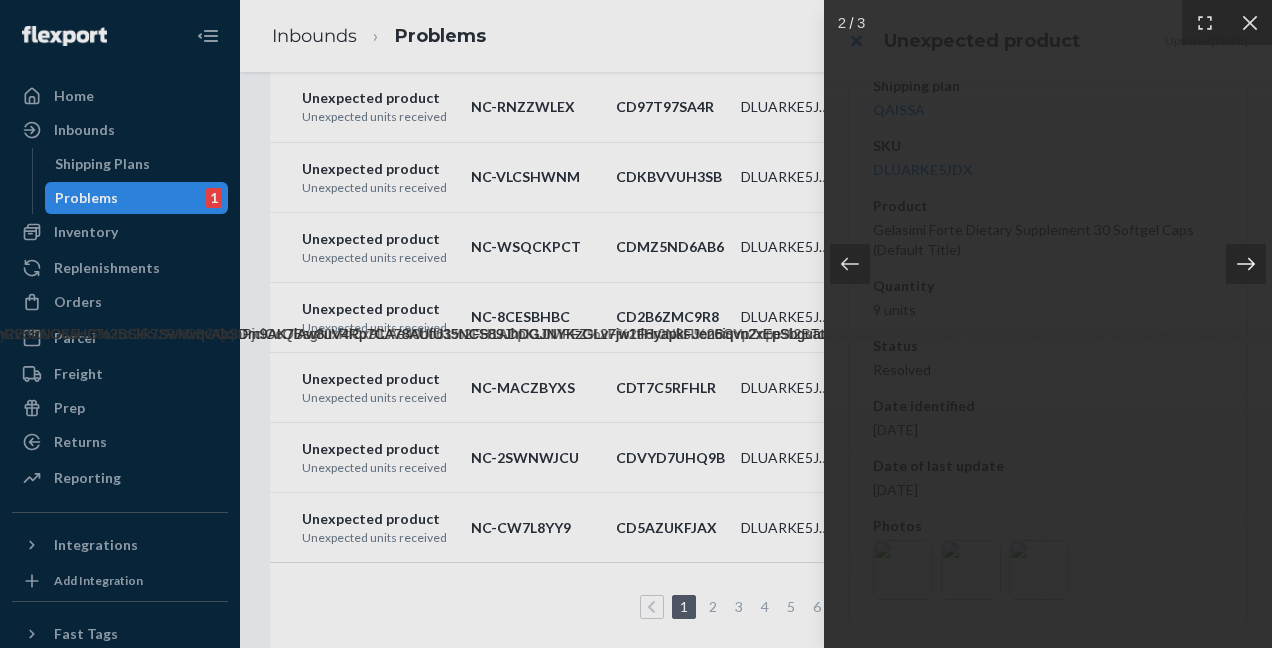 click 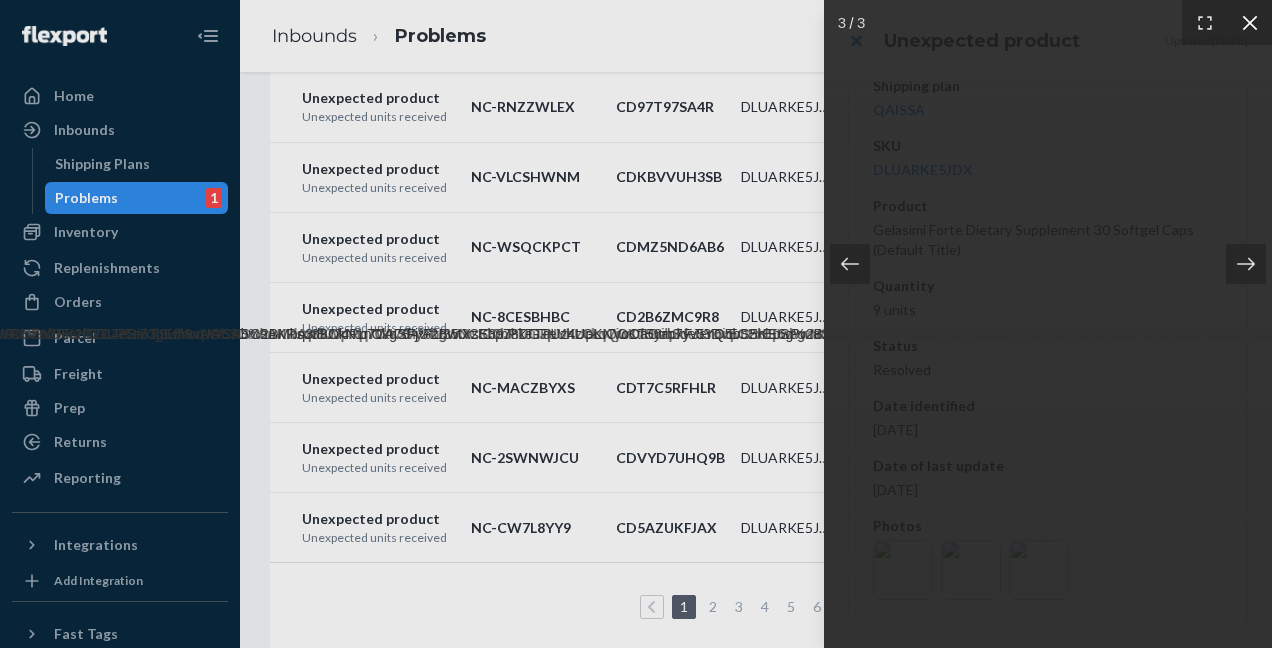click 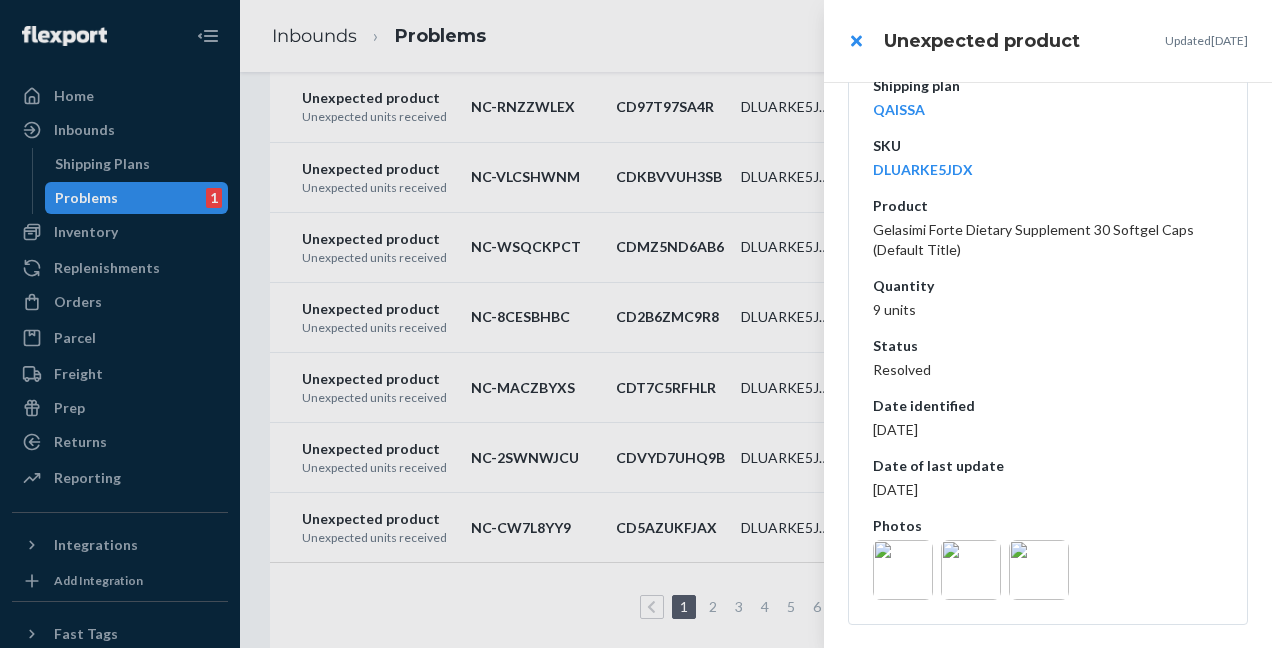 click at bounding box center [636, 324] 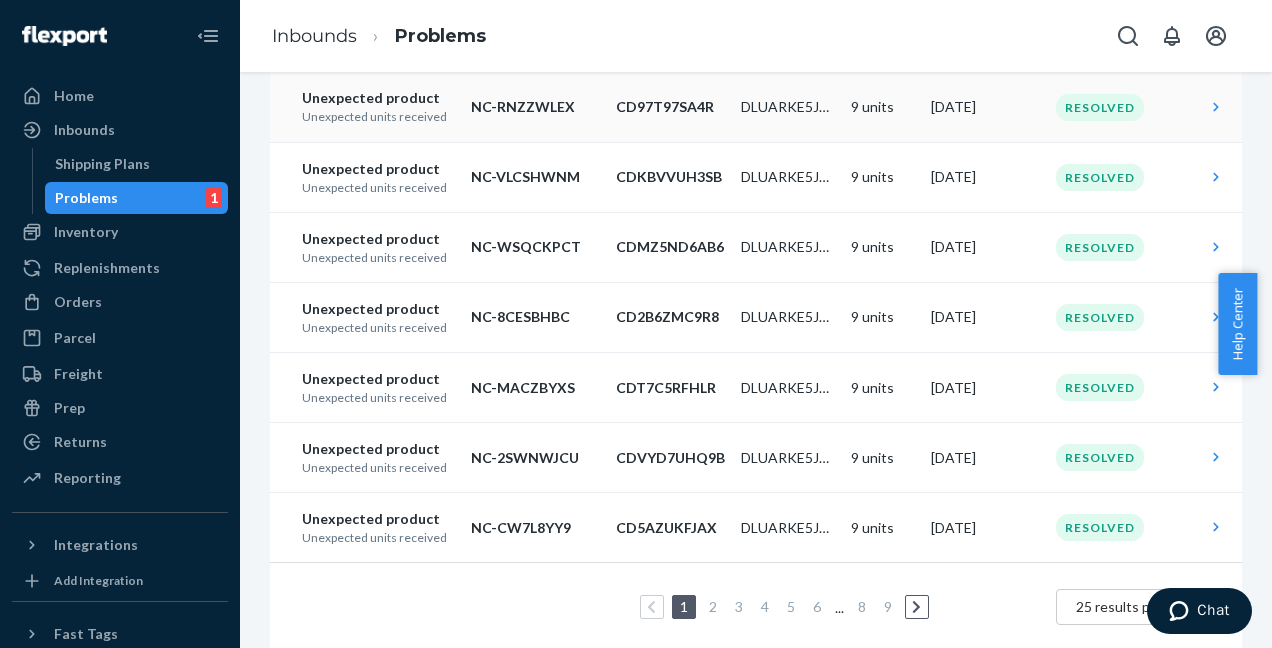 click on "Unexpected product" at bounding box center [378, 98] 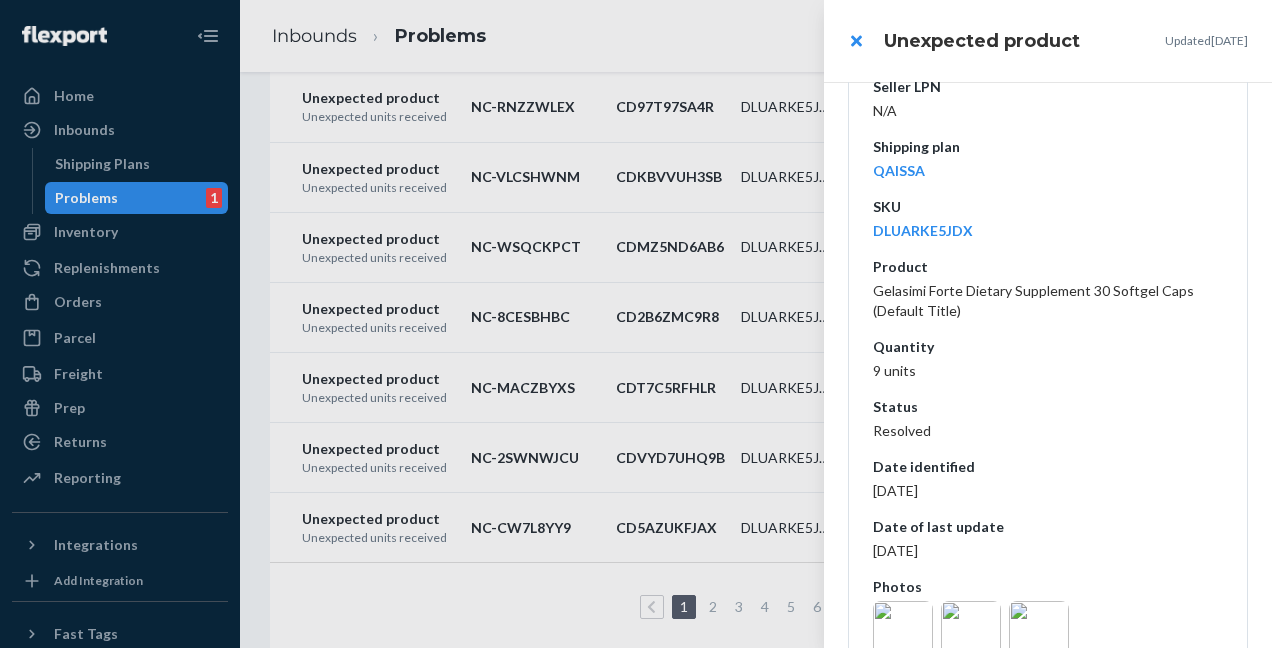 scroll, scrollTop: 437, scrollLeft: 0, axis: vertical 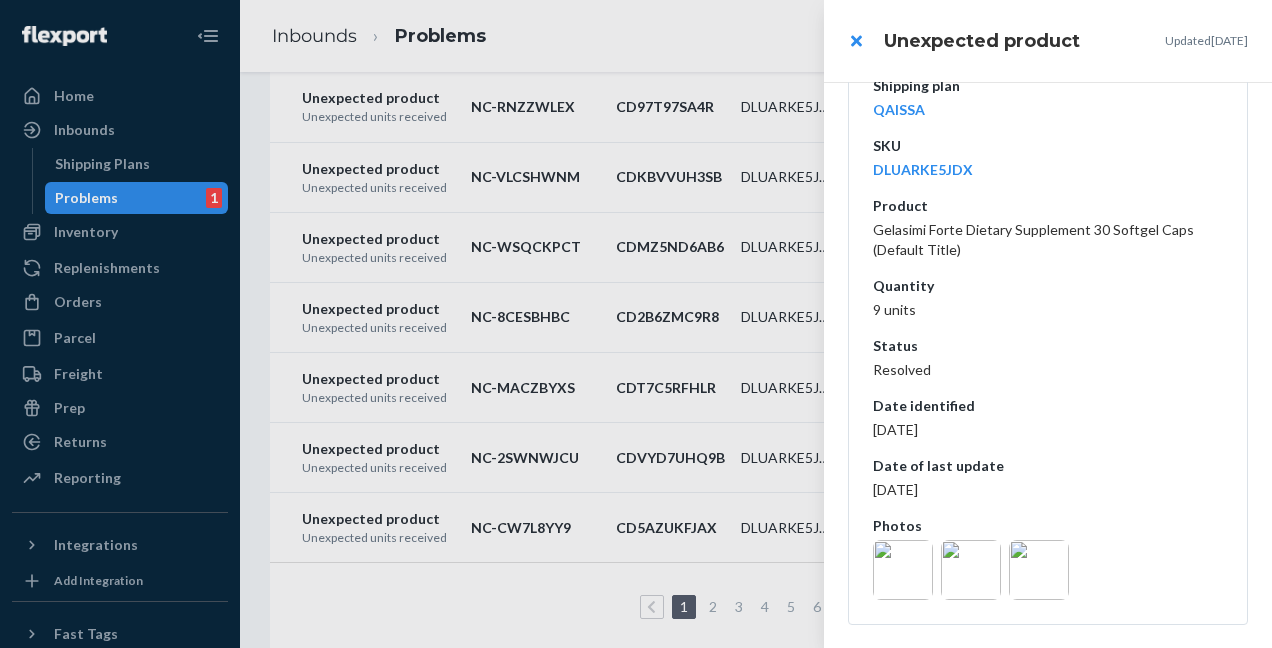 click at bounding box center [1039, 570] 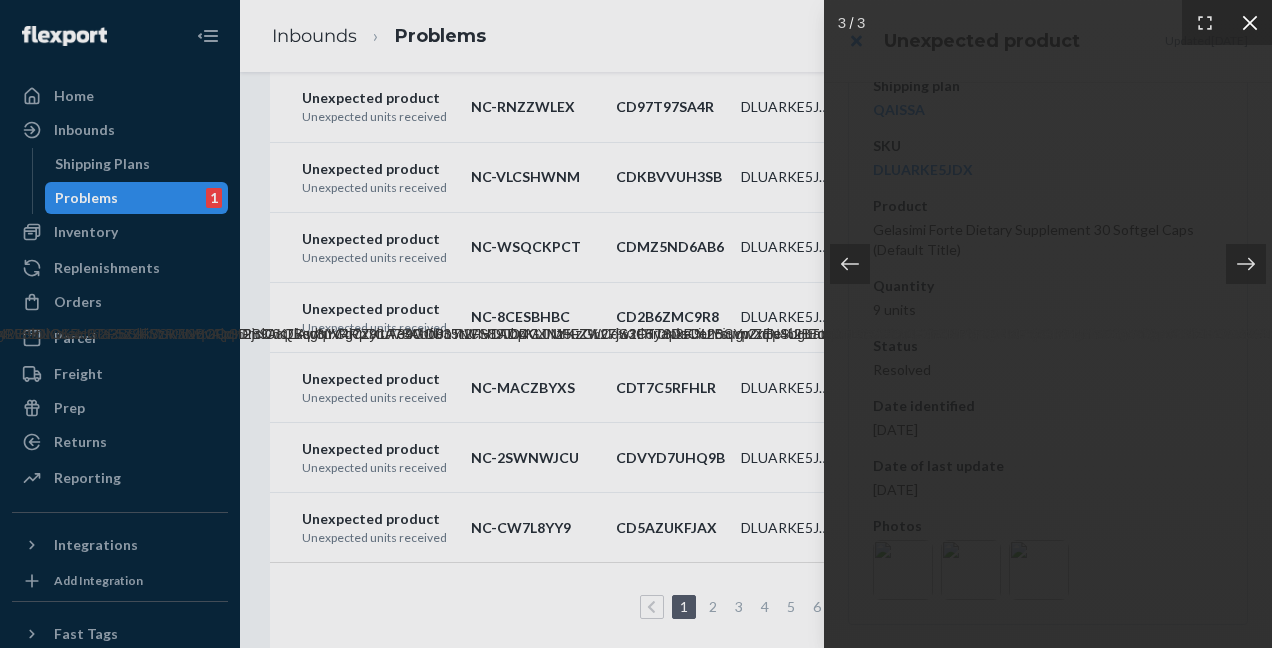click 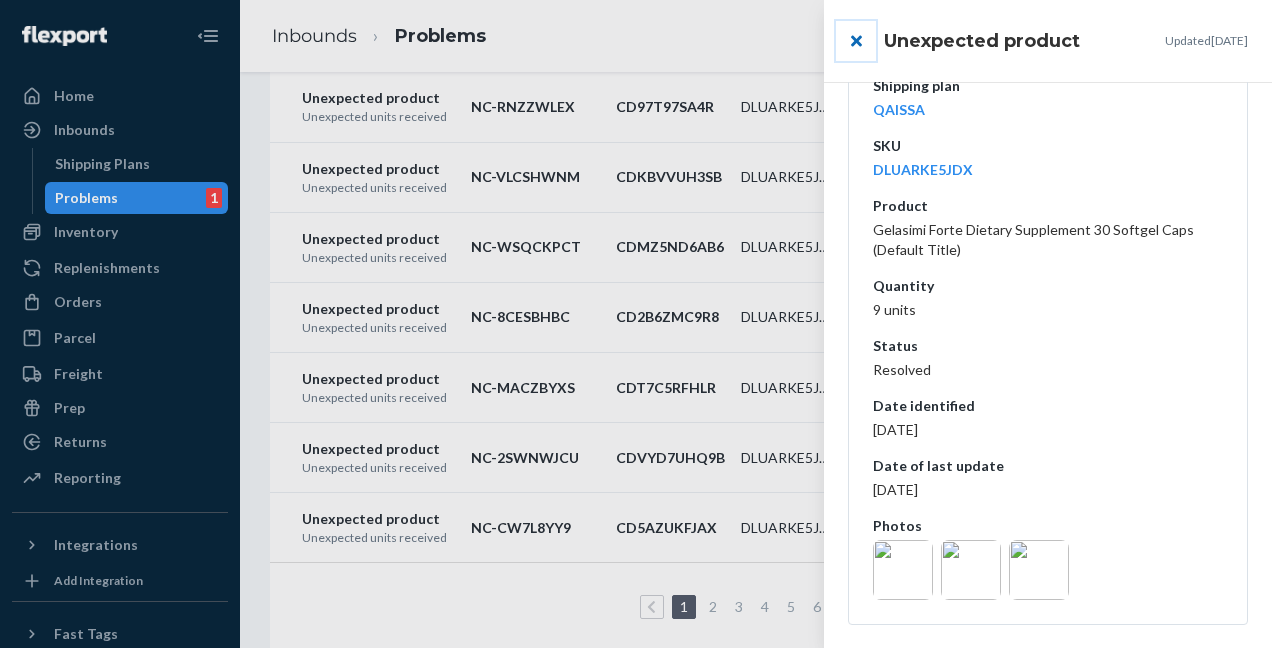 click at bounding box center (856, 41) 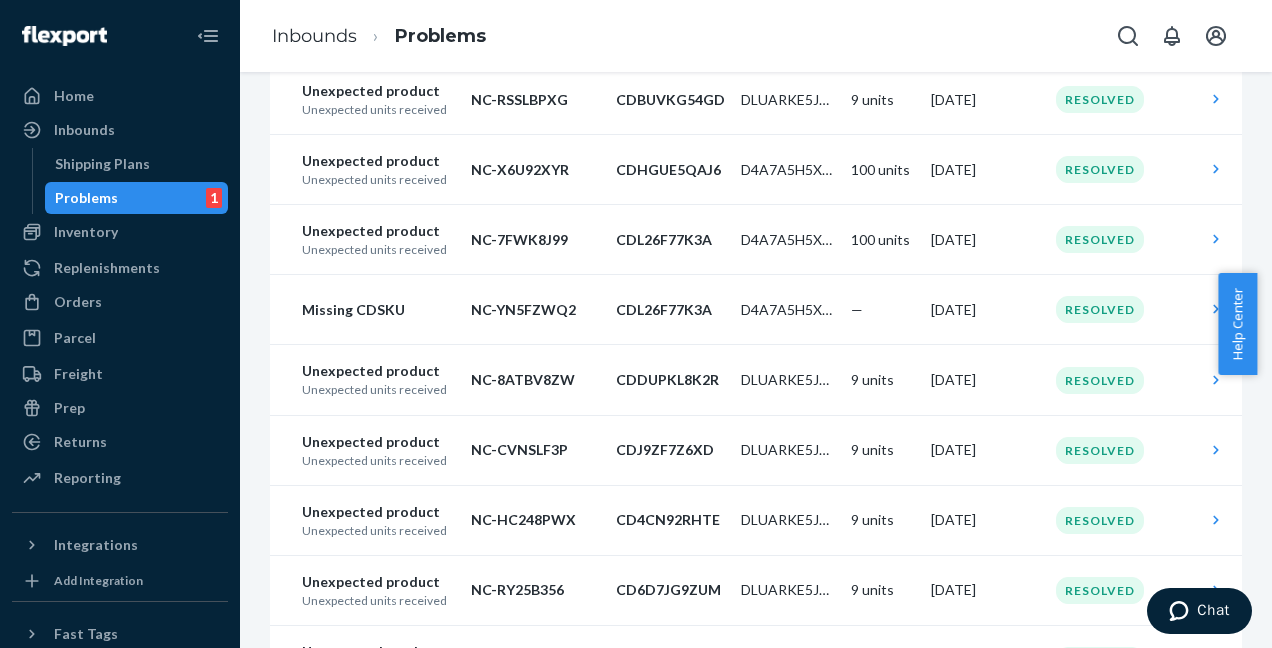 scroll, scrollTop: 712, scrollLeft: 0, axis: vertical 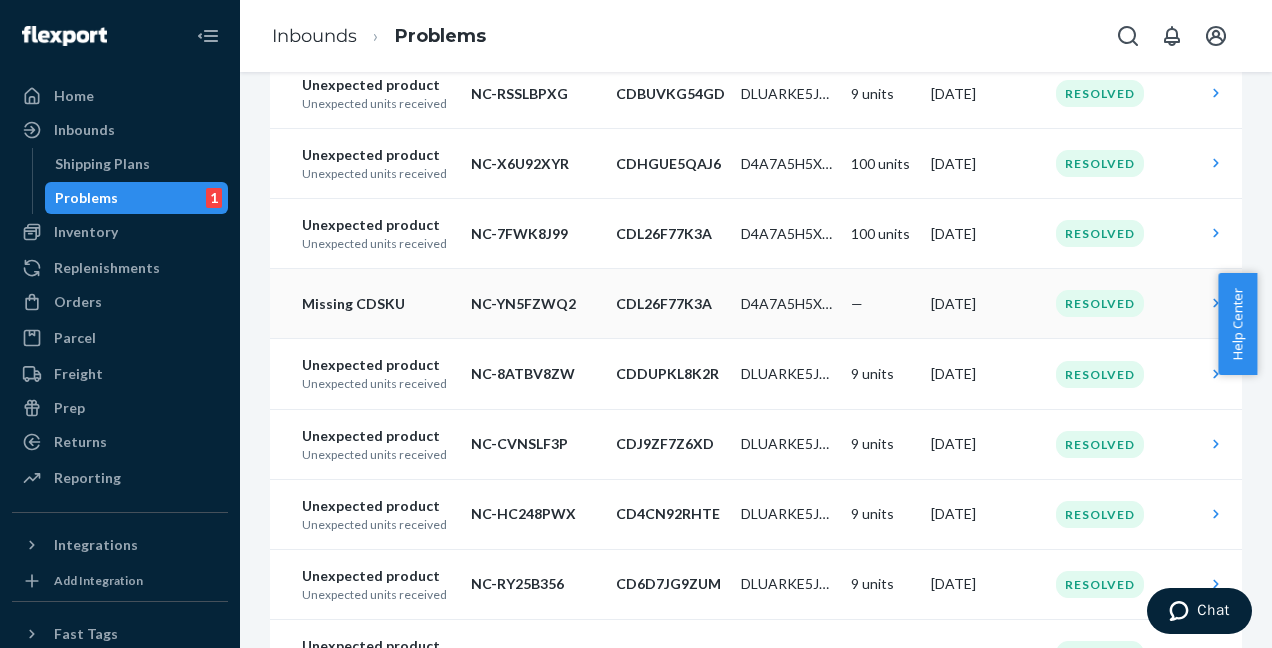 click on "Missing CDSKU" at bounding box center (366, 304) 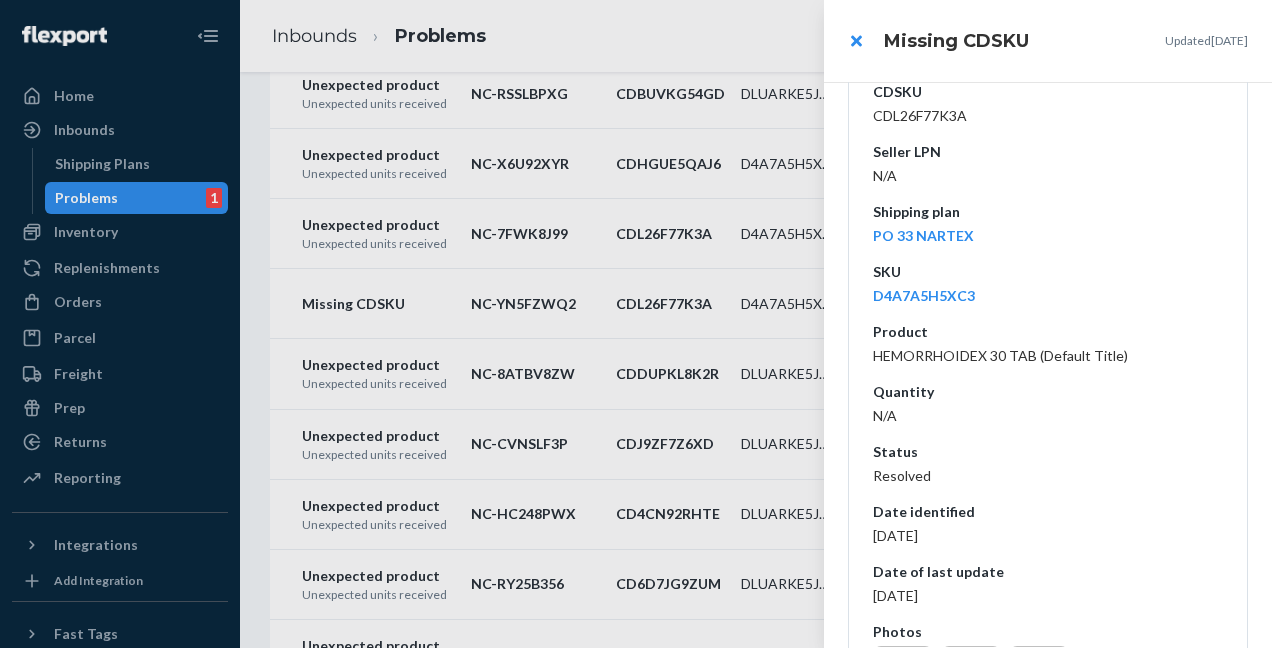 scroll, scrollTop: 417, scrollLeft: 0, axis: vertical 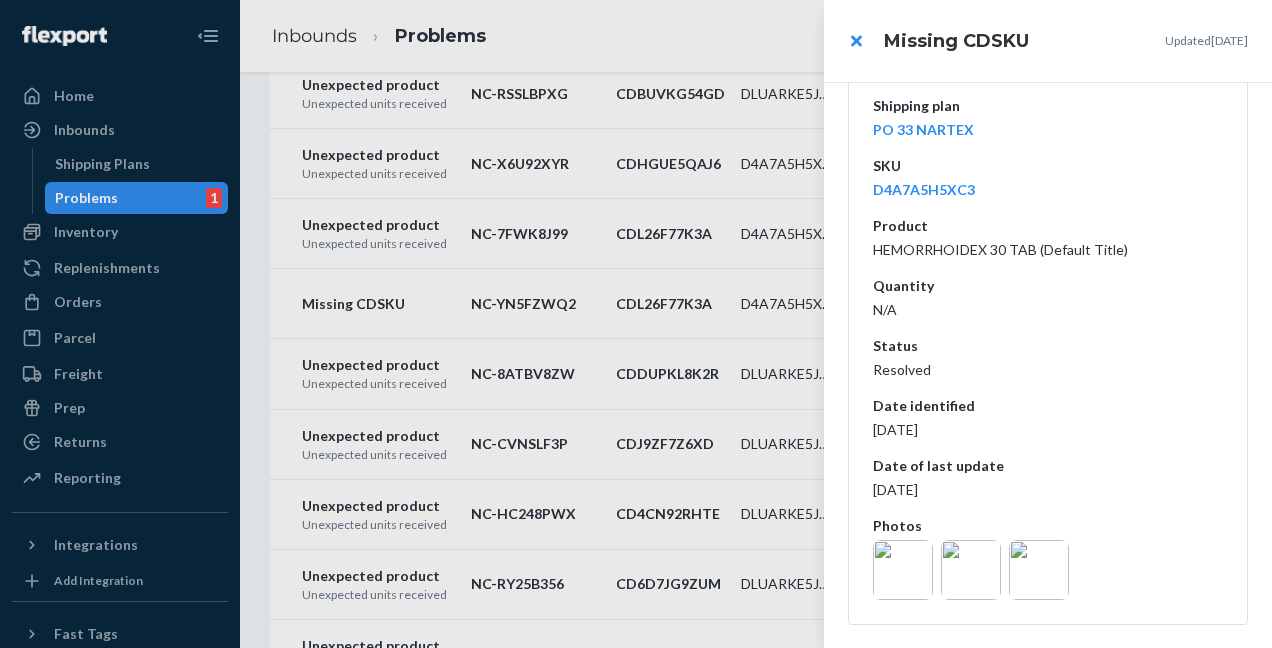 click at bounding box center [903, 570] 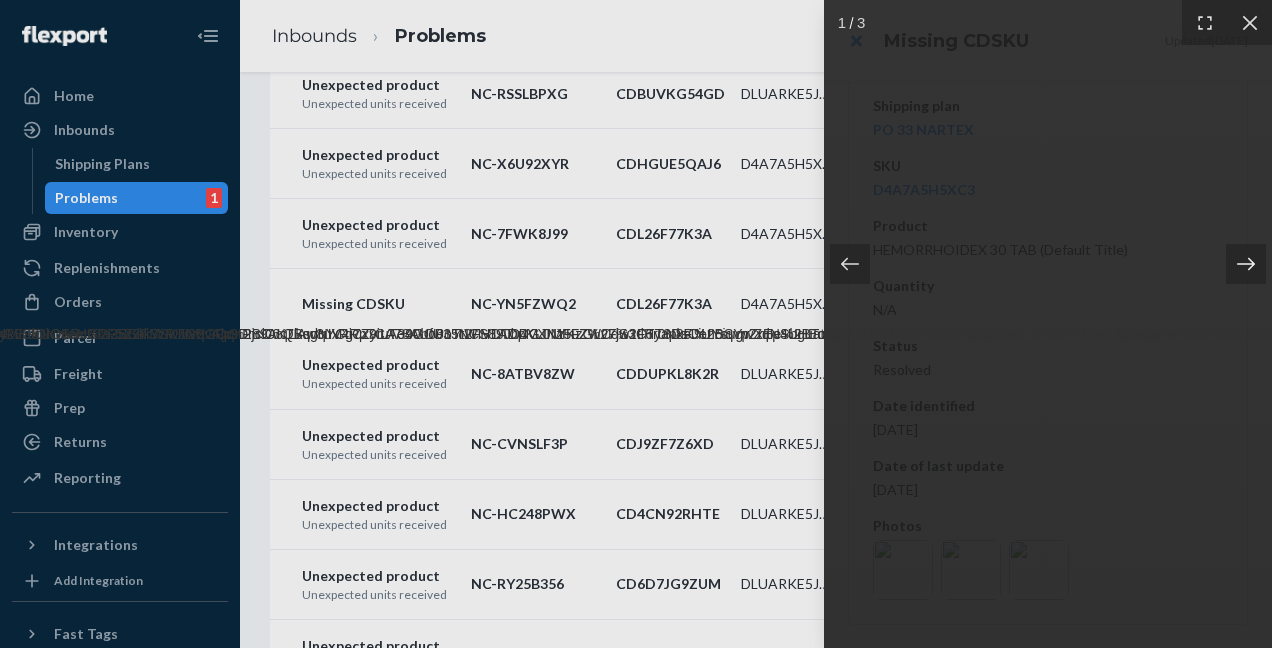 click 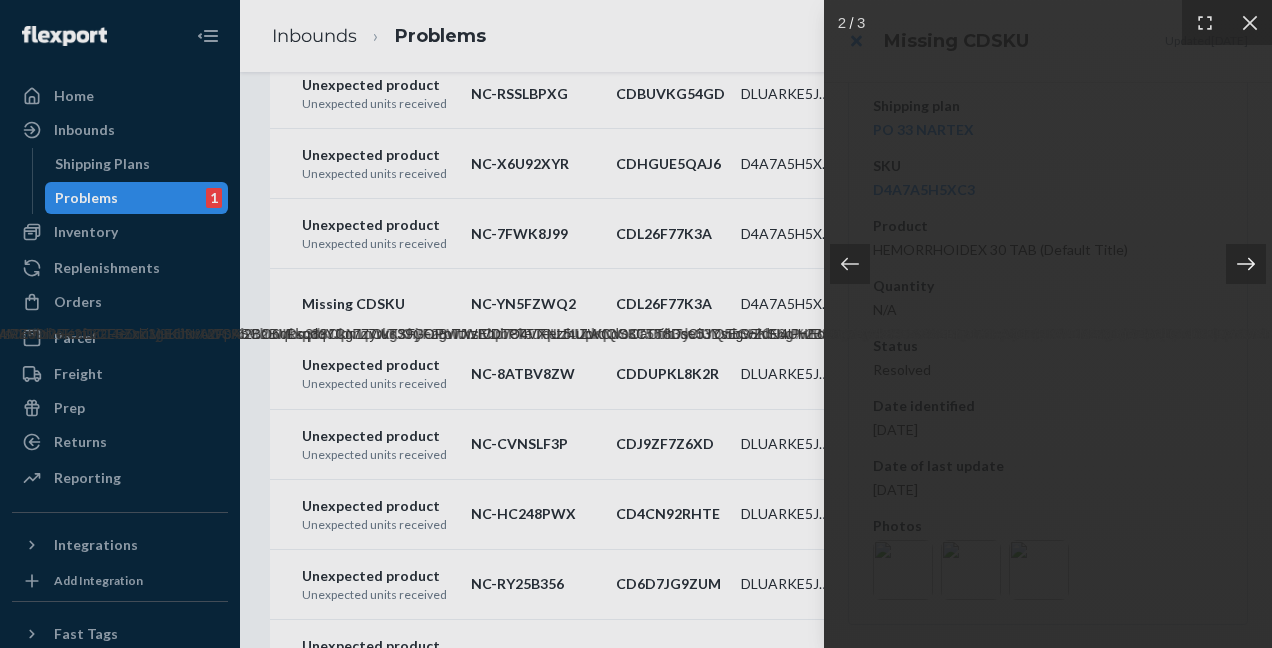 click 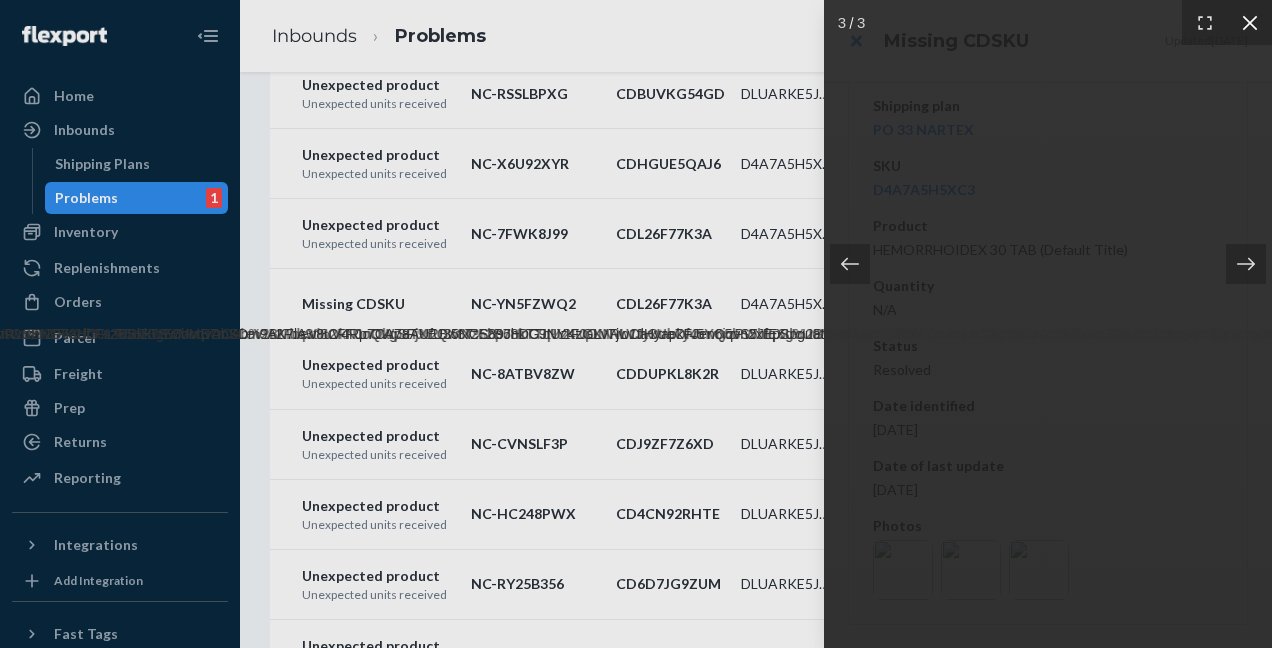 click 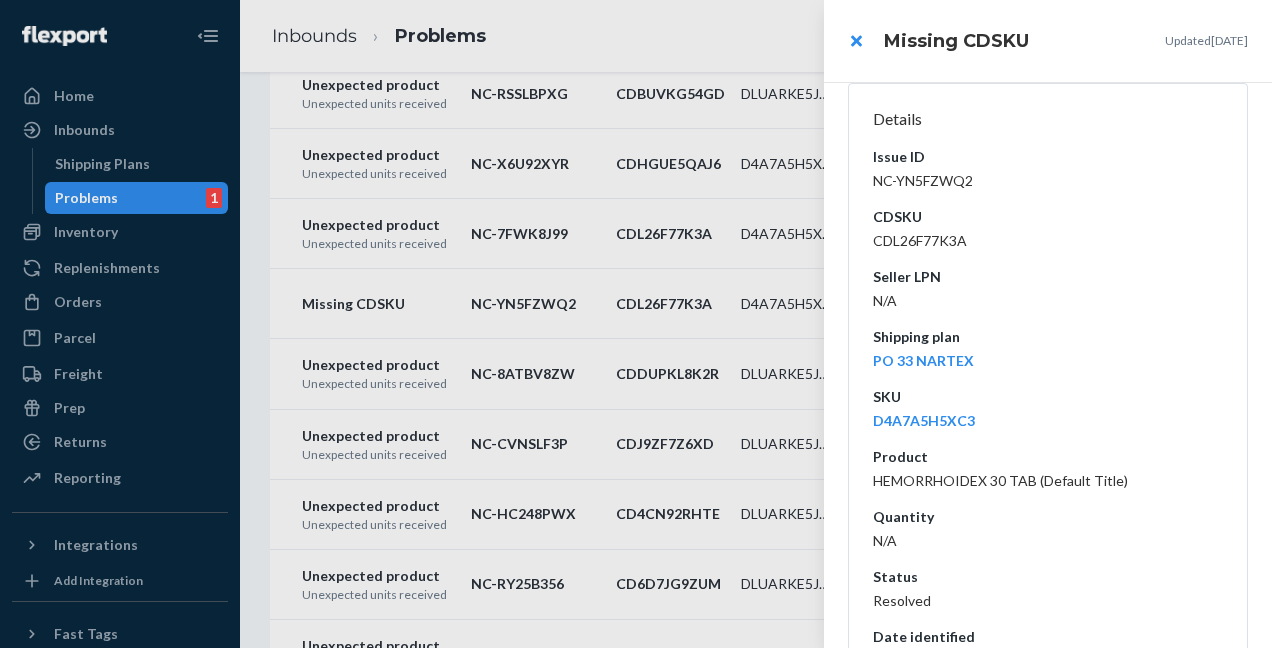 scroll, scrollTop: 188, scrollLeft: 0, axis: vertical 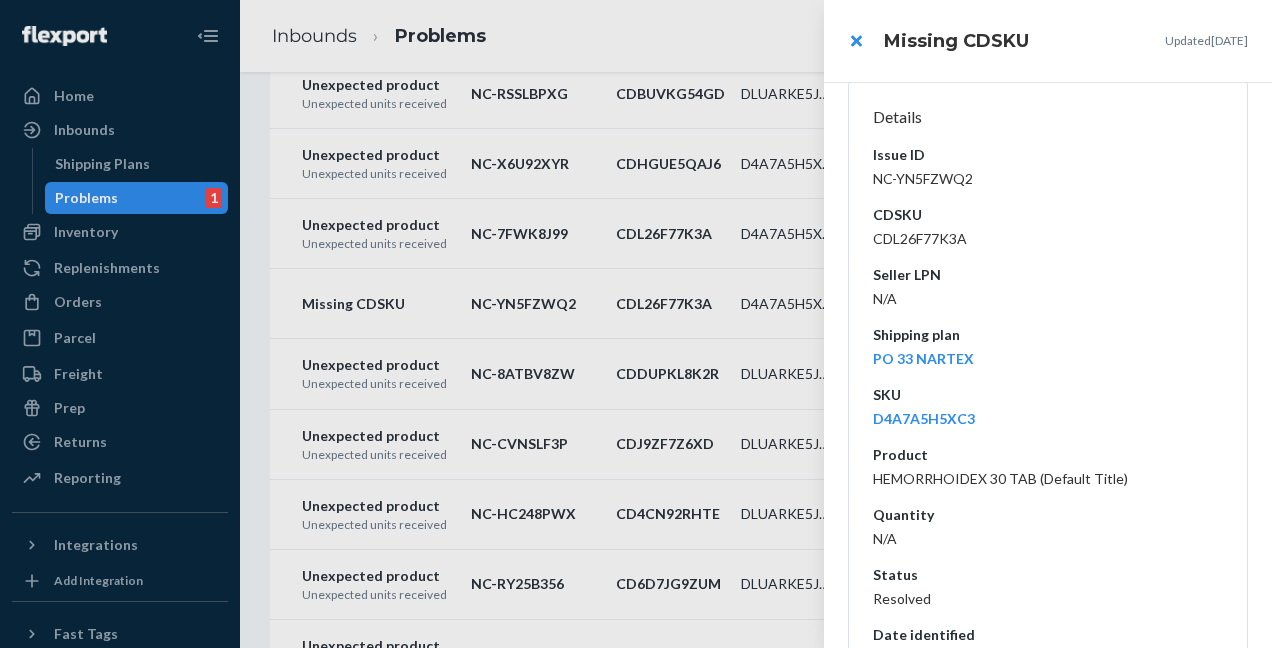 click at bounding box center (636, 324) 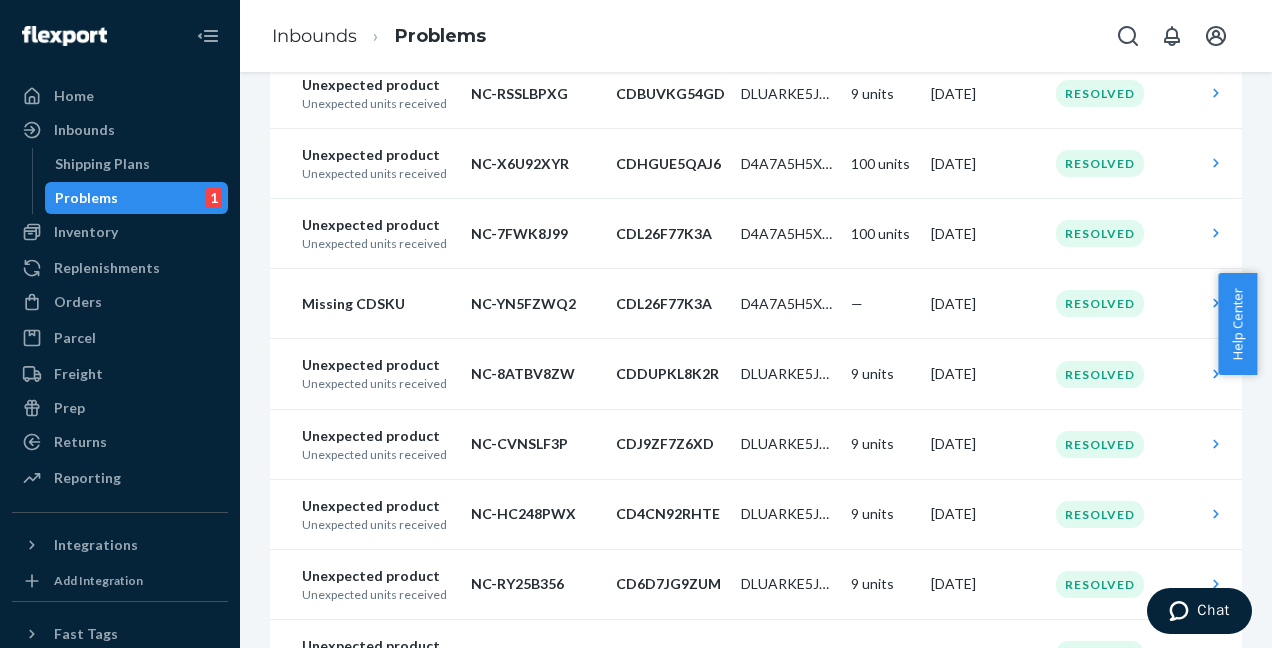 click on "Unexpected product" at bounding box center (378, 155) 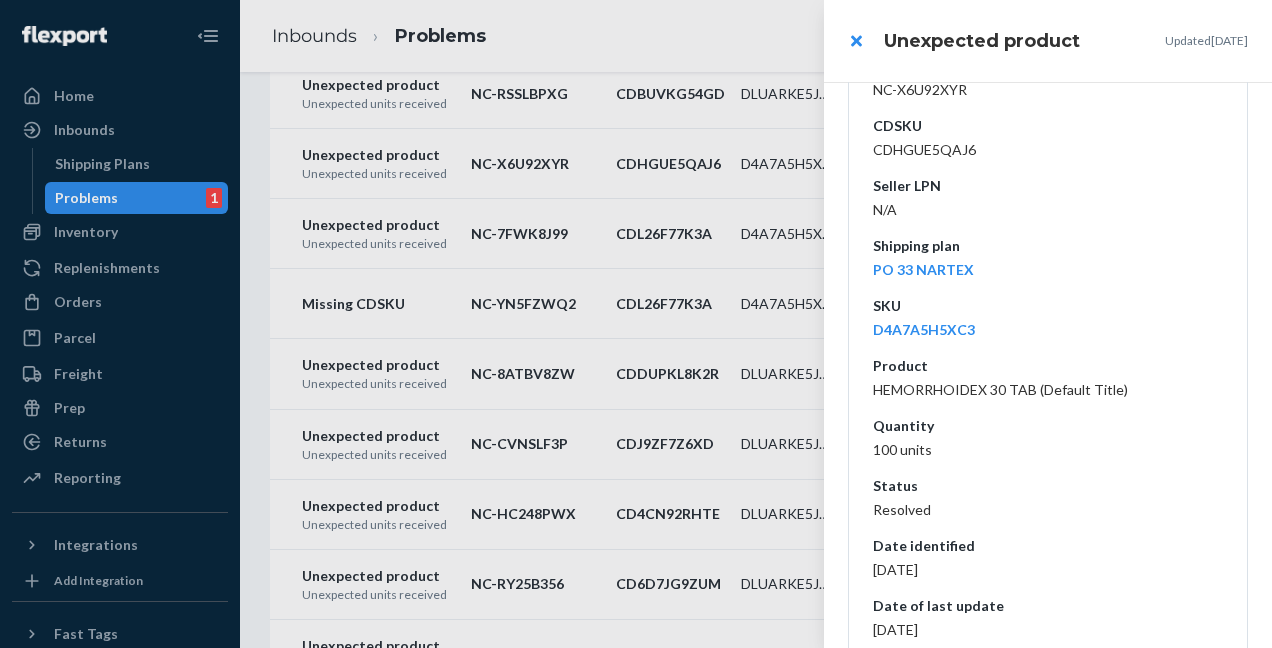 scroll, scrollTop: 417, scrollLeft: 0, axis: vertical 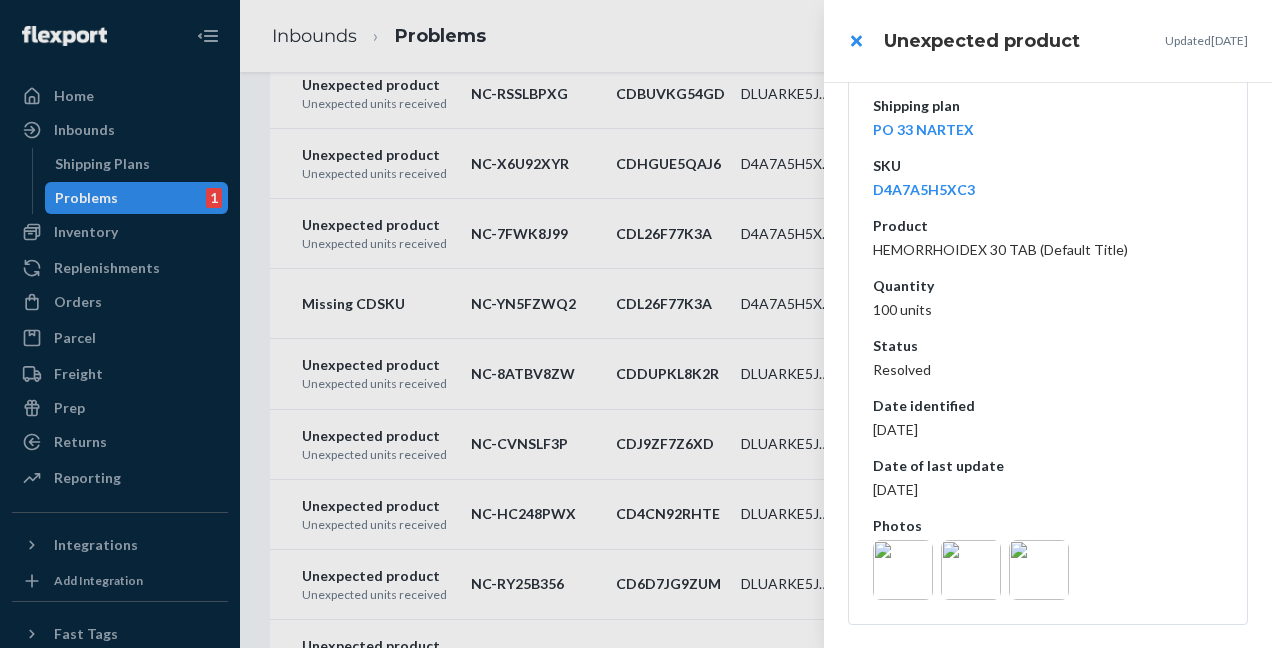 click at bounding box center (903, 570) 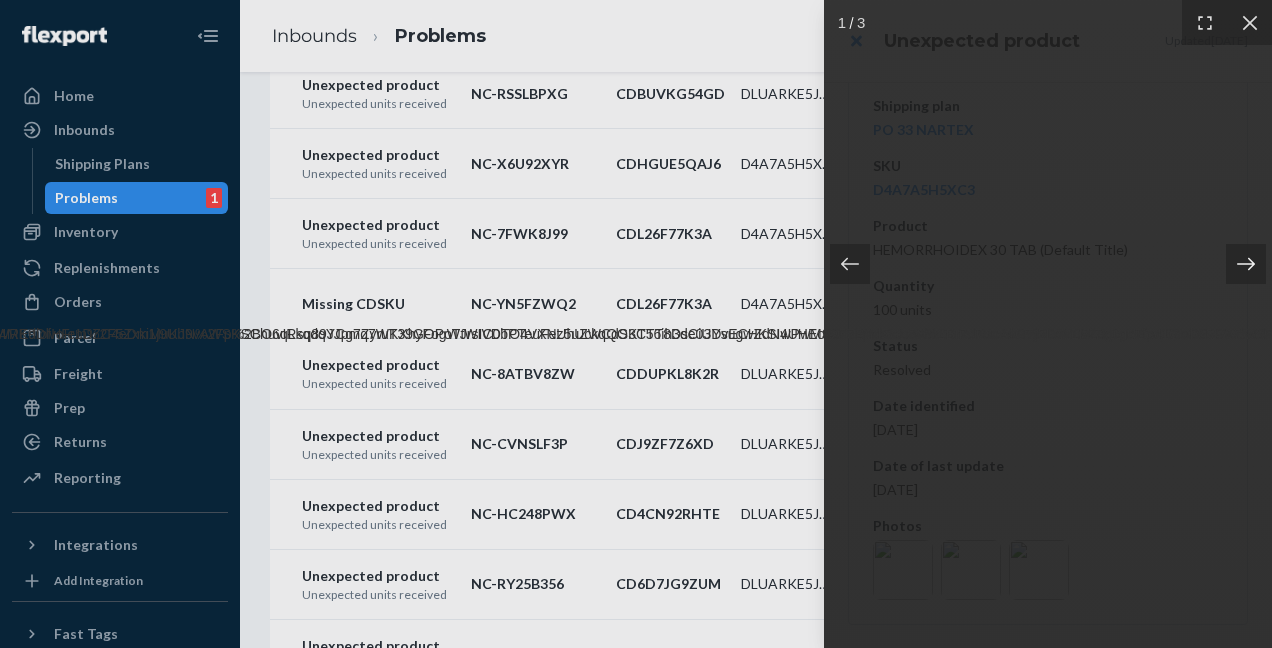 click at bounding box center [1246, 264] 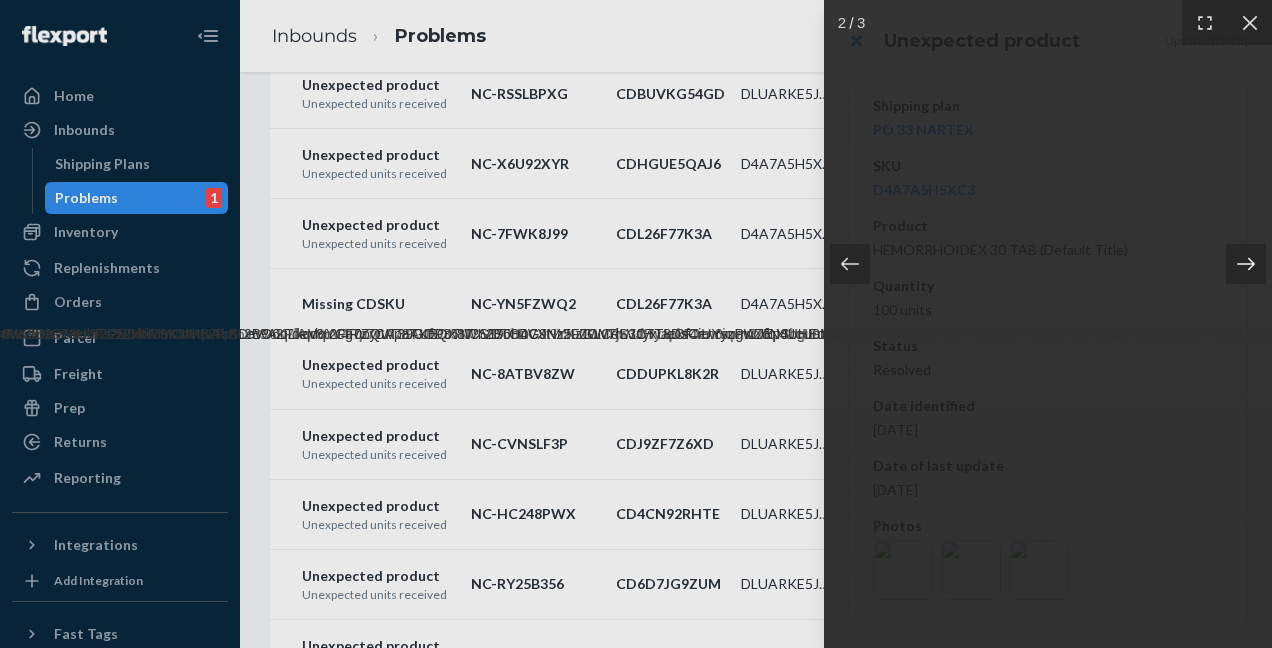 click at bounding box center (1246, 264) 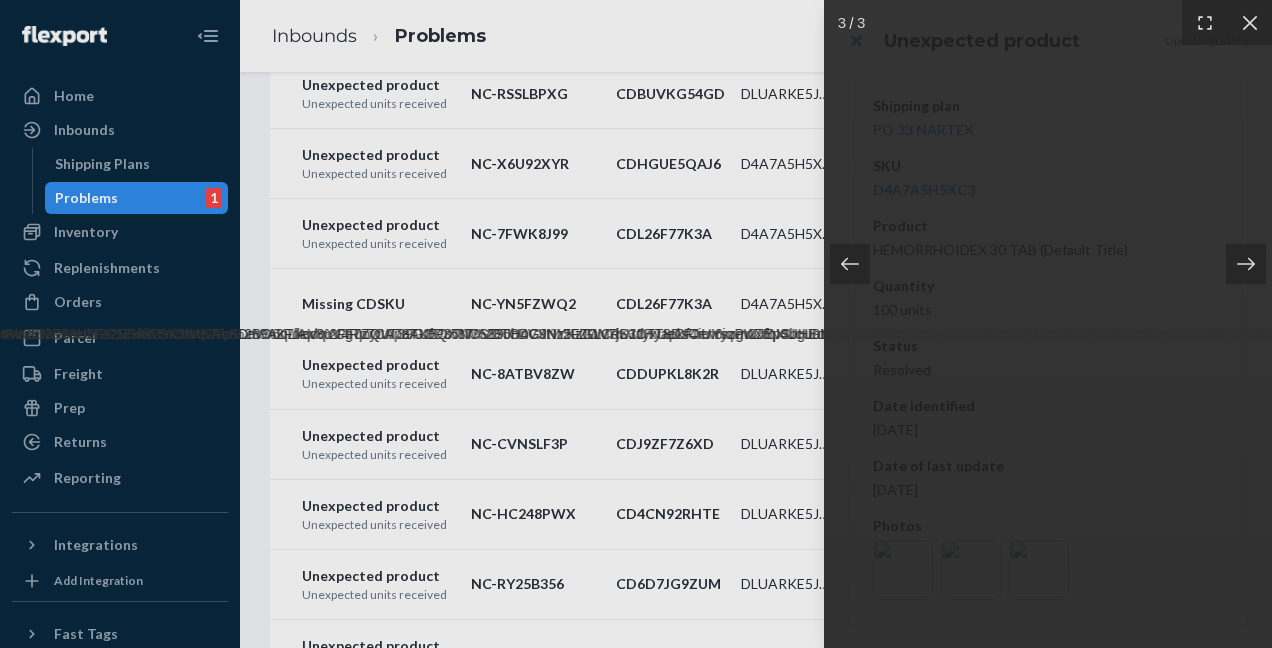 click at bounding box center [636, 324] 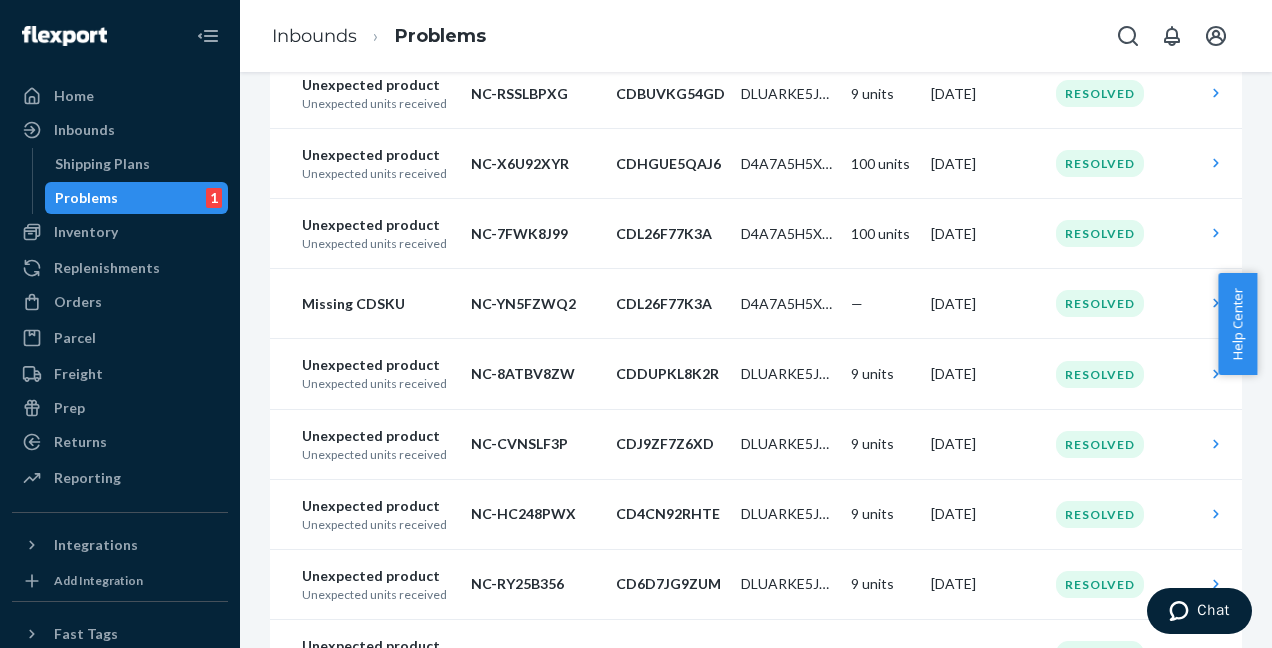 click on "Unexpected product" at bounding box center [378, 155] 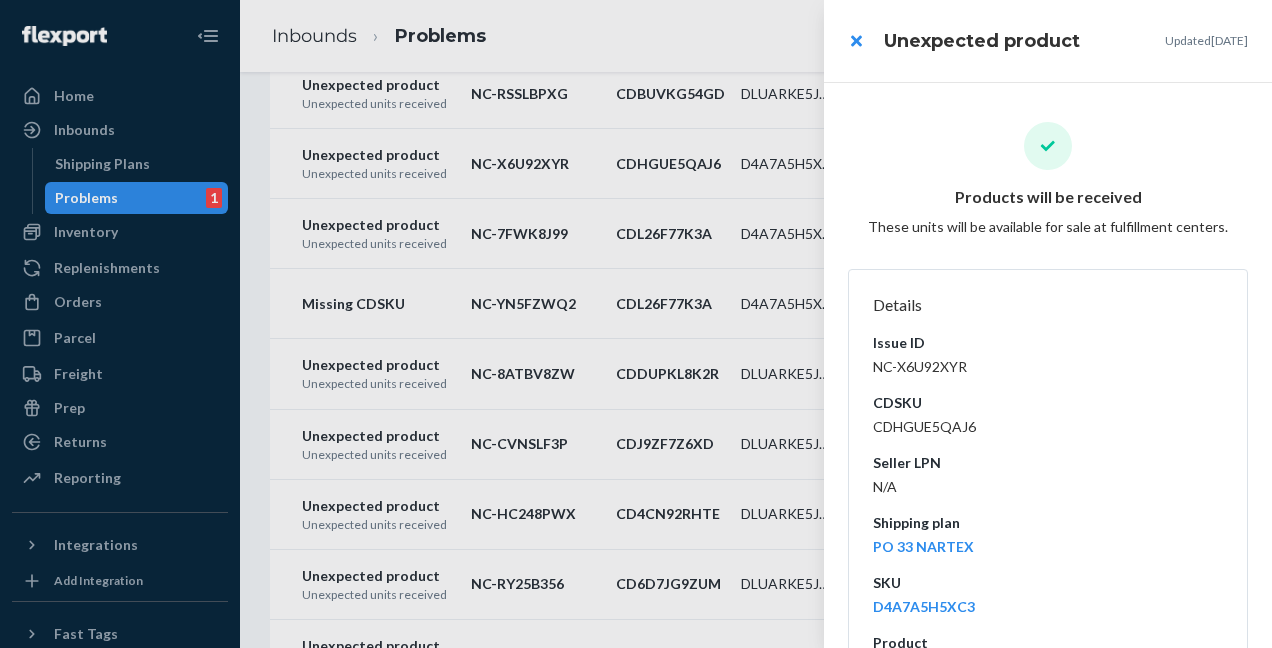 scroll, scrollTop: 417, scrollLeft: 0, axis: vertical 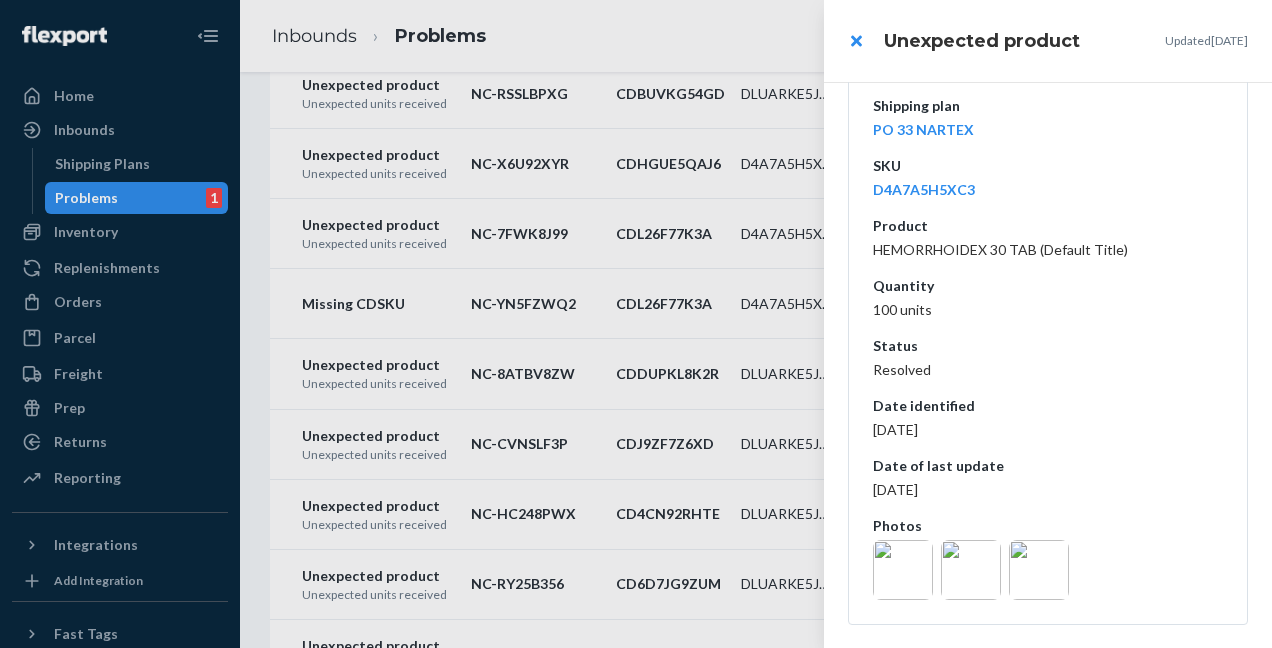 click at bounding box center (1039, 570) 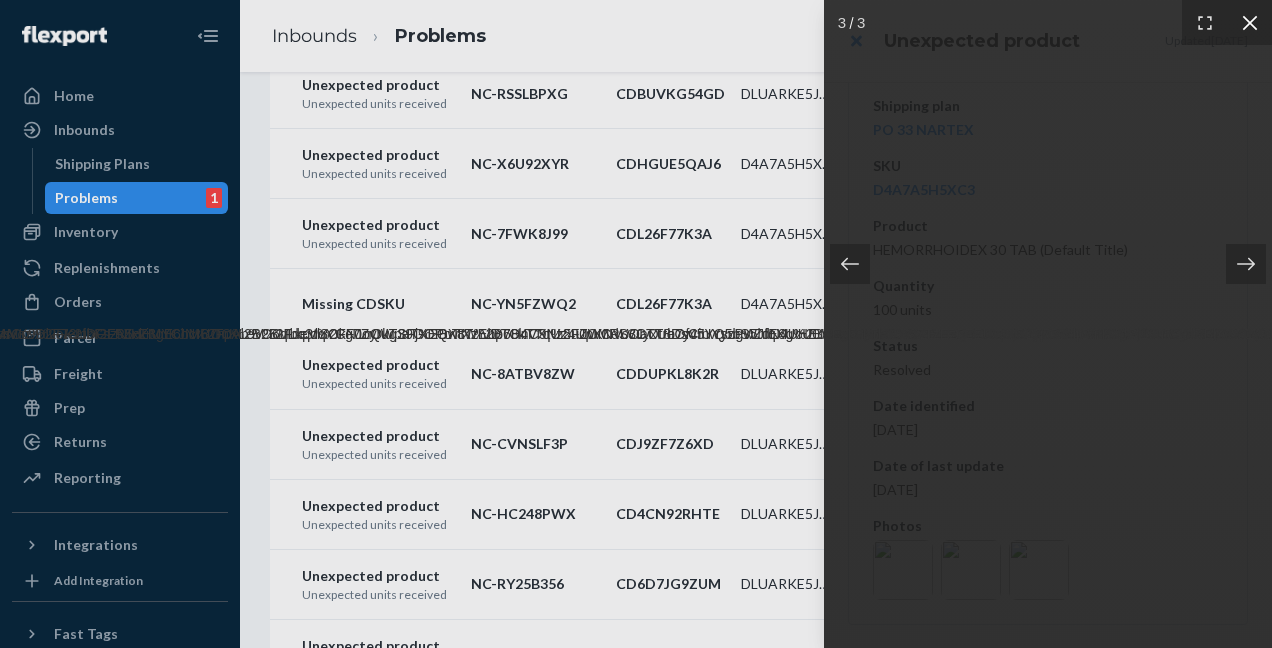 click 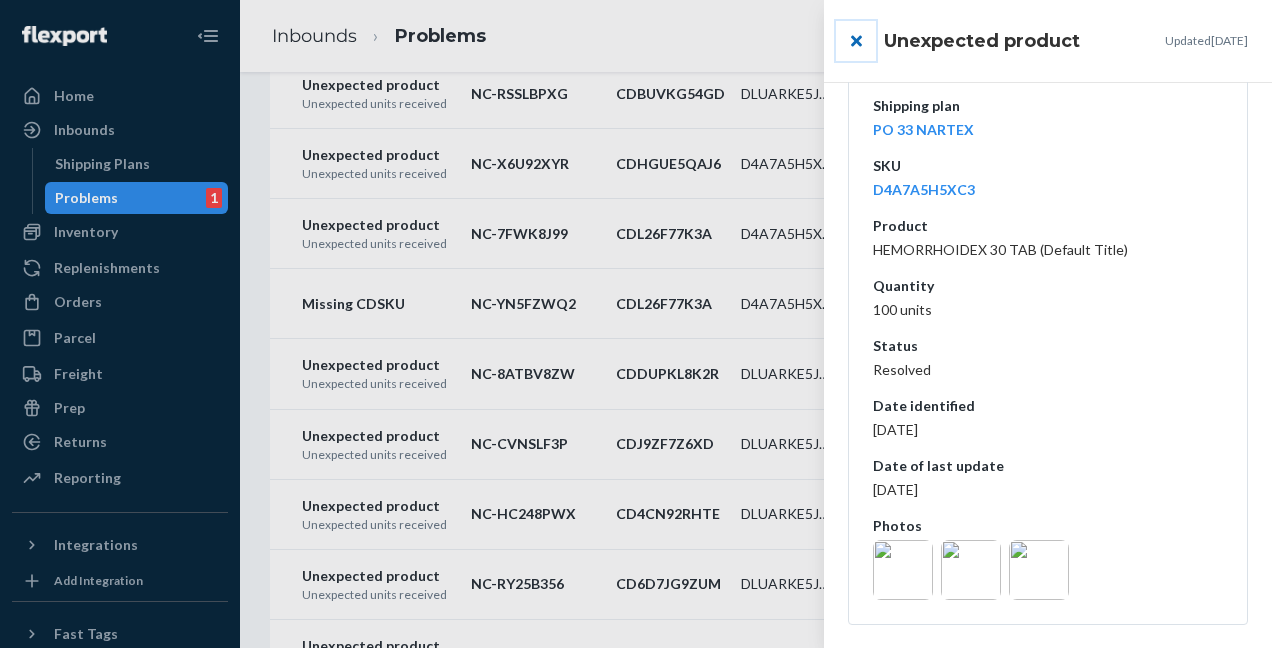 click at bounding box center [856, 41] 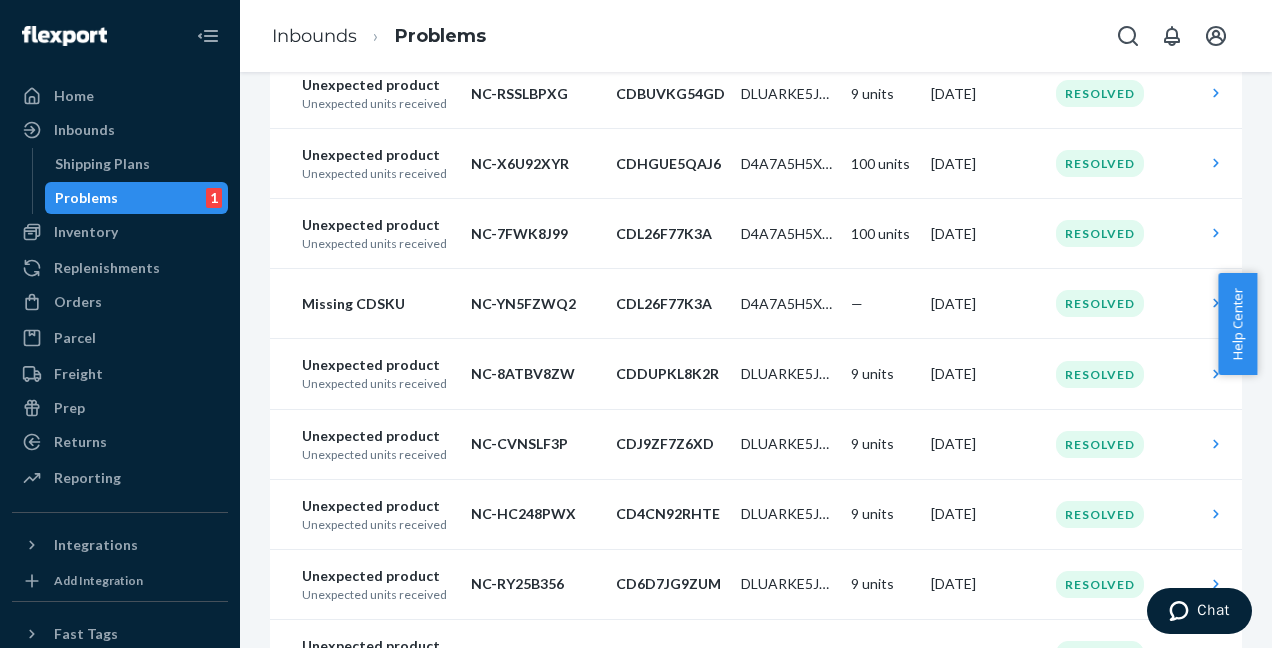 drag, startPoint x: 1262, startPoint y: 352, endPoint x: 1266, endPoint y: 144, distance: 208.03845 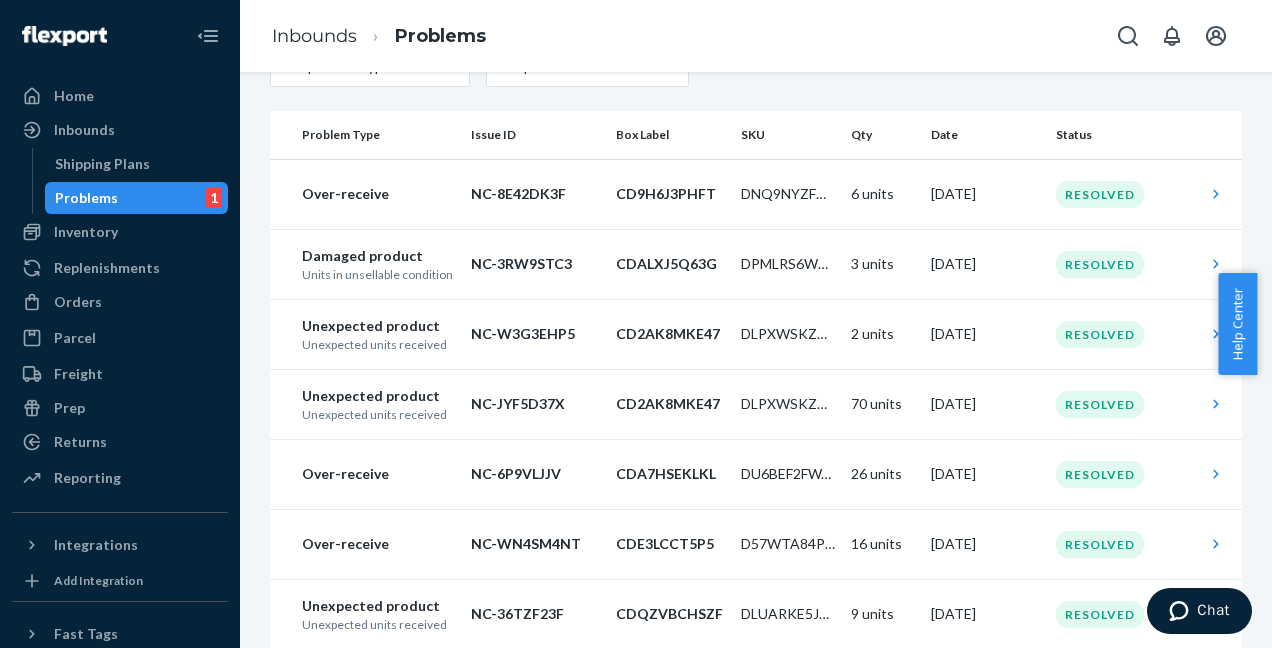 scroll, scrollTop: 38, scrollLeft: 0, axis: vertical 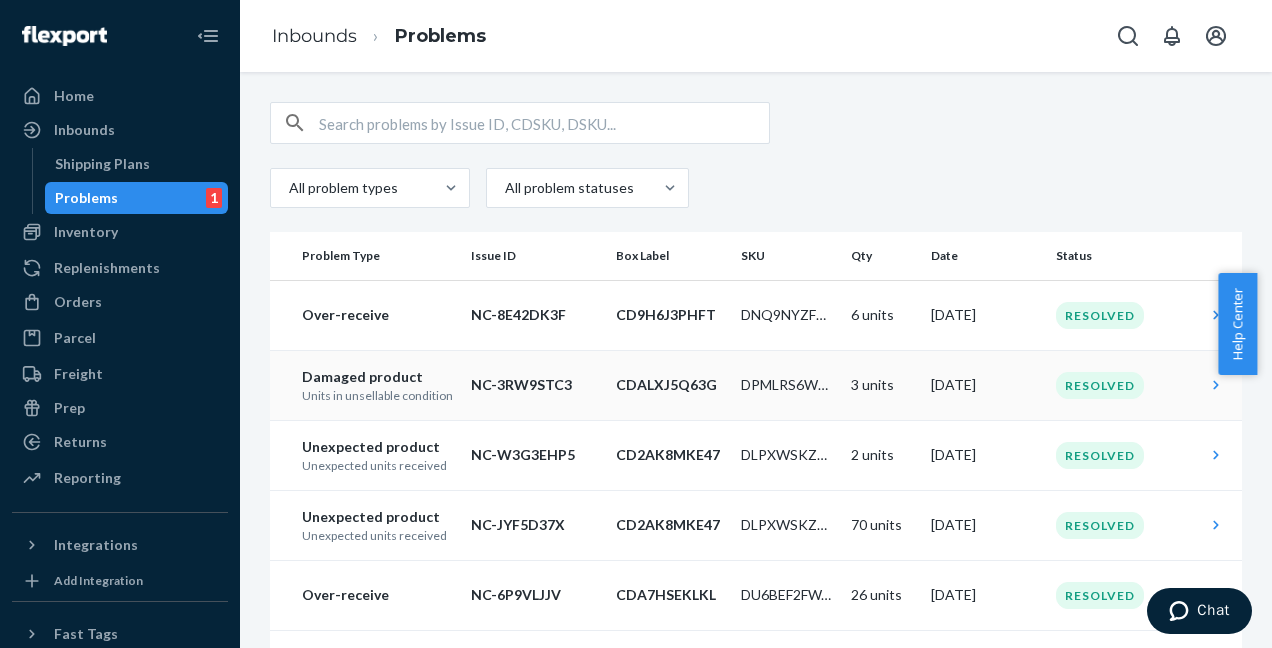 click on "Resolved" at bounding box center (1100, 385) 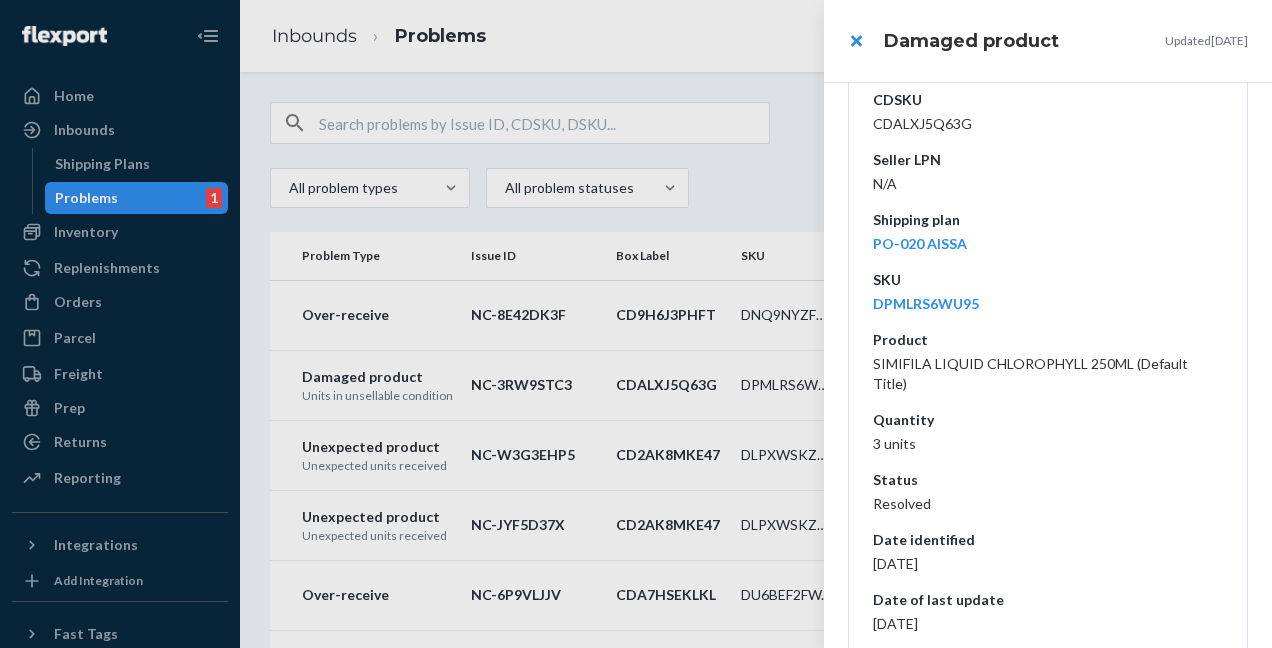 scroll, scrollTop: 437, scrollLeft: 0, axis: vertical 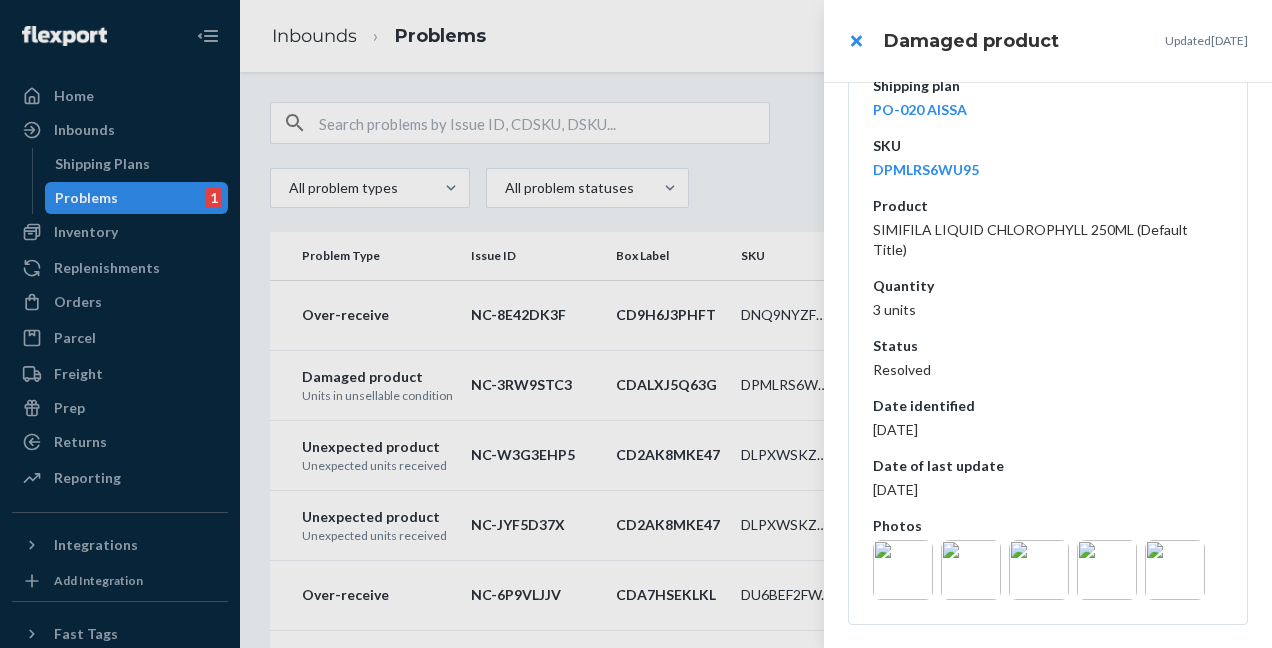 click at bounding box center (903, 570) 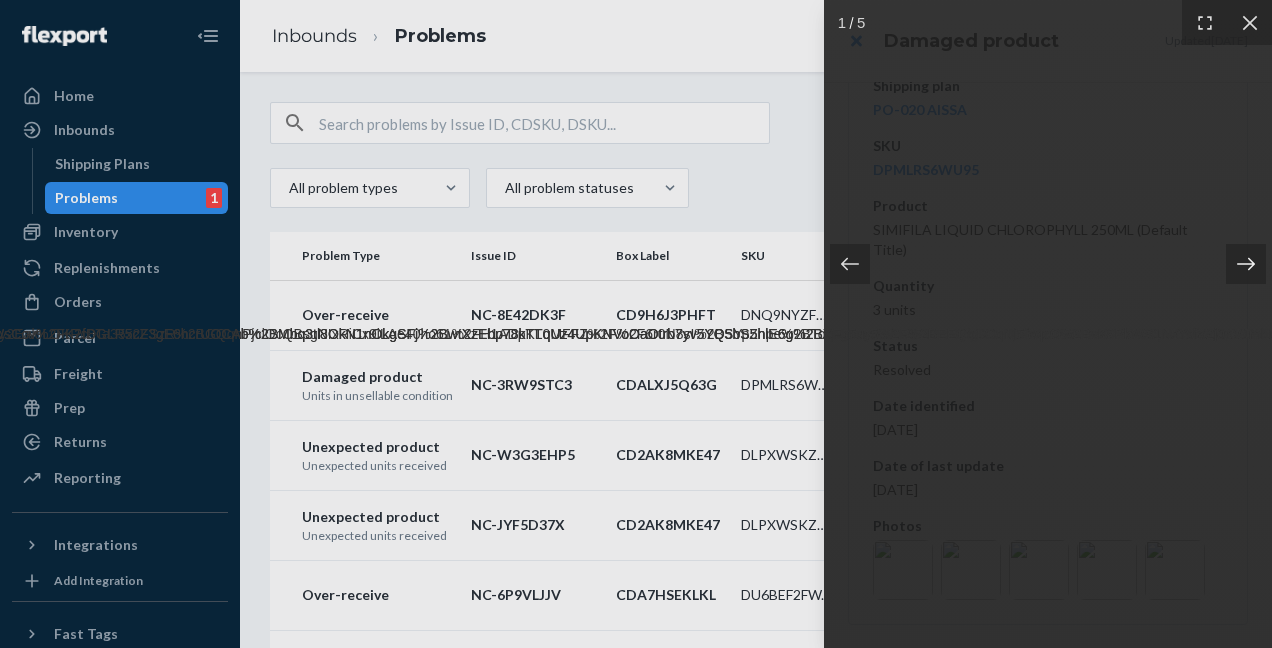 click 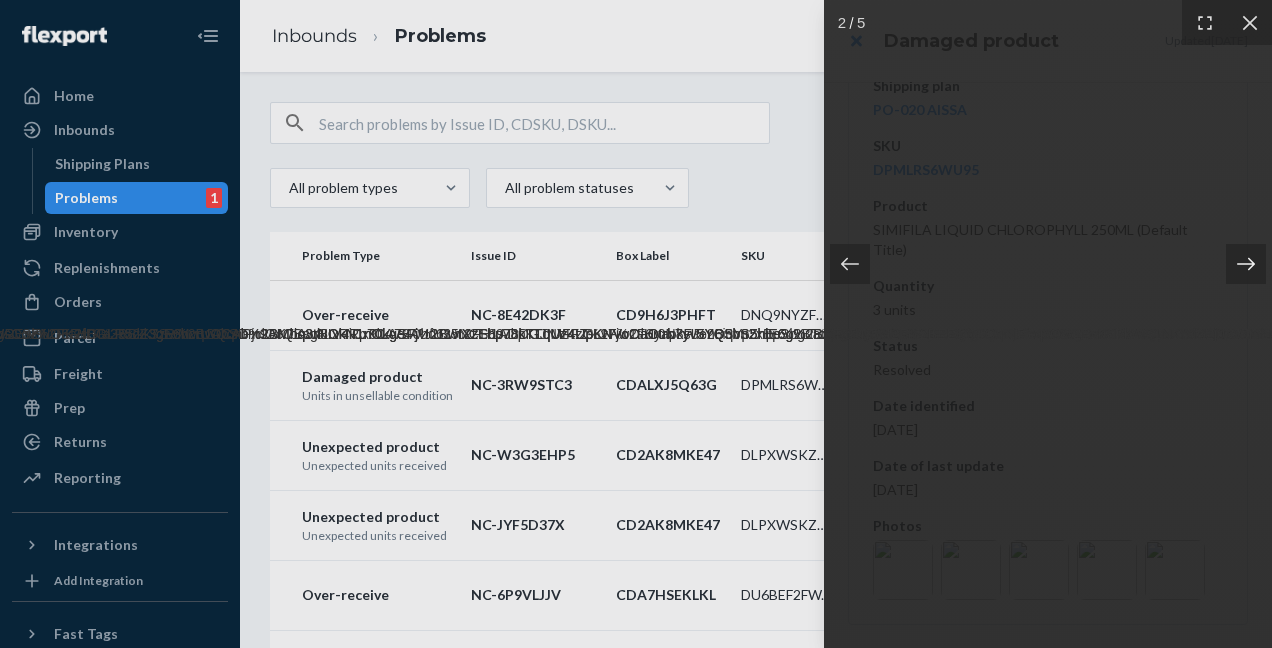 click 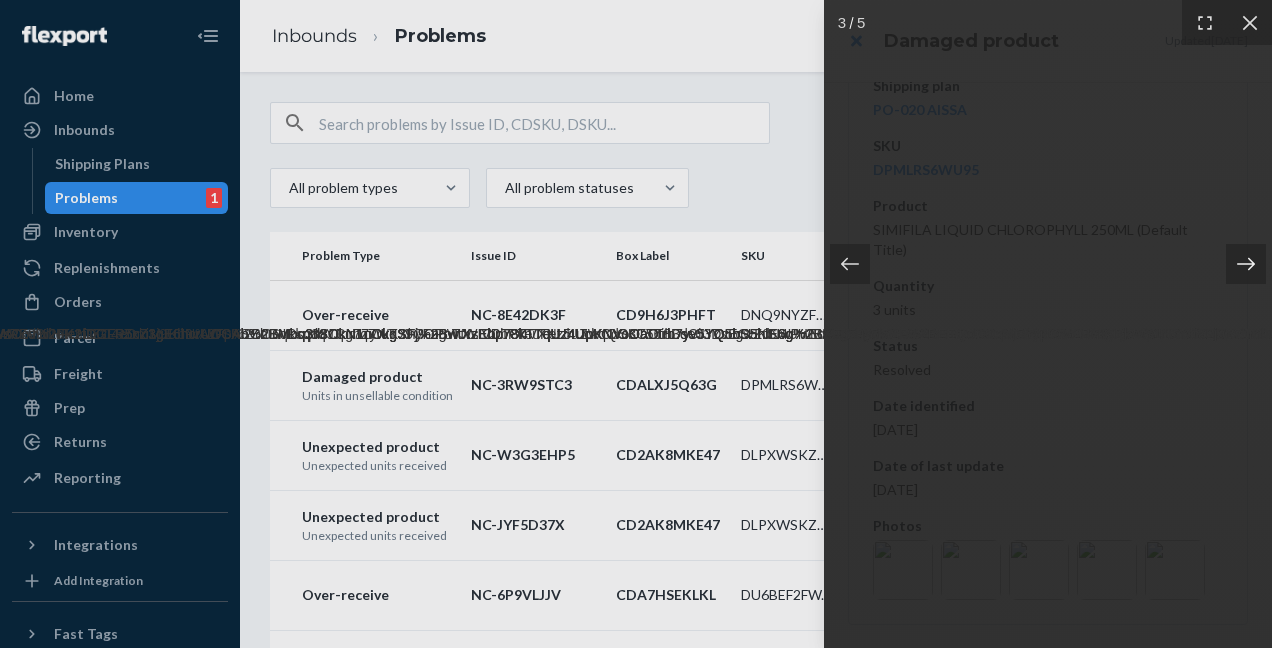 click 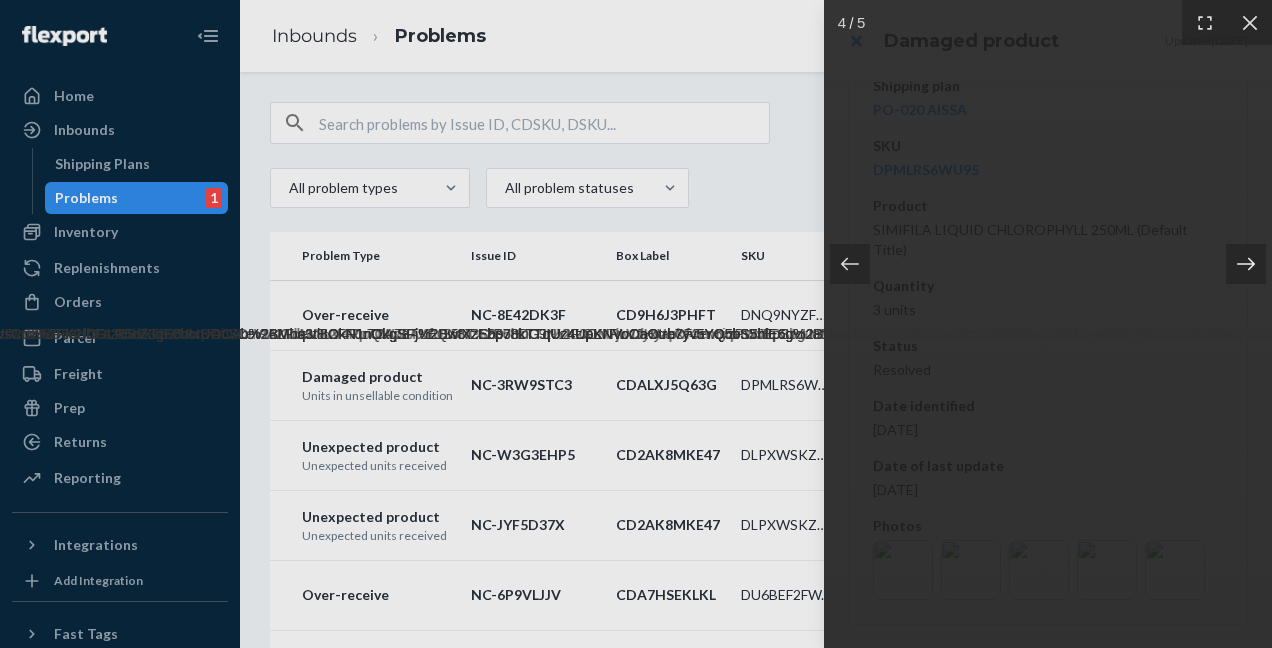click 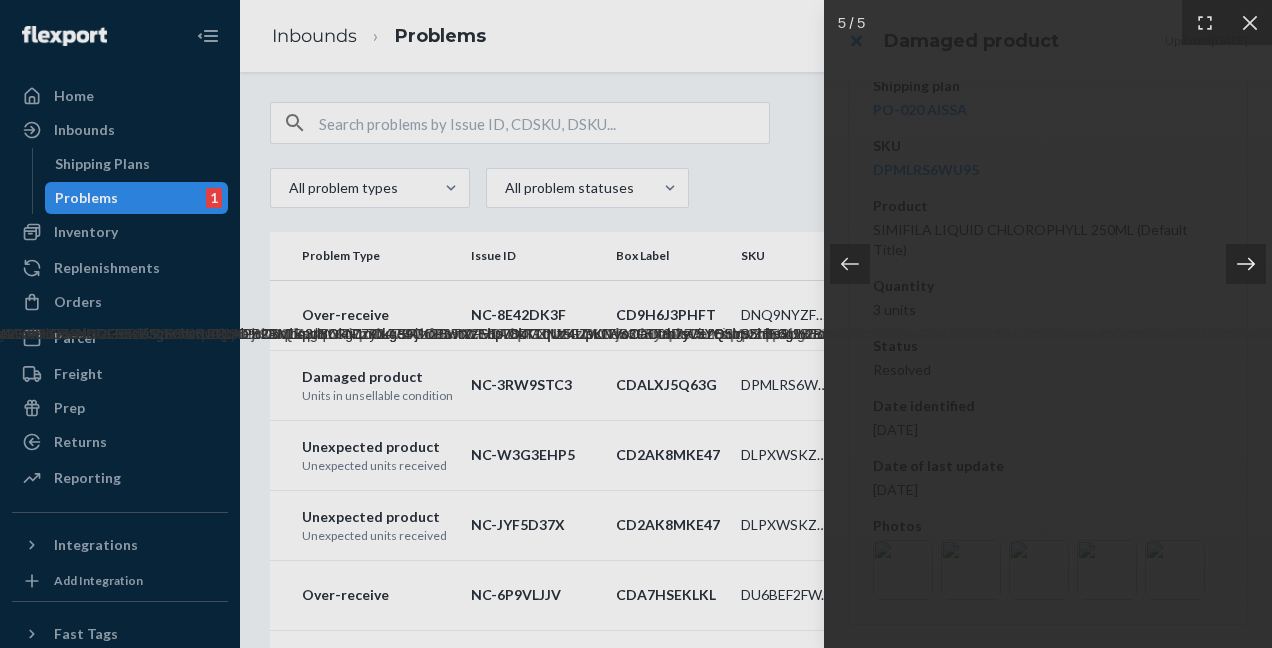click 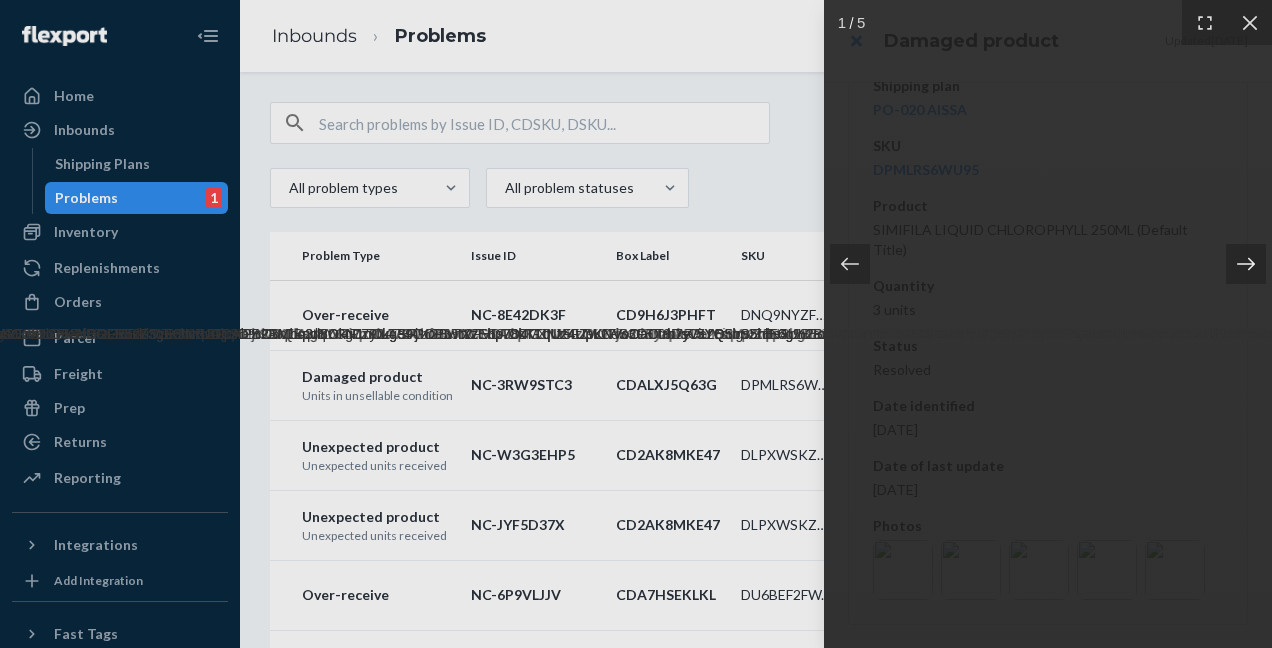 click 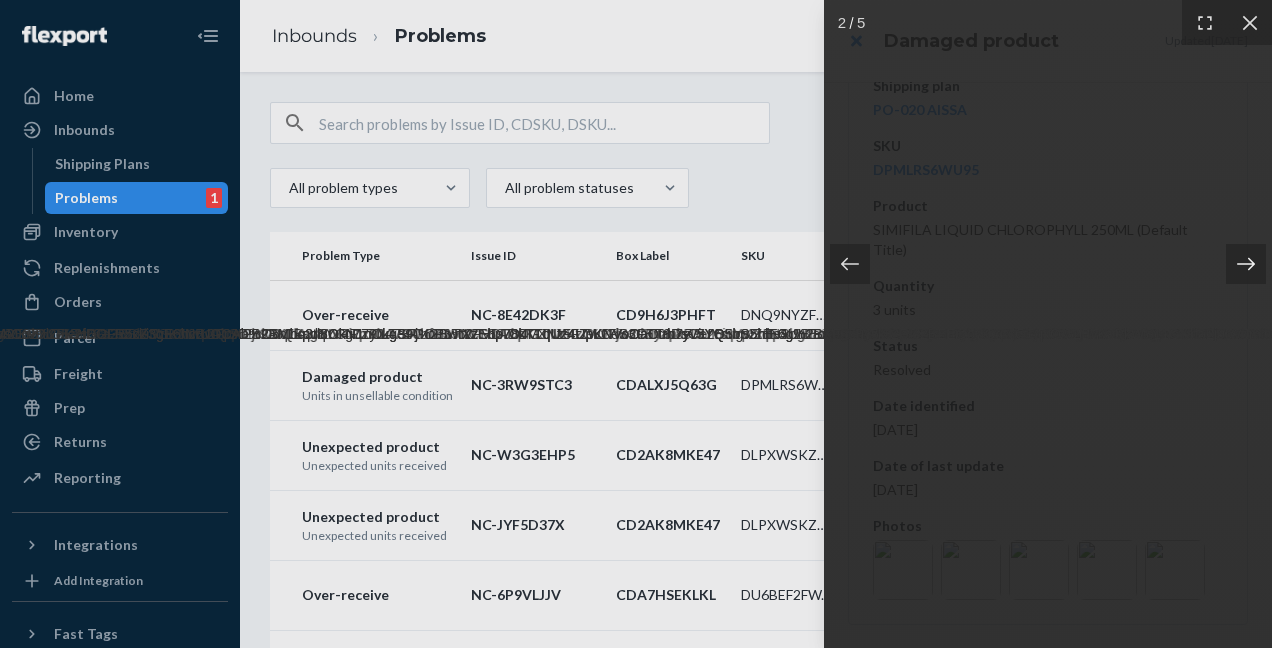 click 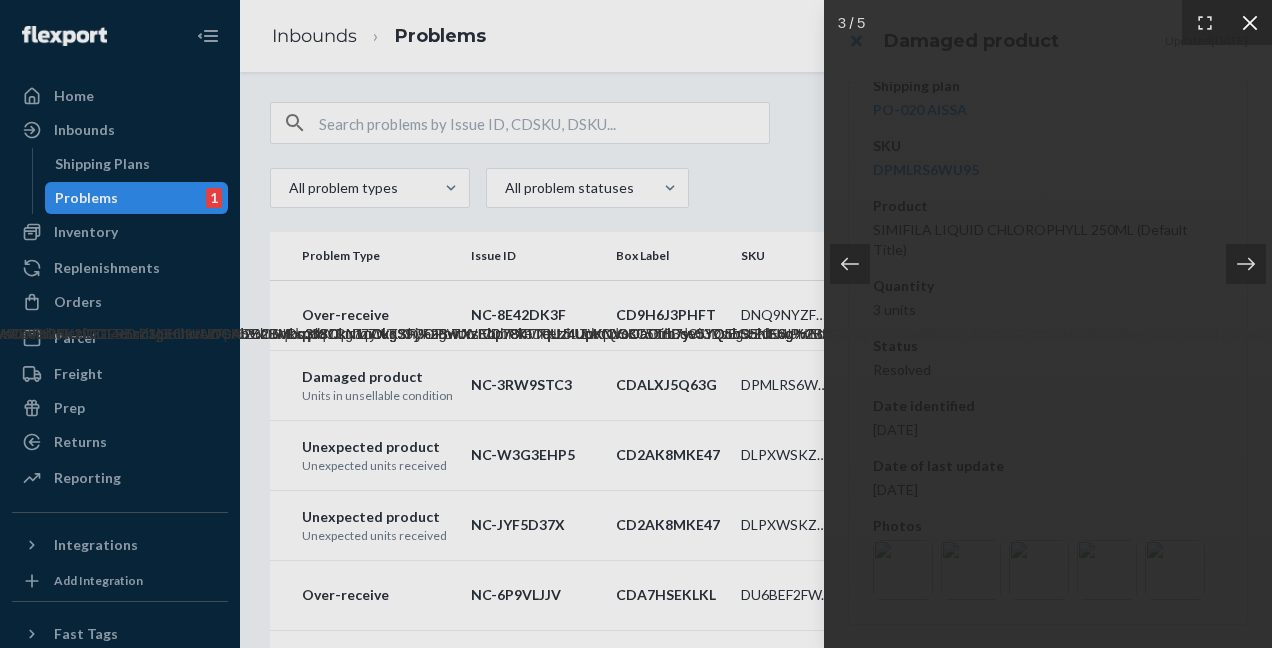 click 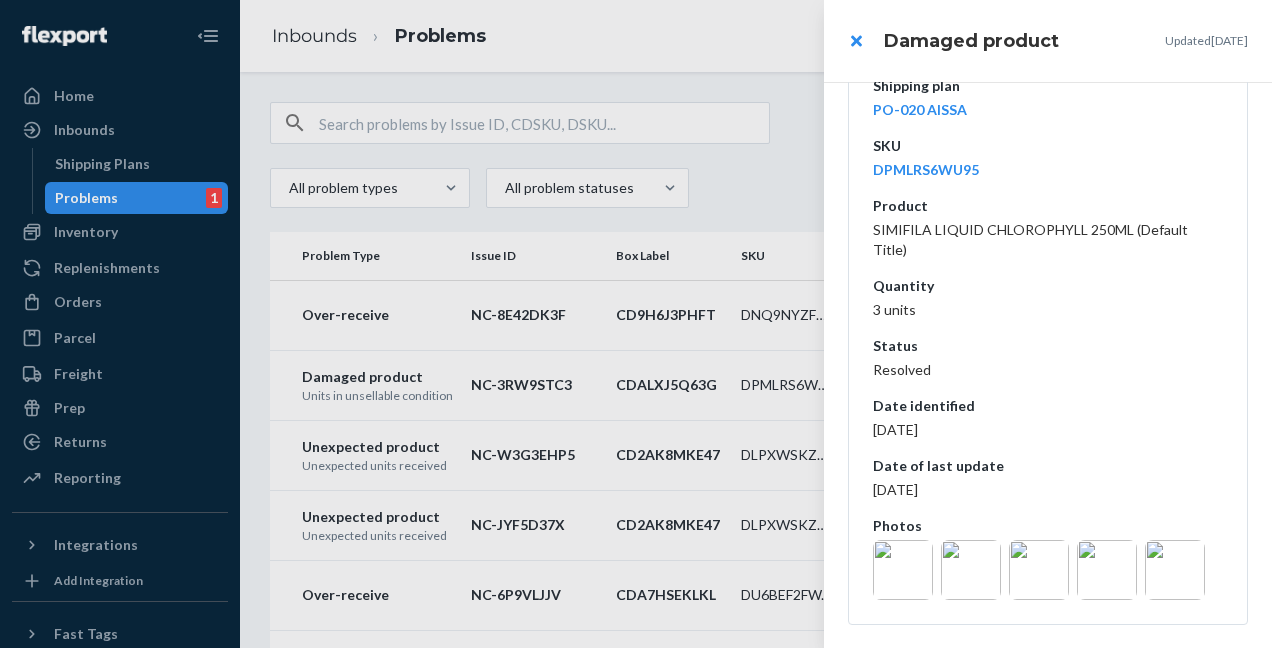 click at bounding box center (636, 324) 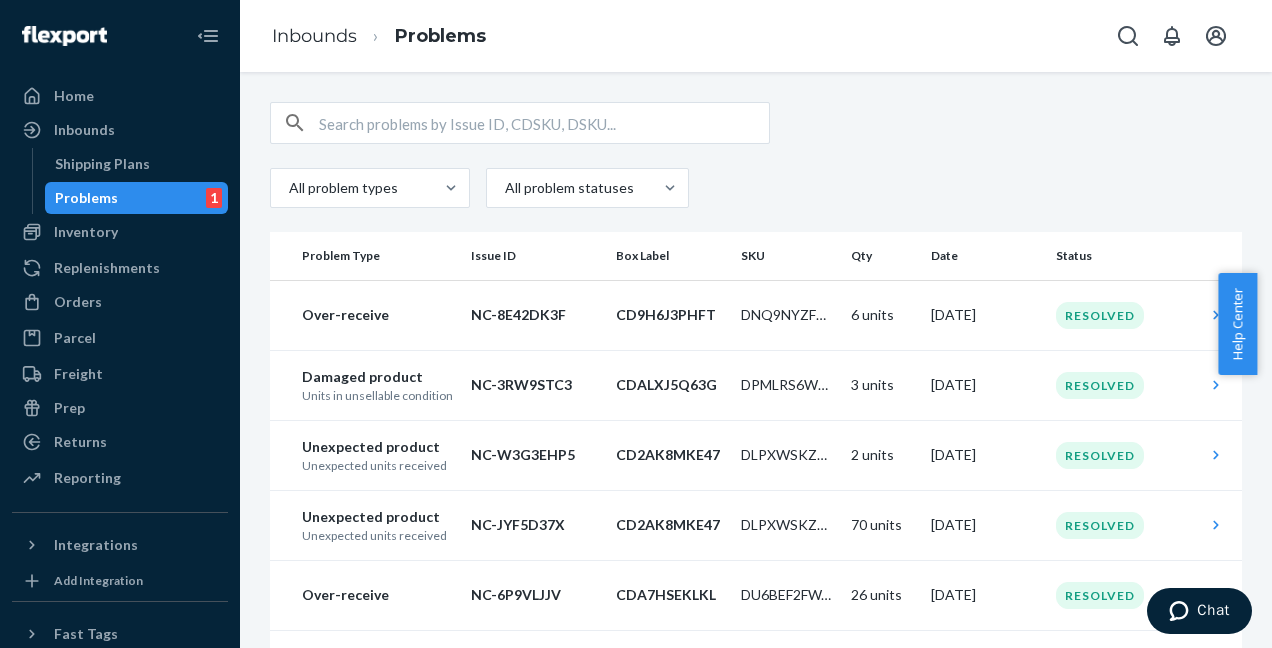 click on "Unexpected product" at bounding box center (378, 447) 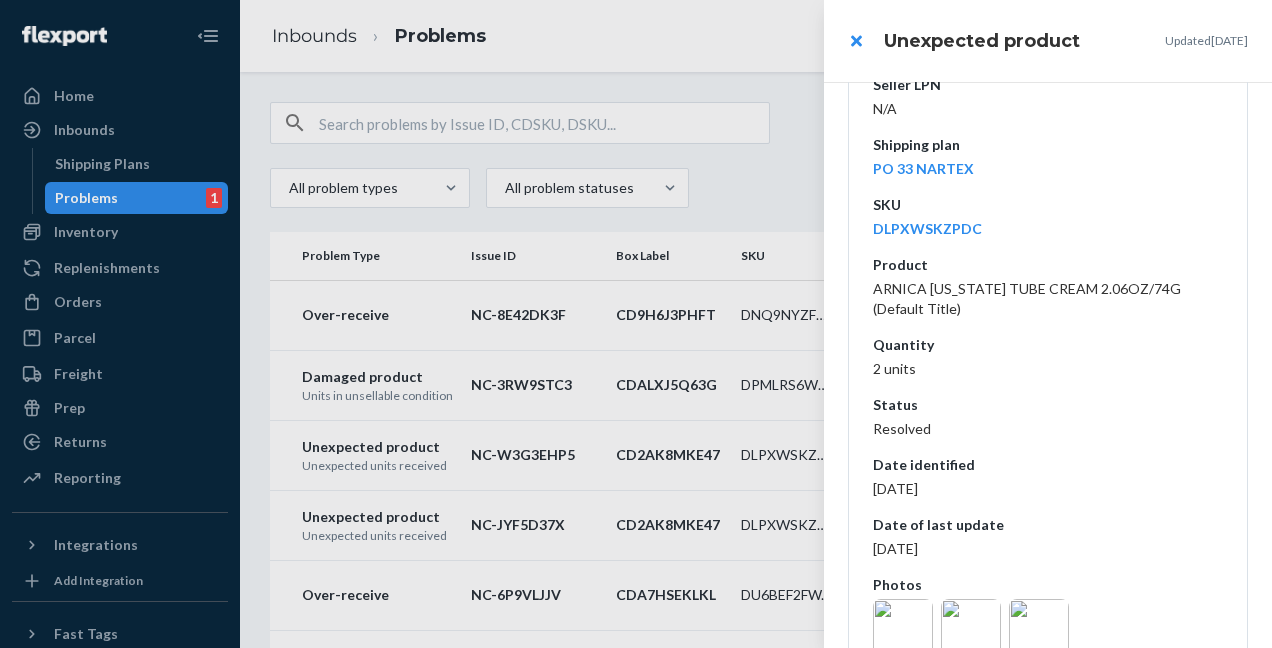 scroll, scrollTop: 437, scrollLeft: 0, axis: vertical 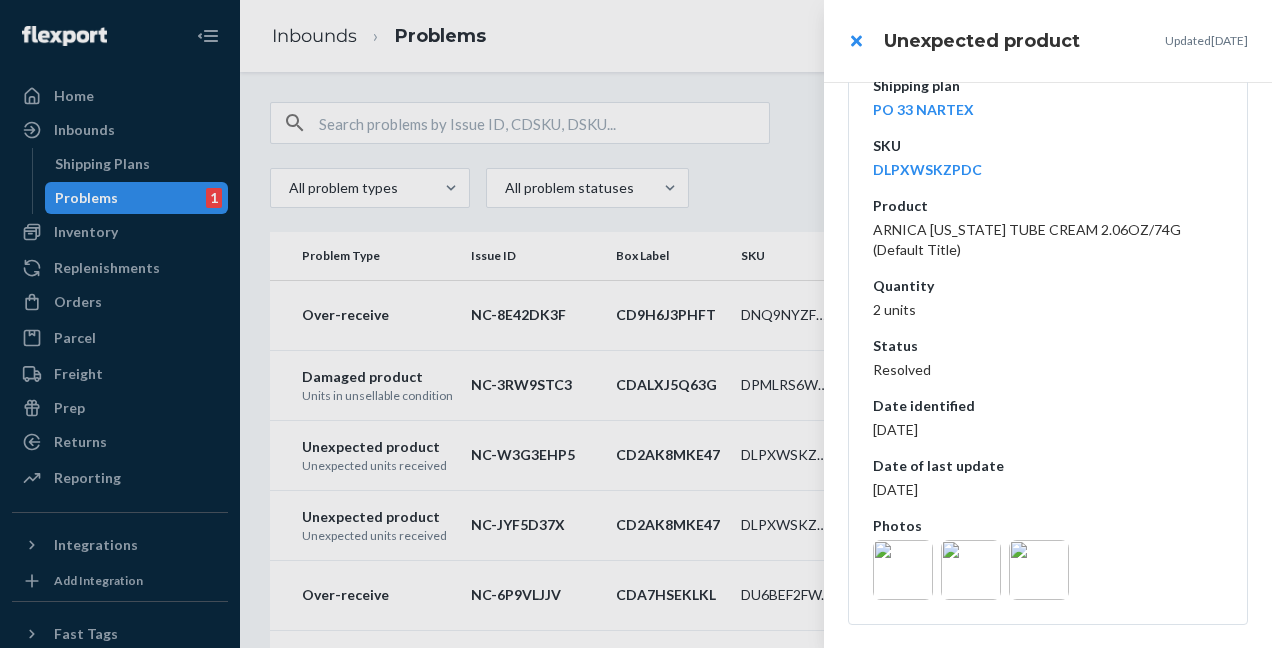 click at bounding box center (903, 570) 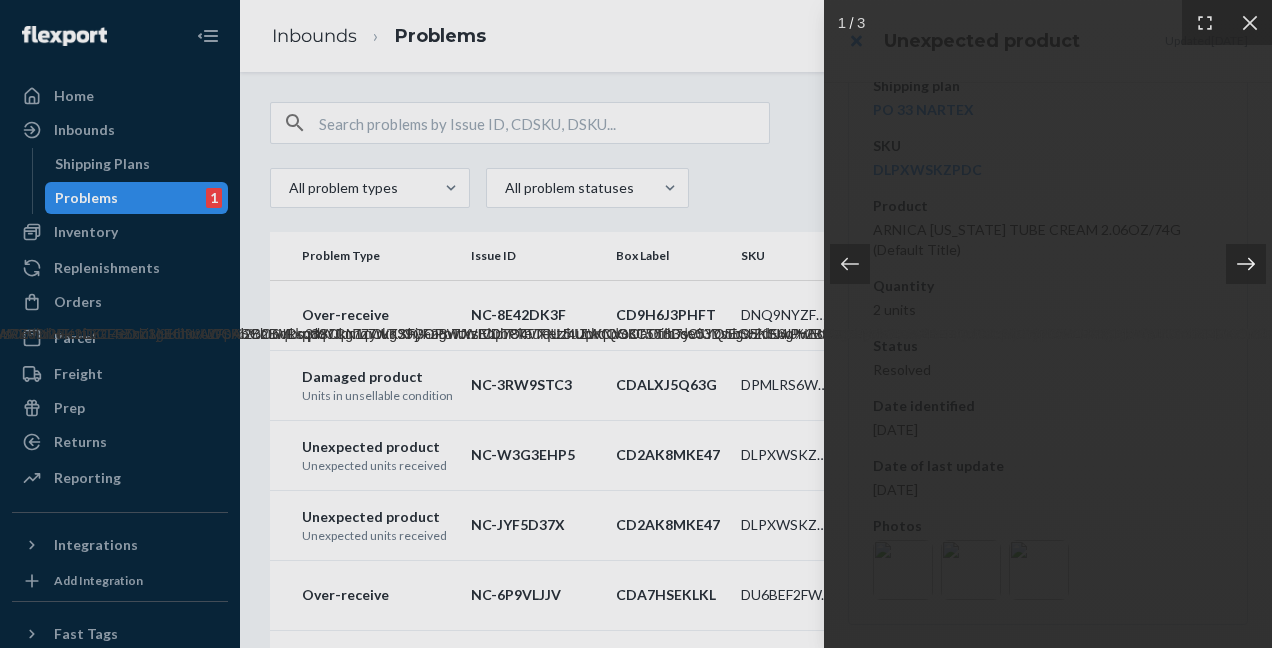 click 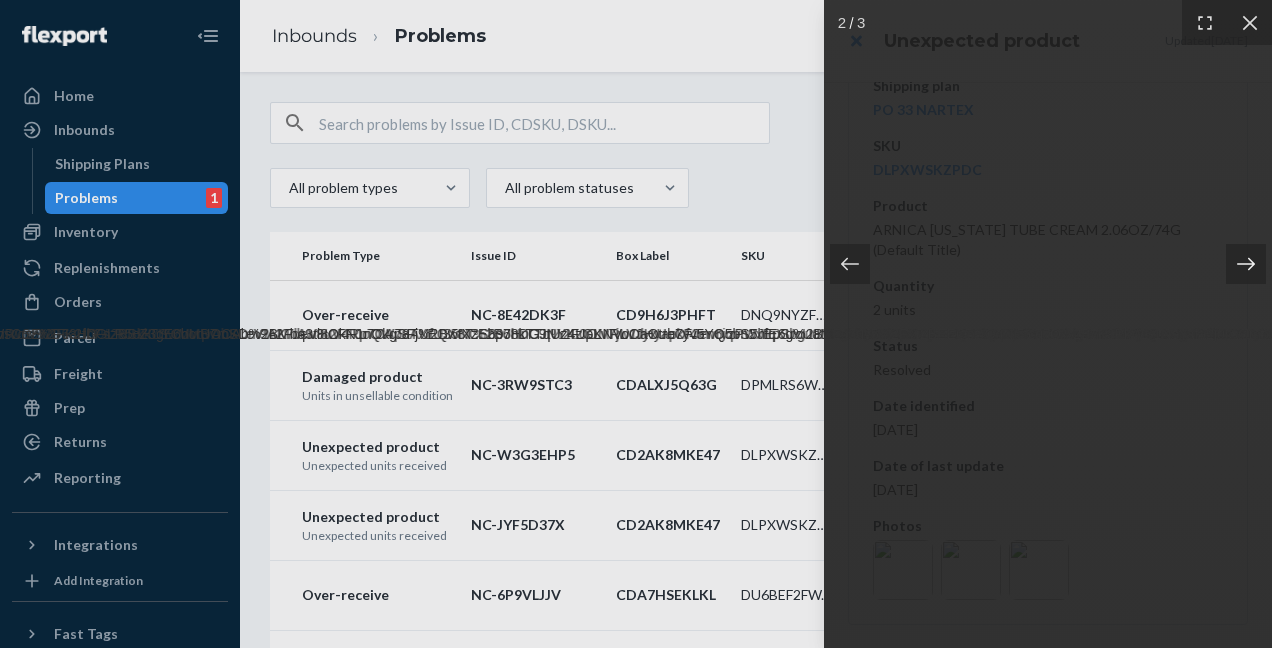 click 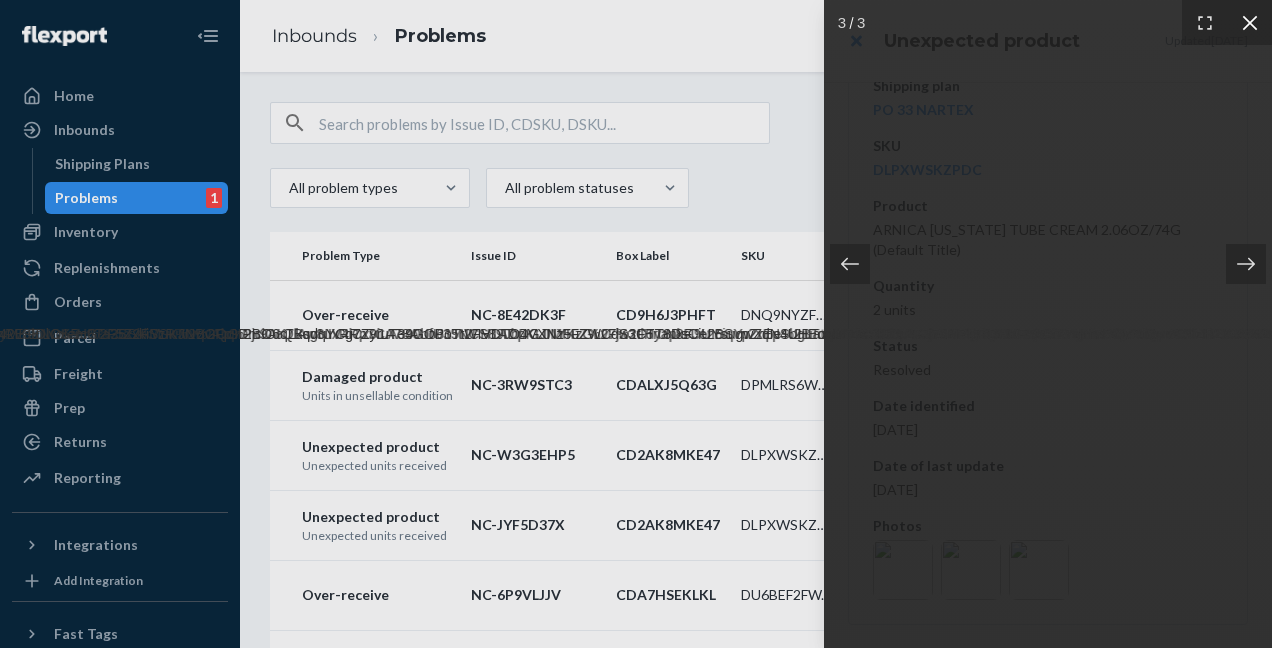 click 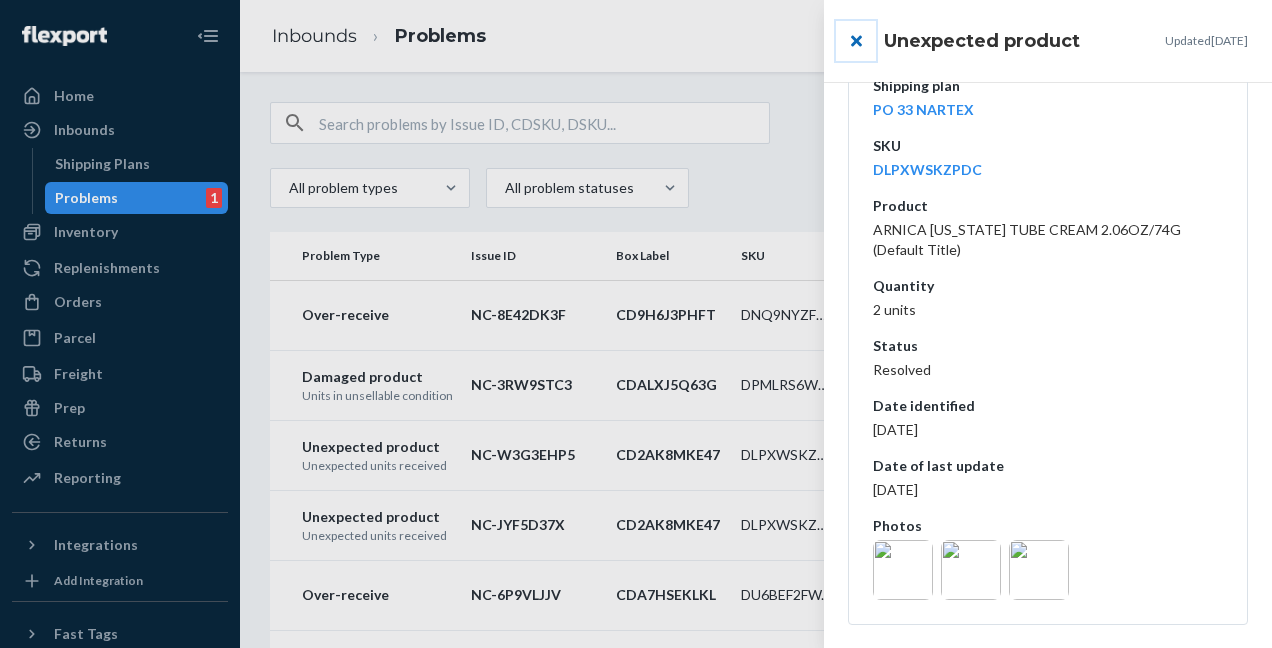 click at bounding box center [856, 41] 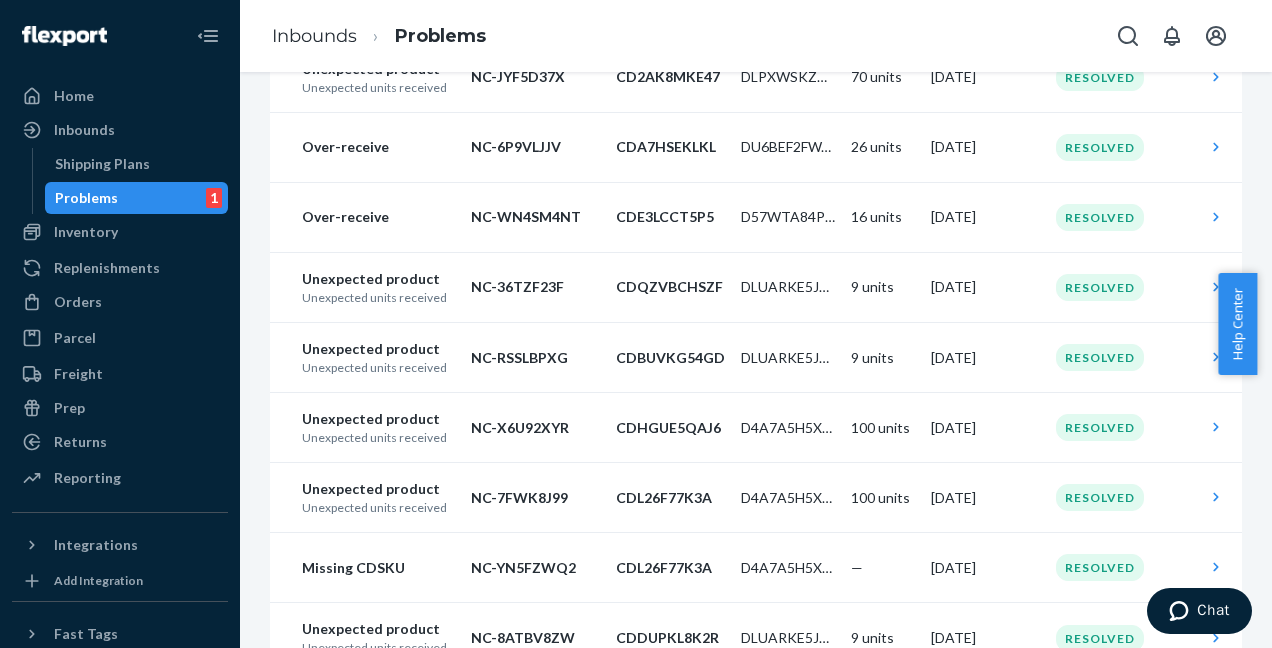 scroll, scrollTop: 459, scrollLeft: 0, axis: vertical 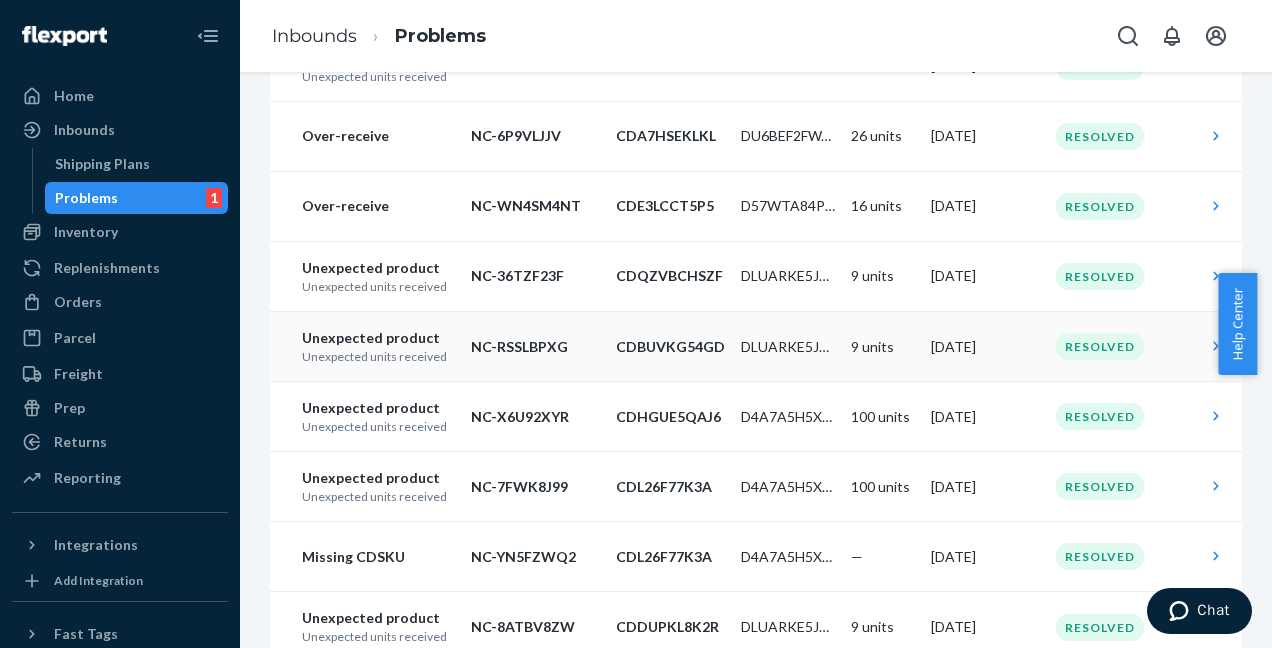 click on "Unexpected product" at bounding box center (378, 338) 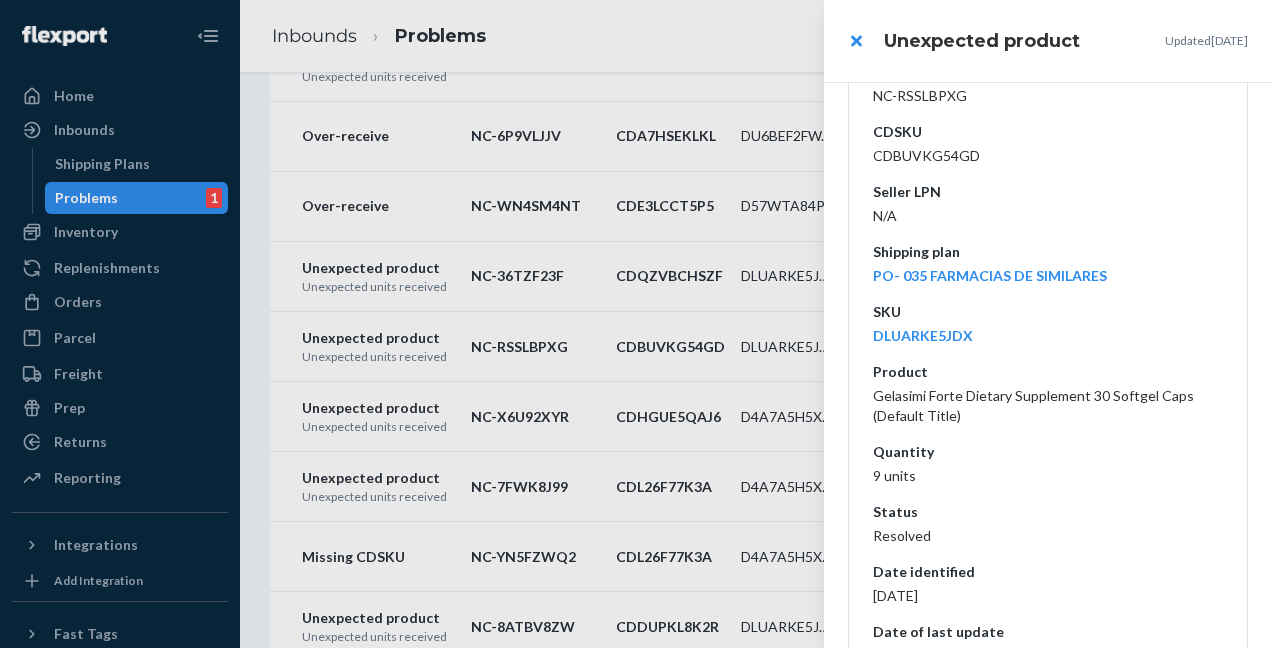 scroll, scrollTop: 437, scrollLeft: 0, axis: vertical 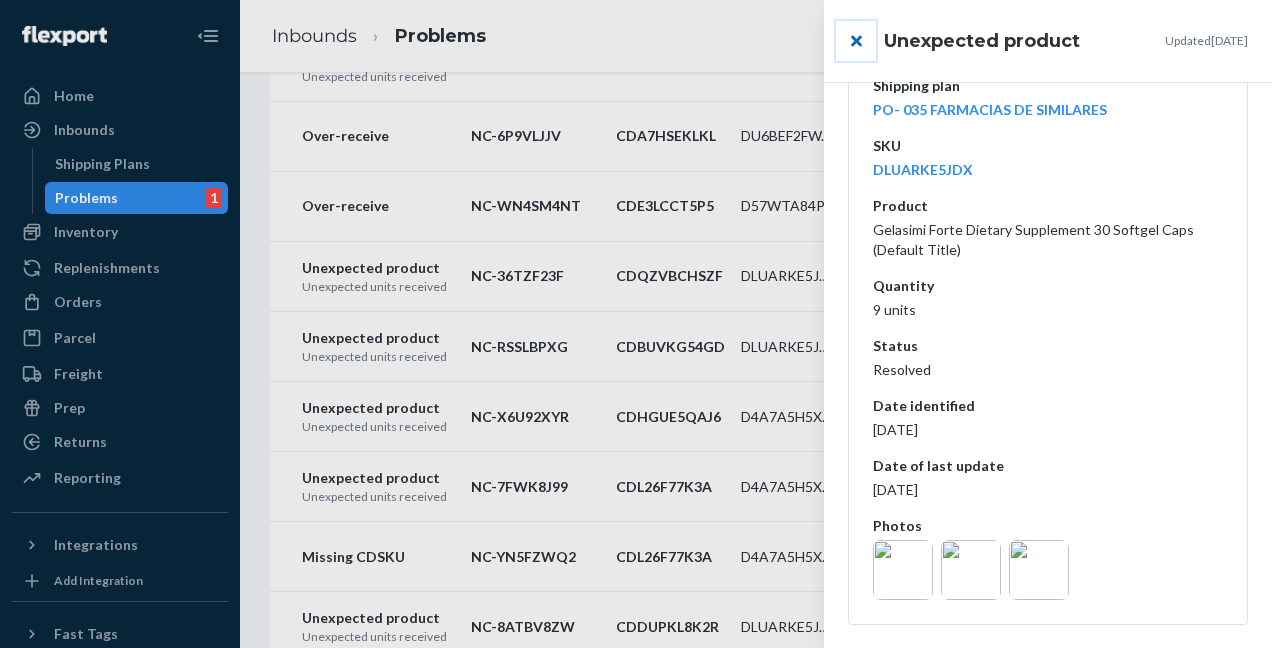 click at bounding box center (856, 41) 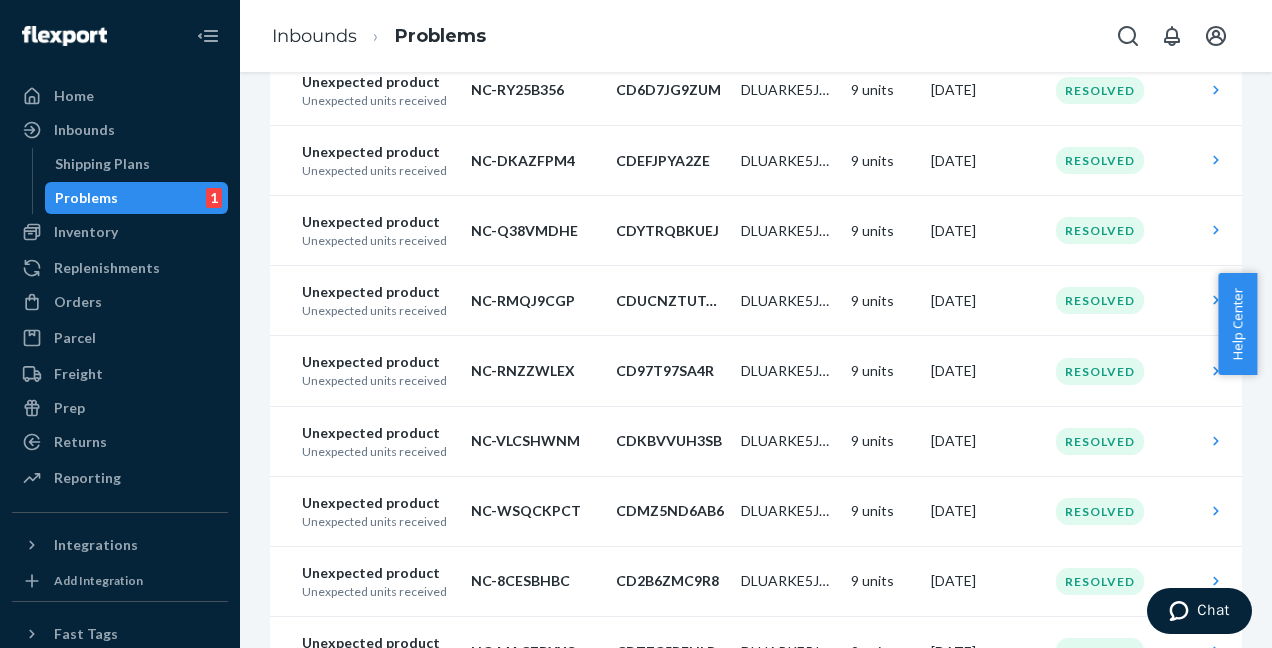 scroll, scrollTop: 1242, scrollLeft: 0, axis: vertical 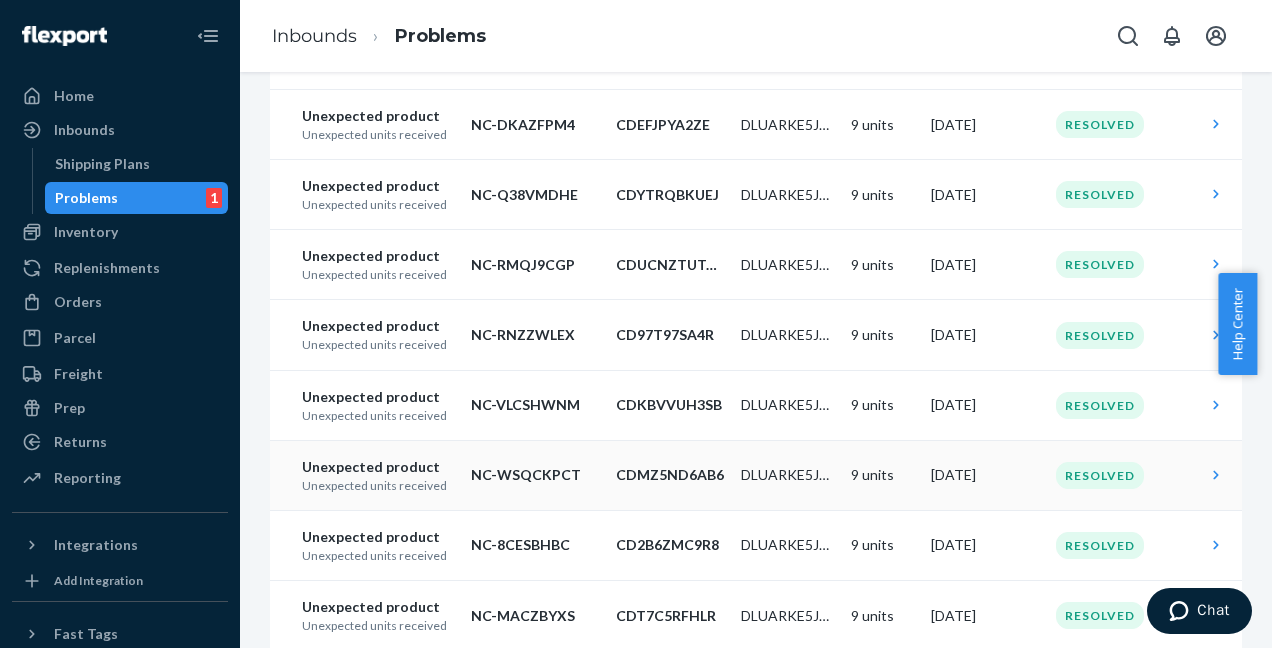 click on "Unexpected product" at bounding box center (378, 467) 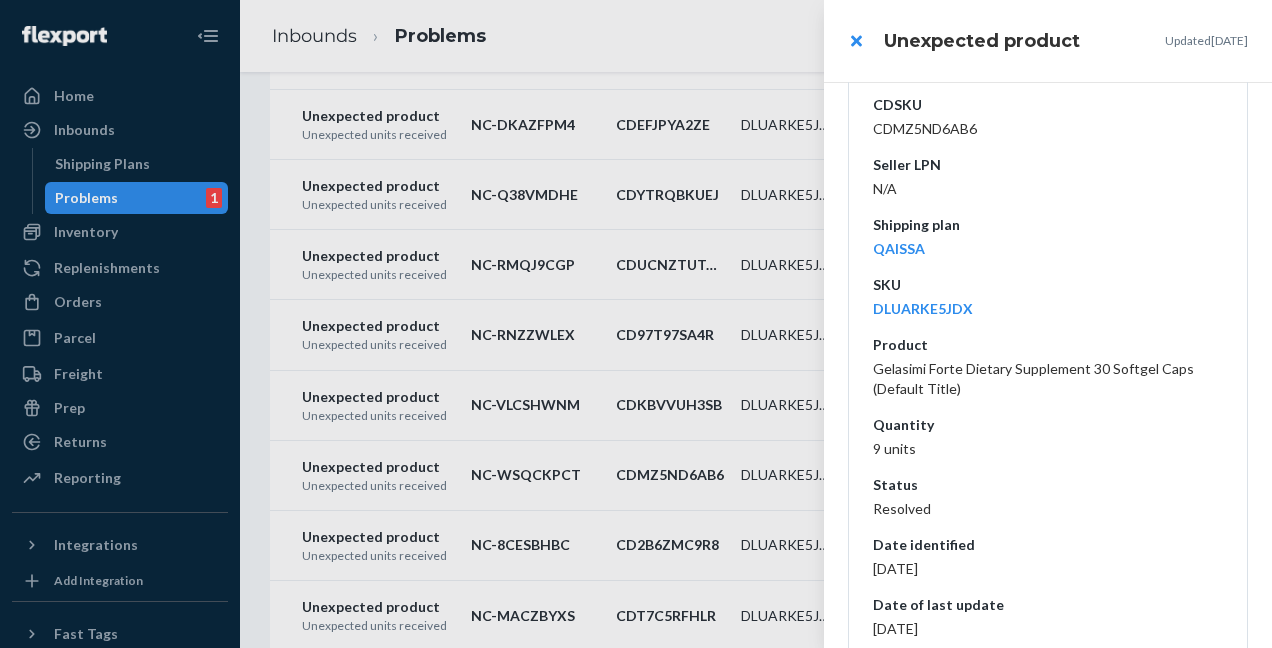 scroll, scrollTop: 437, scrollLeft: 0, axis: vertical 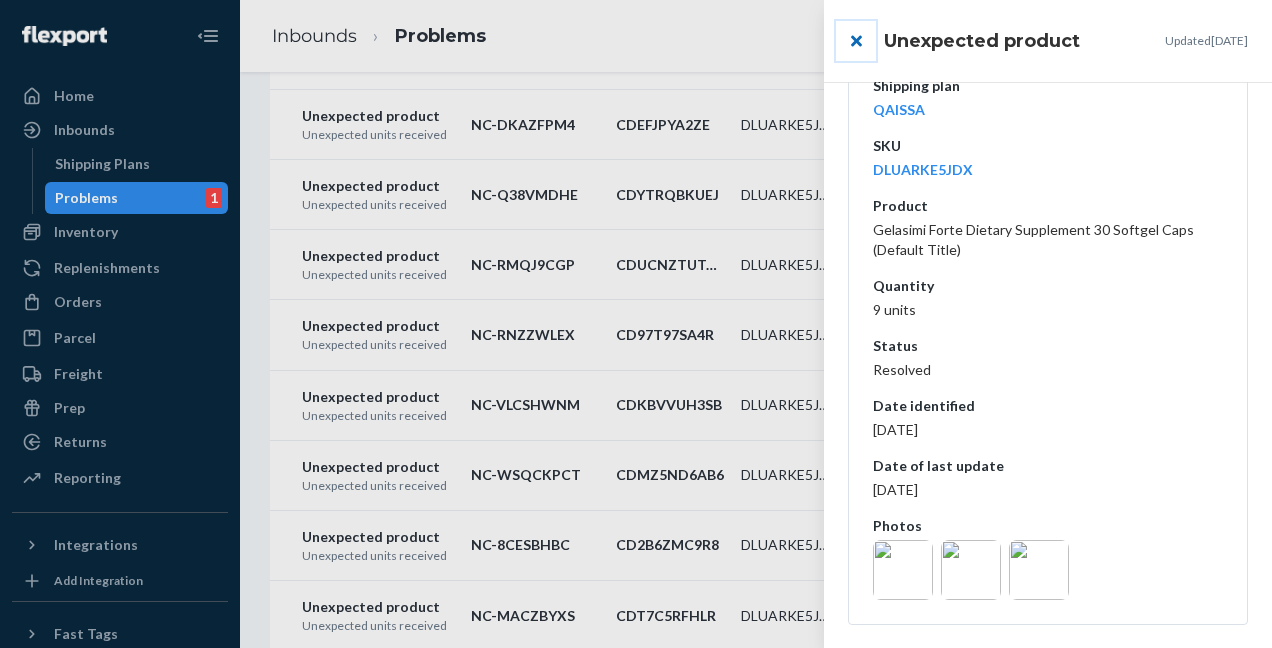 click at bounding box center (856, 41) 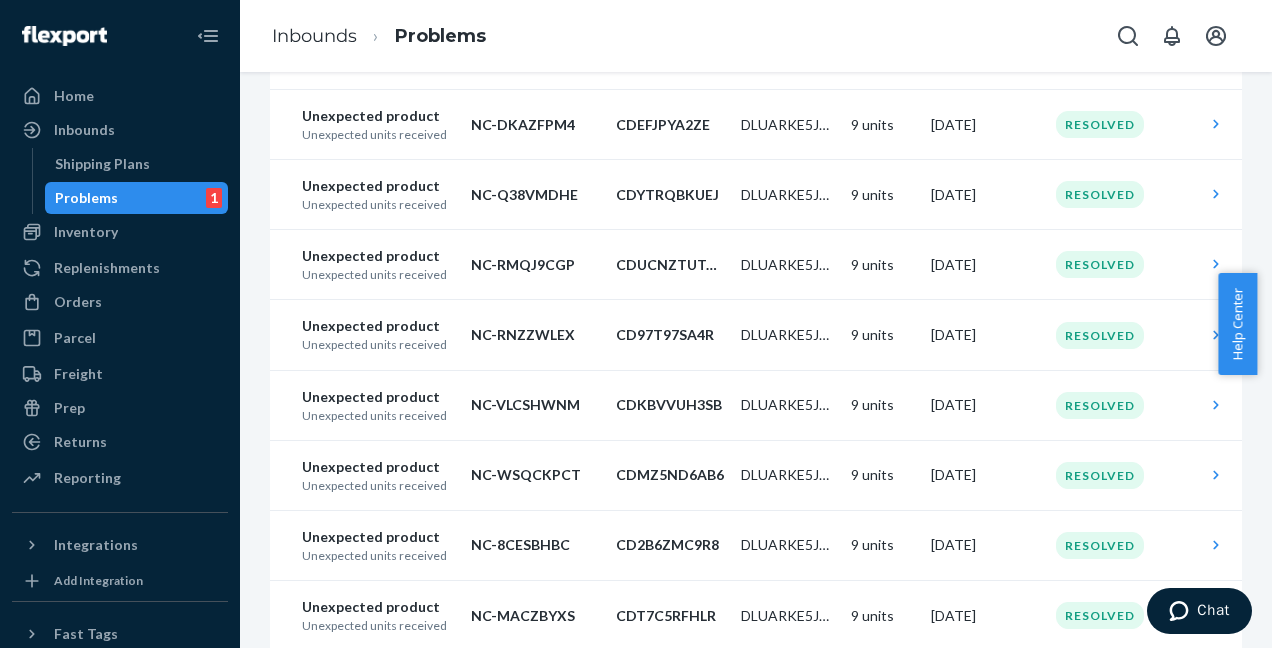 scroll, scrollTop: 1470, scrollLeft: 0, axis: vertical 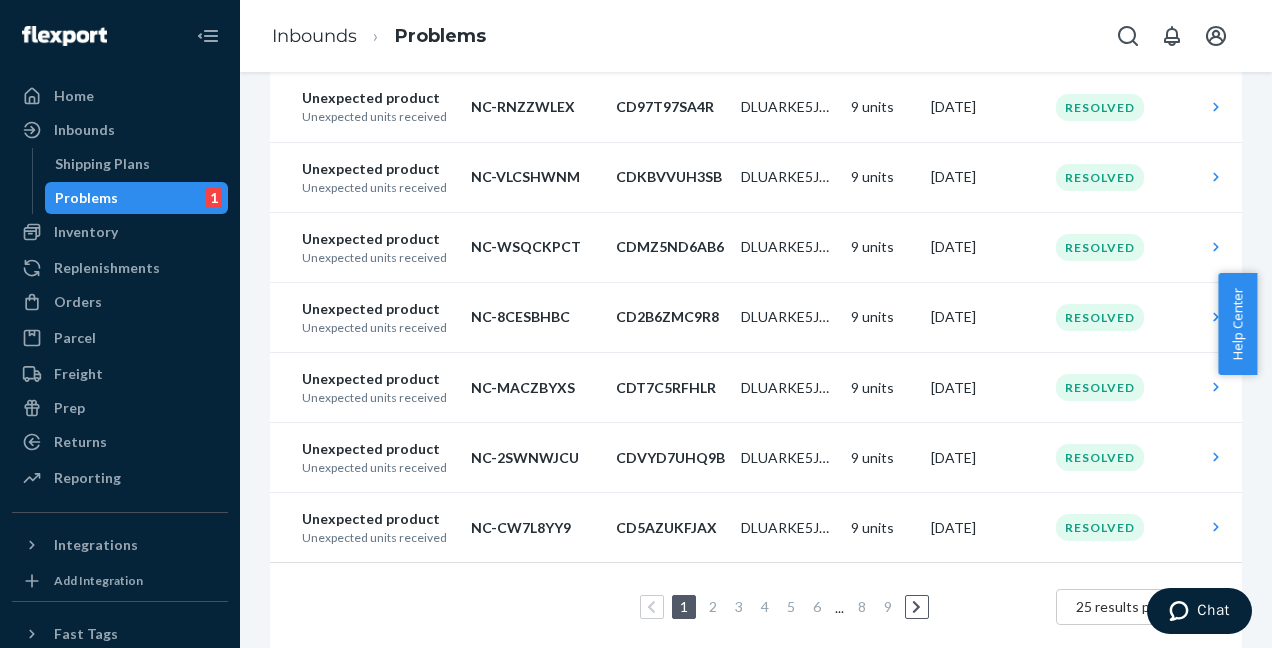 click on "3" at bounding box center [739, 606] 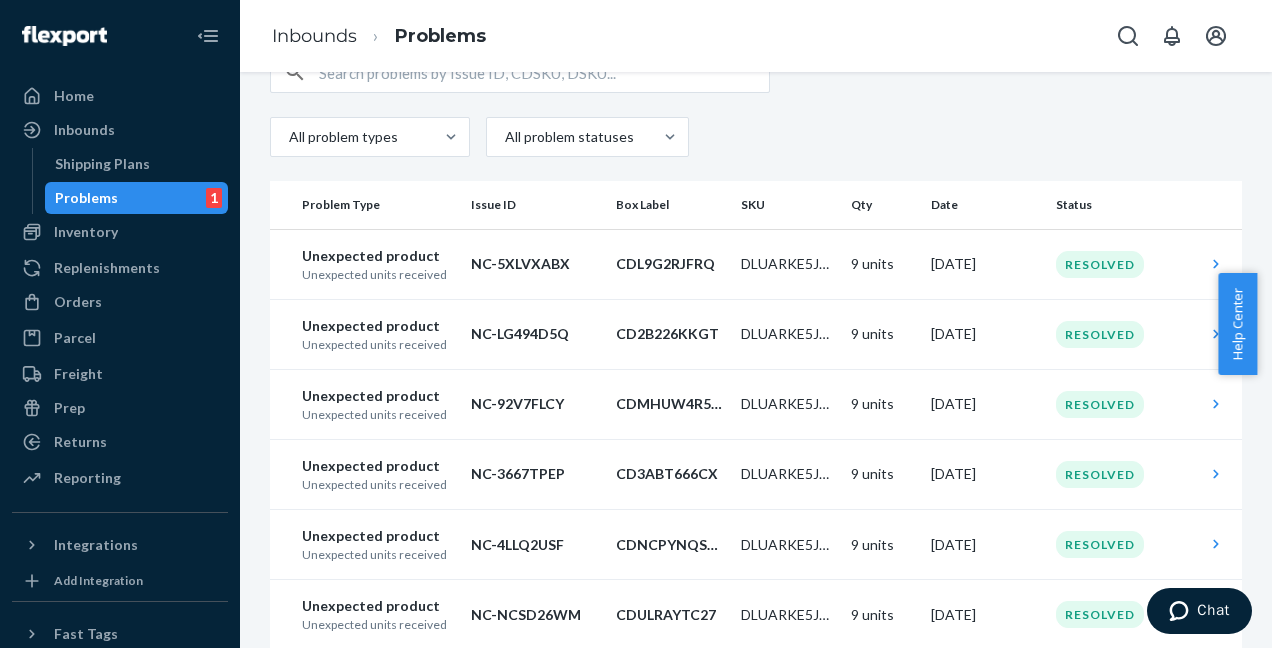 scroll, scrollTop: 0, scrollLeft: 0, axis: both 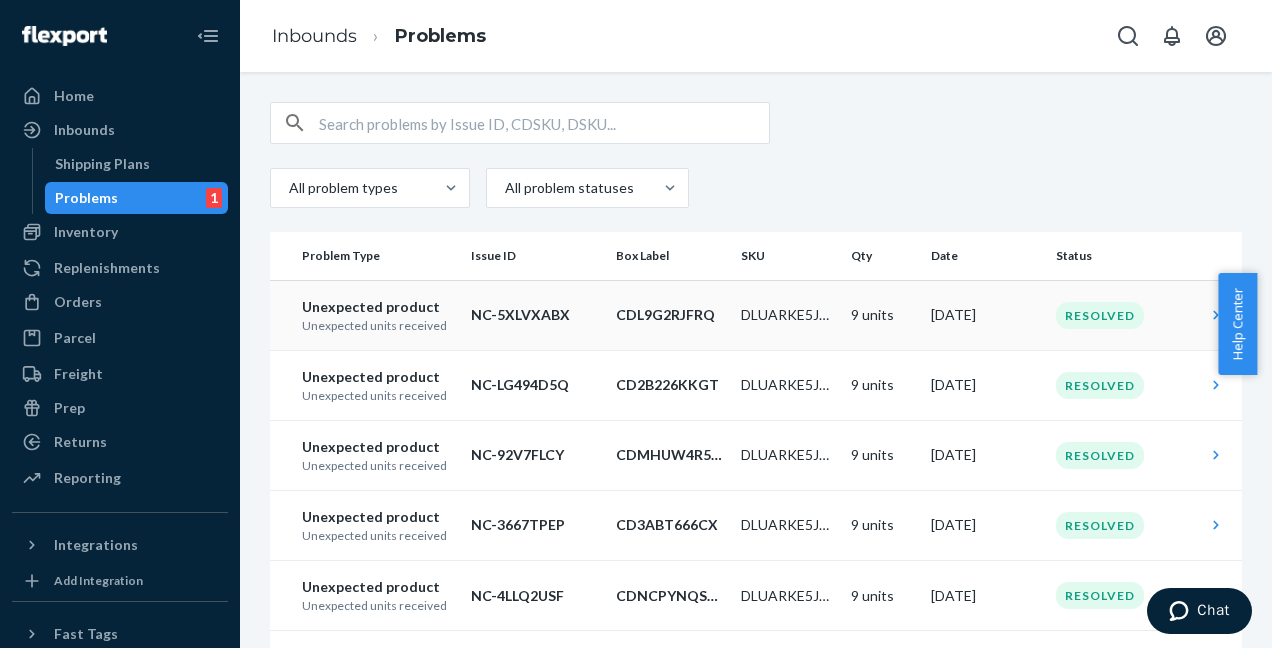 click on "Unexpected product" at bounding box center [378, 307] 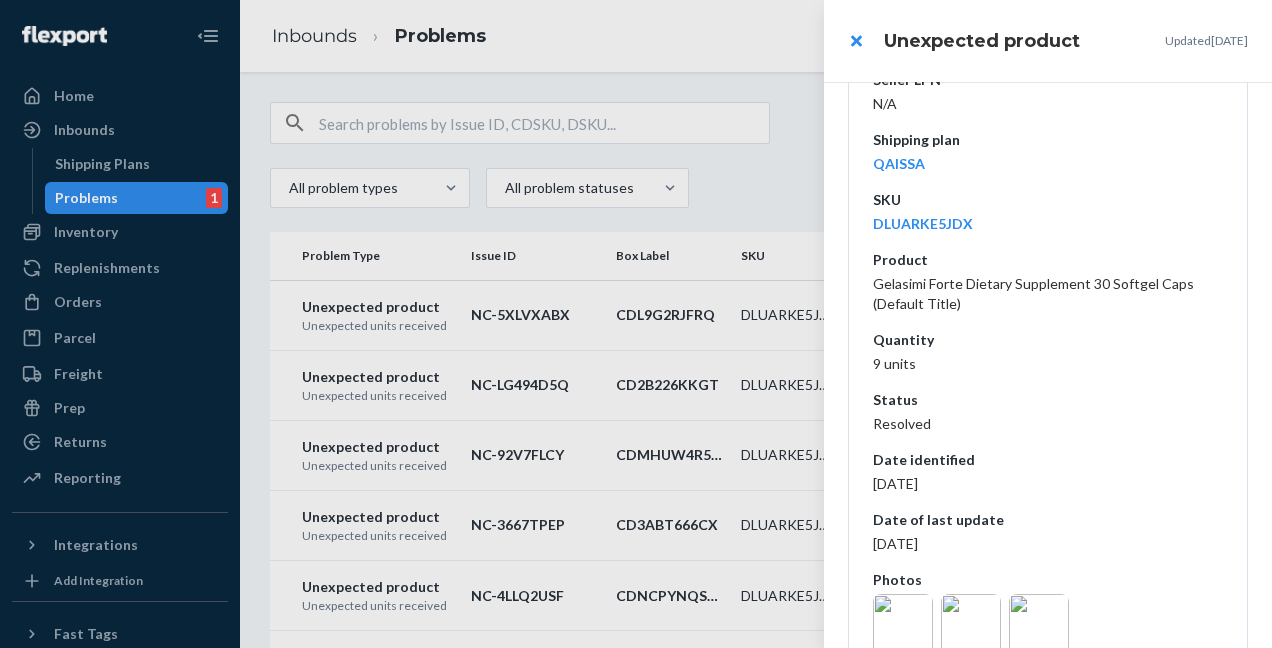 scroll, scrollTop: 437, scrollLeft: 0, axis: vertical 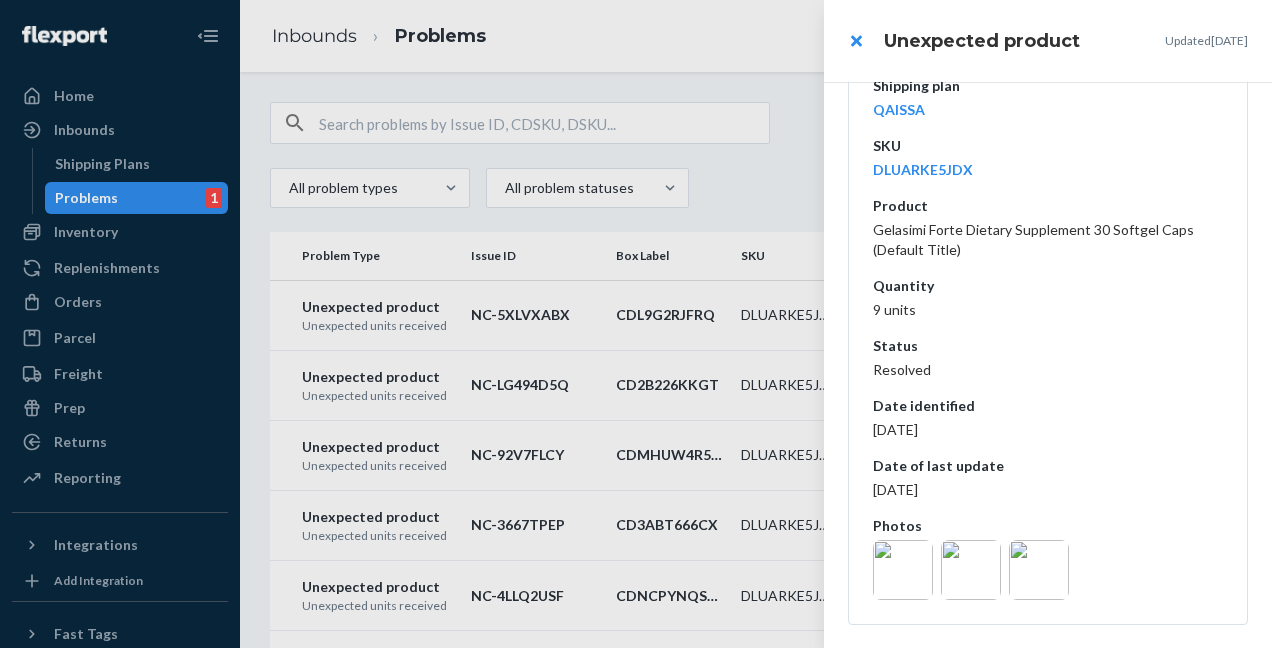 click at bounding box center [636, 324] 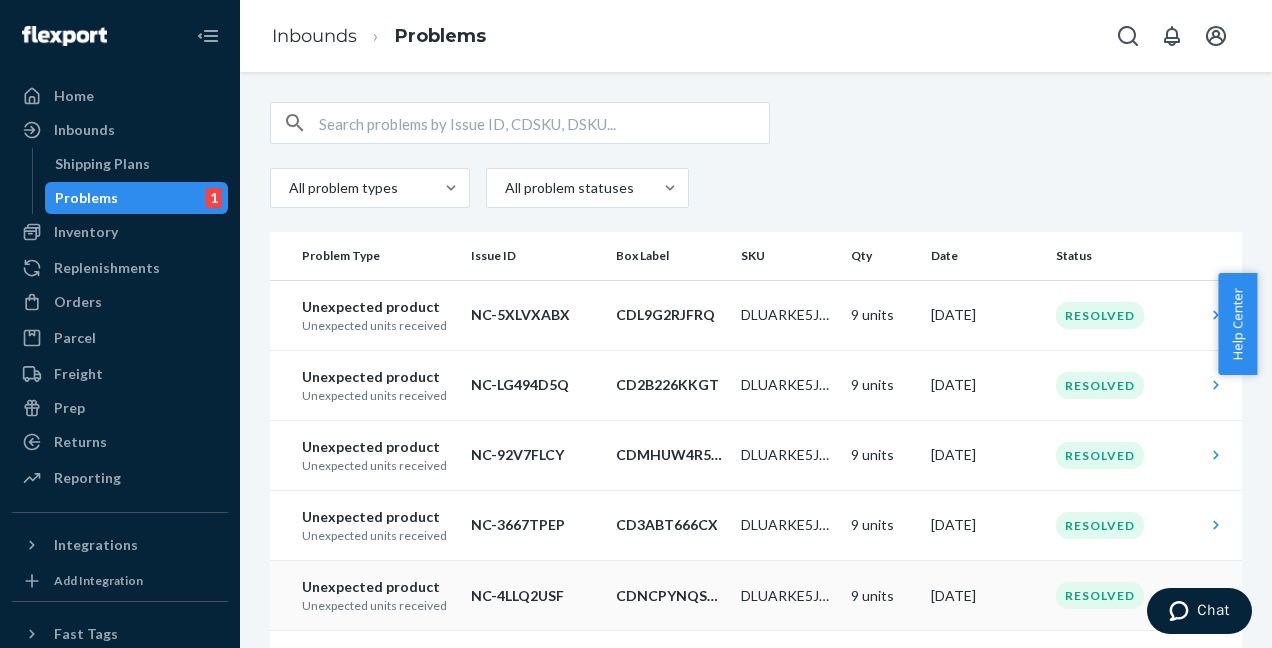 click on "Unexpected product" at bounding box center [378, 587] 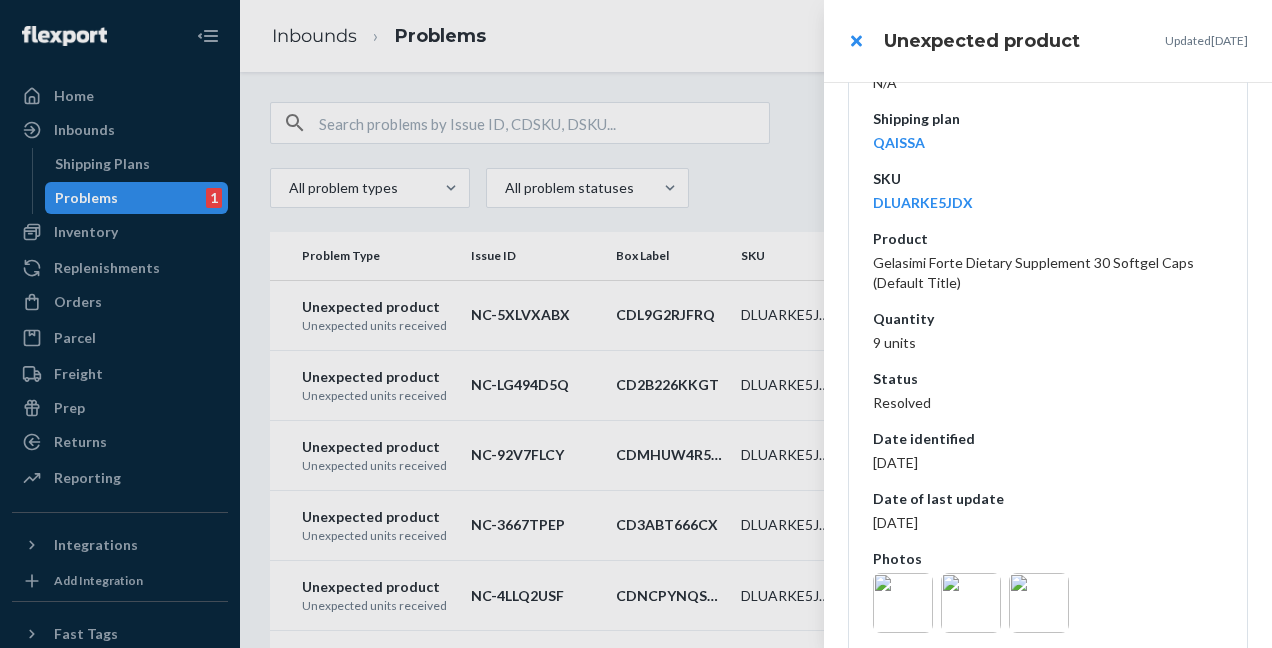 scroll, scrollTop: 437, scrollLeft: 0, axis: vertical 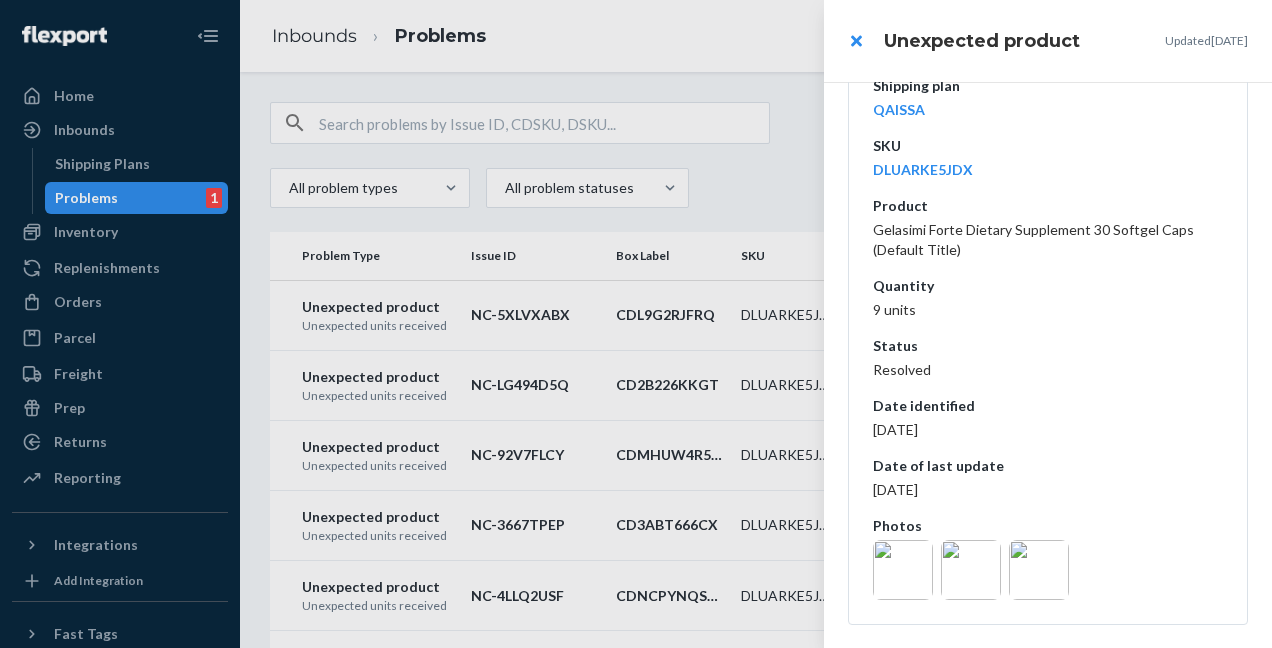 click at bounding box center (1039, 570) 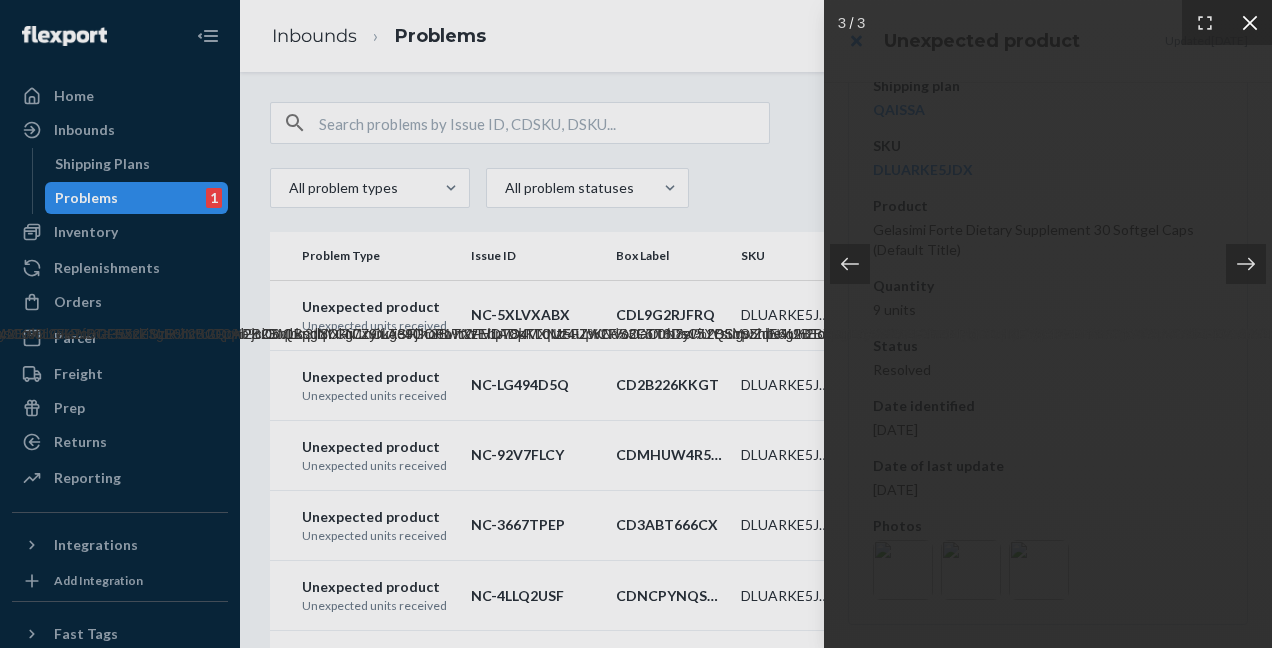click 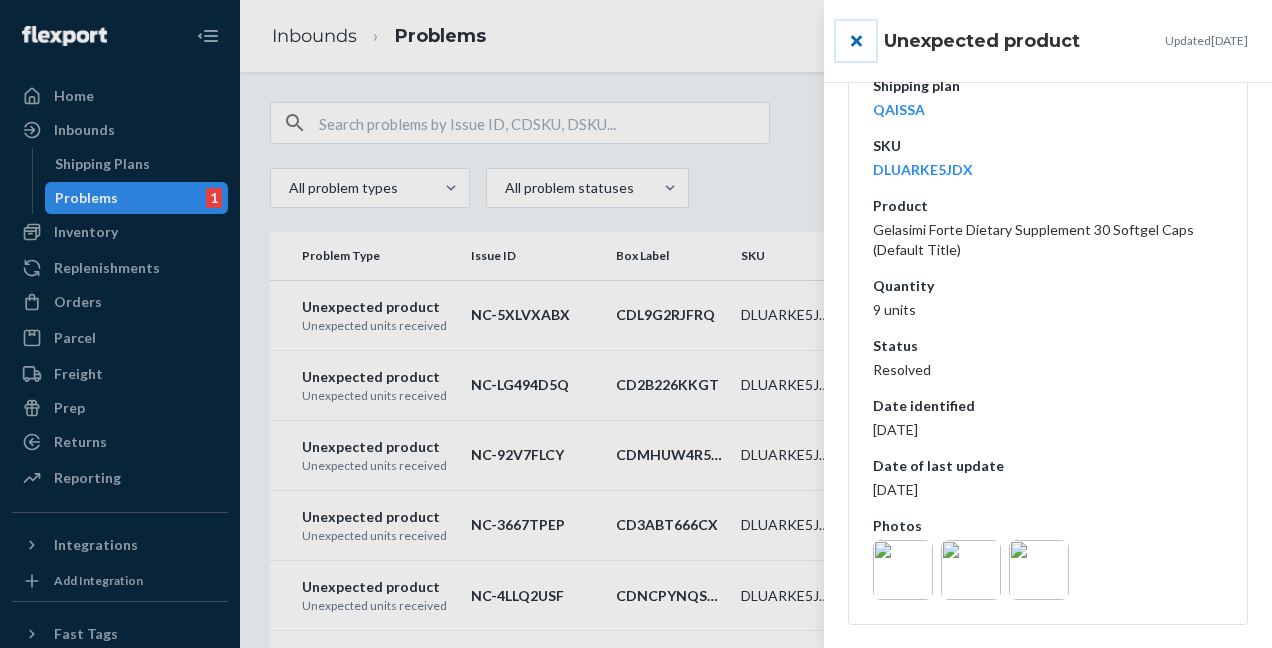 click at bounding box center [856, 41] 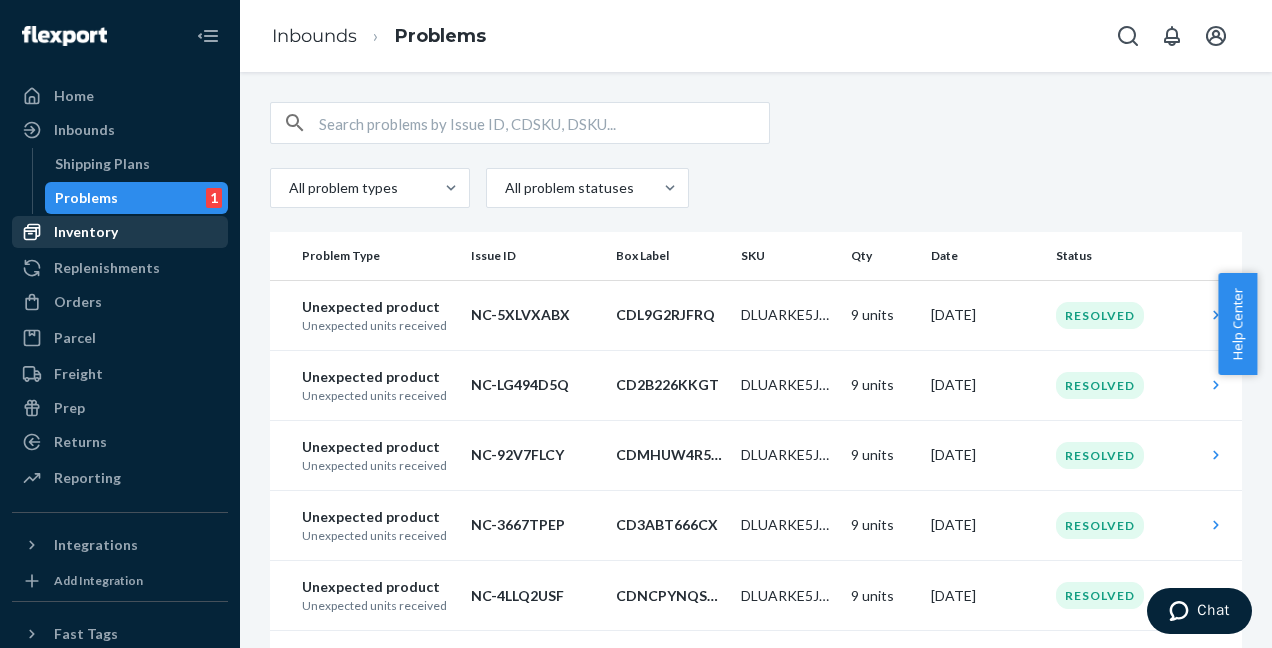 click on "Inventory" at bounding box center (86, 232) 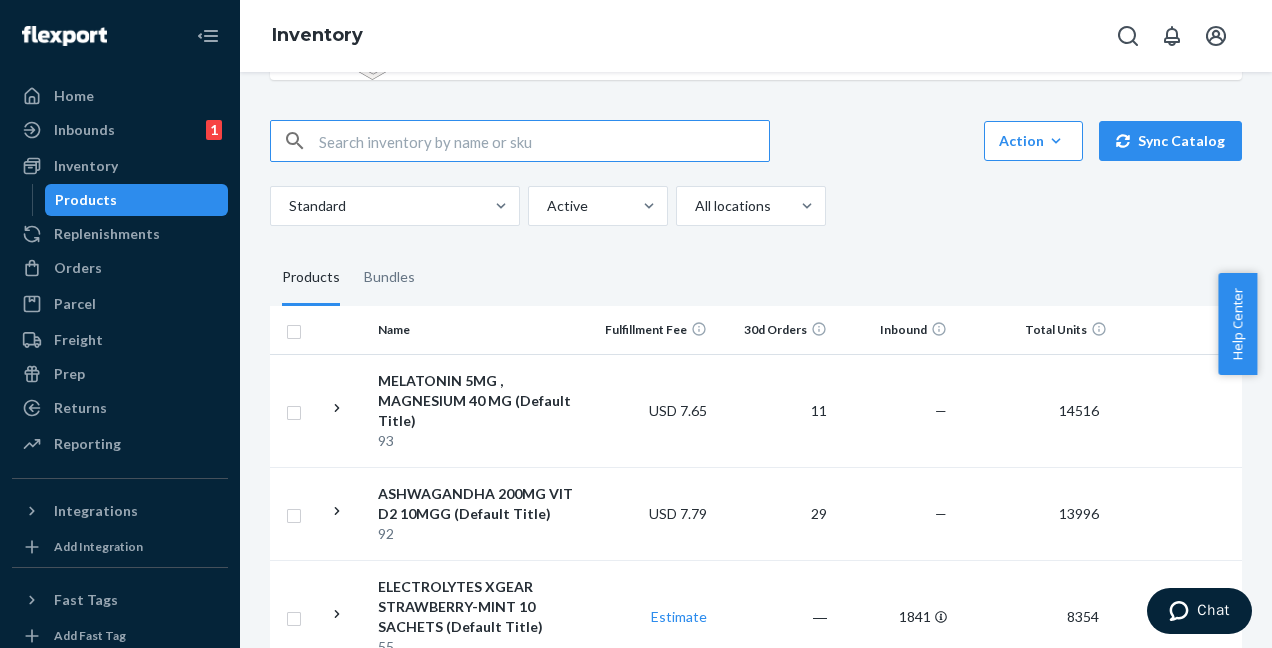 scroll, scrollTop: 139, scrollLeft: 0, axis: vertical 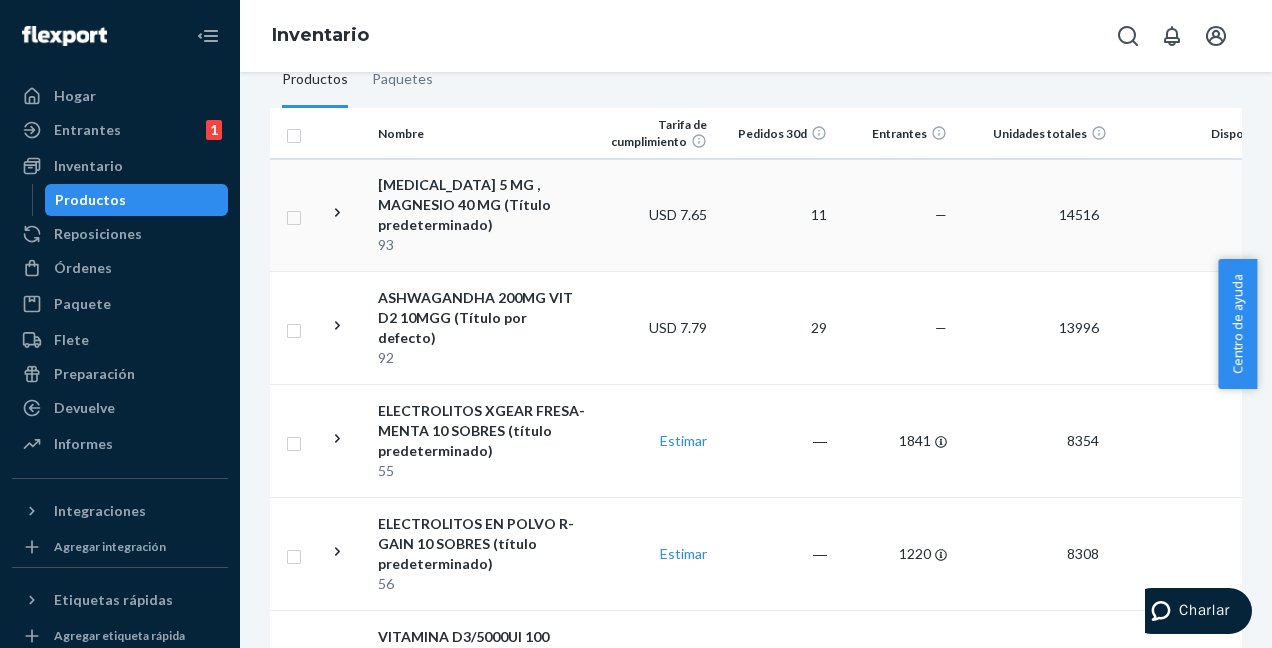 click on "14516" at bounding box center [1035, 215] 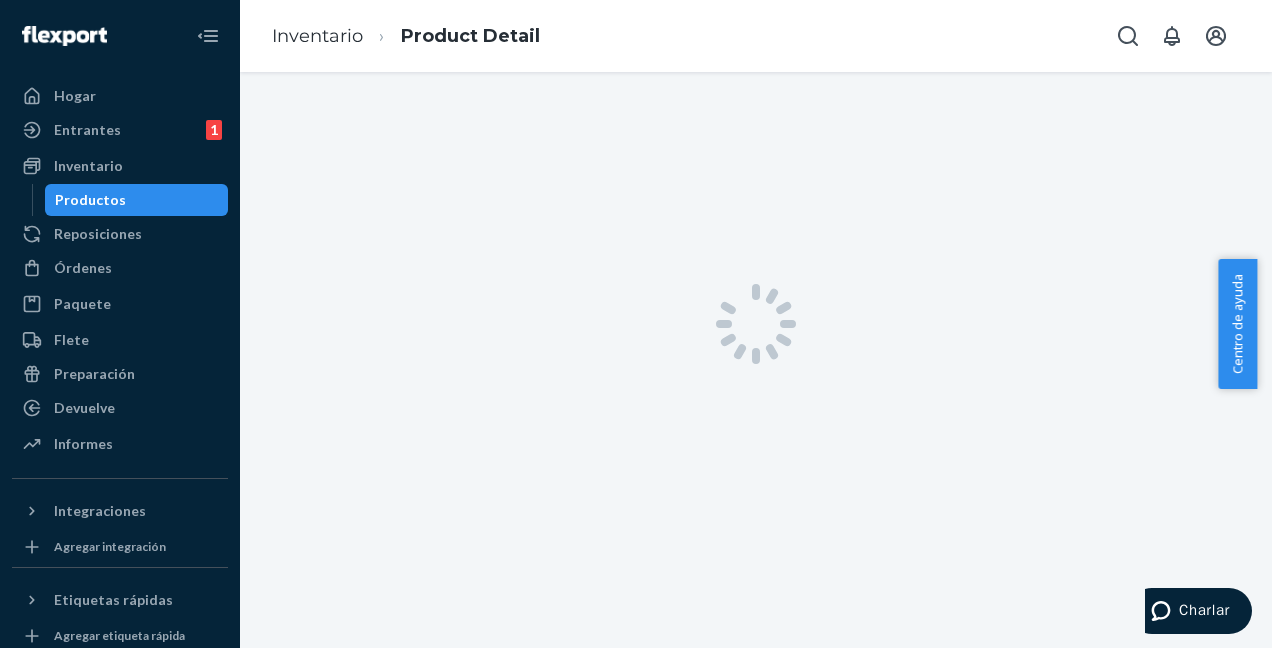 scroll, scrollTop: 0, scrollLeft: 0, axis: both 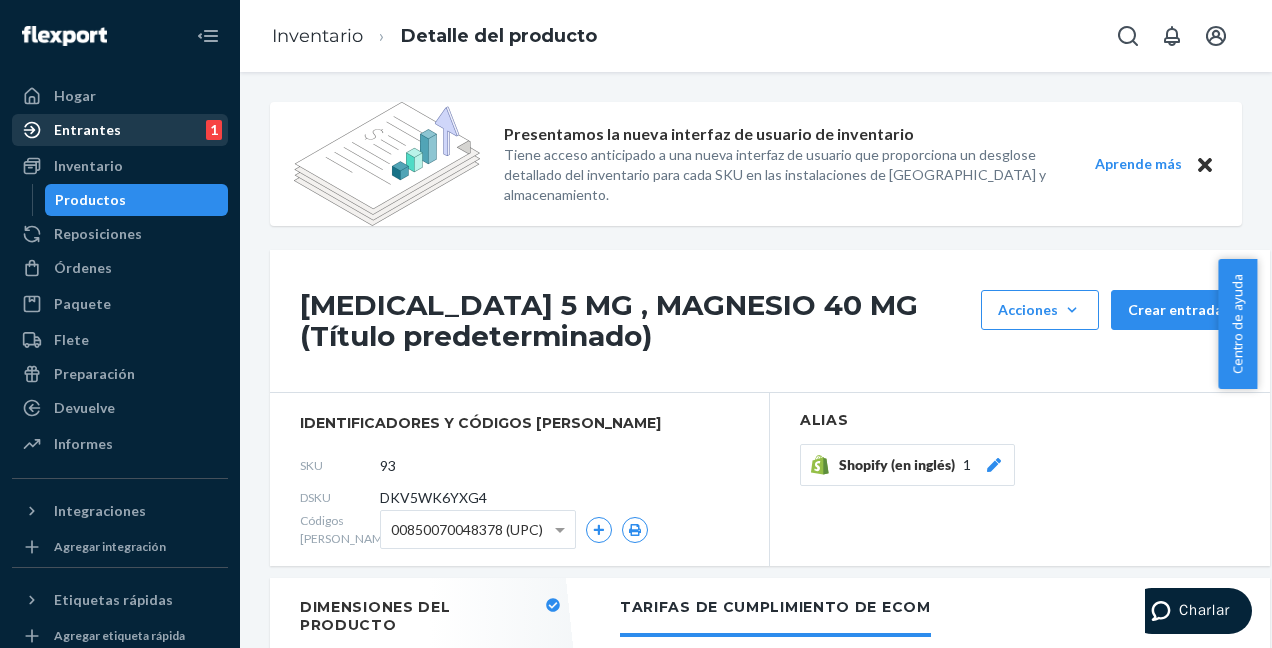 click on "Entrantes" at bounding box center (87, 130) 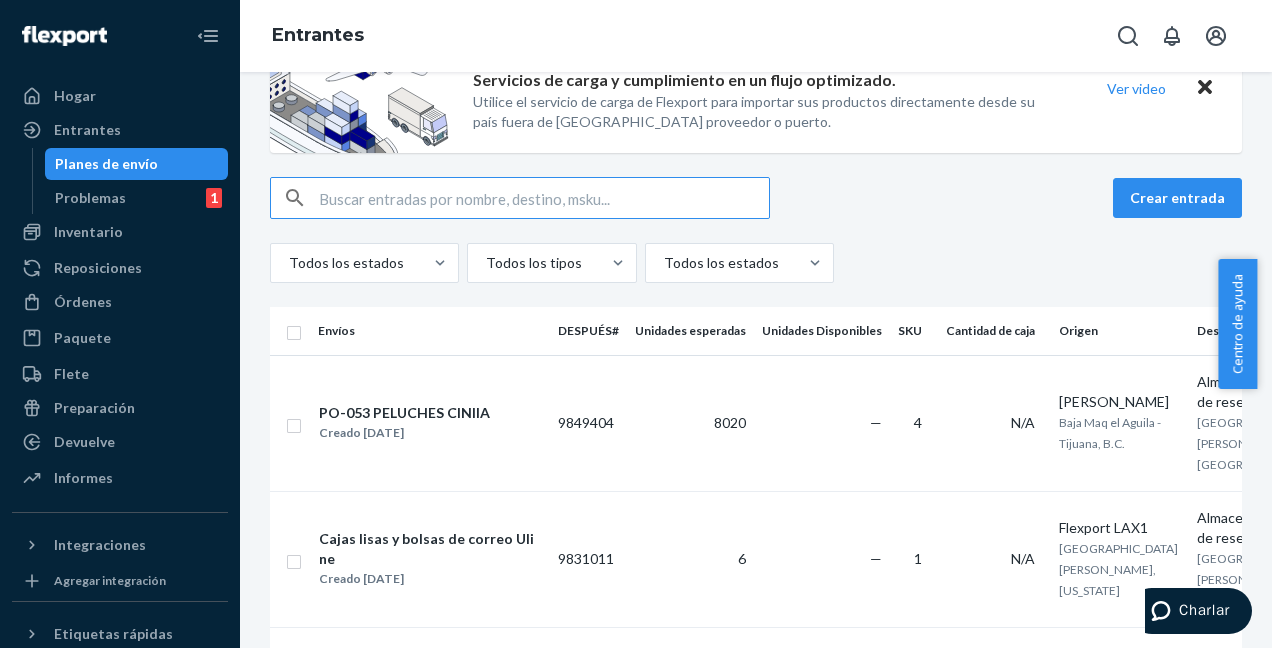 scroll, scrollTop: 80, scrollLeft: 0, axis: vertical 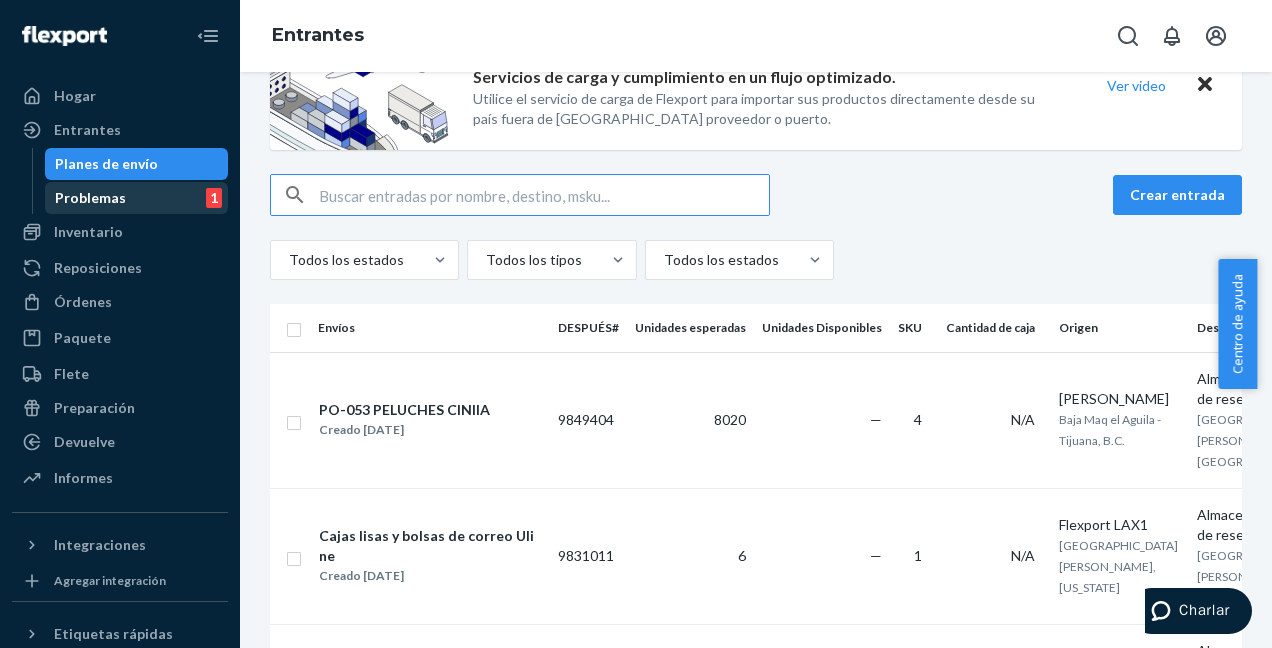 click on "Problemas" at bounding box center (90, 198) 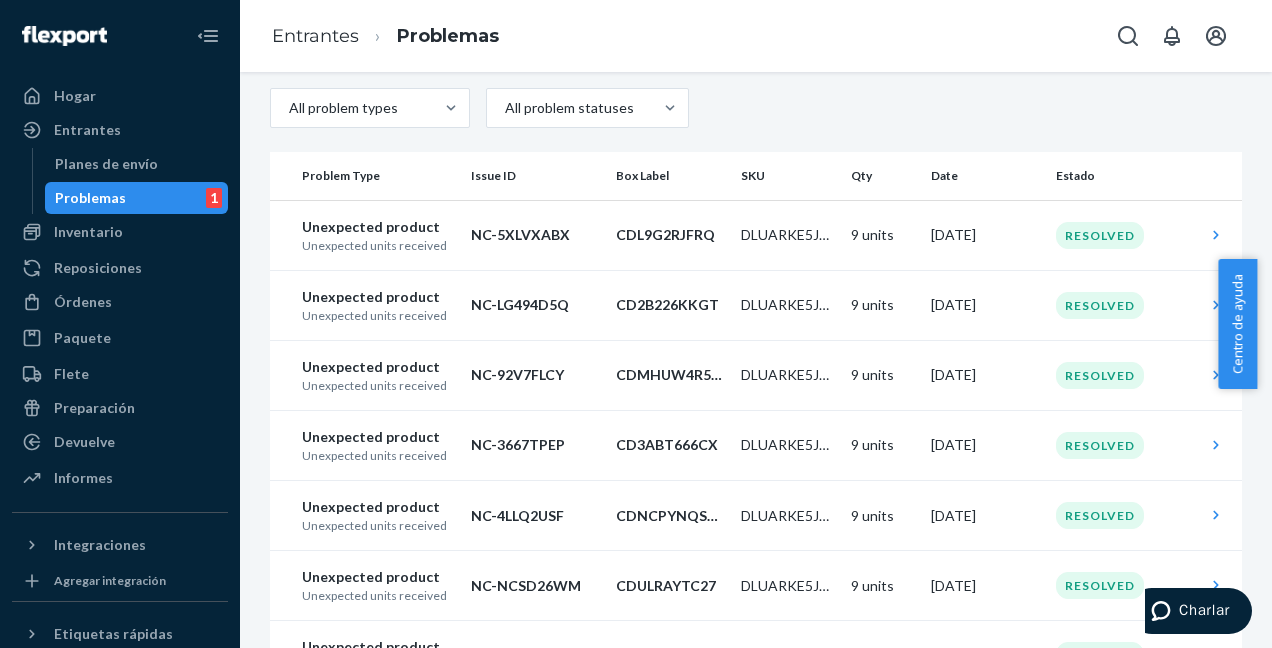 scroll, scrollTop: 0, scrollLeft: 0, axis: both 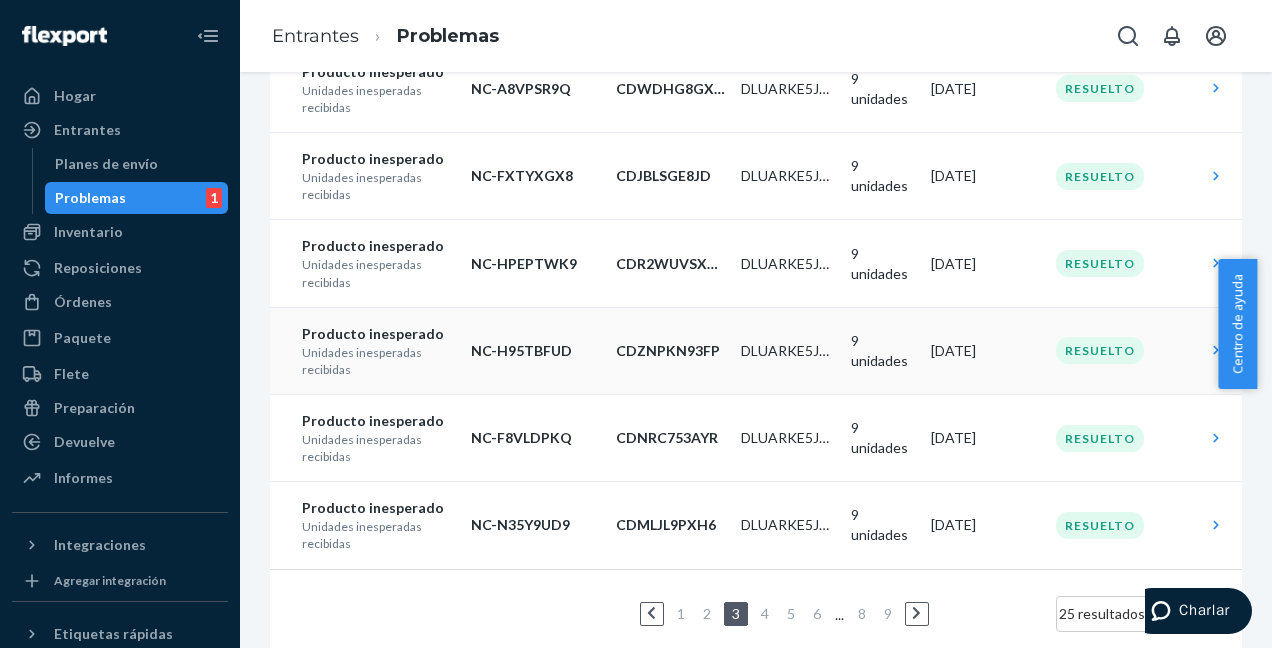 click on "NC-H95TBFUD" at bounding box center (535, 350) 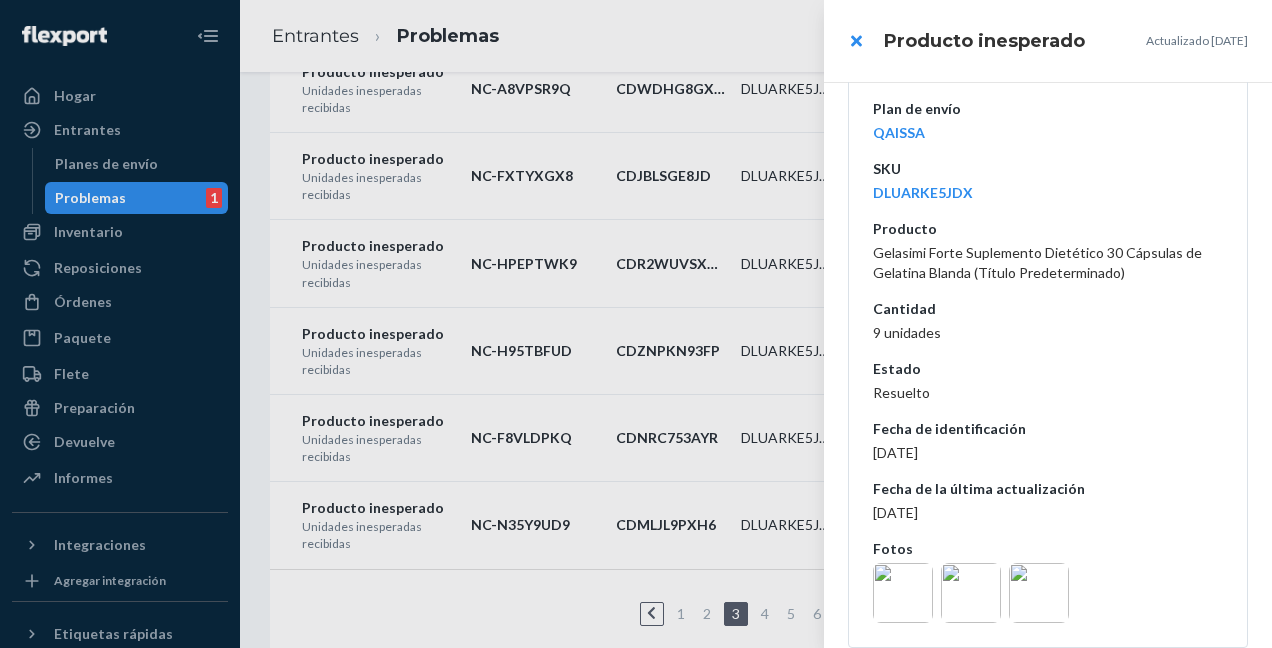 scroll, scrollTop: 457, scrollLeft: 0, axis: vertical 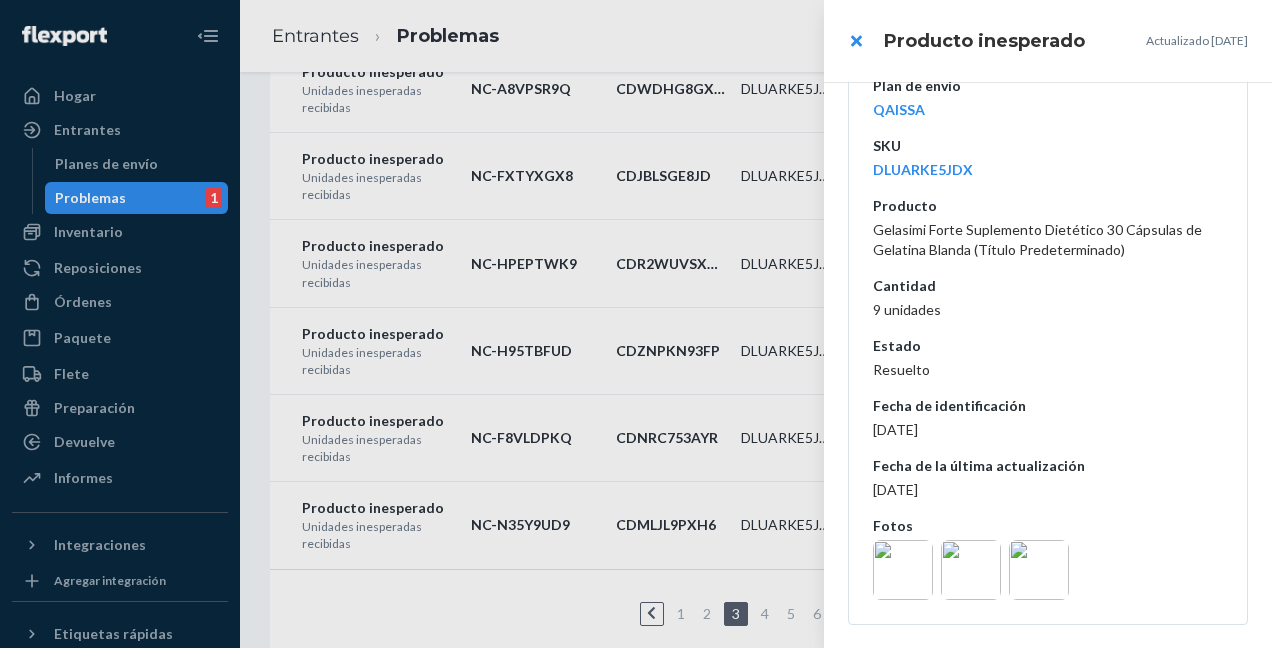 click at bounding box center [903, 570] 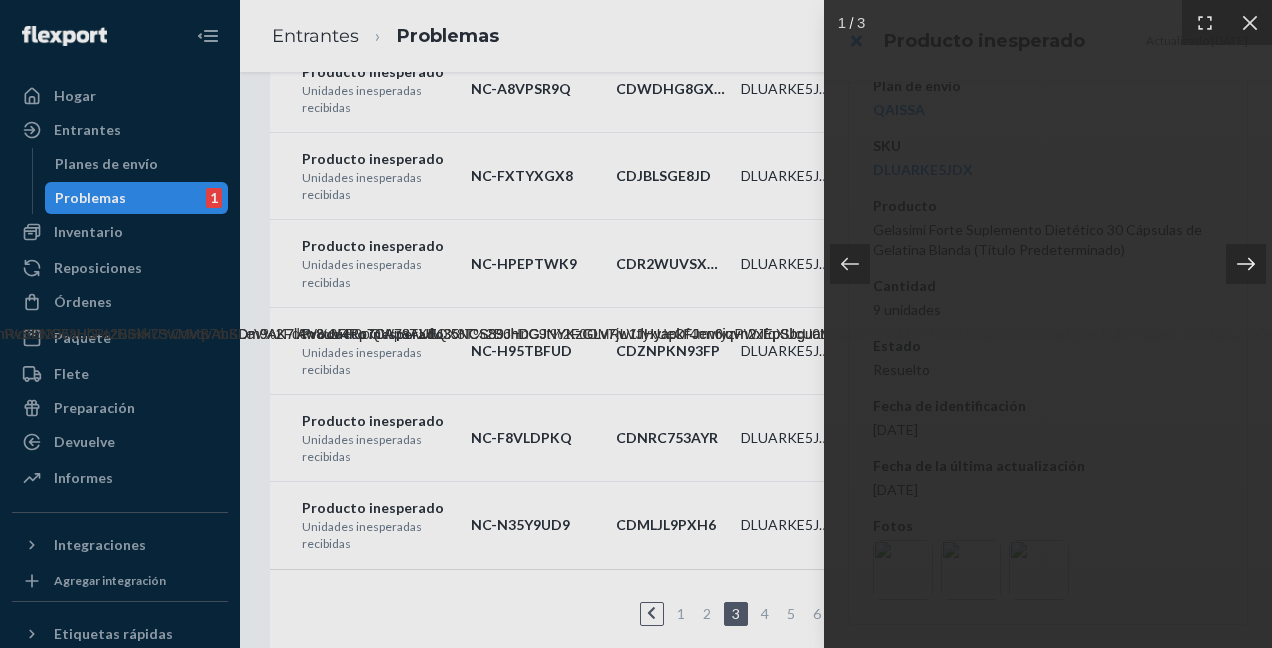 click 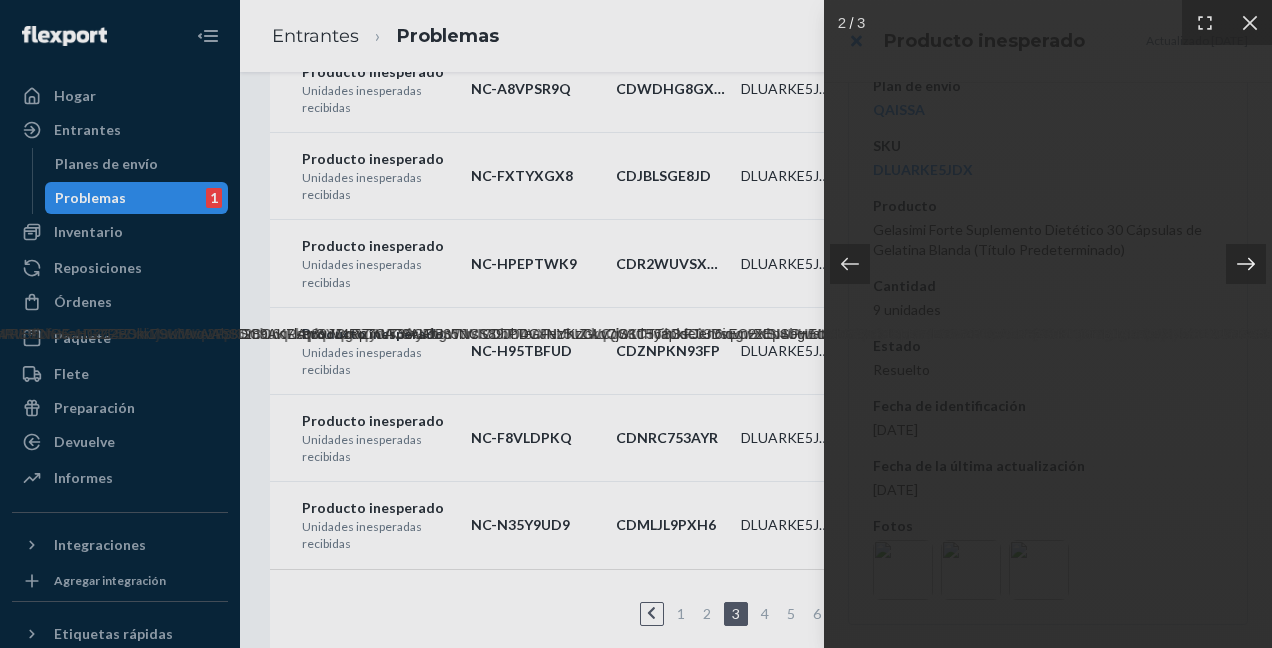 click 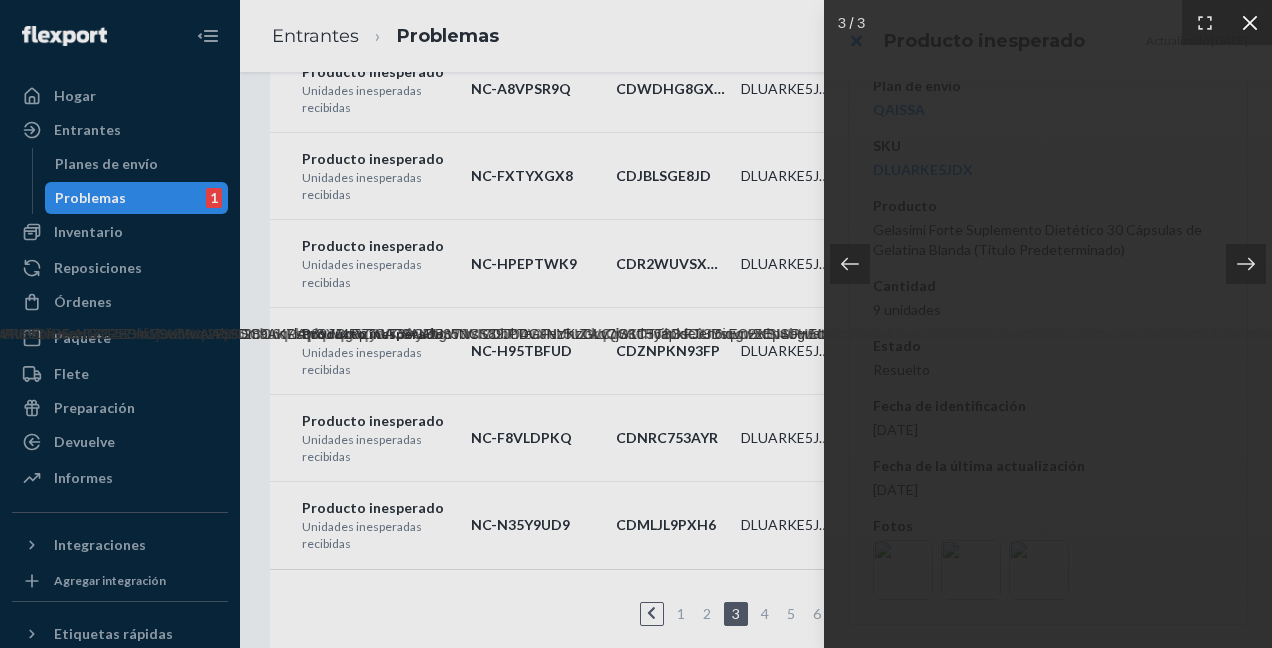 click 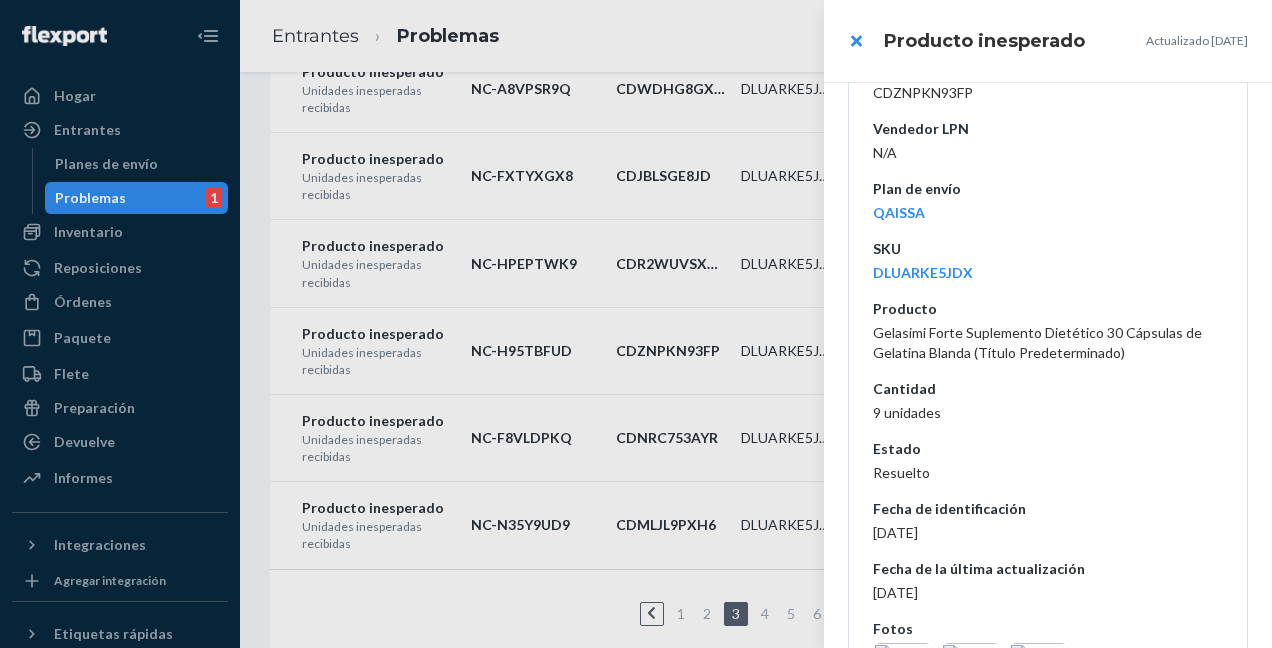 scroll, scrollTop: 457, scrollLeft: 0, axis: vertical 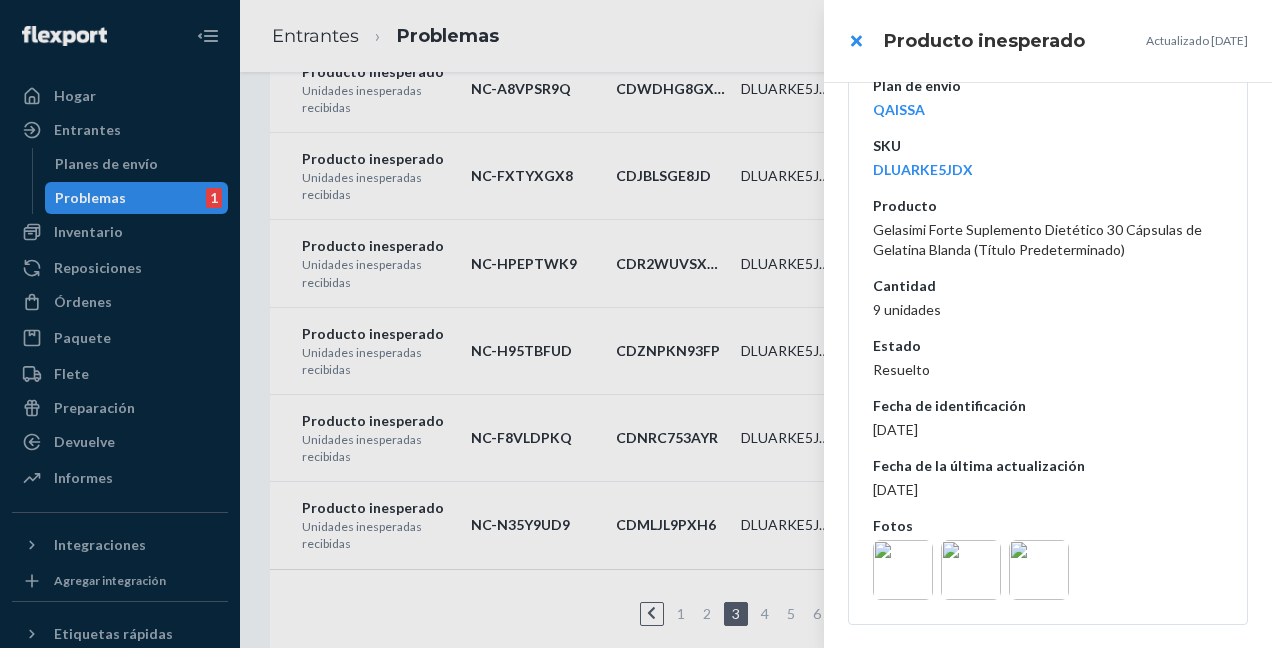 click at bounding box center [903, 570] 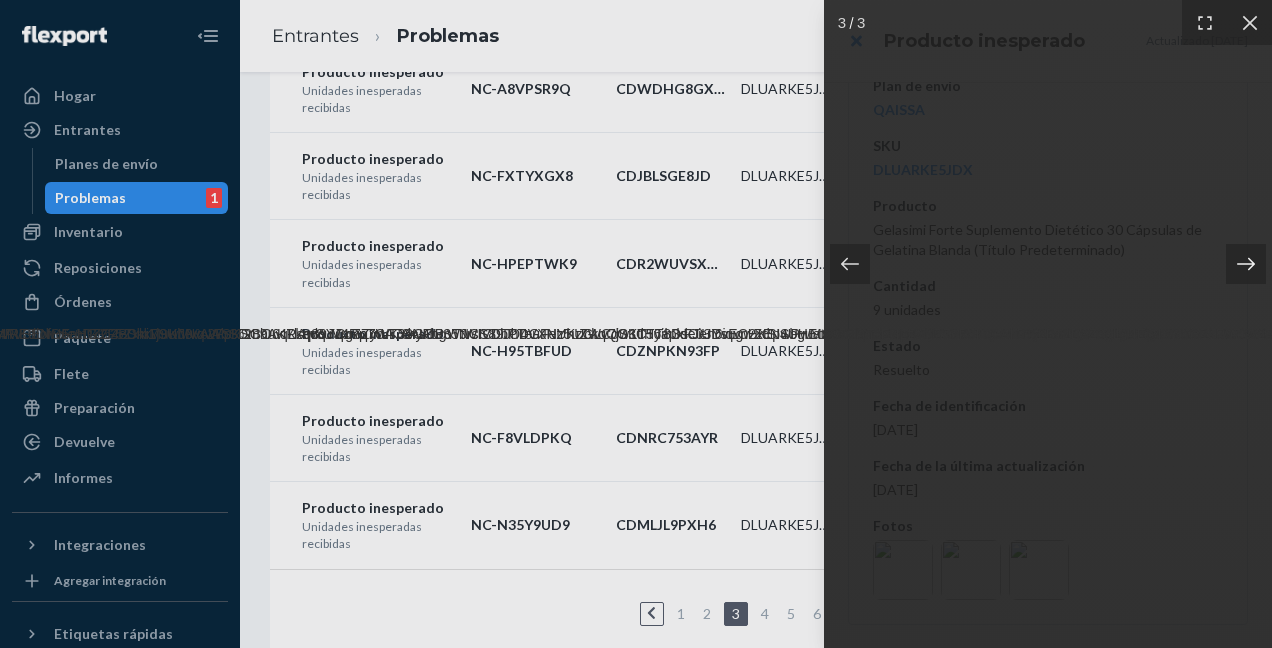 click 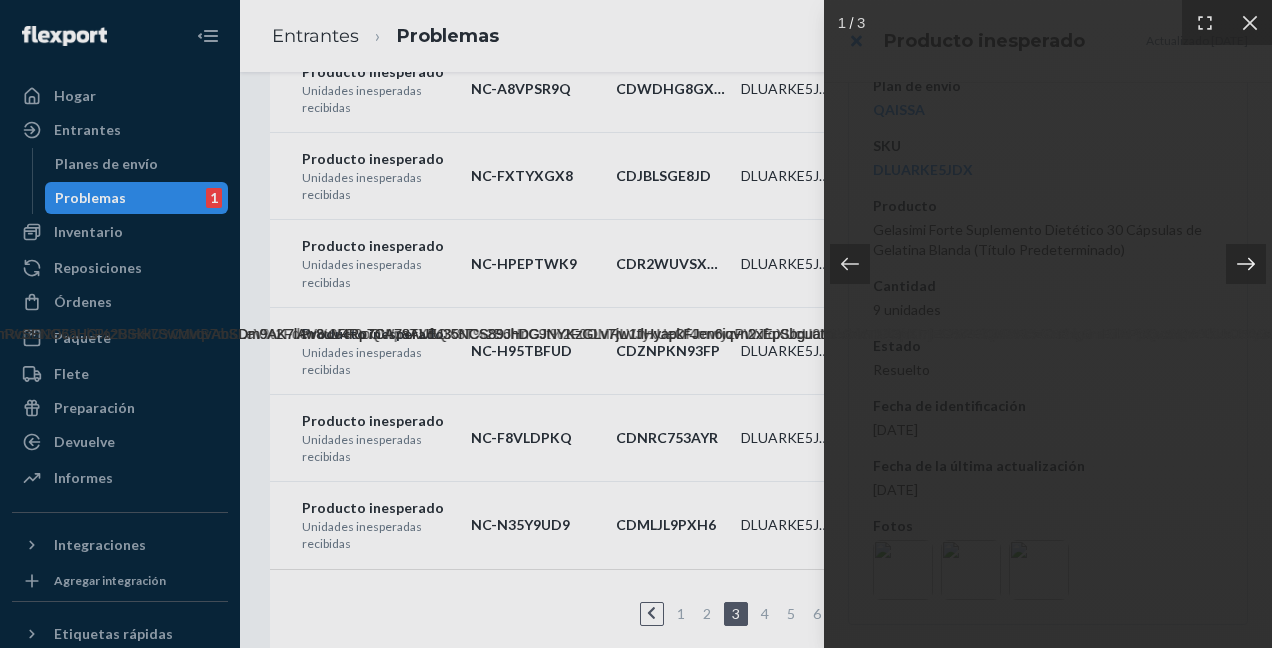 click 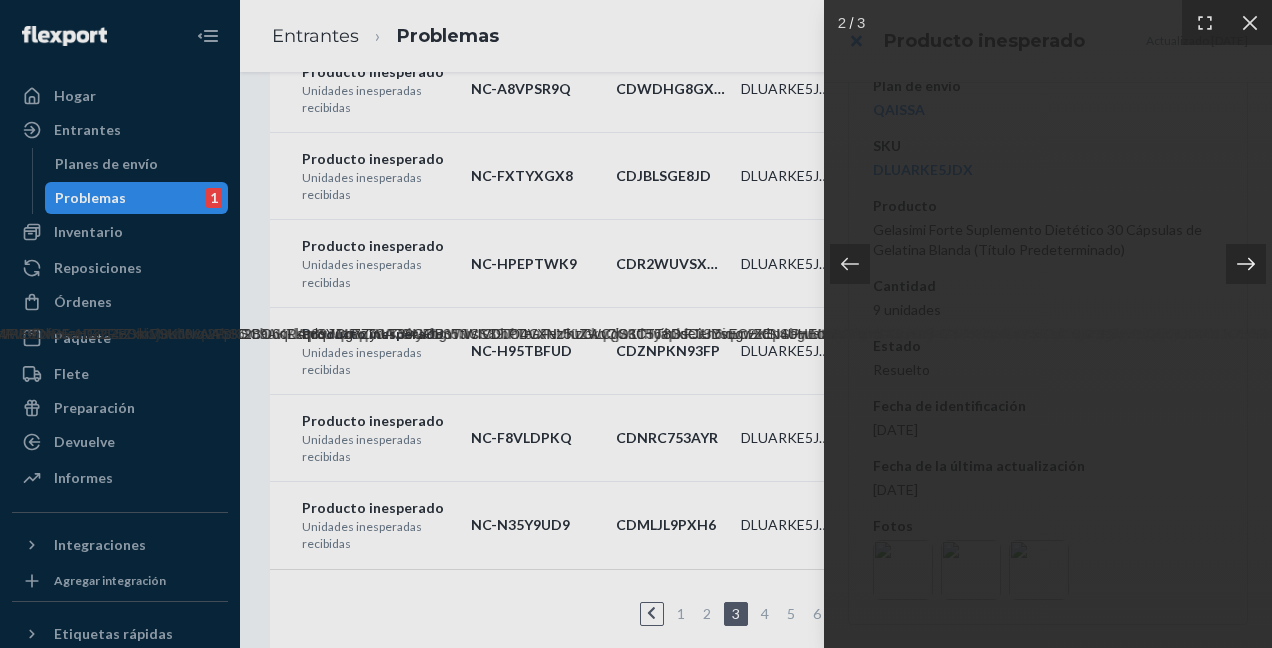 click 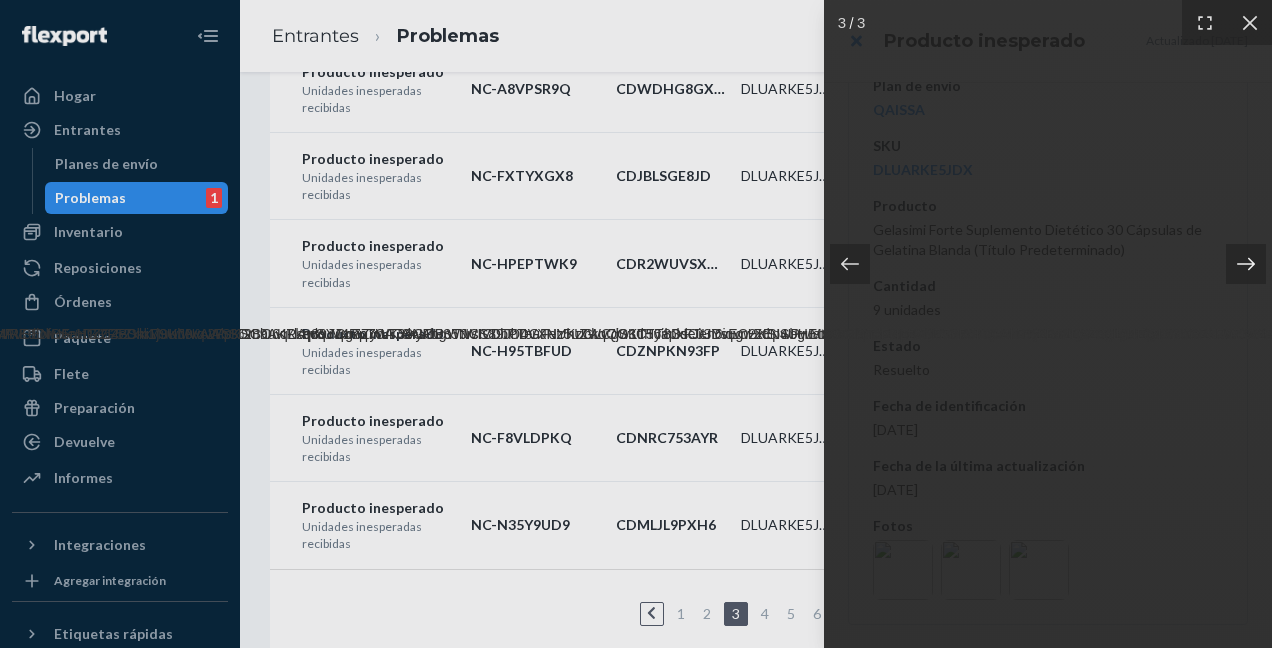 click 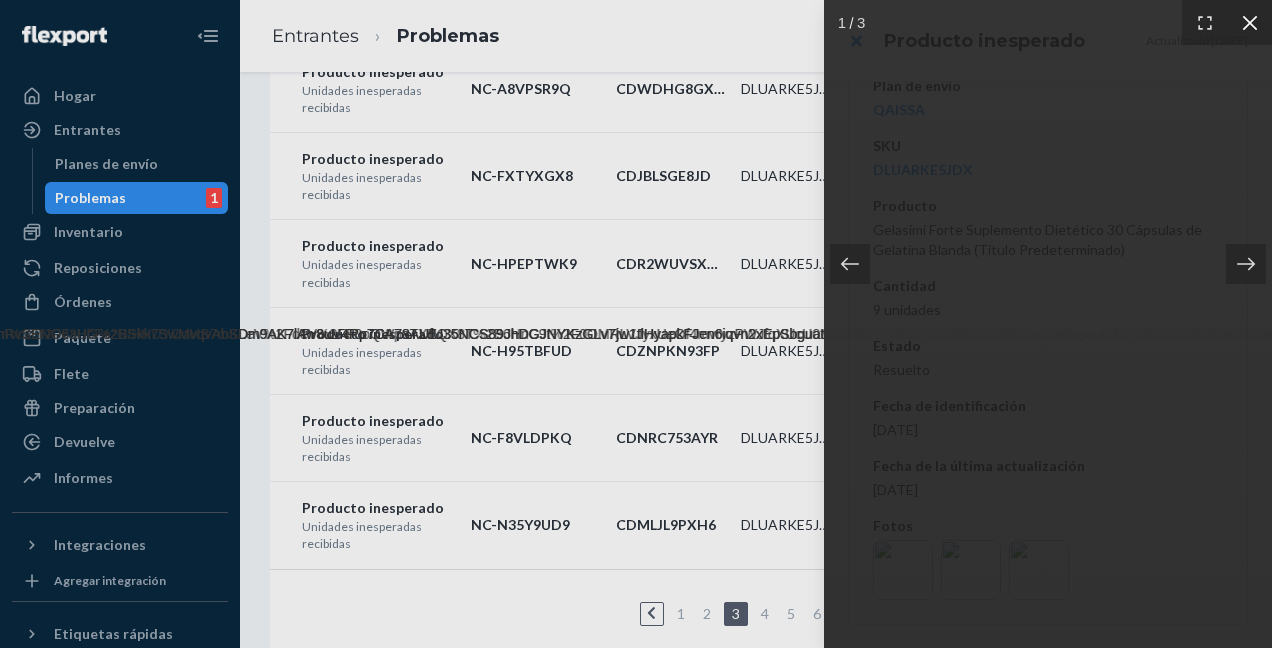 click 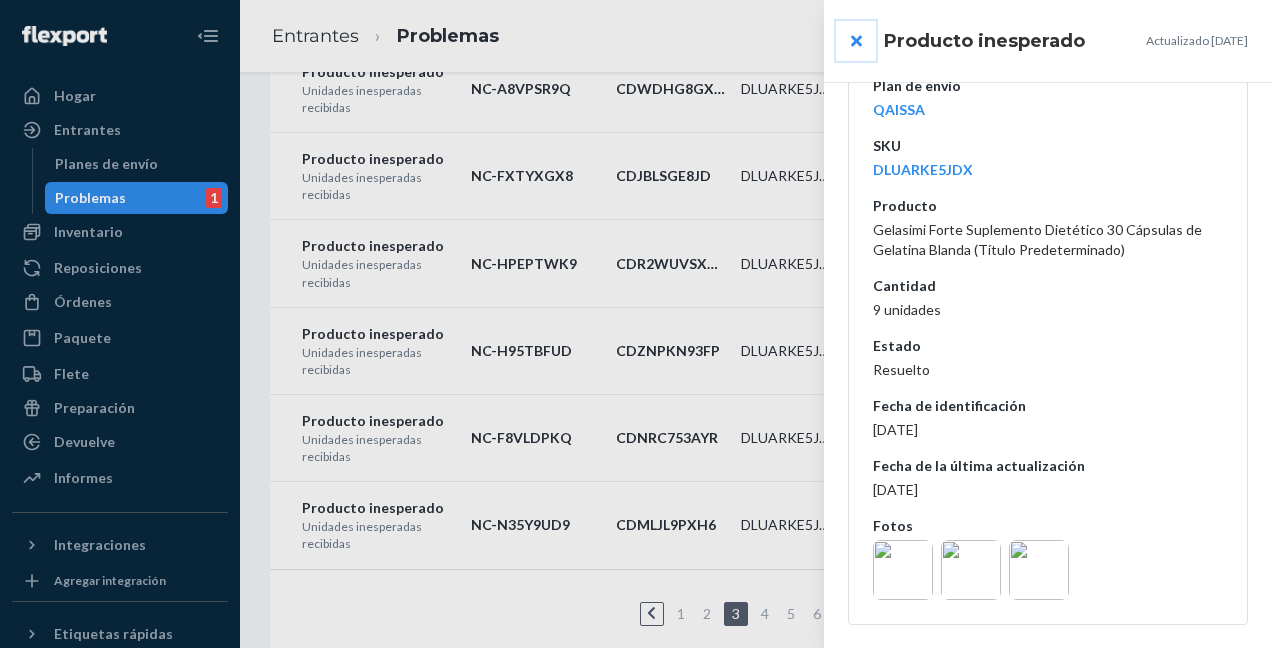 click at bounding box center [856, 41] 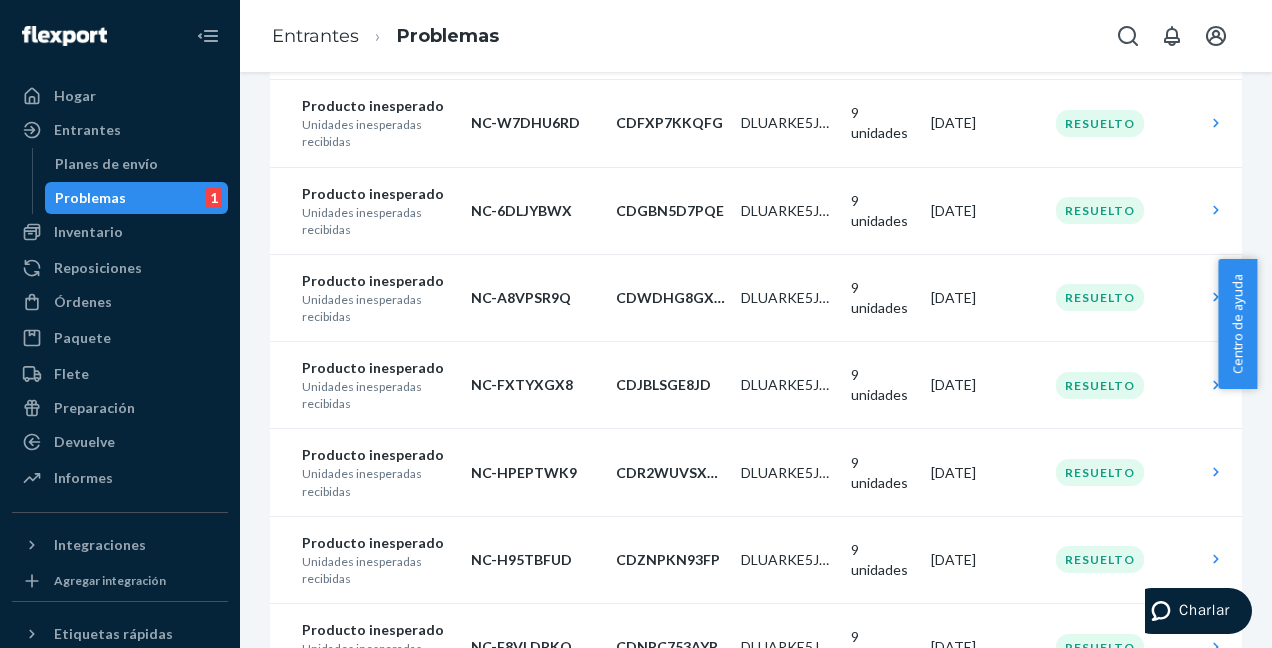 scroll, scrollTop: 1893, scrollLeft: 0, axis: vertical 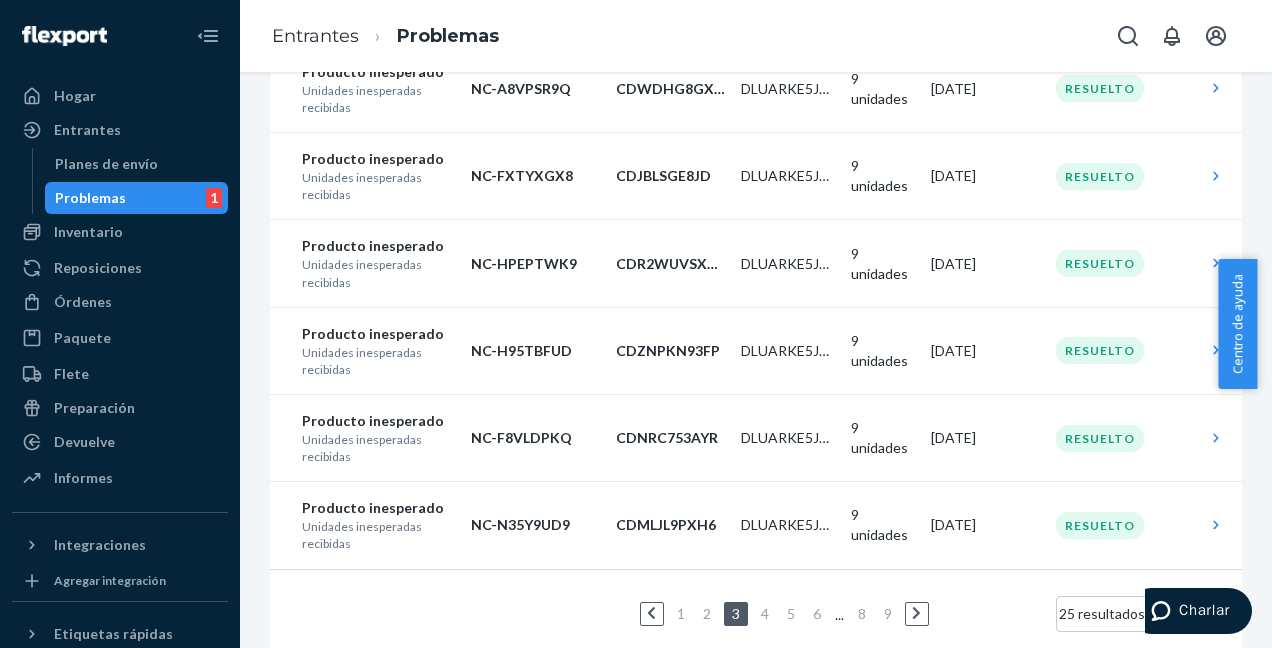 click on "1" at bounding box center (681, 613) 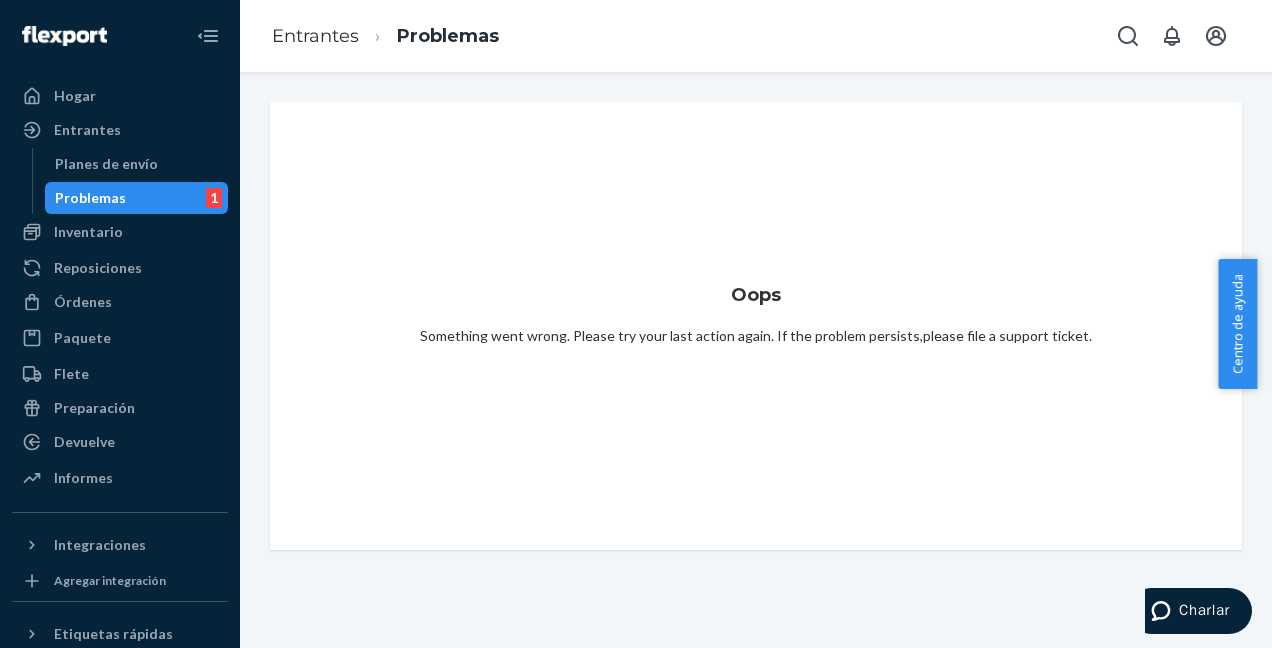 scroll, scrollTop: 0, scrollLeft: 0, axis: both 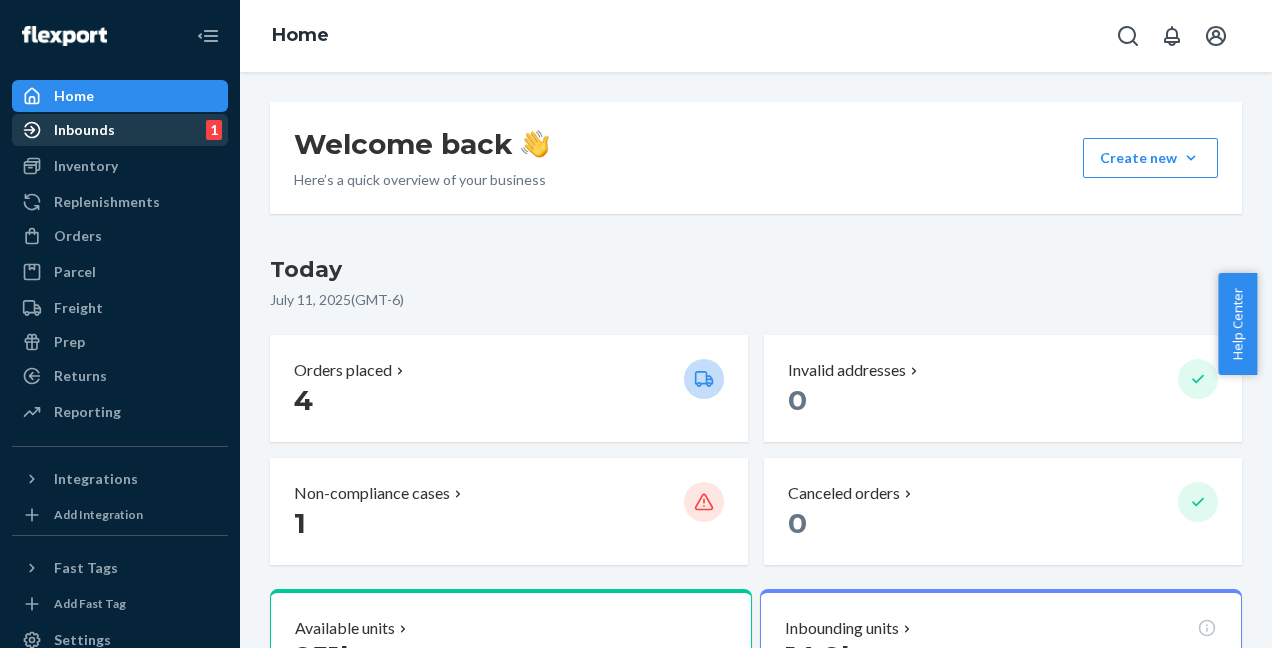click on "Inbounds" at bounding box center (84, 130) 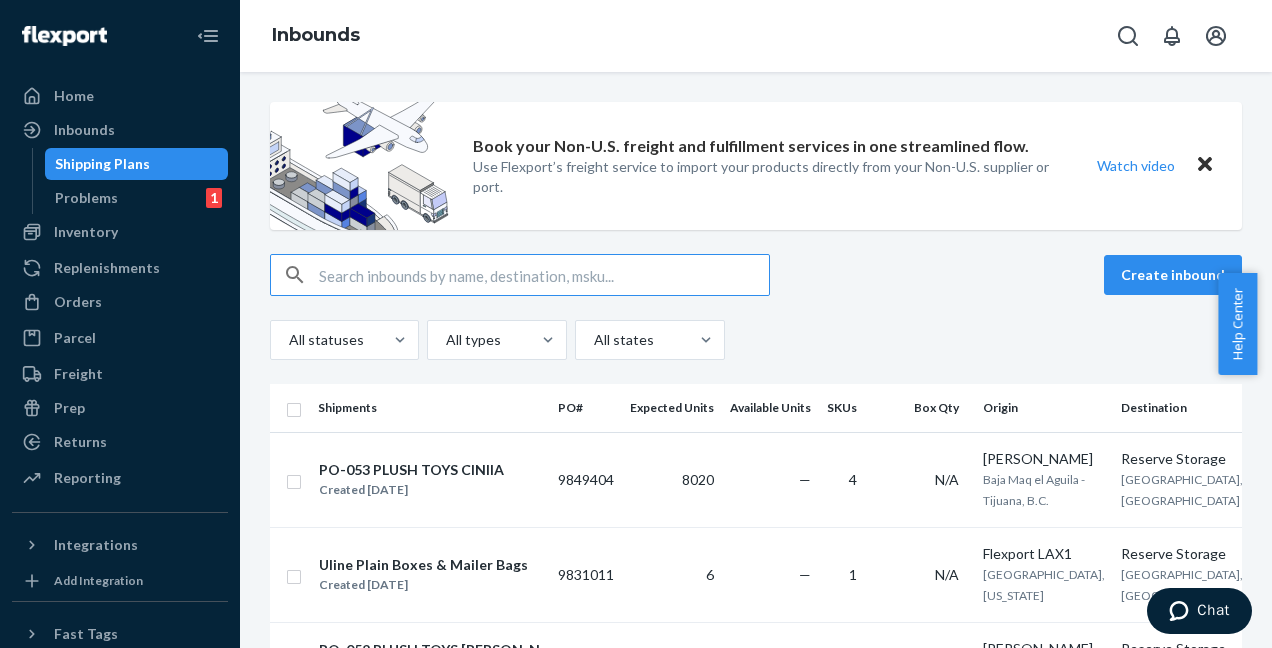scroll, scrollTop: 4, scrollLeft: 0, axis: vertical 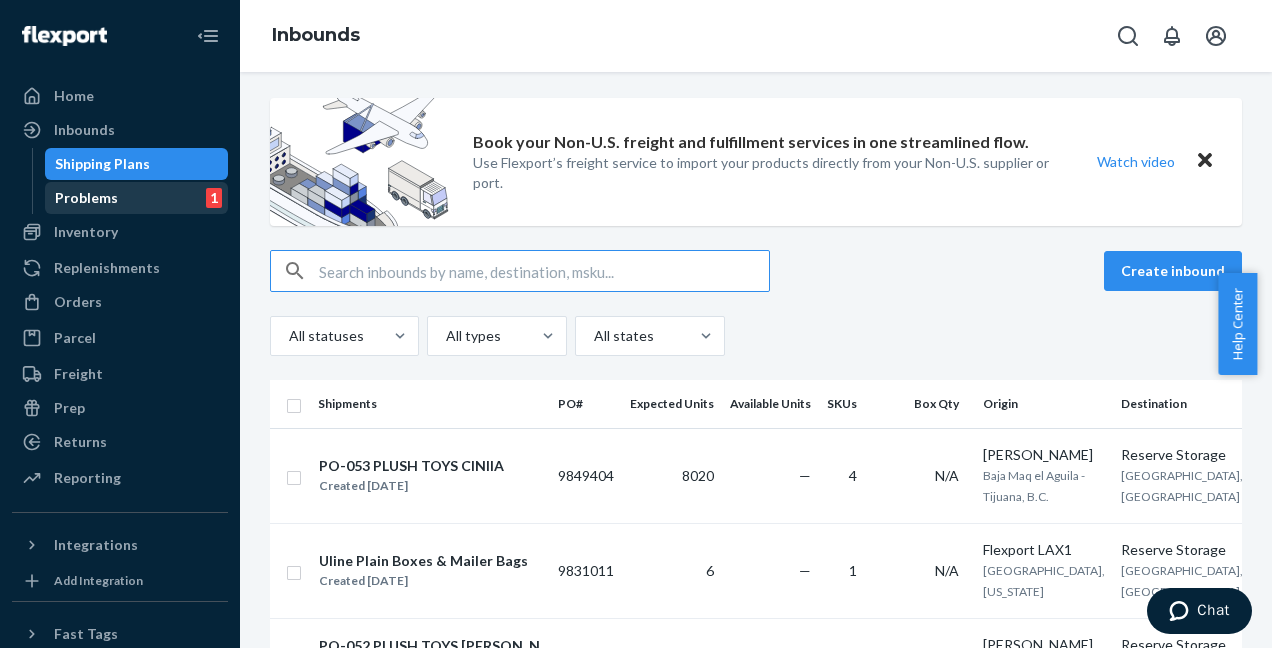 click on "Problems" at bounding box center [86, 198] 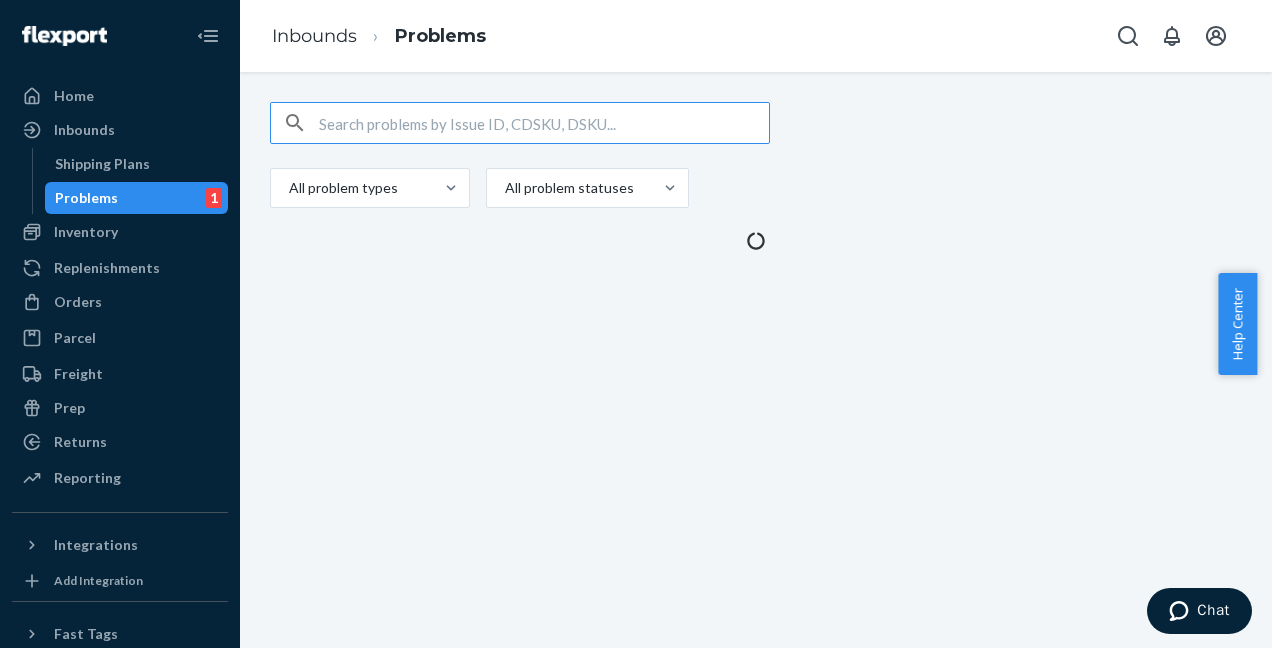 scroll, scrollTop: 0, scrollLeft: 0, axis: both 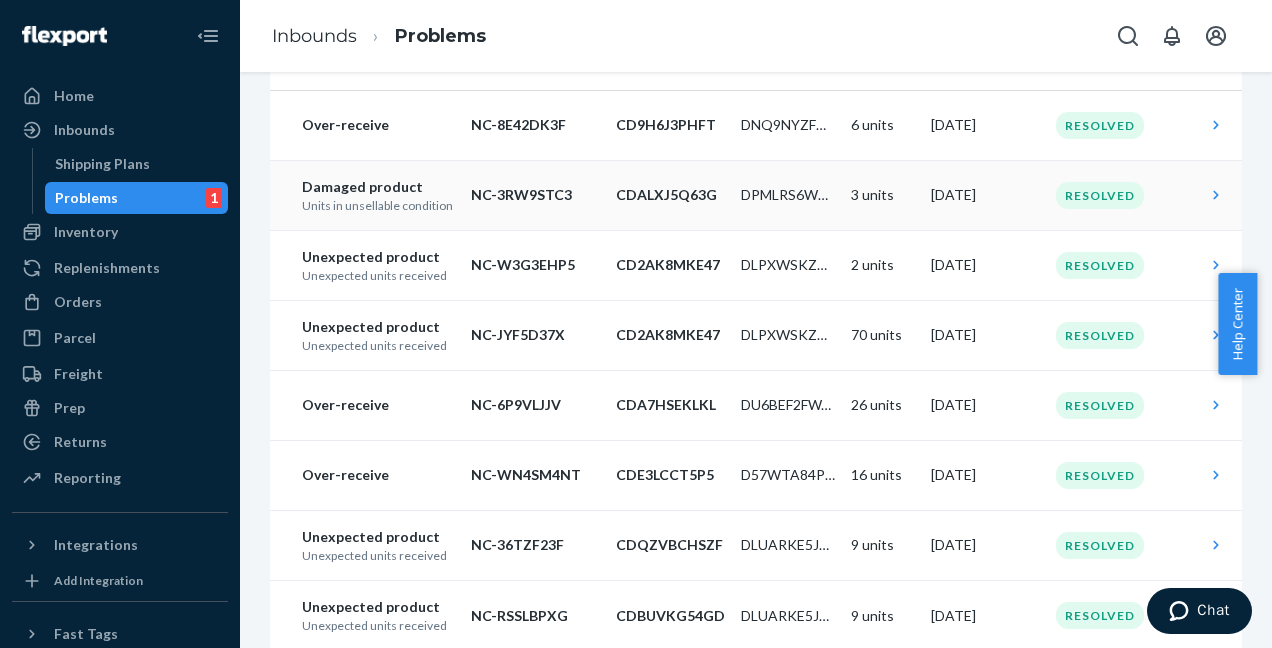 click on "Damaged product" at bounding box center [378, 187] 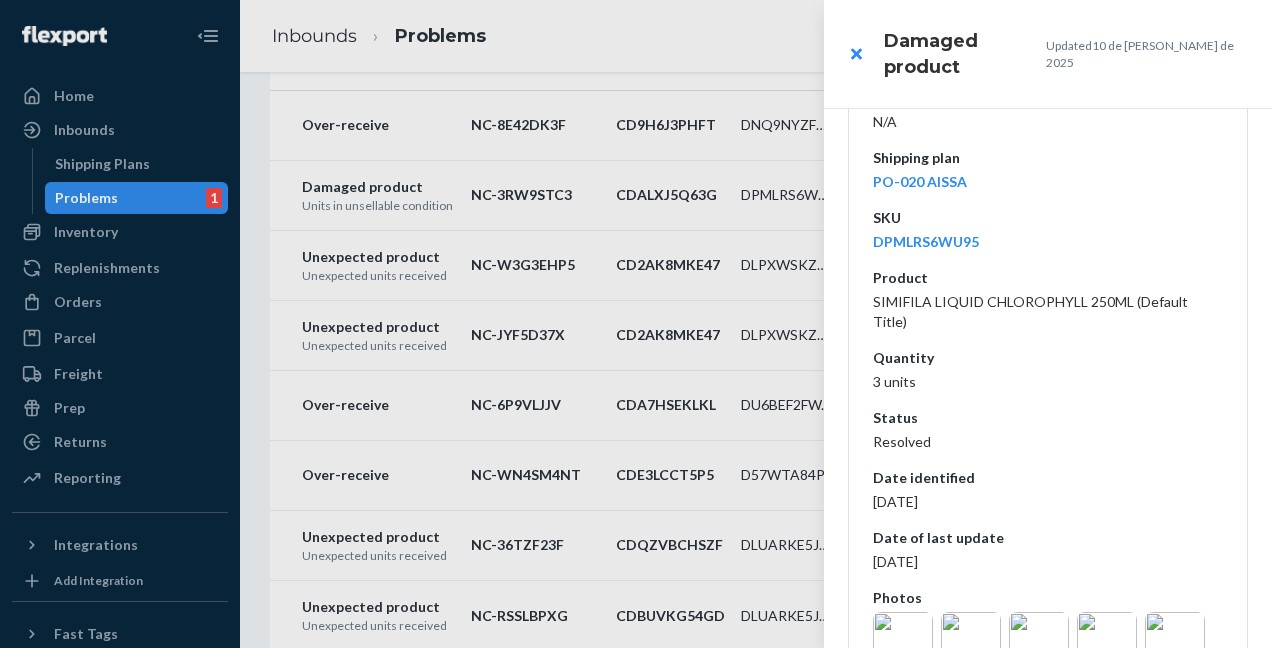 scroll, scrollTop: 437, scrollLeft: 0, axis: vertical 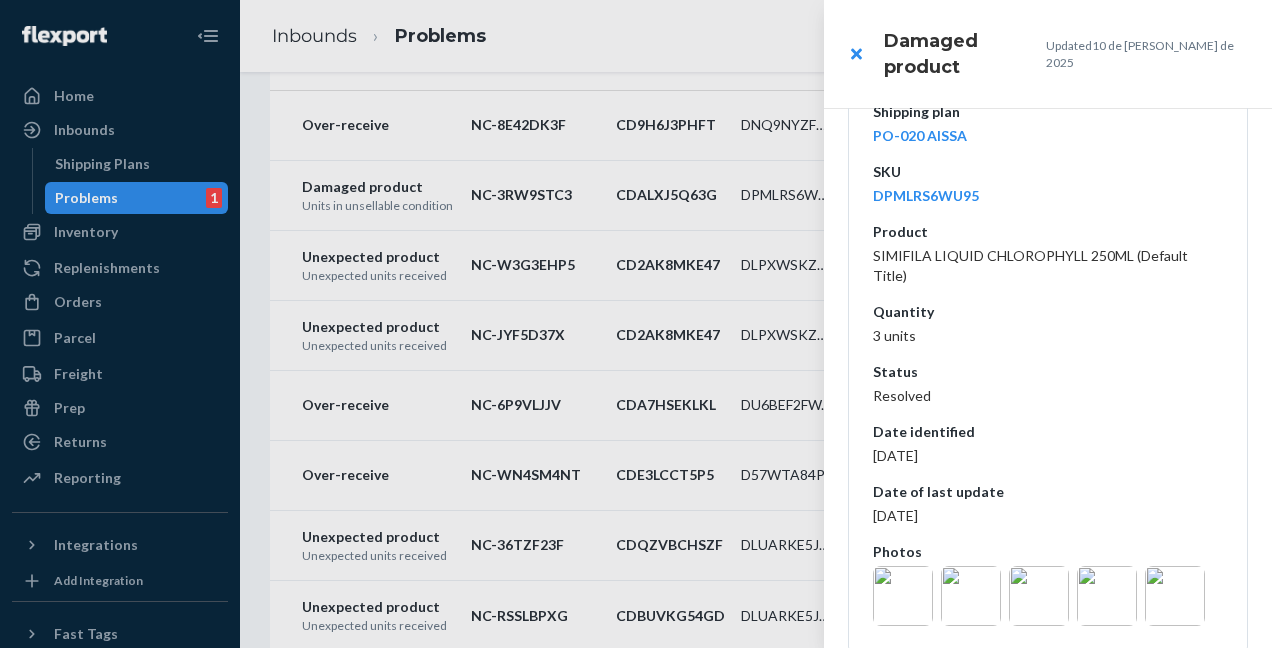 click at bounding box center (903, 596) 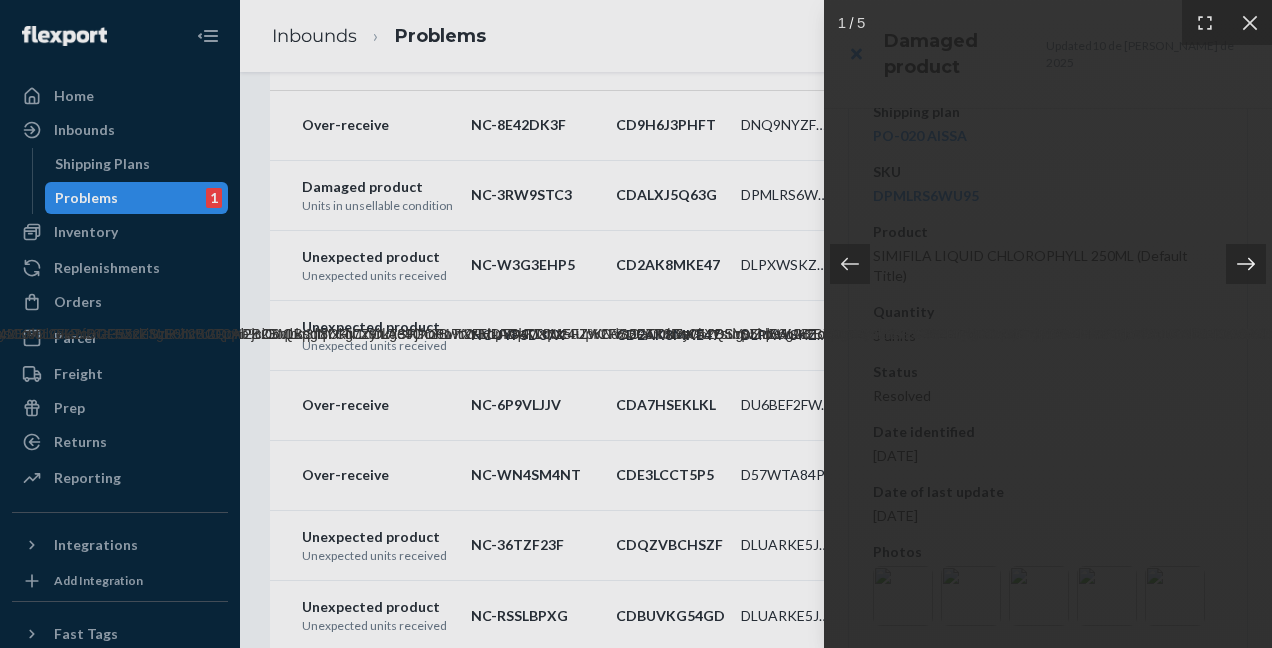 click 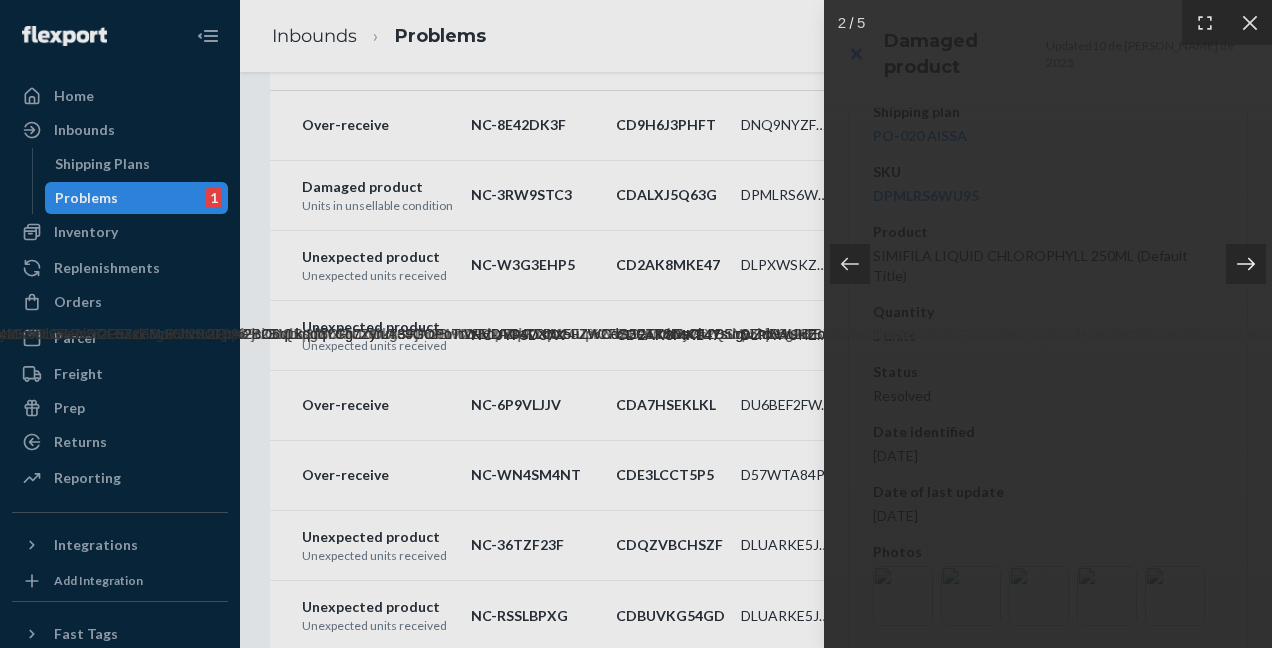 click 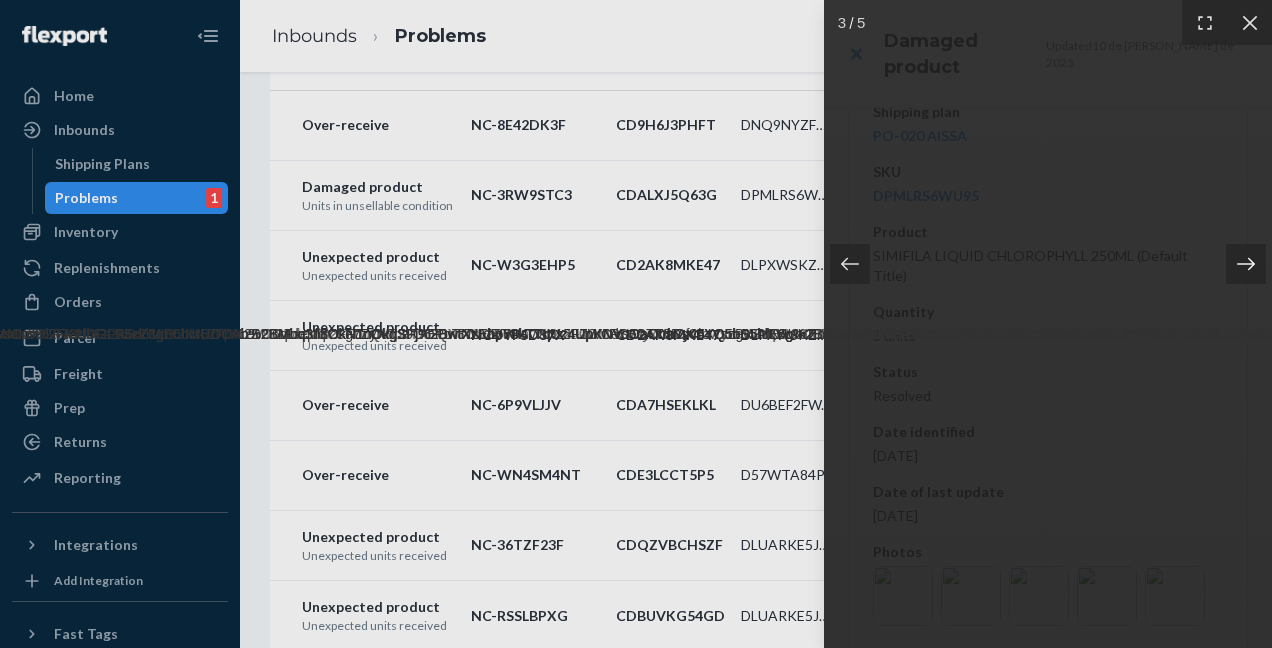 click 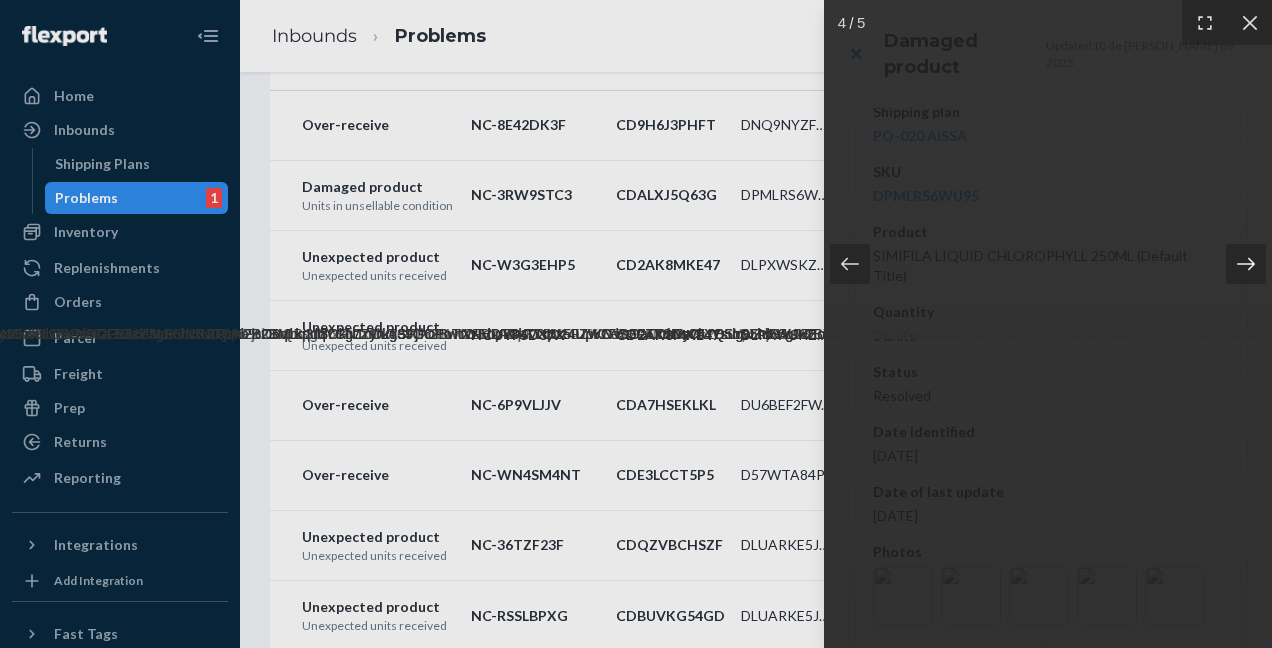 click 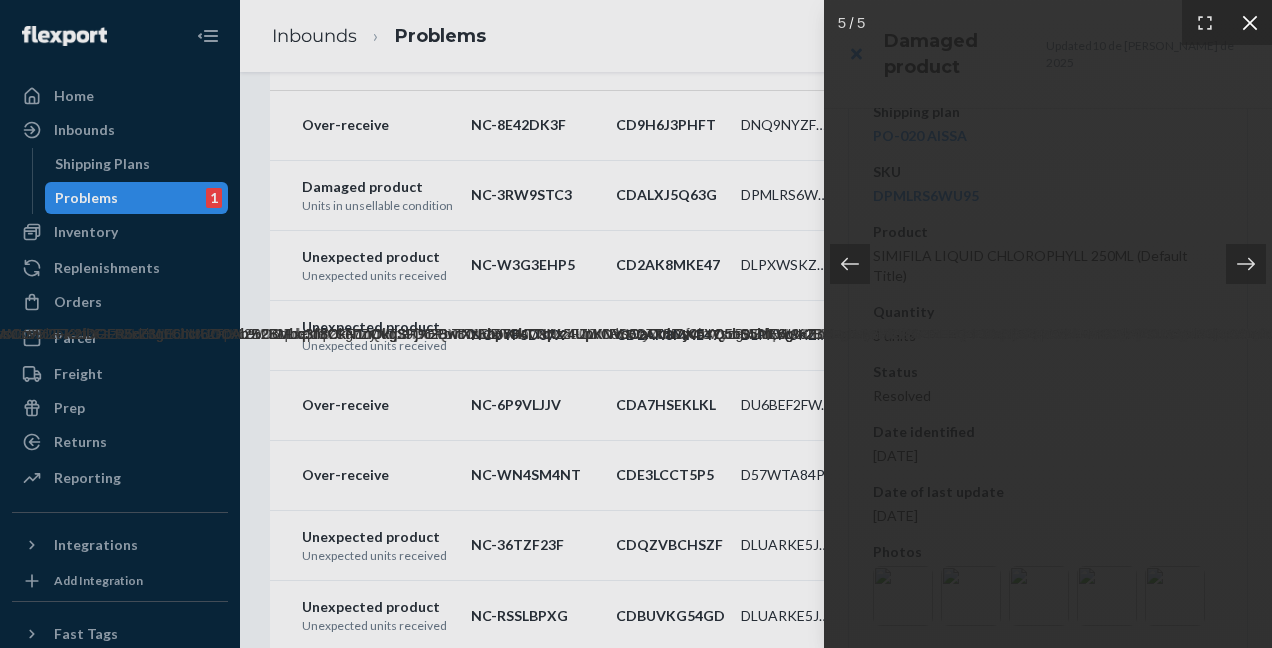 click 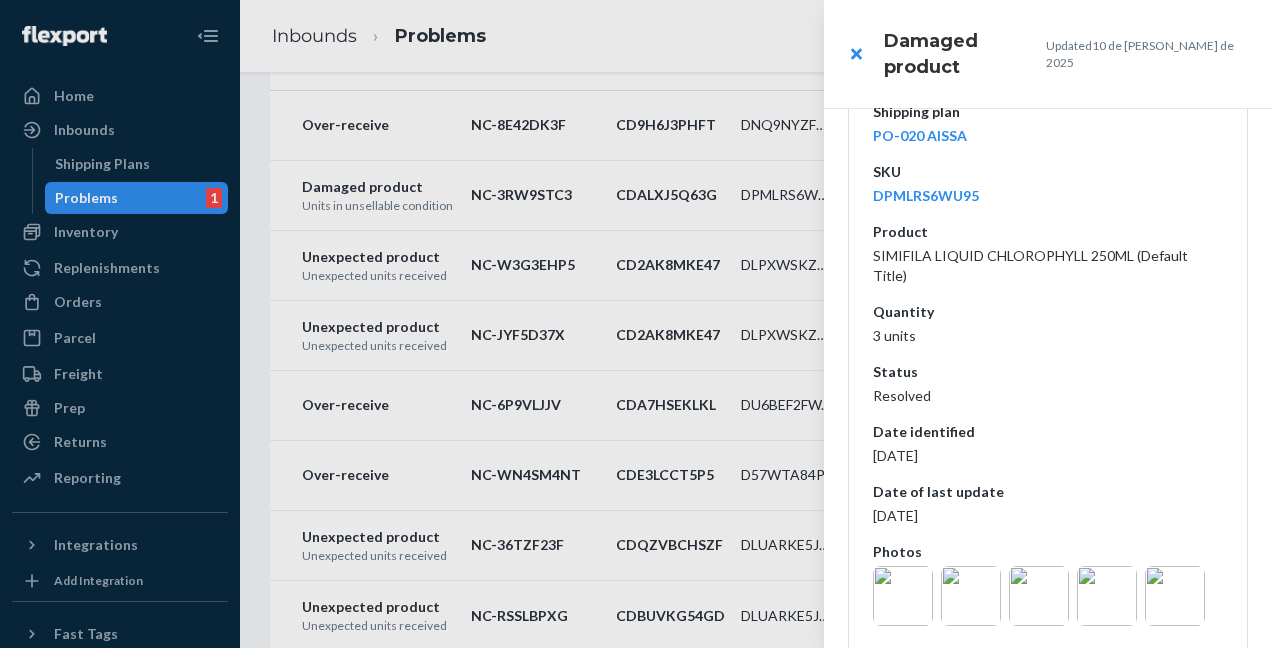 click at bounding box center (636, 324) 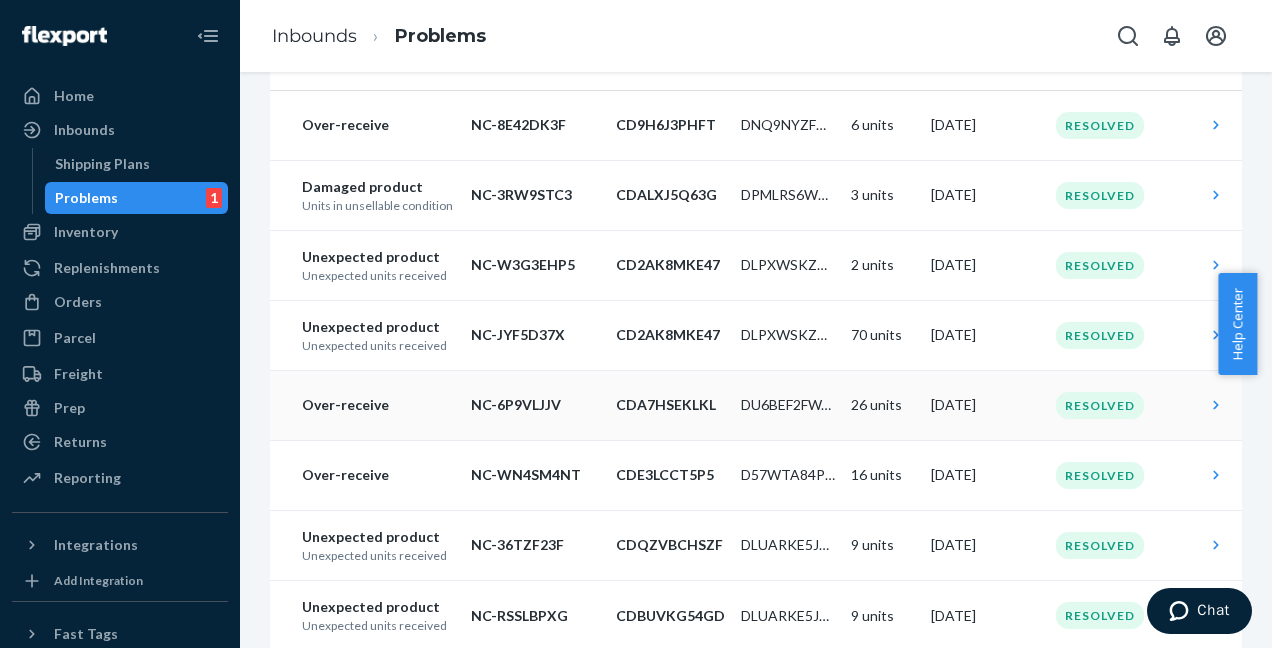 click on "Over-receive" at bounding box center (378, 405) 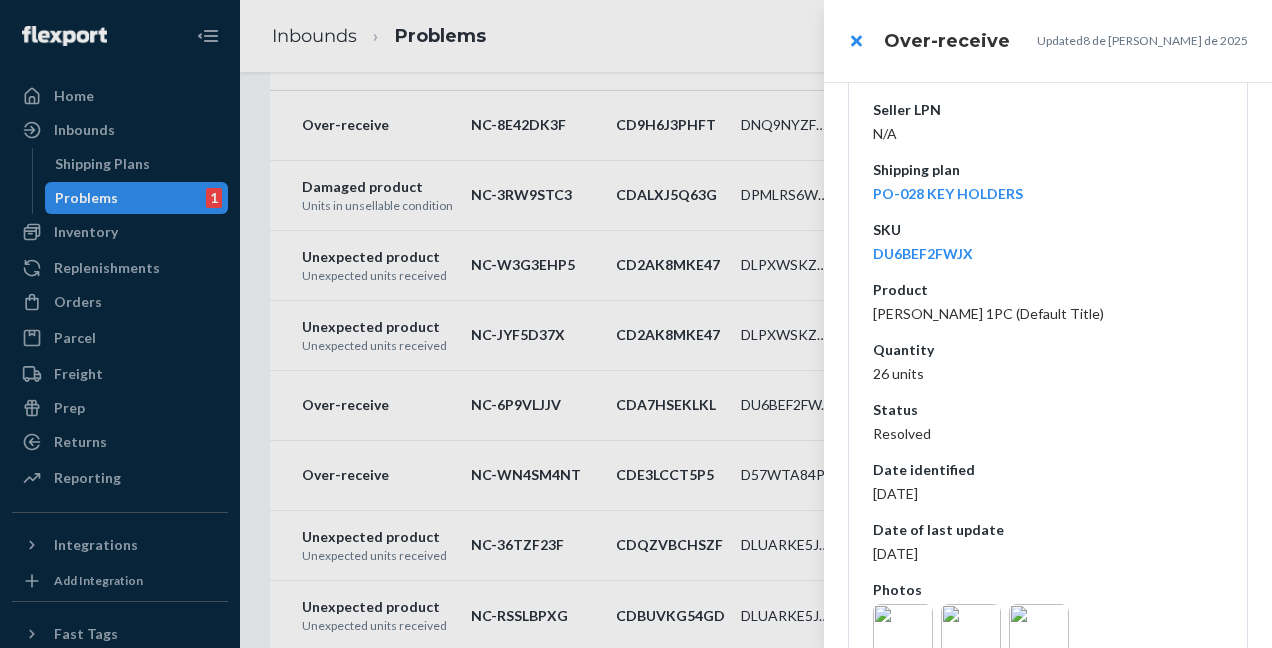 scroll, scrollTop: 417, scrollLeft: 0, axis: vertical 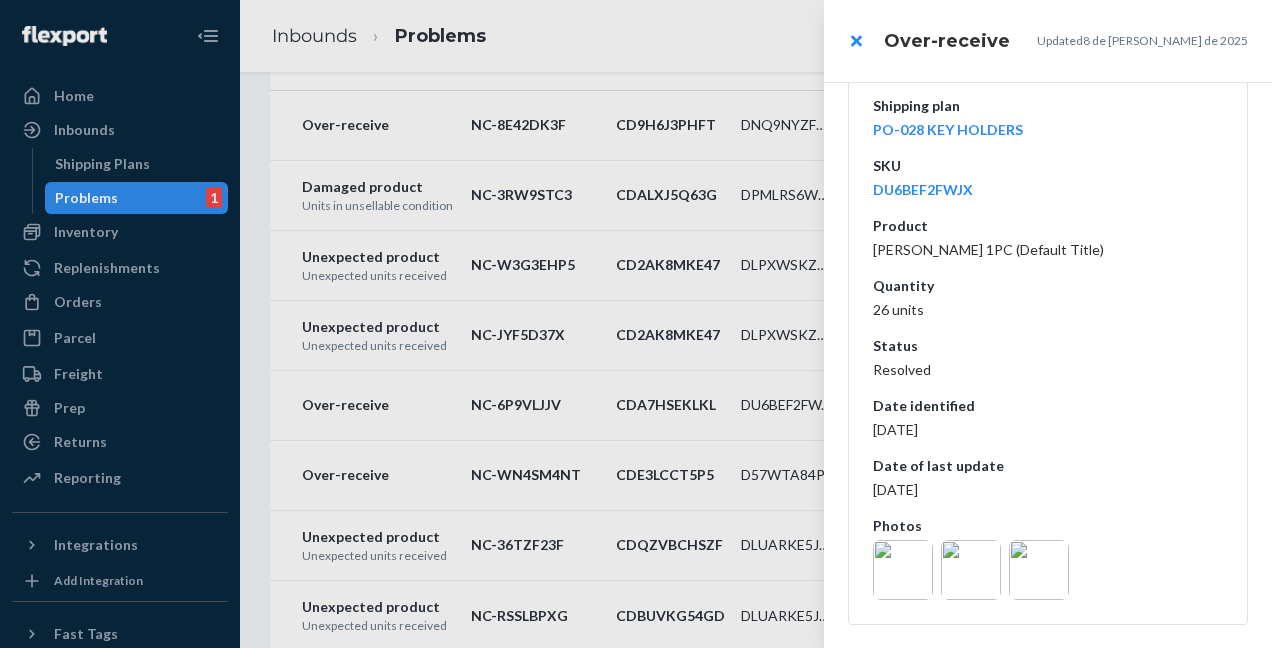 click at bounding box center (903, 570) 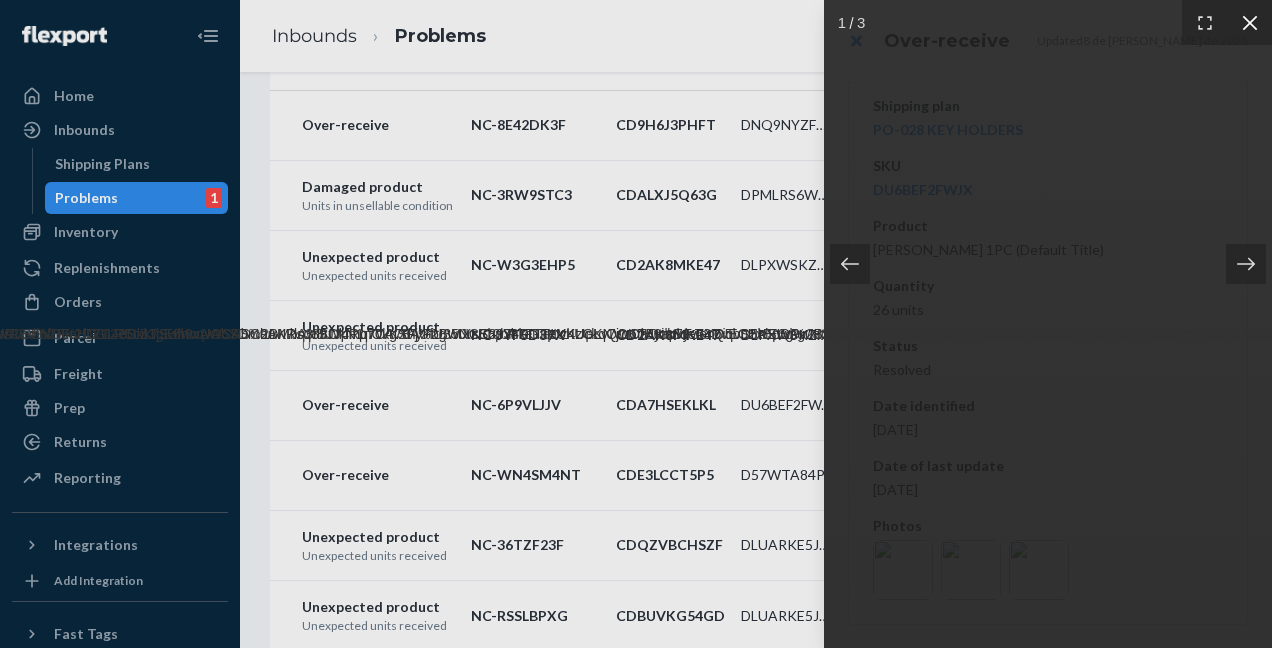 click 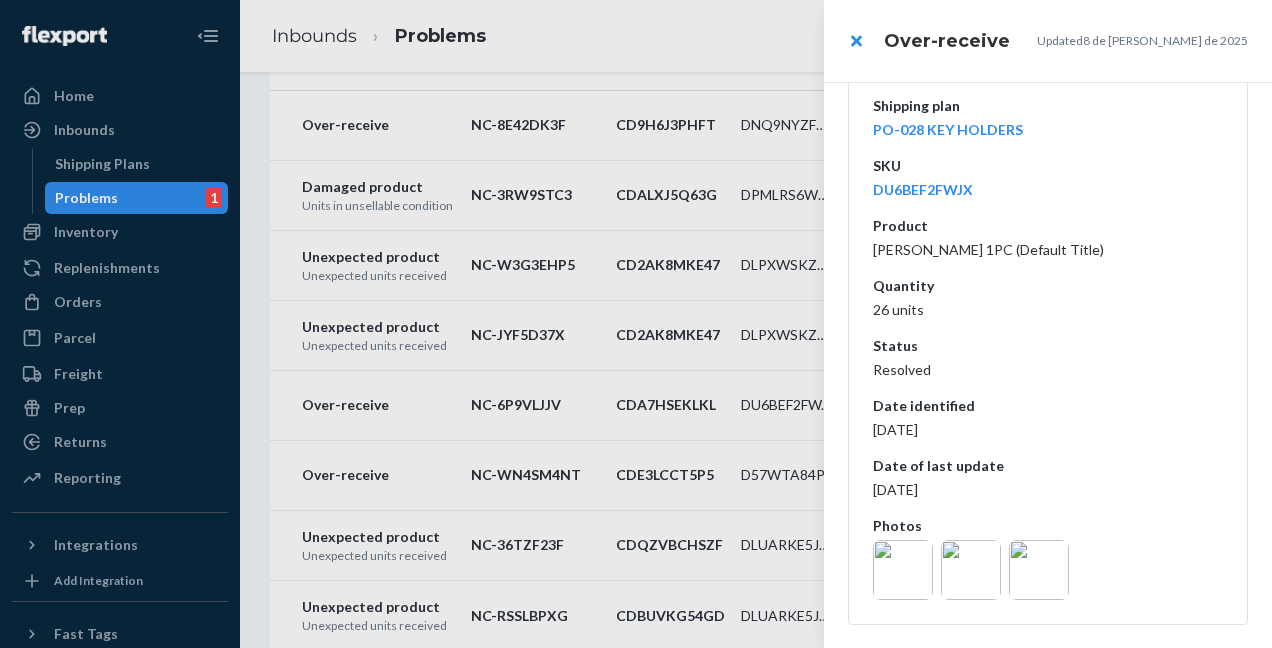 click at bounding box center [636, 324] 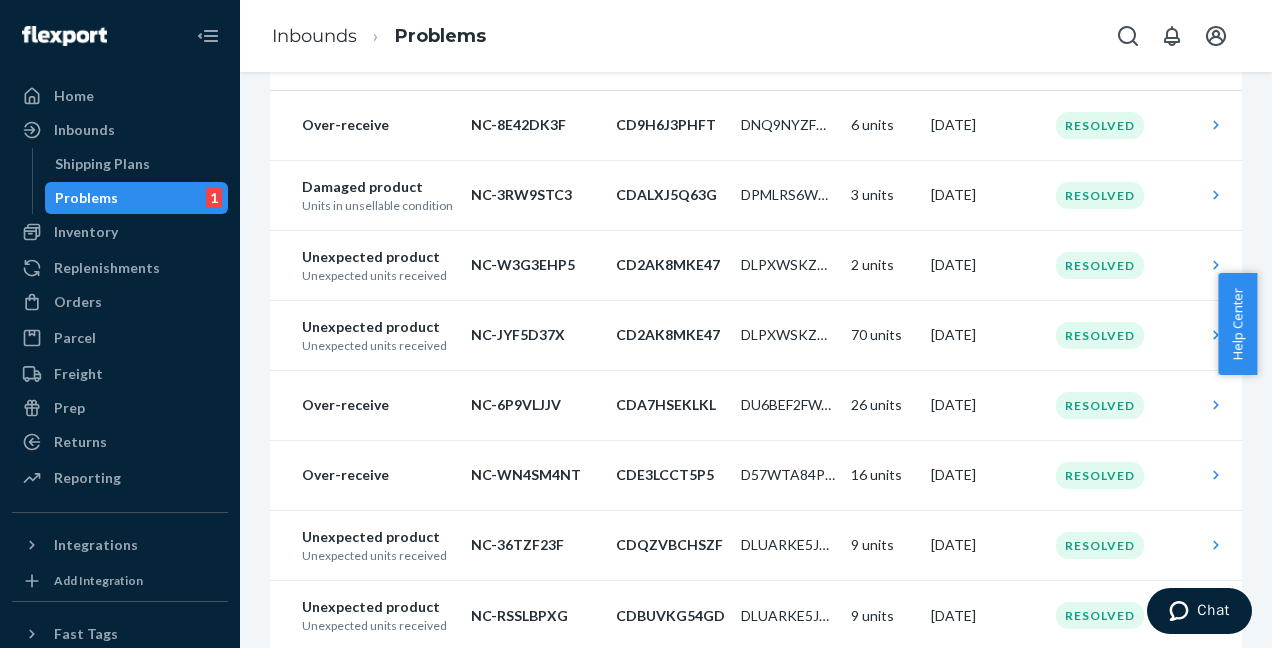 click on "Over-receive" at bounding box center (378, 475) 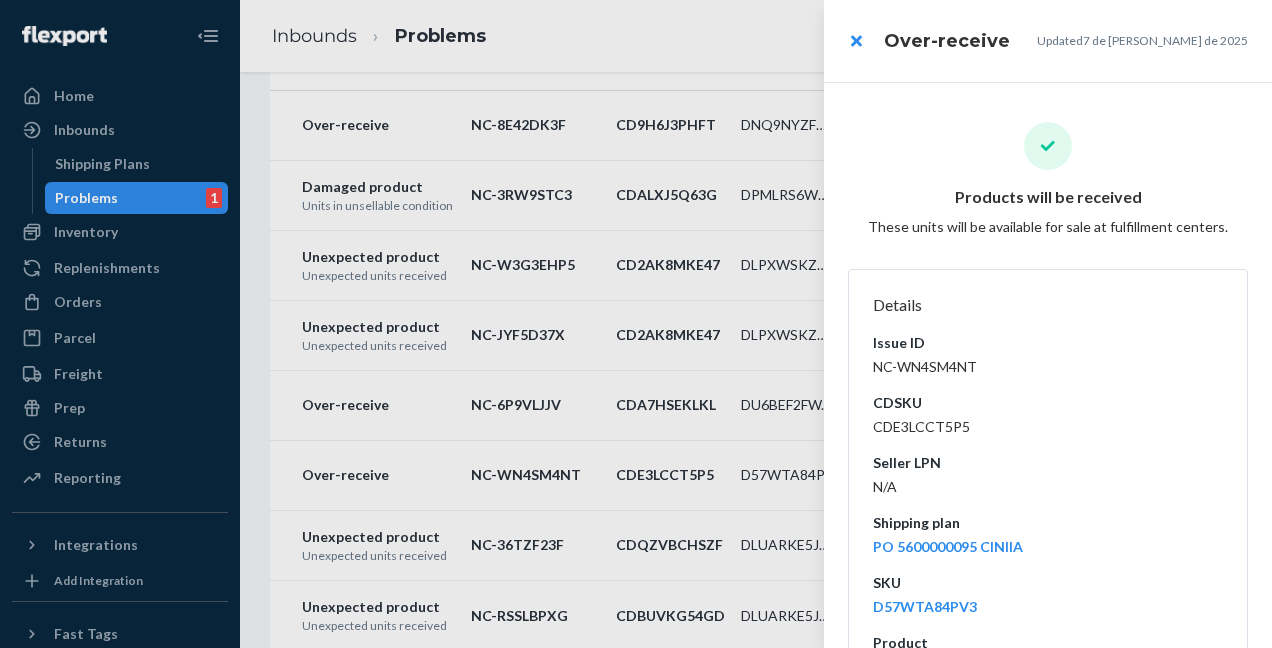scroll, scrollTop: 417, scrollLeft: 0, axis: vertical 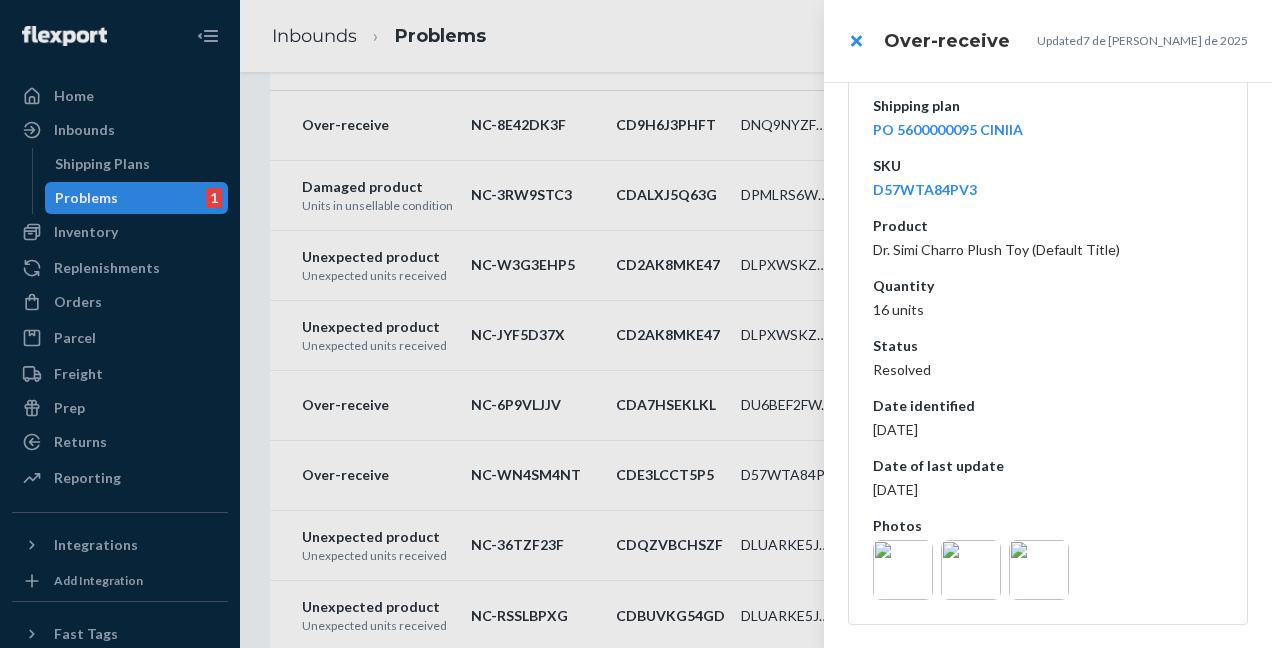 click at bounding box center (903, 570) 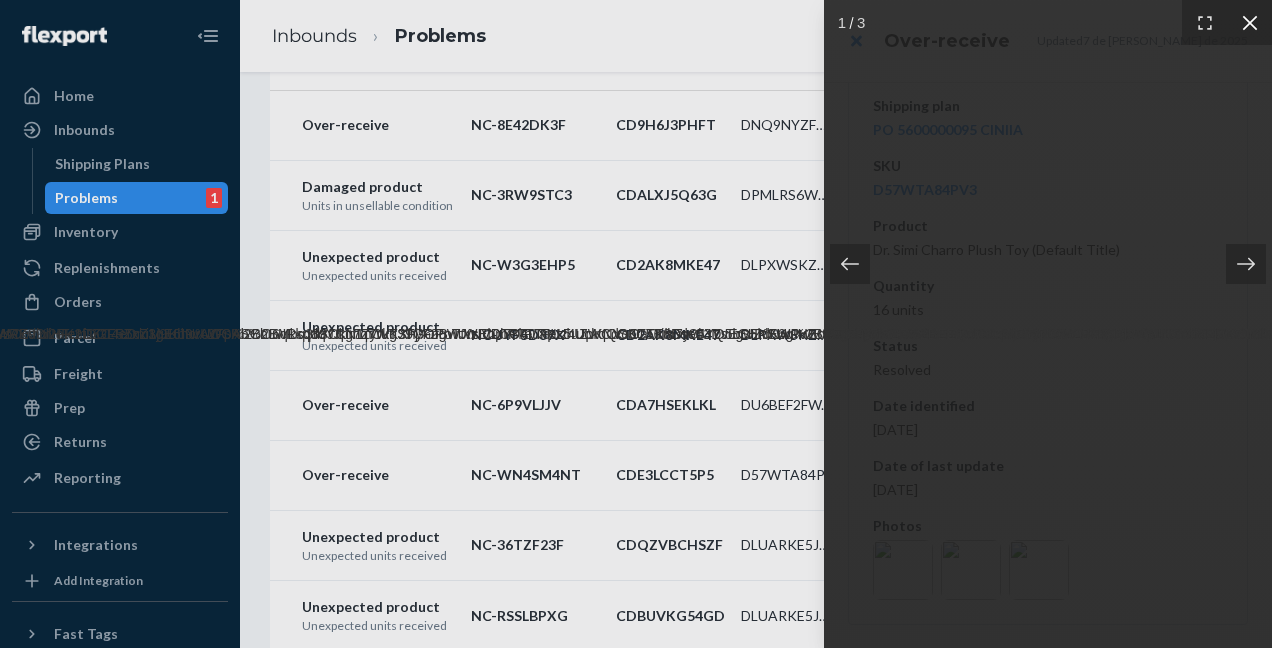 click 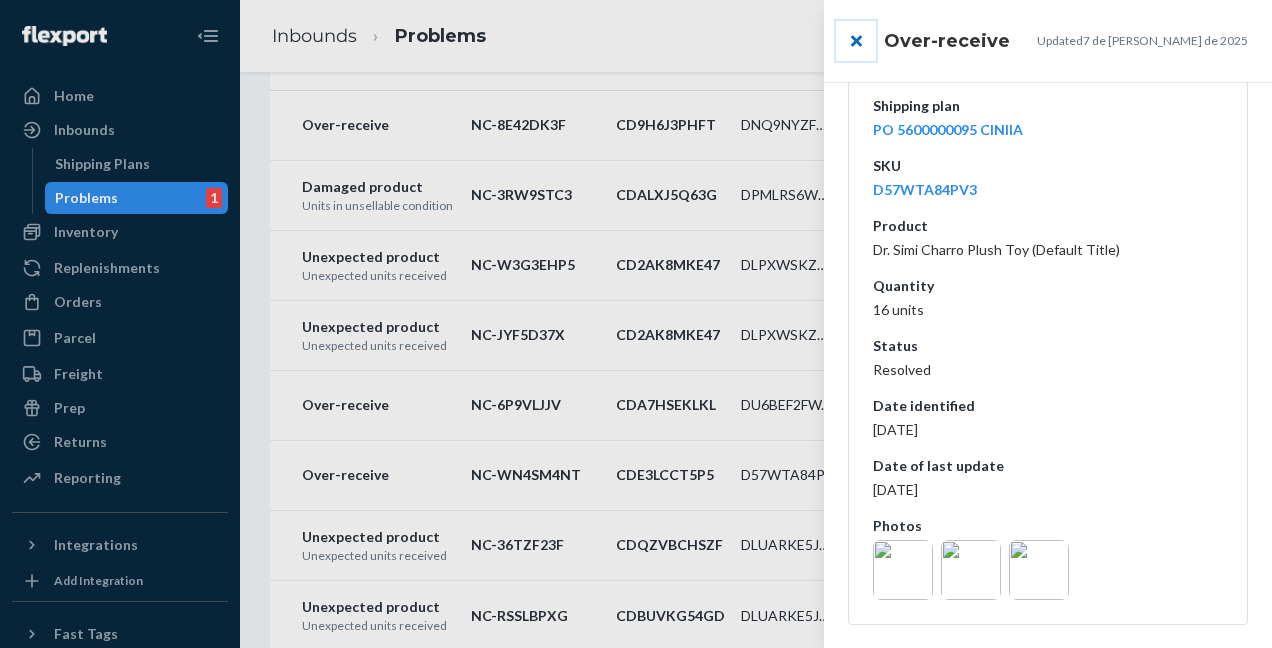 click at bounding box center [856, 41] 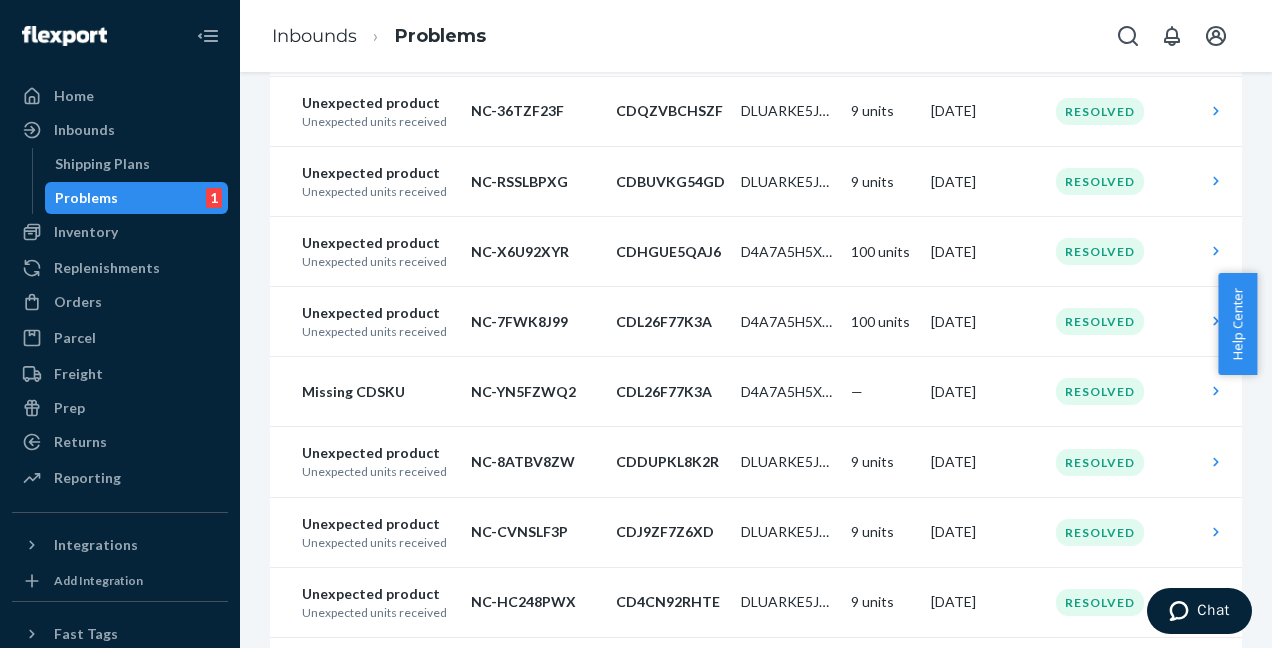 scroll, scrollTop: 755, scrollLeft: 0, axis: vertical 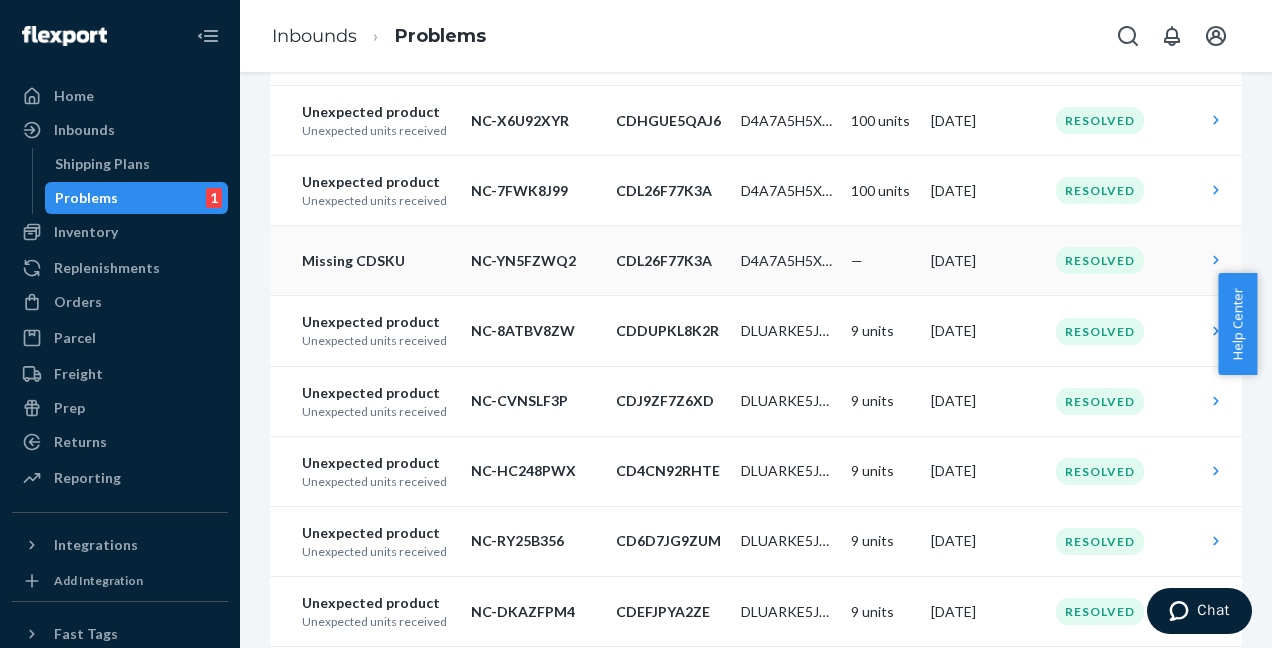 click on "Missing CDSKU" at bounding box center [378, 261] 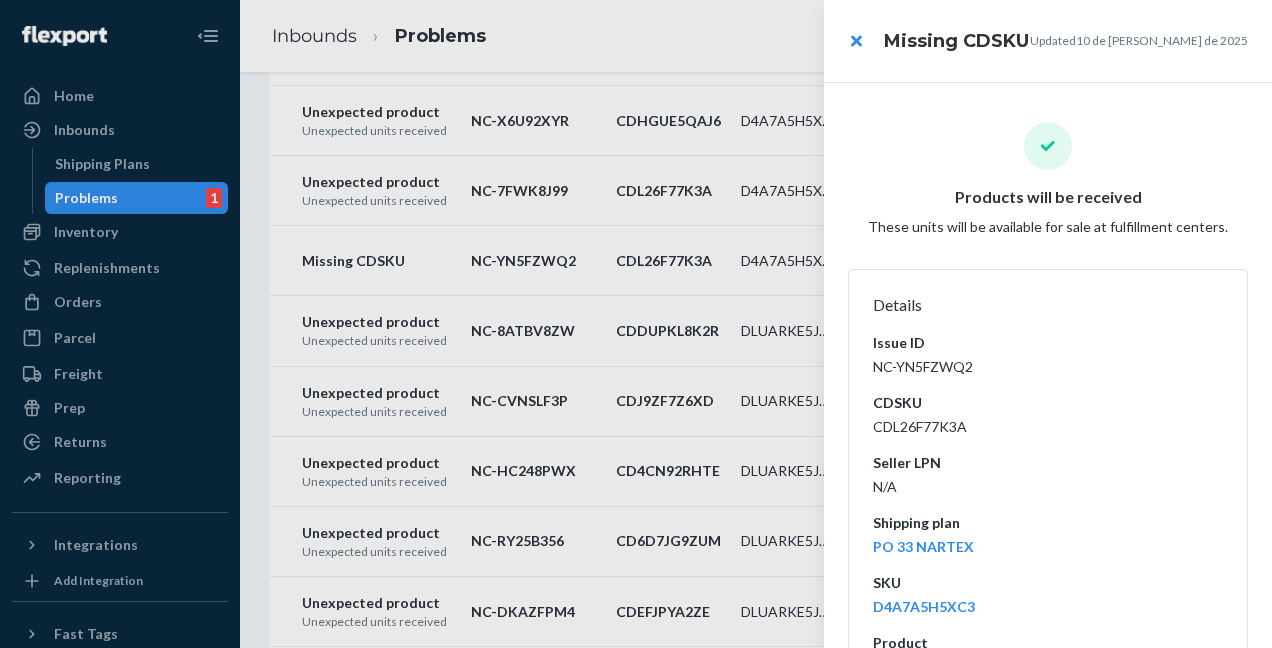 scroll, scrollTop: 417, scrollLeft: 0, axis: vertical 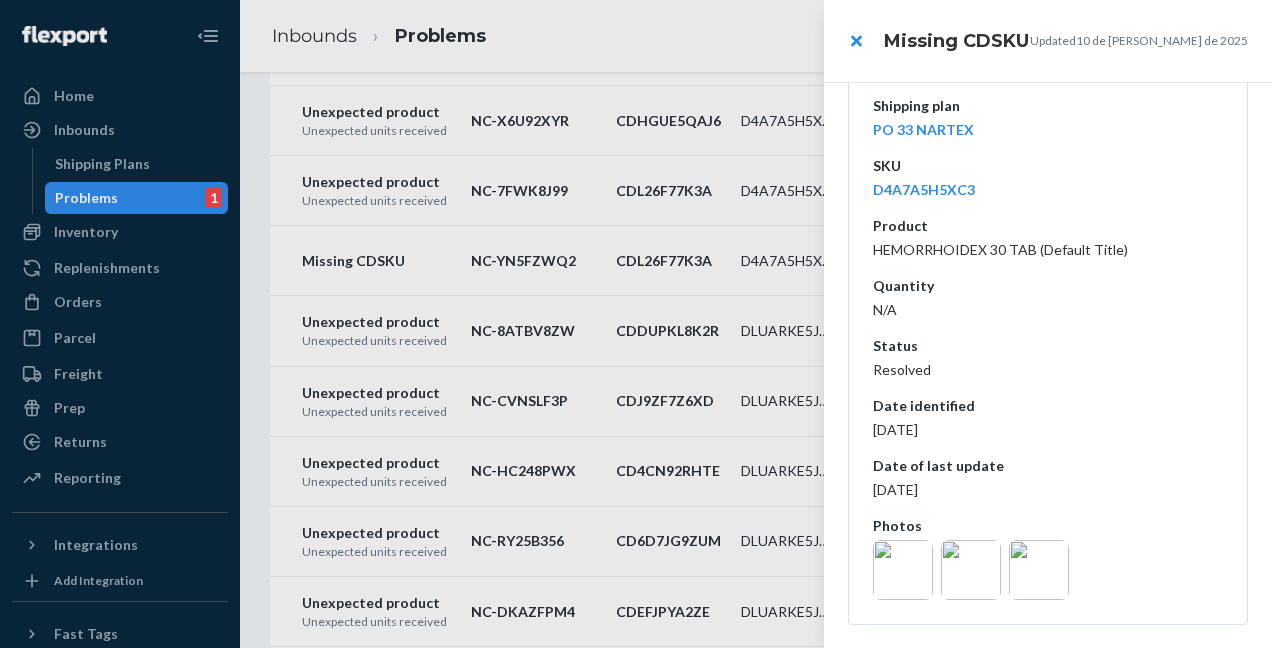 click at bounding box center [903, 570] 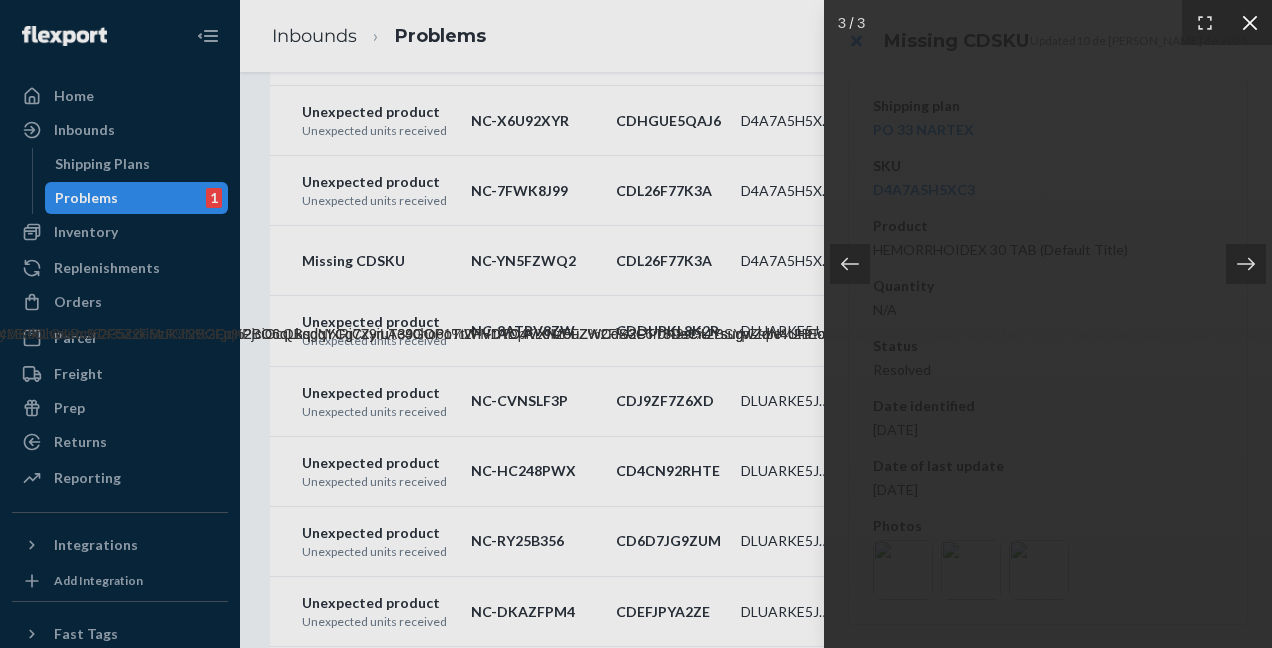 click 